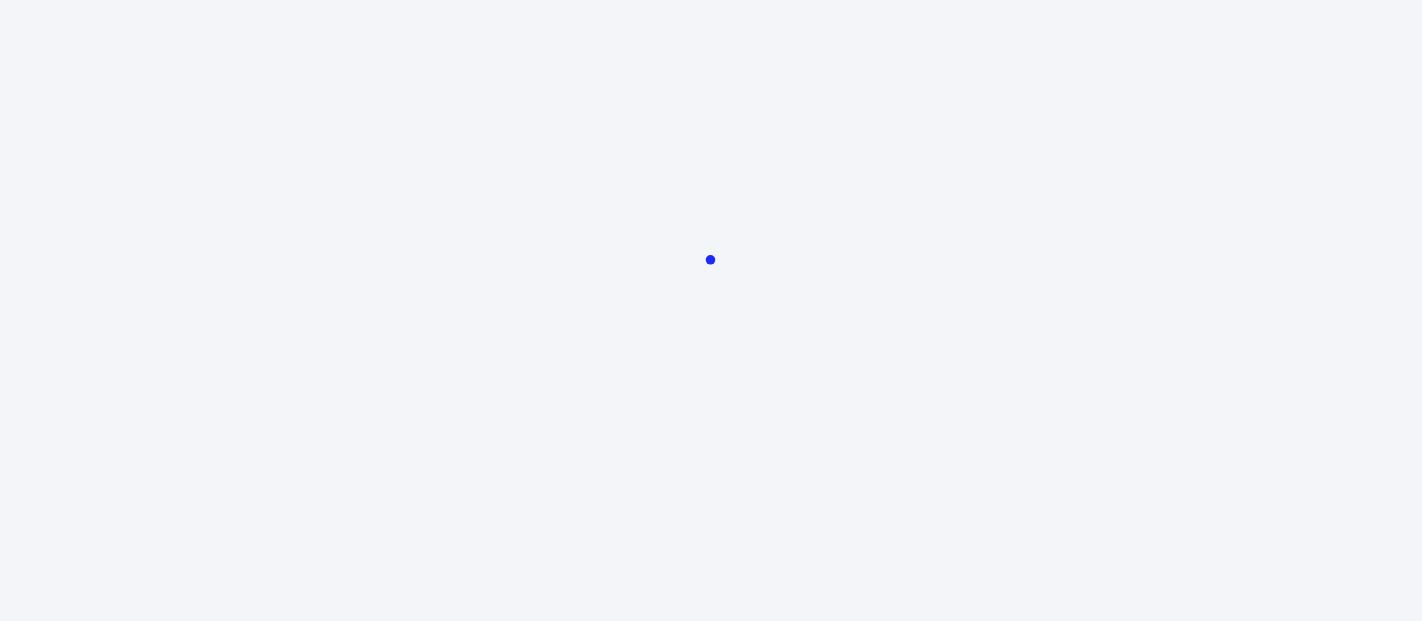 scroll, scrollTop: 0, scrollLeft: 0, axis: both 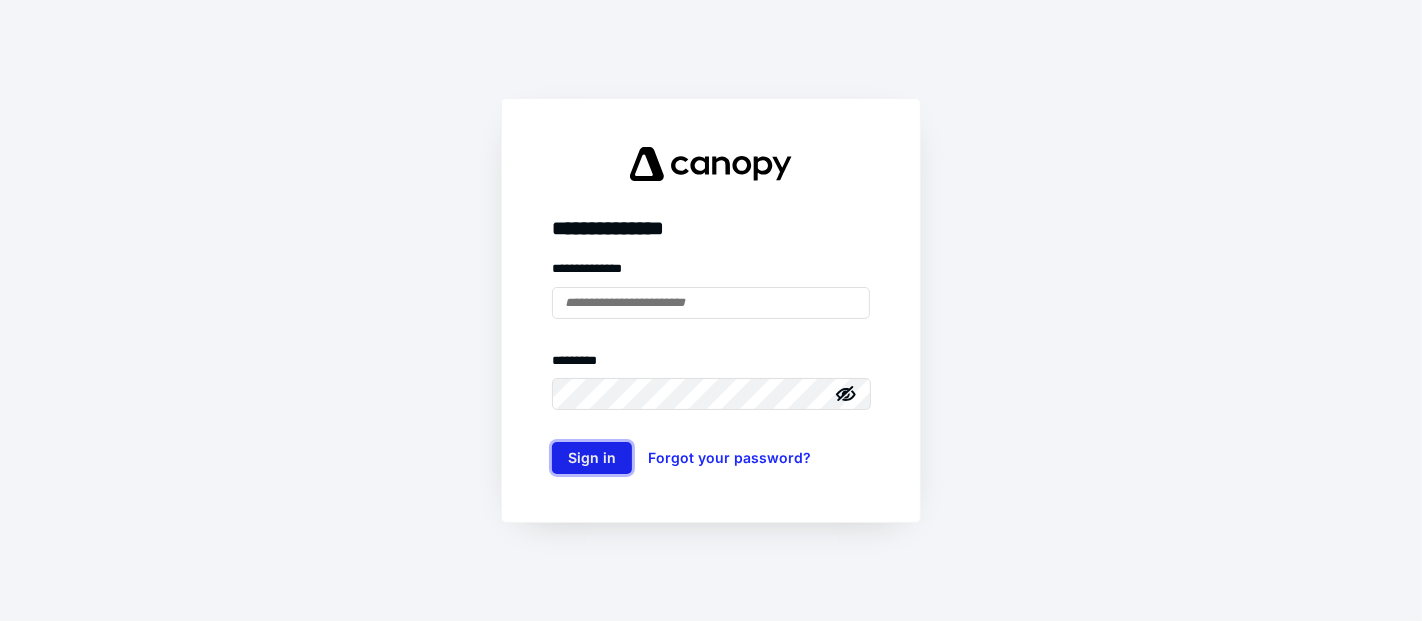click on "Sign in" at bounding box center (592, 458) 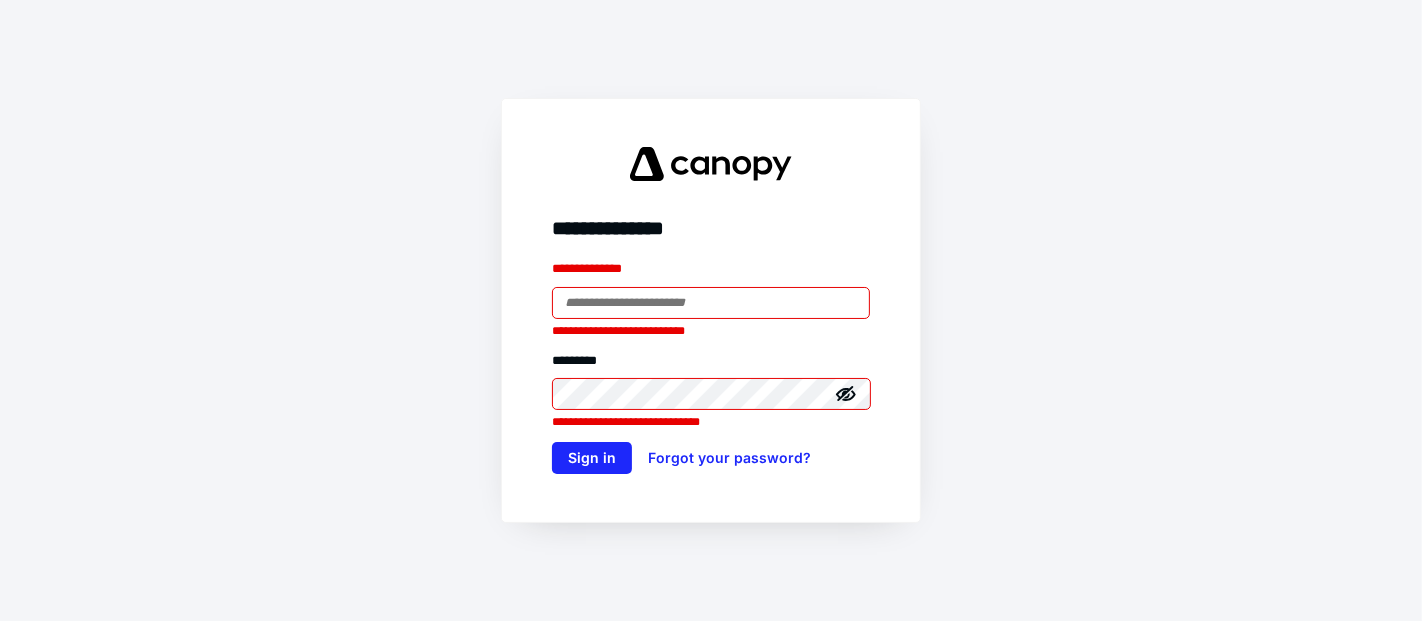 click on "**********" at bounding box center [711, 310] 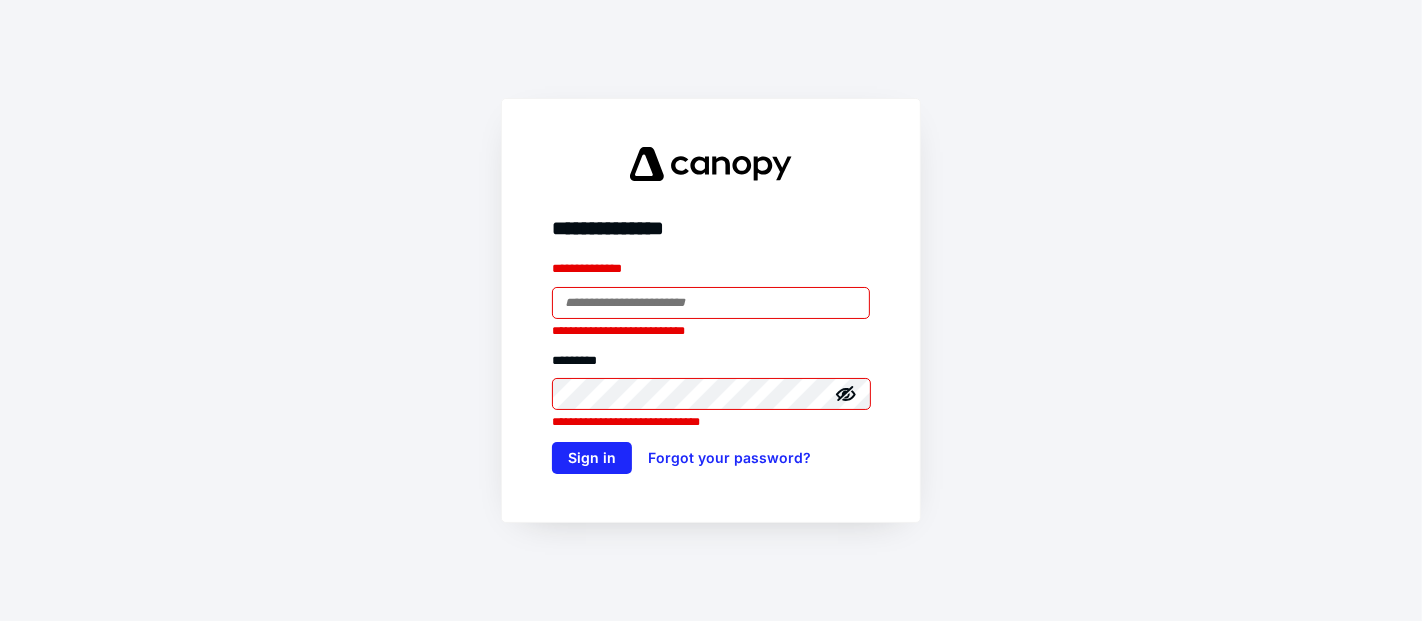 type on "**********" 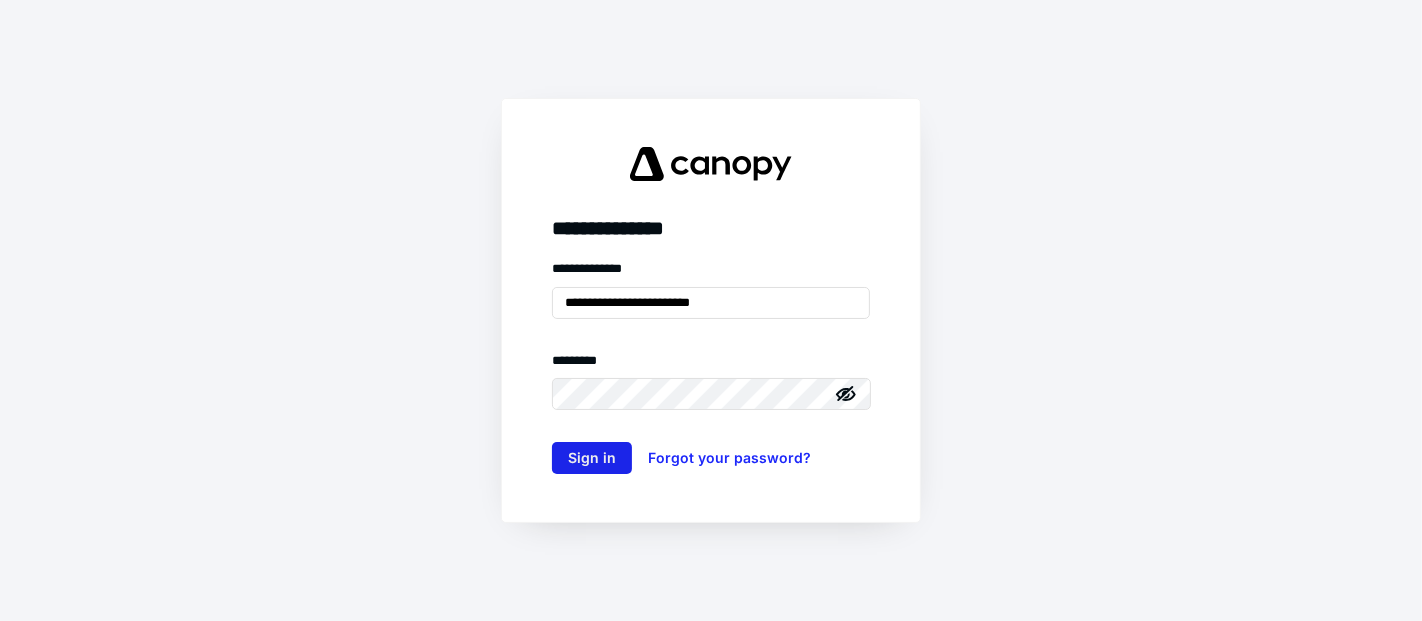 click on "Sign in" at bounding box center (592, 458) 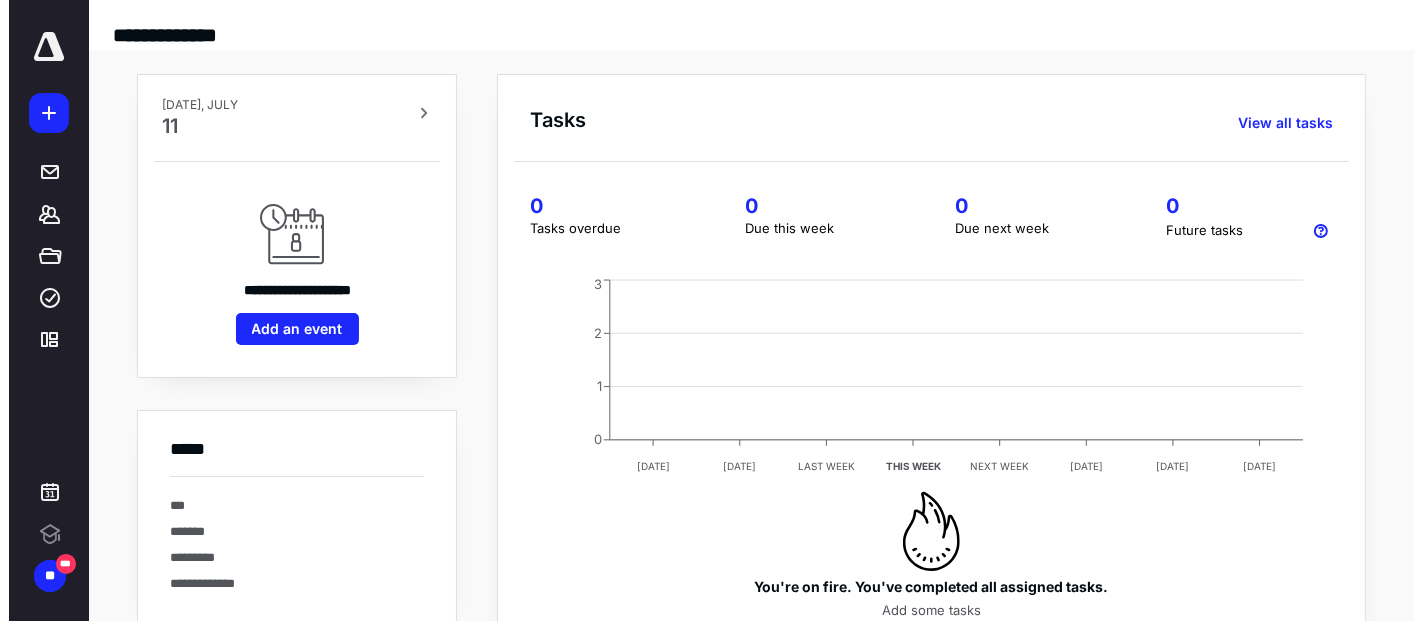 scroll, scrollTop: 0, scrollLeft: 0, axis: both 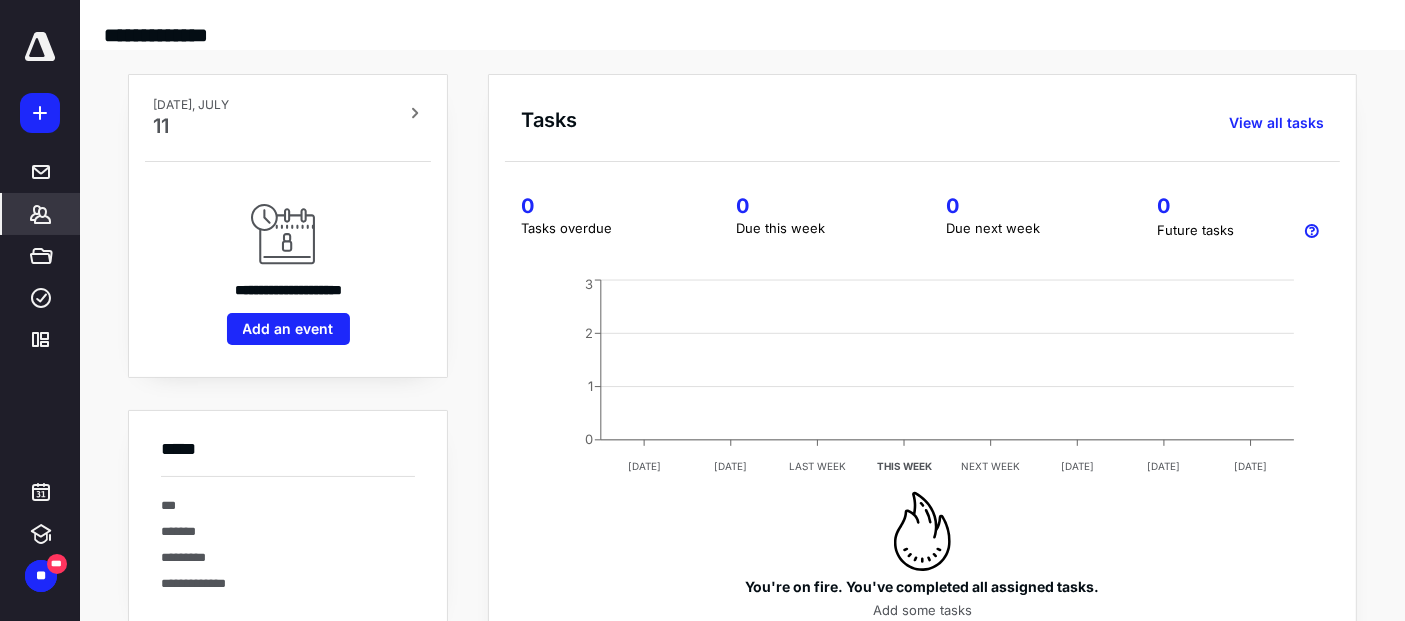 click 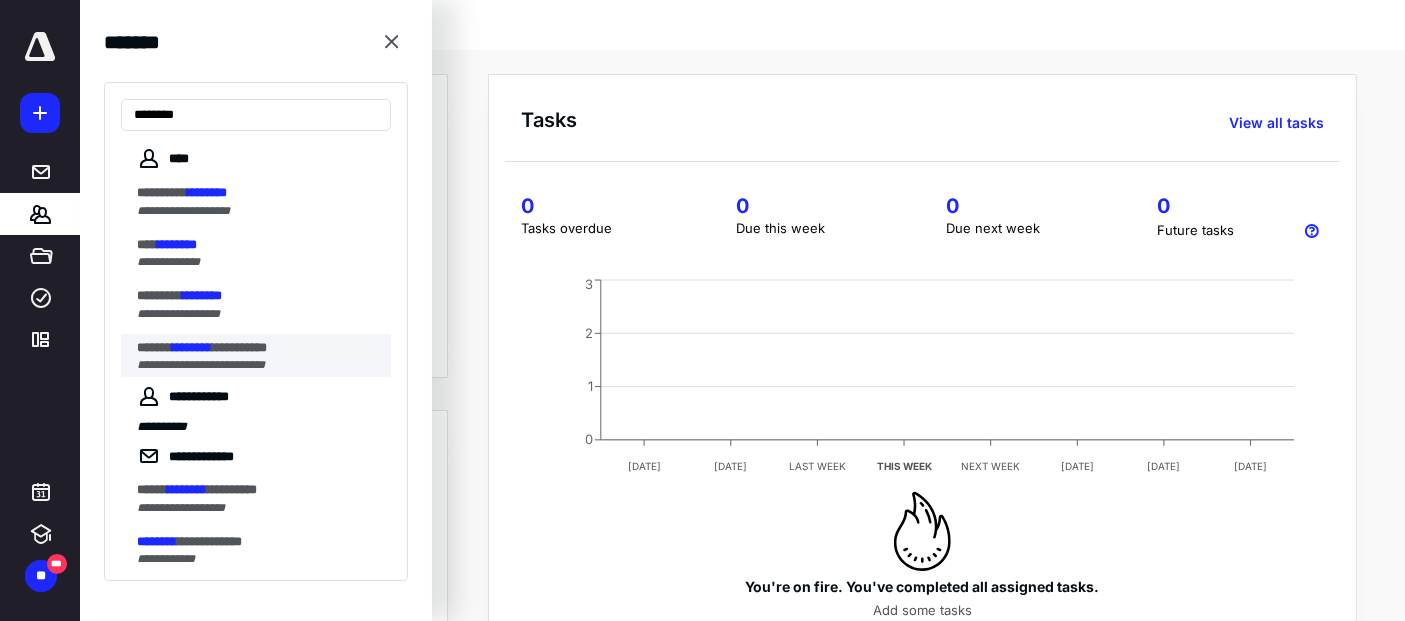 type on "********" 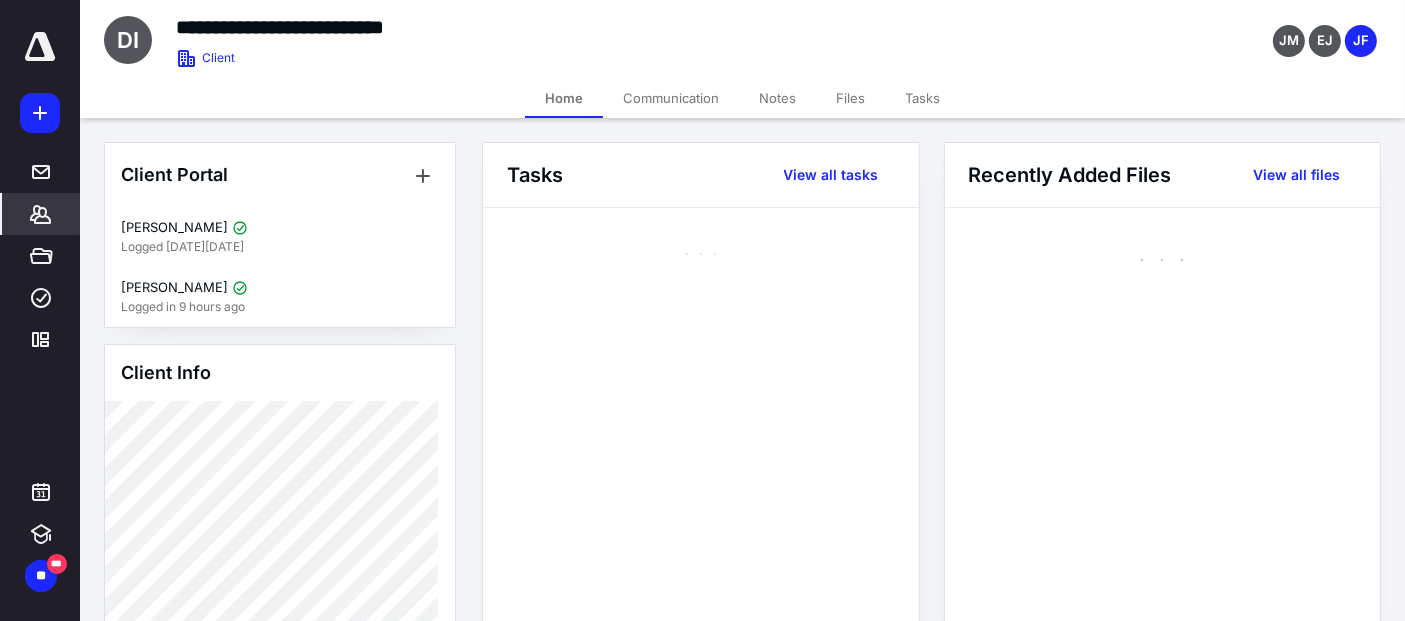 click on "Files" at bounding box center [850, 98] 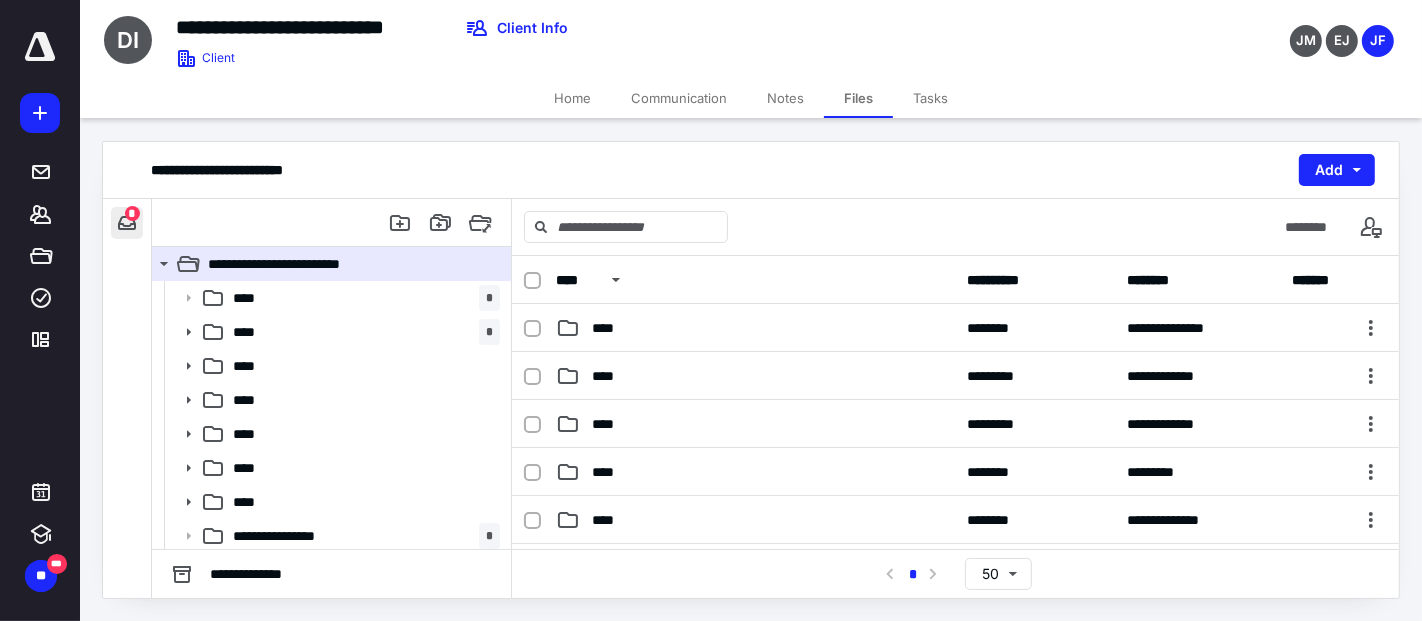 click at bounding box center (127, 223) 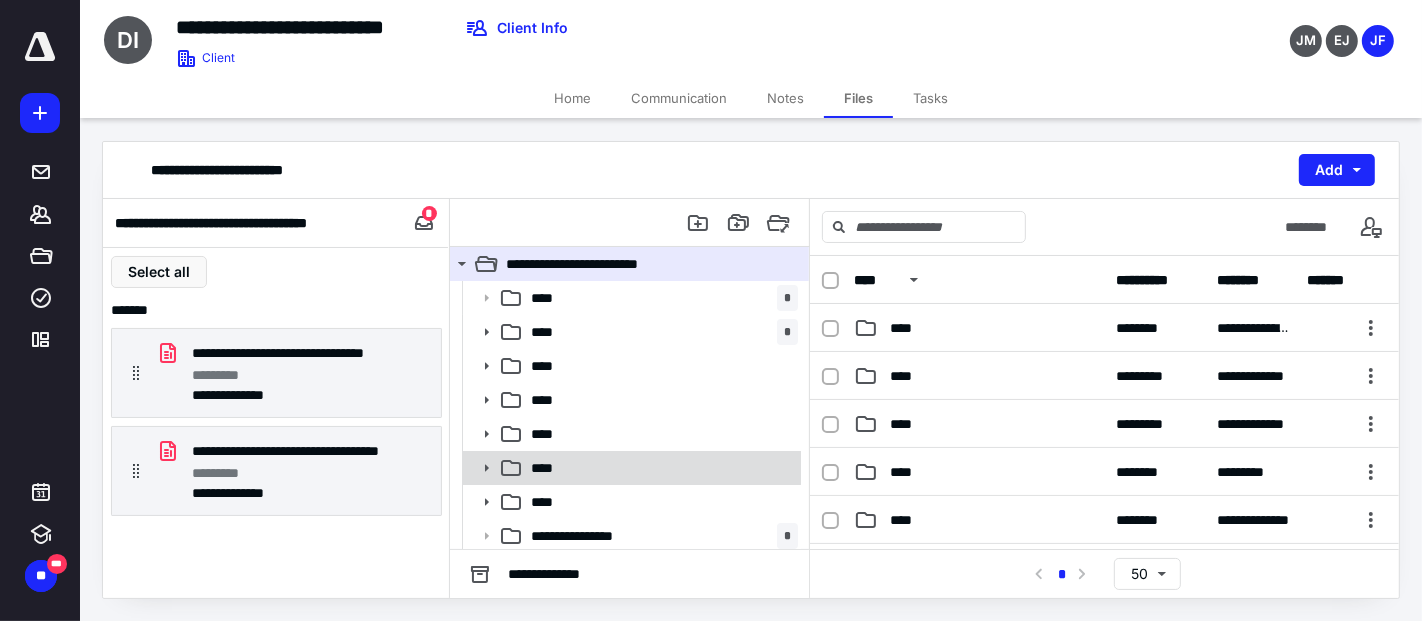 scroll, scrollTop: 111, scrollLeft: 0, axis: vertical 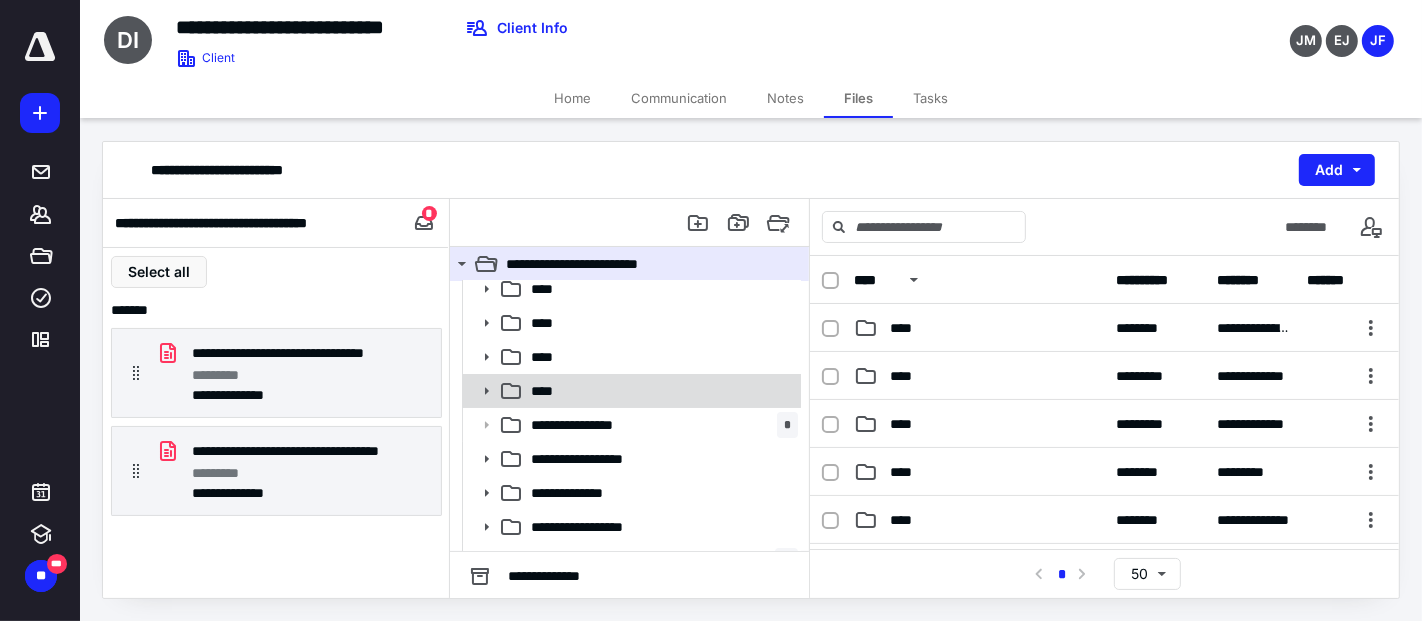 click 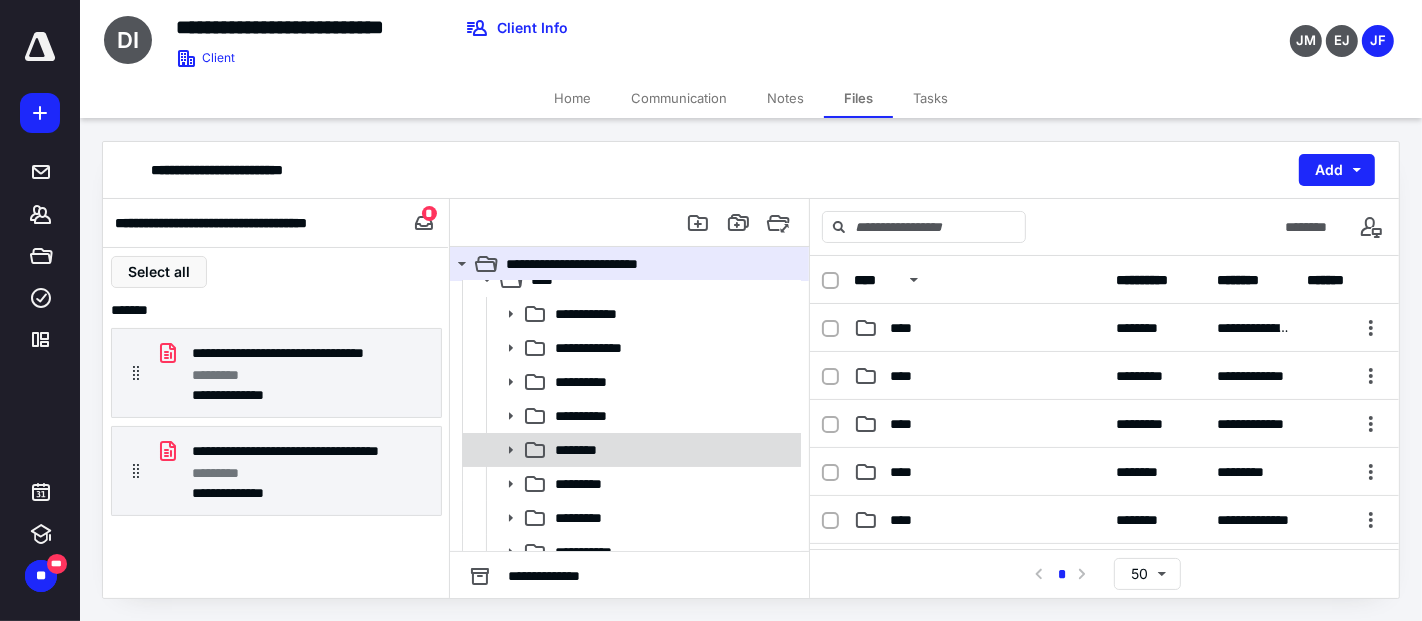 click 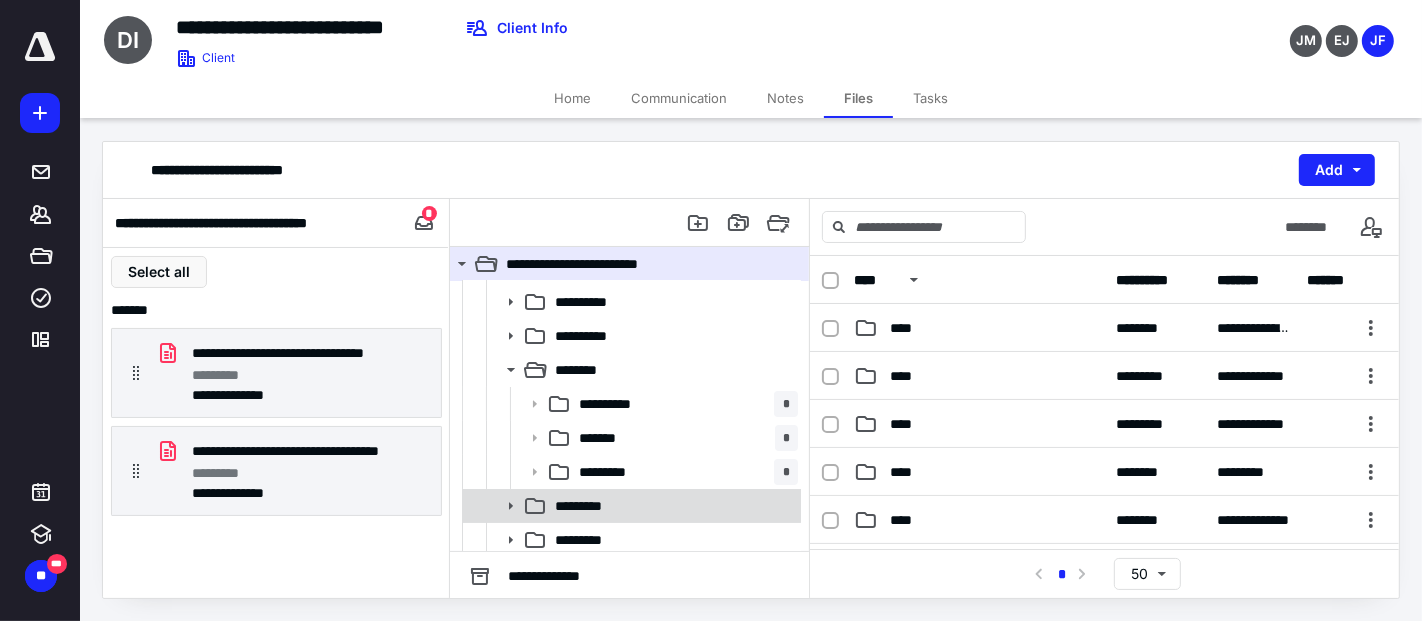 scroll, scrollTop: 333, scrollLeft: 0, axis: vertical 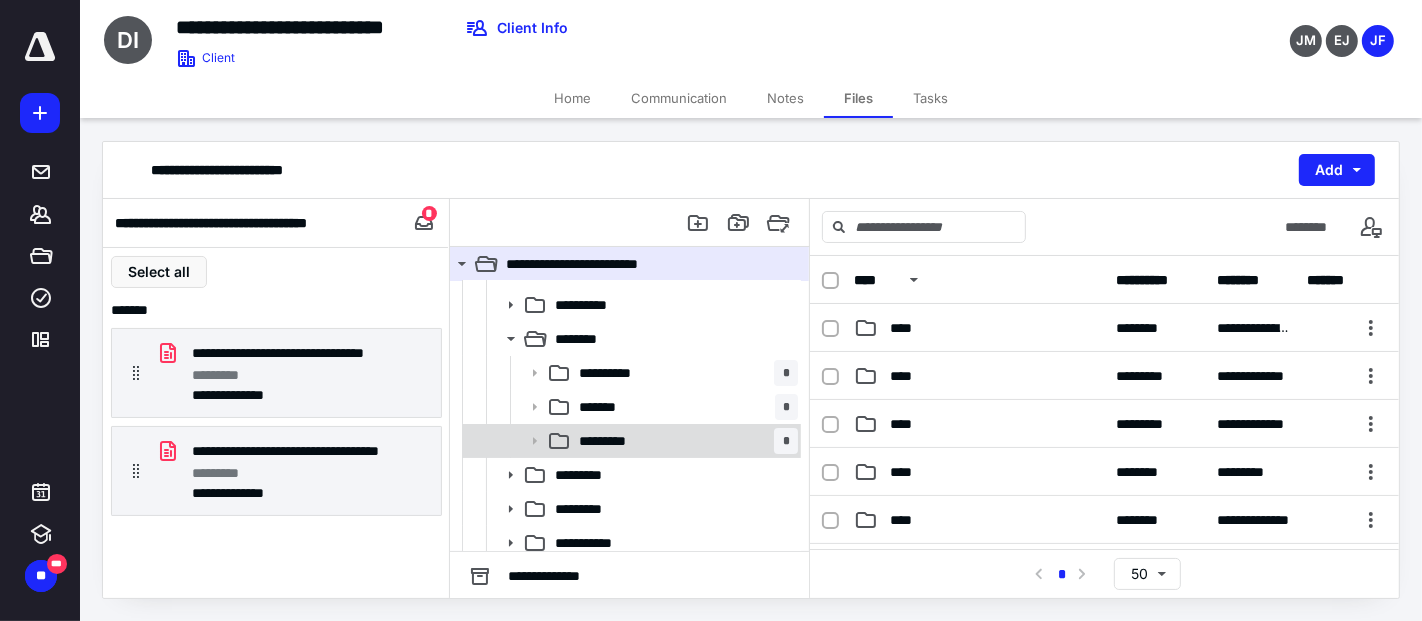 click on "*********" at bounding box center [615, 441] 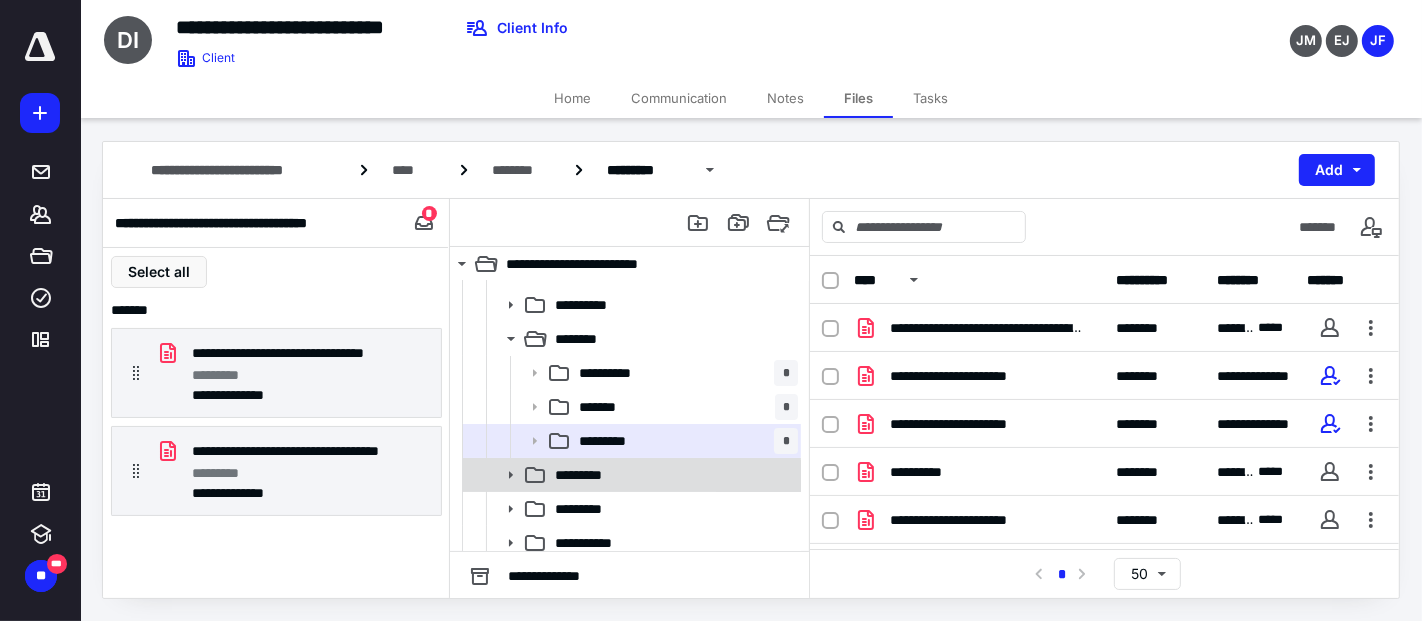 click 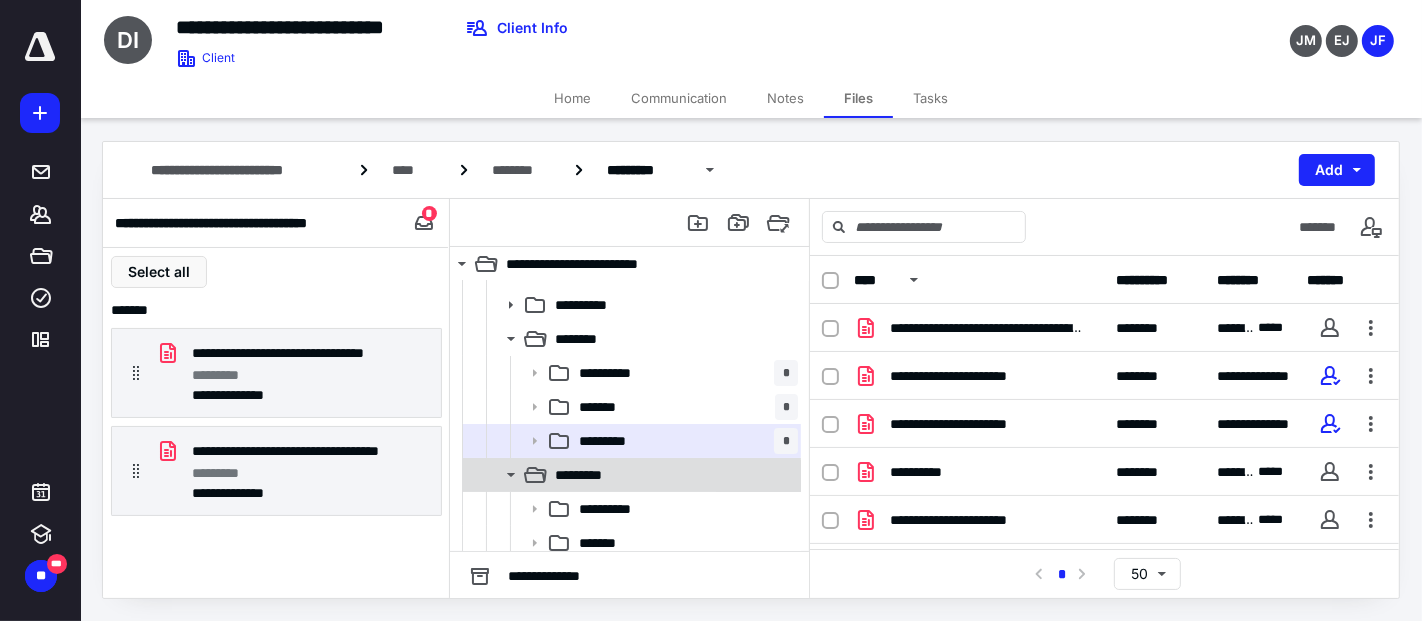 scroll, scrollTop: 444, scrollLeft: 0, axis: vertical 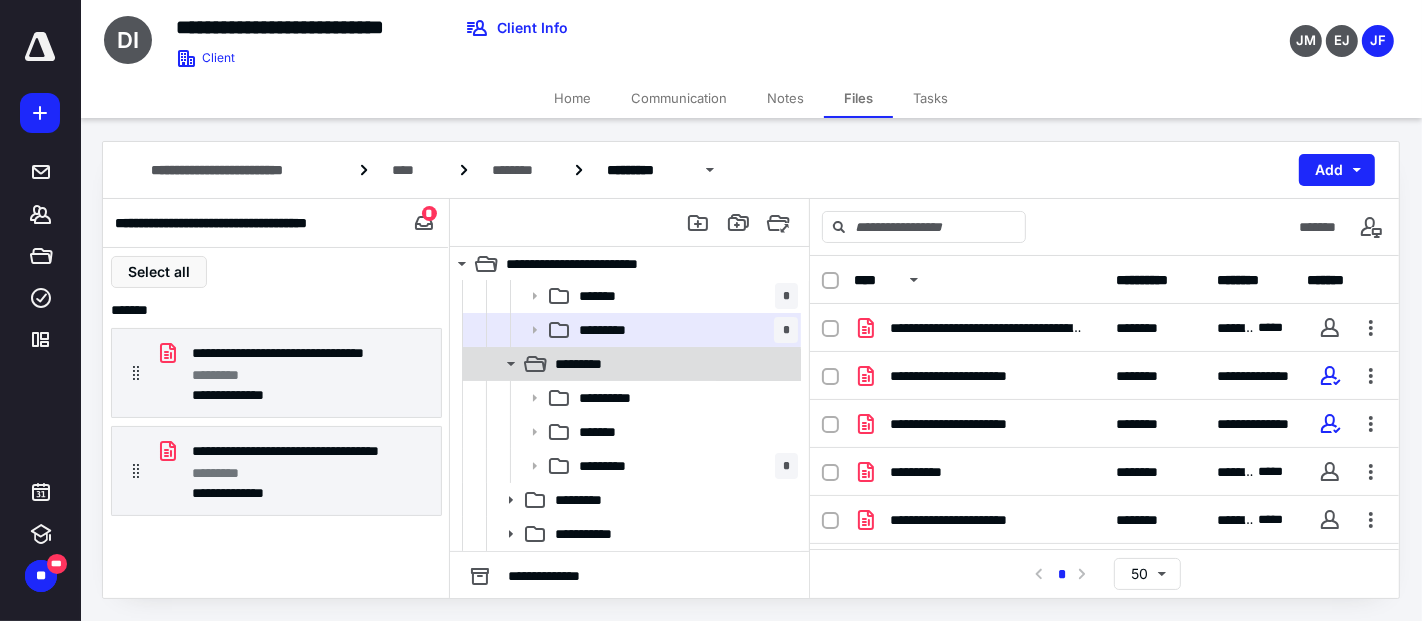 click 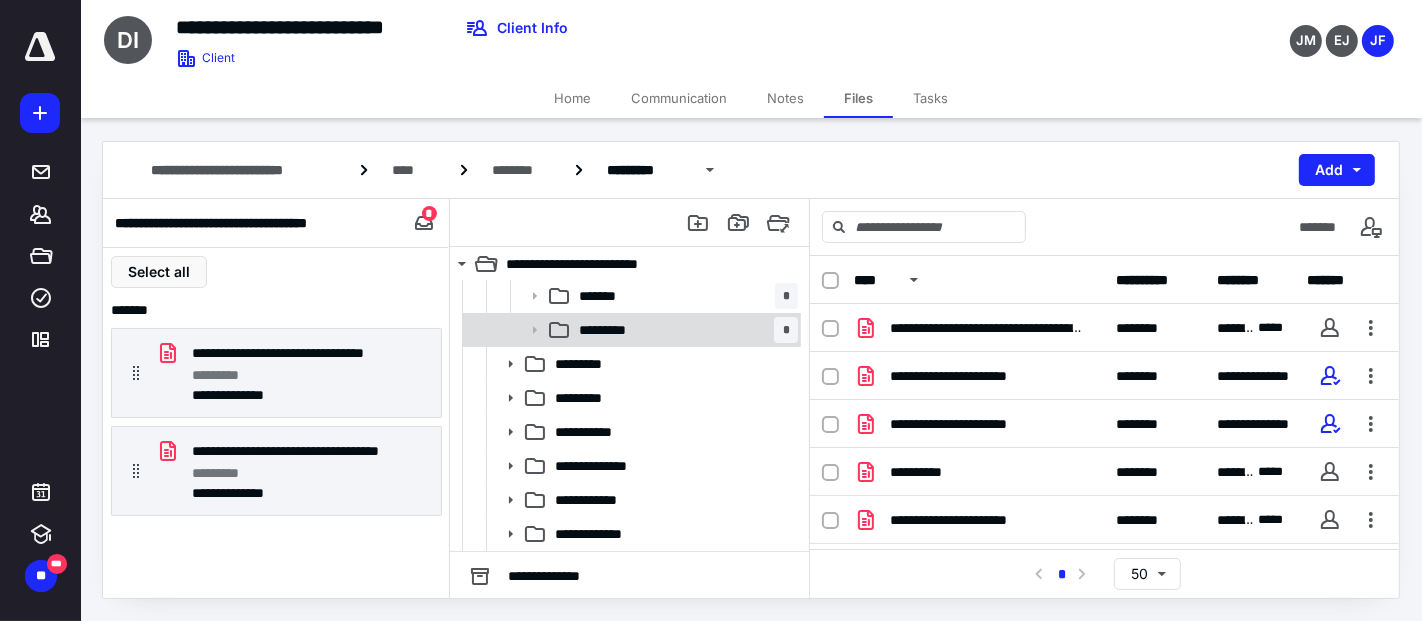 click on "********* *" at bounding box center (684, 330) 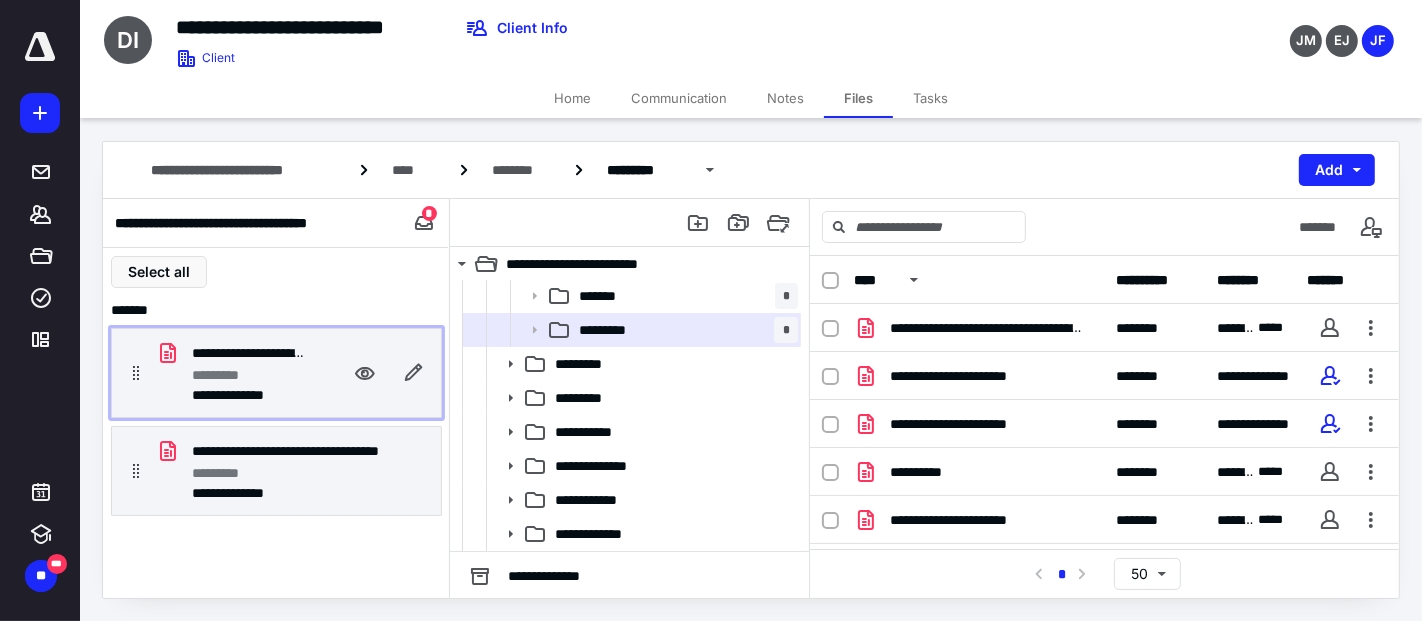 click on "**********" at bounding box center [248, 395] 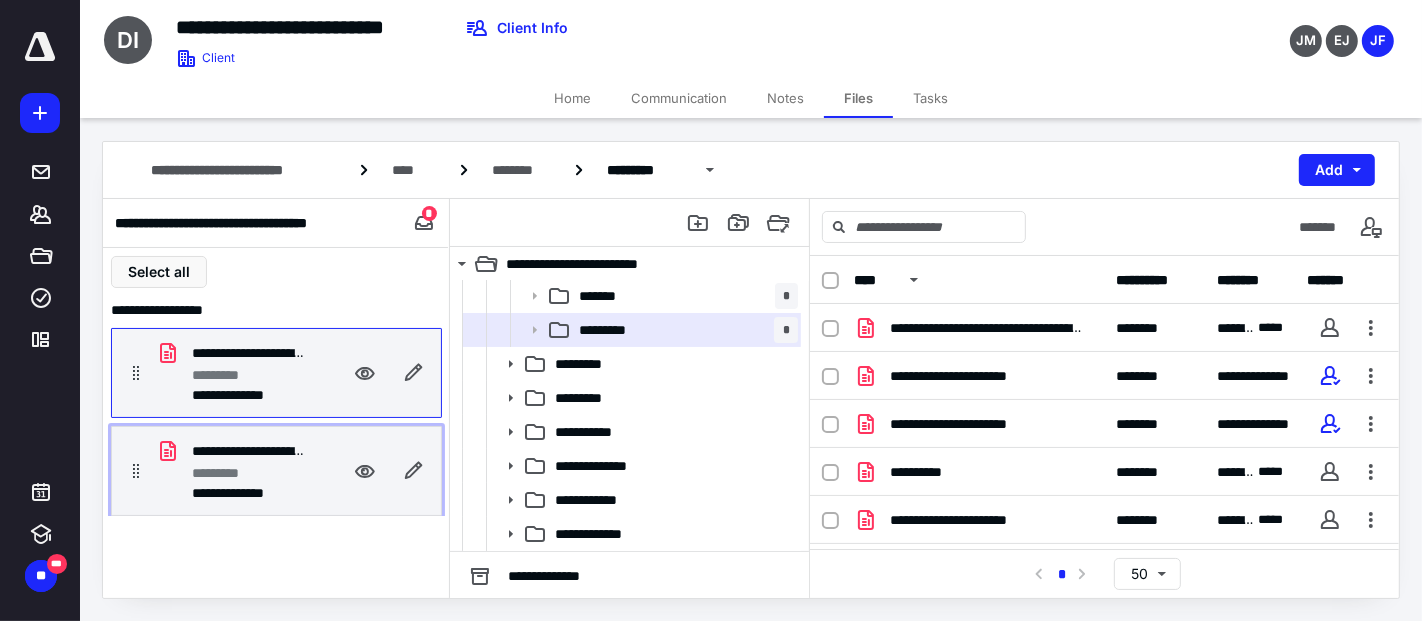 click on "*********" at bounding box center (248, 473) 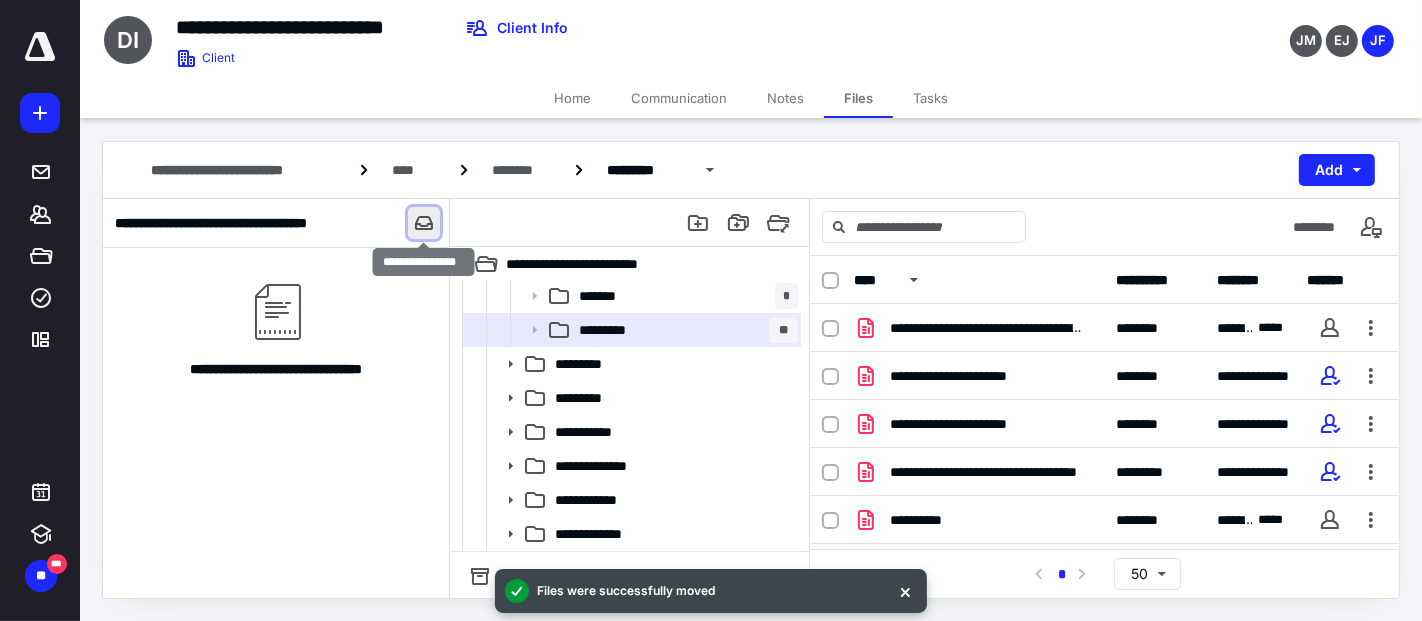 click at bounding box center [424, 223] 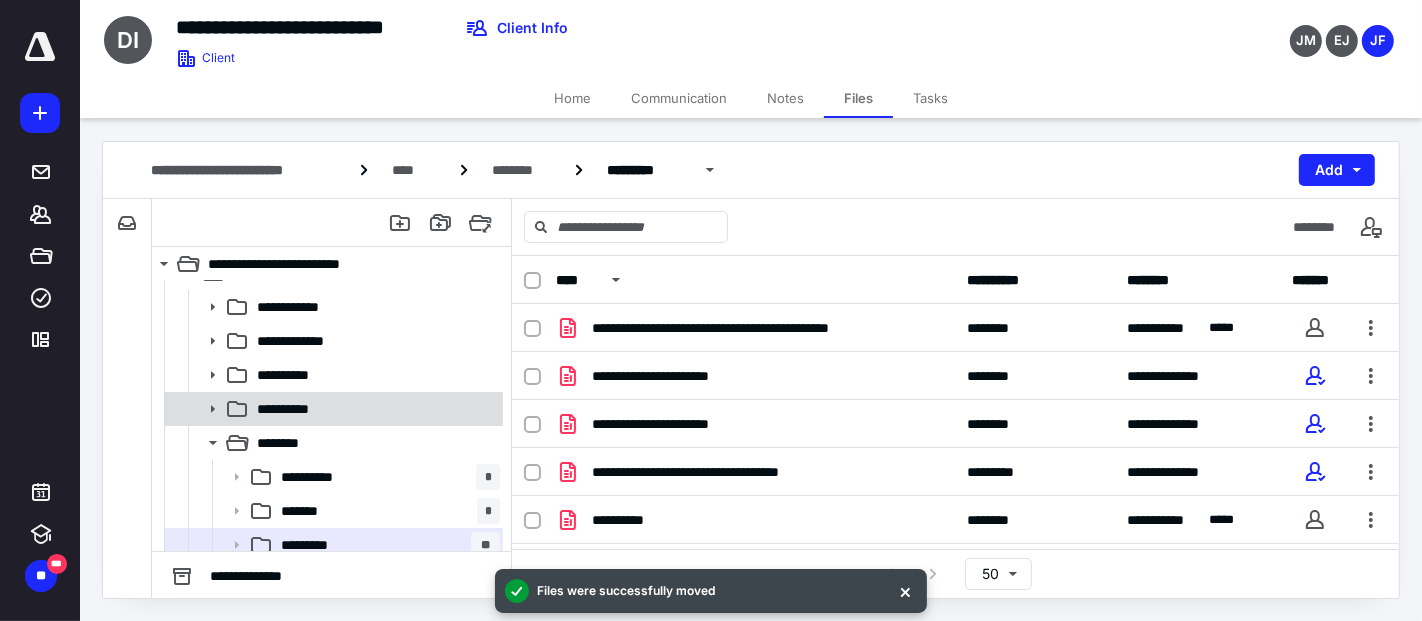 scroll, scrollTop: 222, scrollLeft: 0, axis: vertical 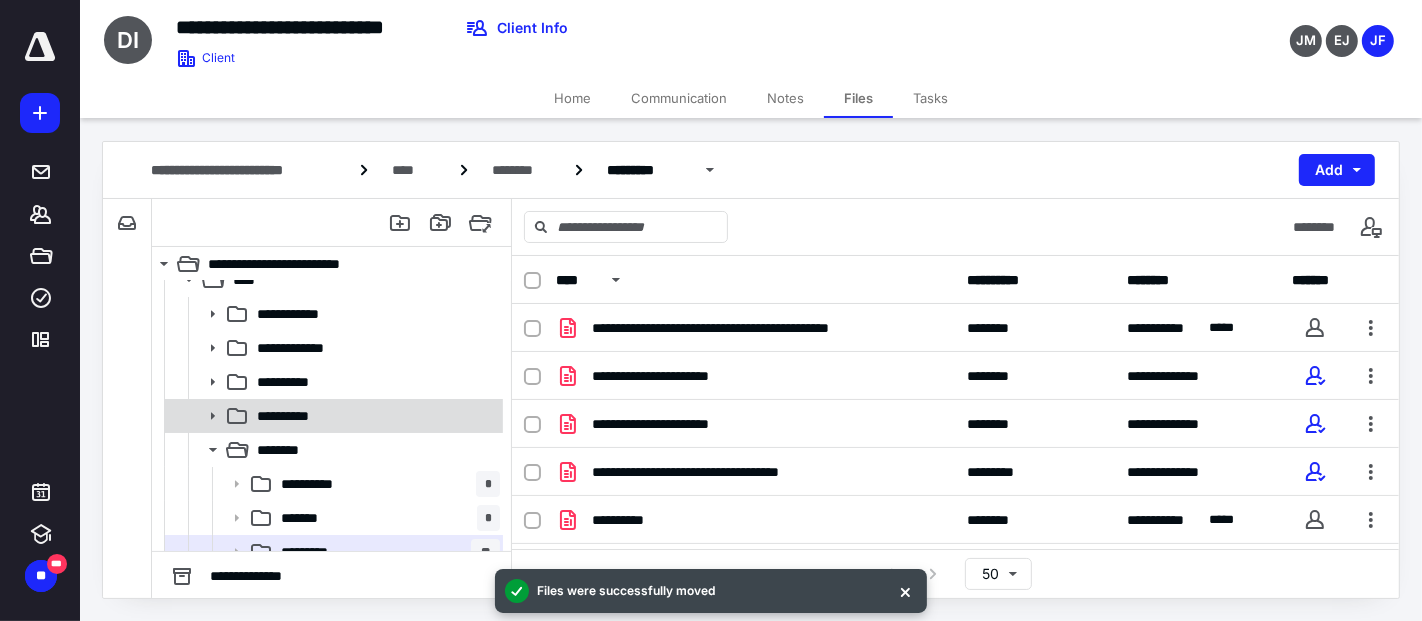 click 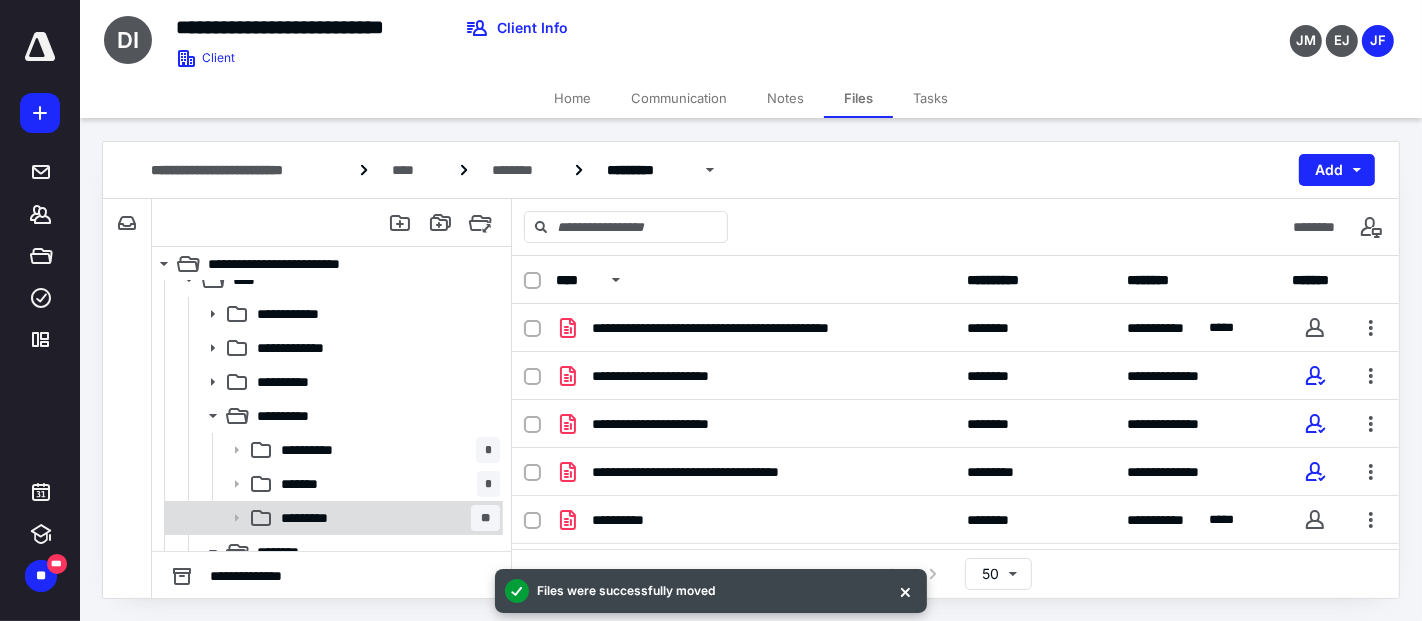 click on "********* **" at bounding box center (332, 518) 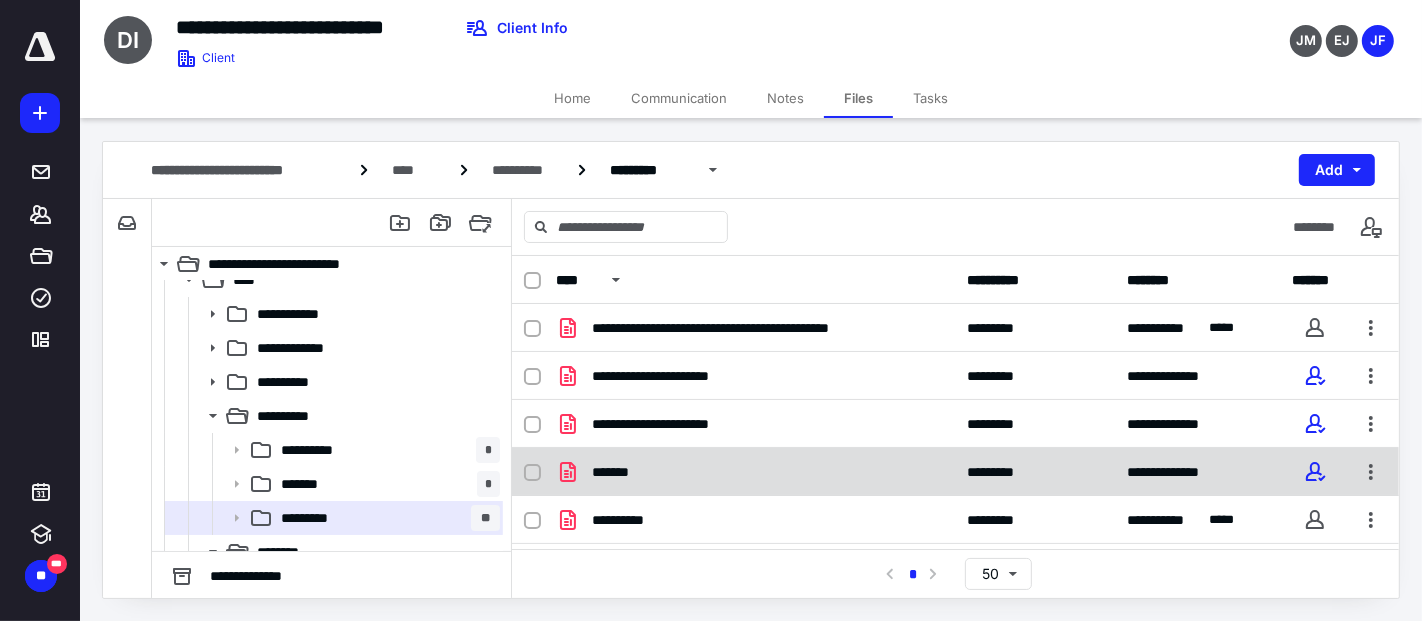 click on "*******" at bounding box center (756, 472) 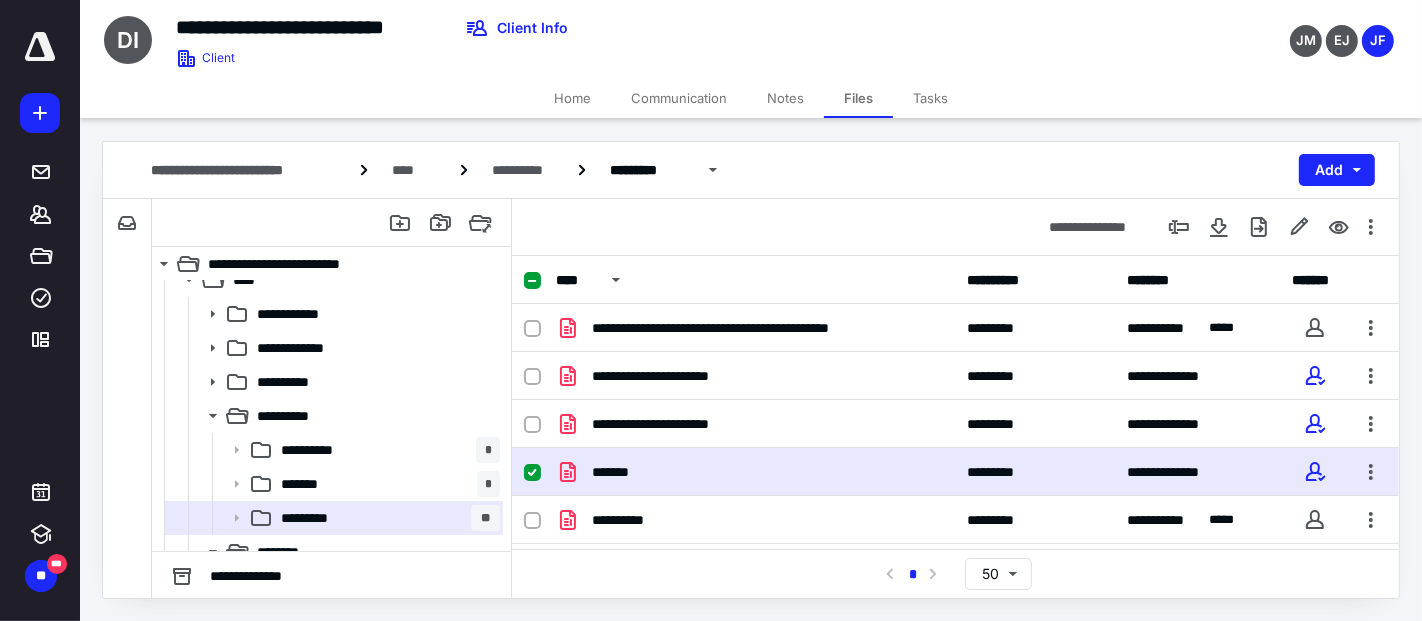 click on "*******" at bounding box center (756, 472) 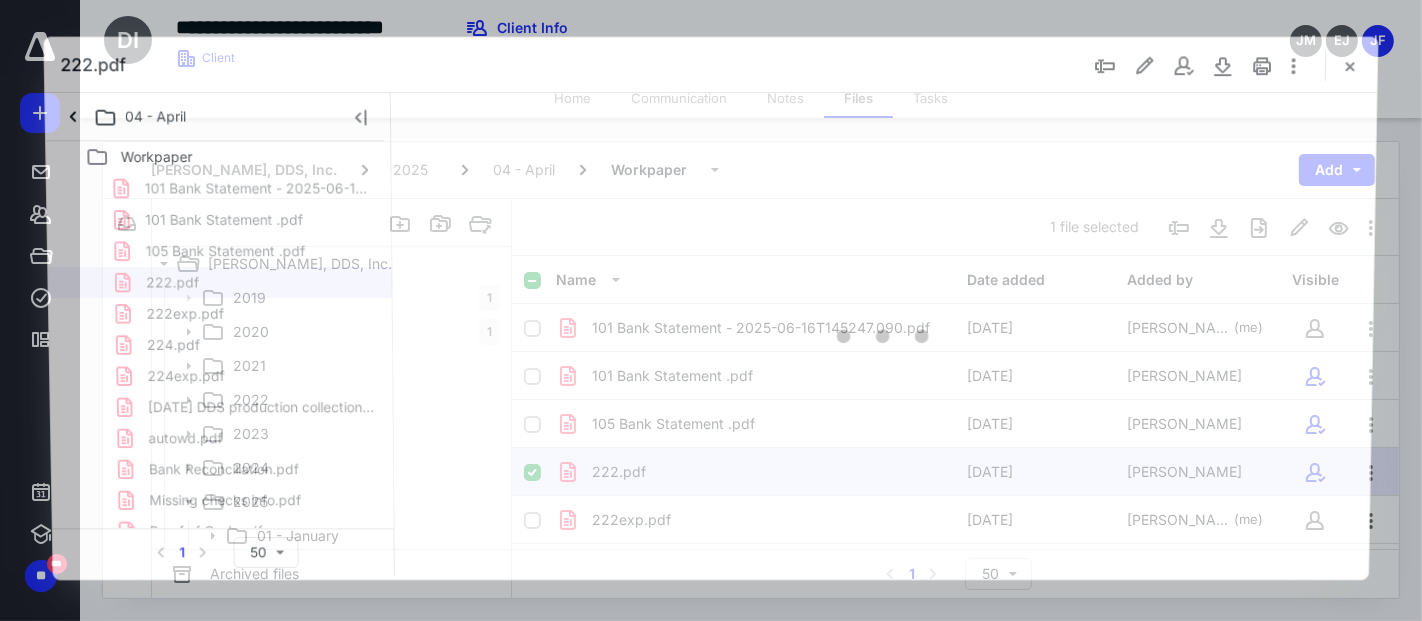 scroll, scrollTop: 222, scrollLeft: 0, axis: vertical 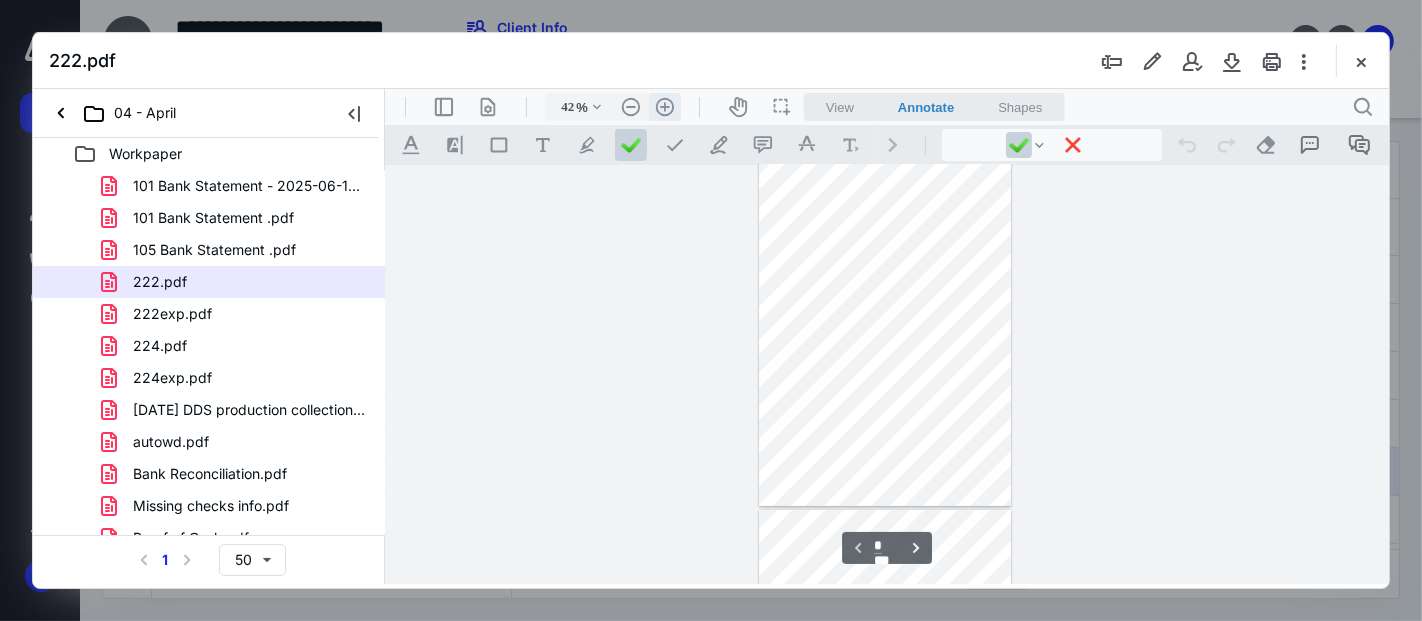 click on ".cls-1{fill:#abb0c4;} icon - header - zoom - in - line" at bounding box center (664, 106) 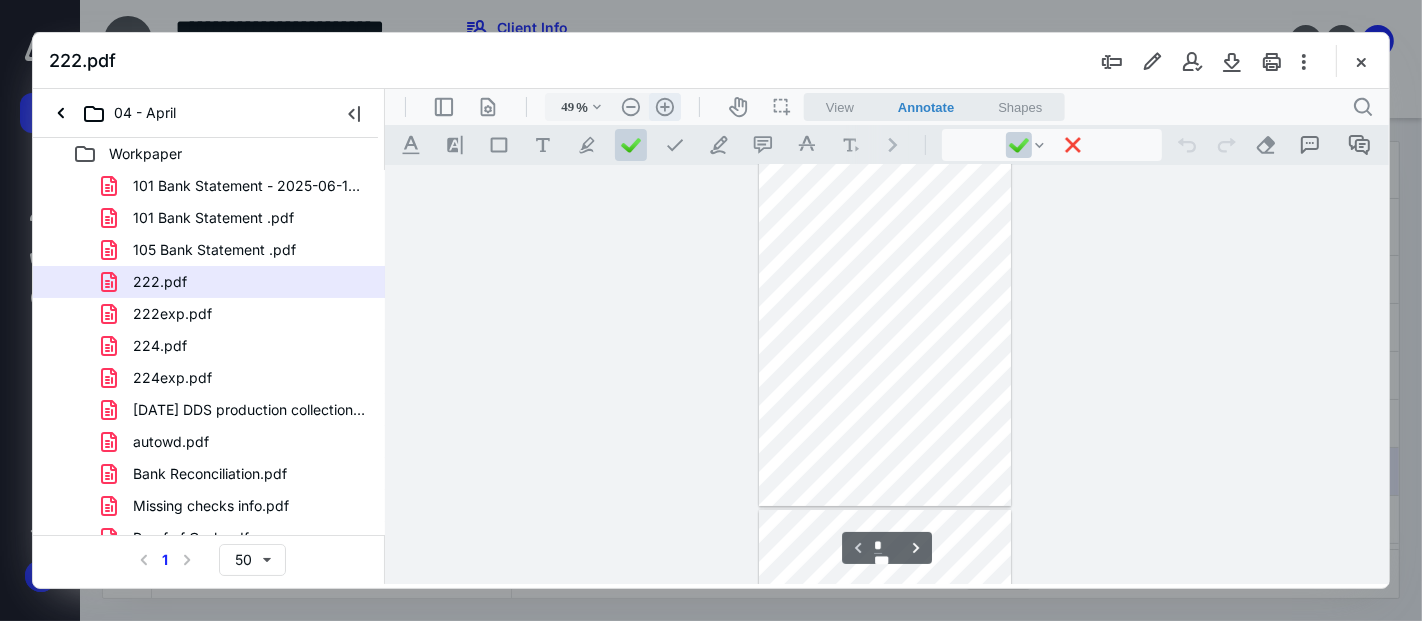 click on ".cls-1{fill:#abb0c4;} icon - header - zoom - in - line" at bounding box center (664, 106) 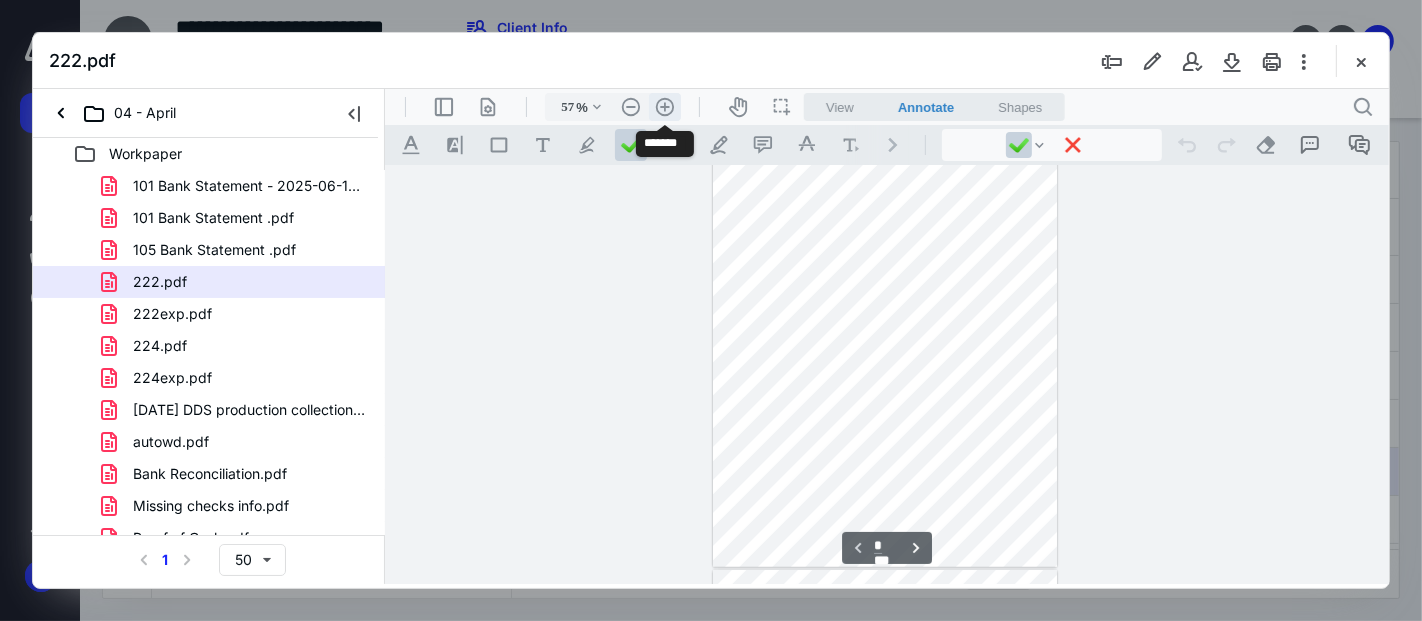 click on ".cls-1{fill:#abb0c4;} icon - header - zoom - in - line" at bounding box center [664, 106] 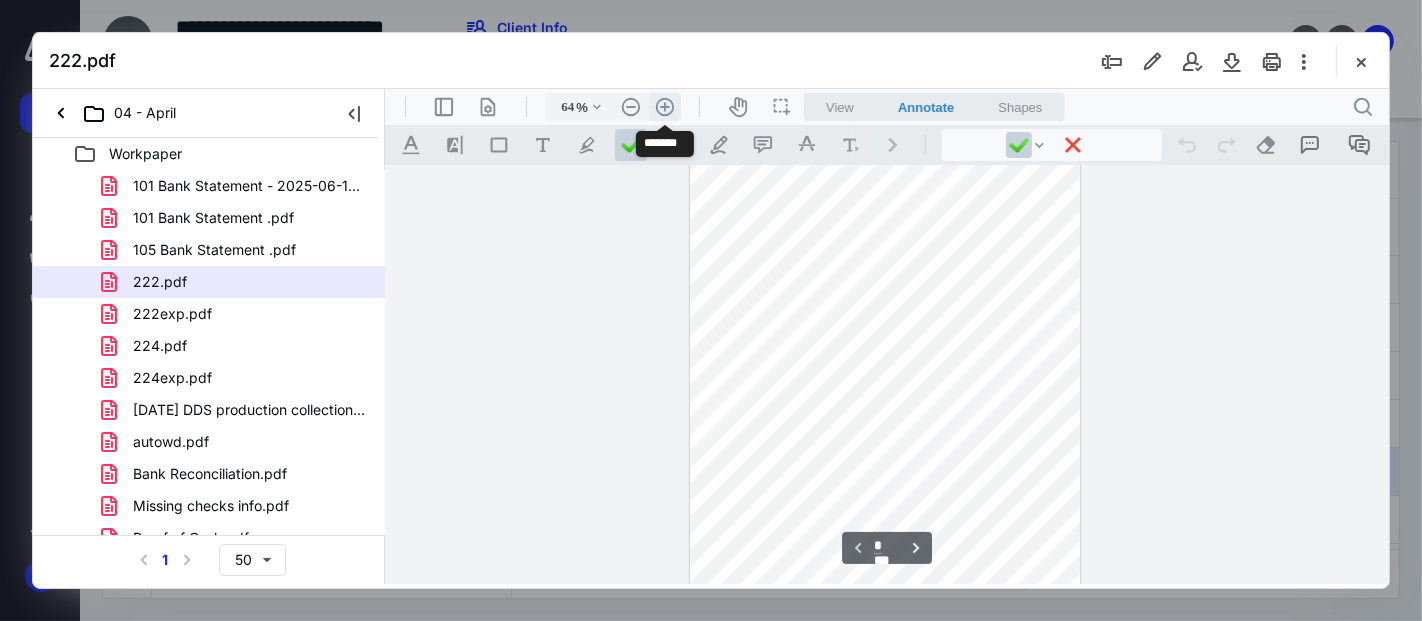 click on ".cls-1{fill:#abb0c4;} icon - header - zoom - in - line" at bounding box center (664, 106) 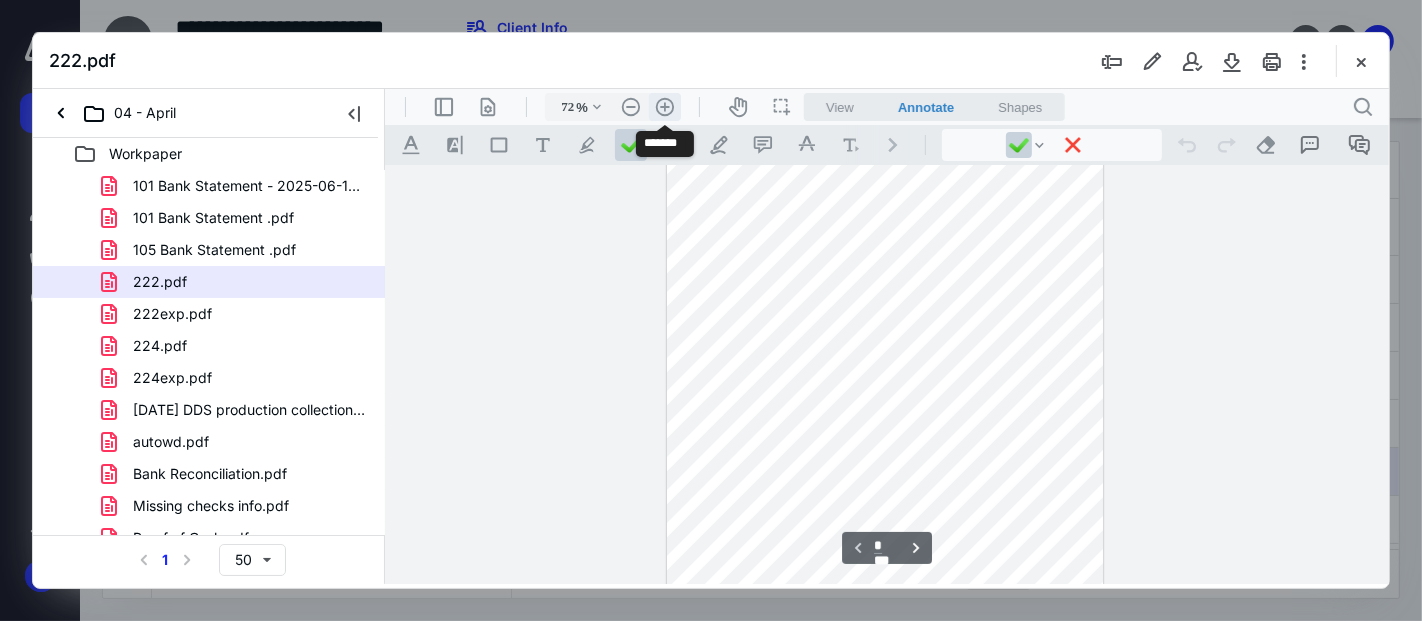 click on ".cls-1{fill:#abb0c4;} icon - header - zoom - in - line" at bounding box center (664, 106) 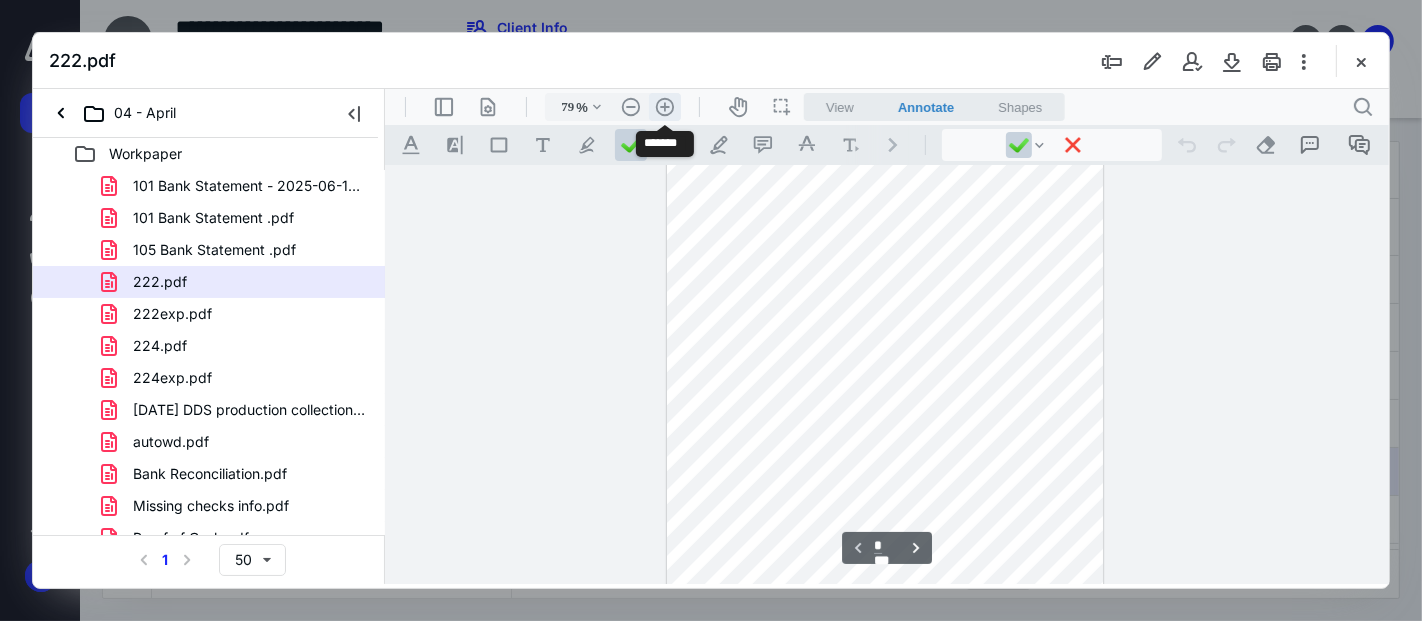 click on ".cls-1{fill:#abb0c4;} icon - header - zoom - in - line" at bounding box center [664, 106] 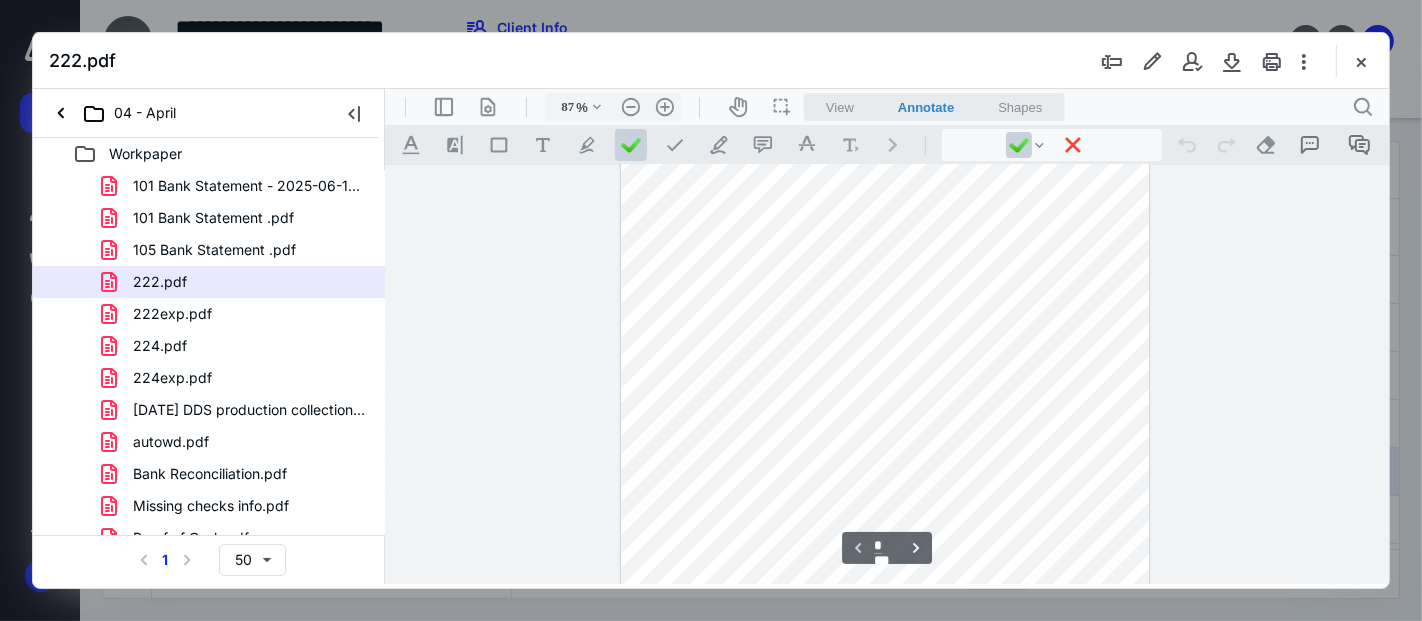 scroll, scrollTop: 126, scrollLeft: 0, axis: vertical 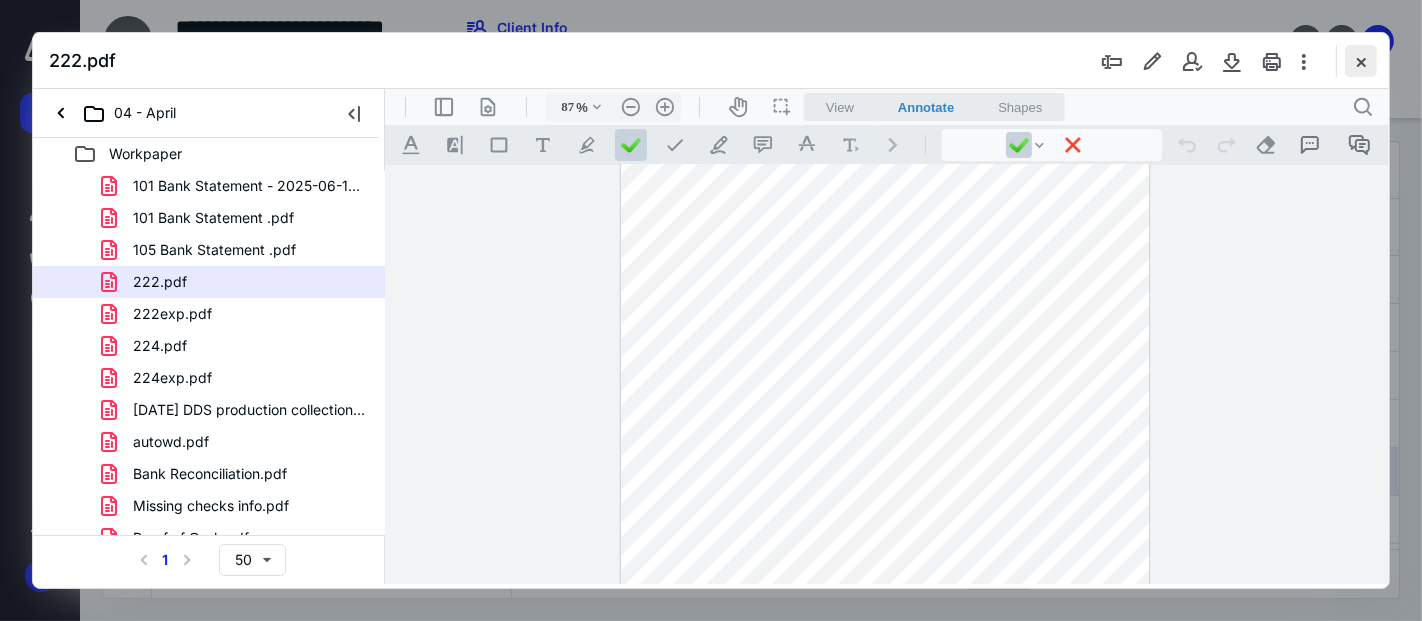 drag, startPoint x: 1362, startPoint y: 67, endPoint x: 1227, endPoint y: 127, distance: 147.73286 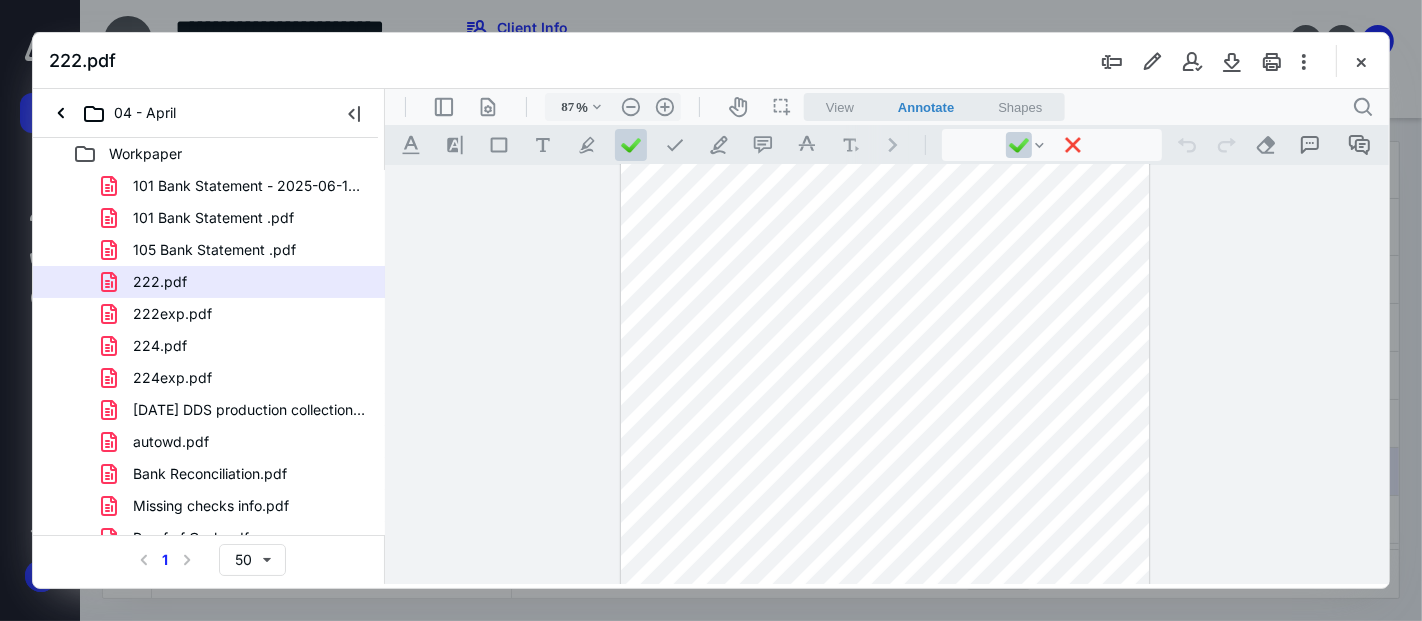 click at bounding box center (1361, 61) 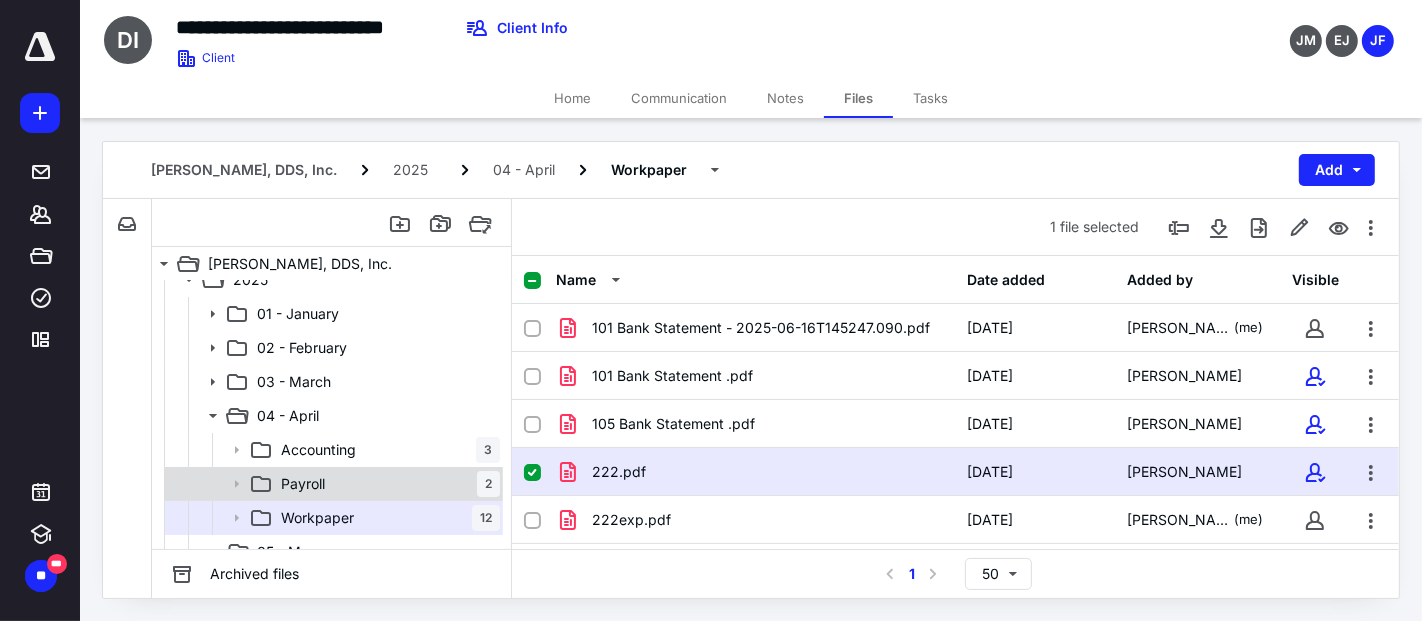scroll, scrollTop: 333, scrollLeft: 0, axis: vertical 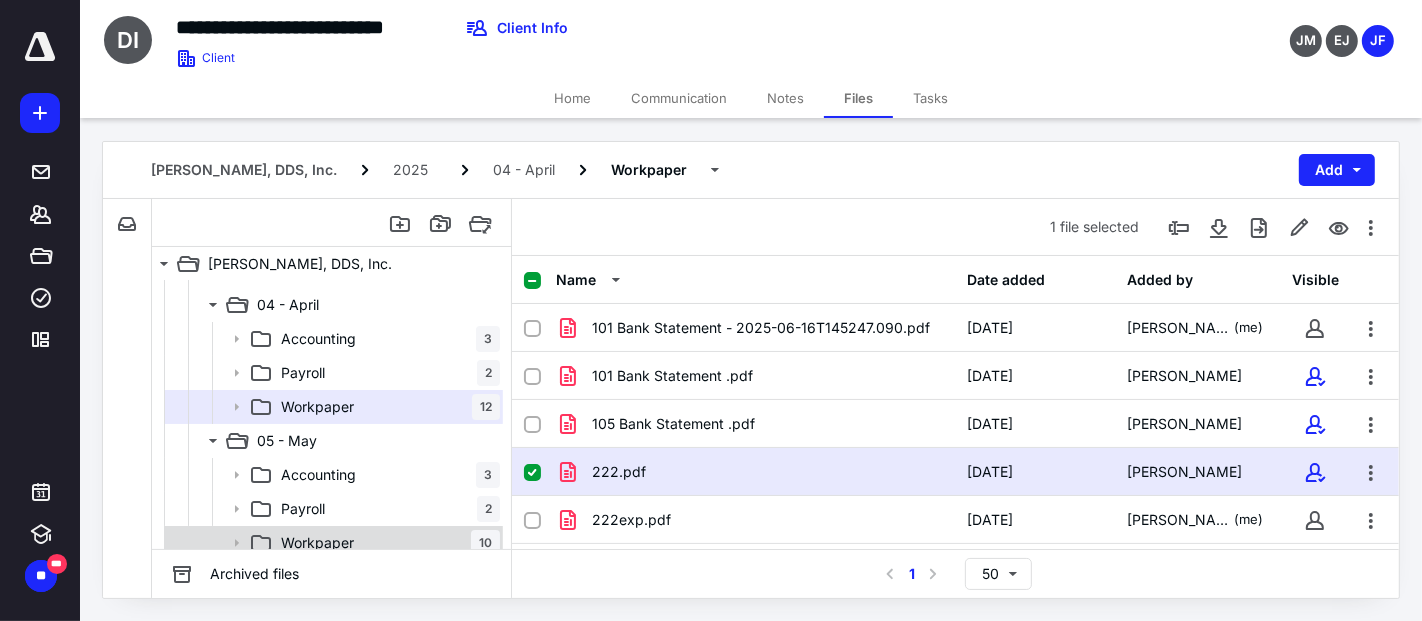 click on "Workpaper 10" at bounding box center [386, 543] 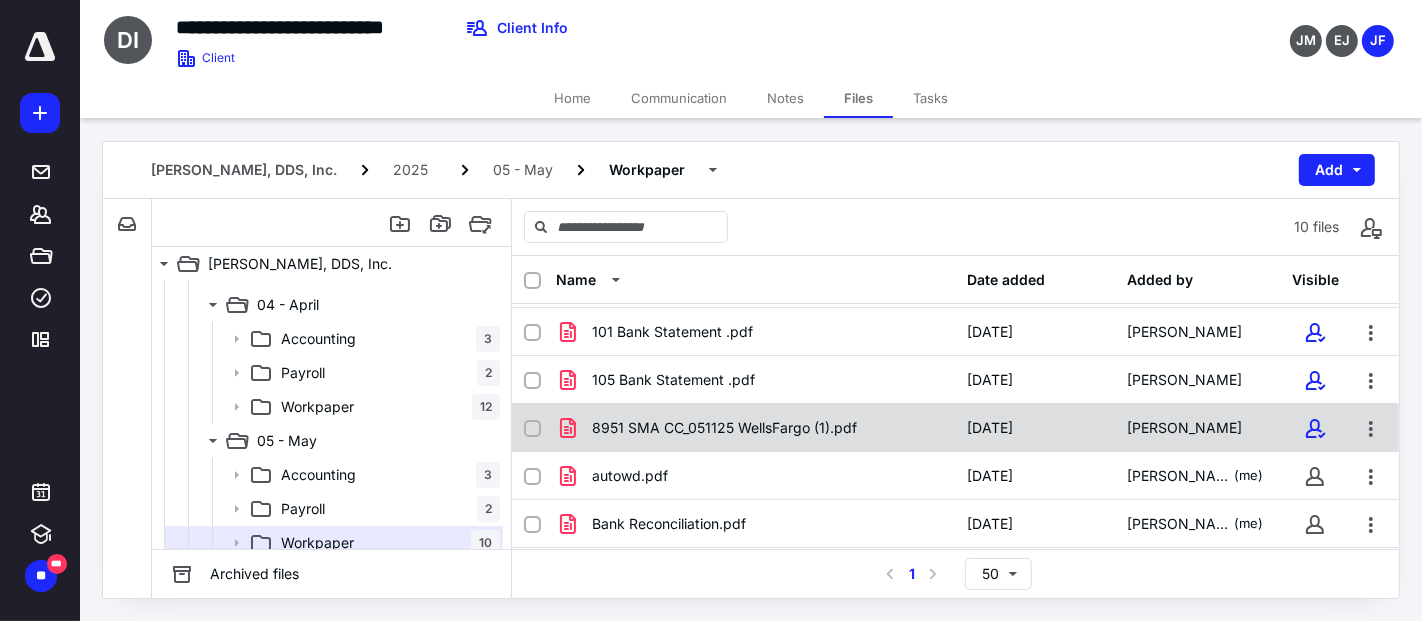 scroll, scrollTop: 0, scrollLeft: 0, axis: both 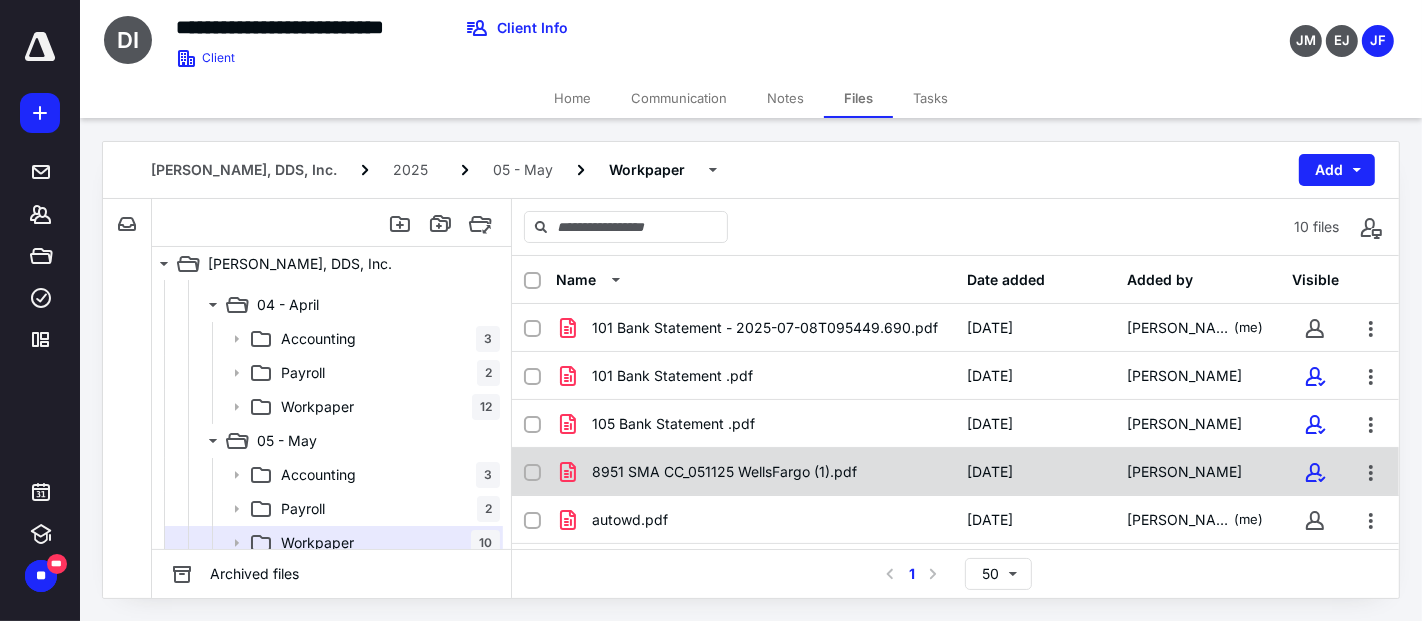 click on "8951 SMA CC_051125 WellsFargo (1).pdf" at bounding box center (756, 472) 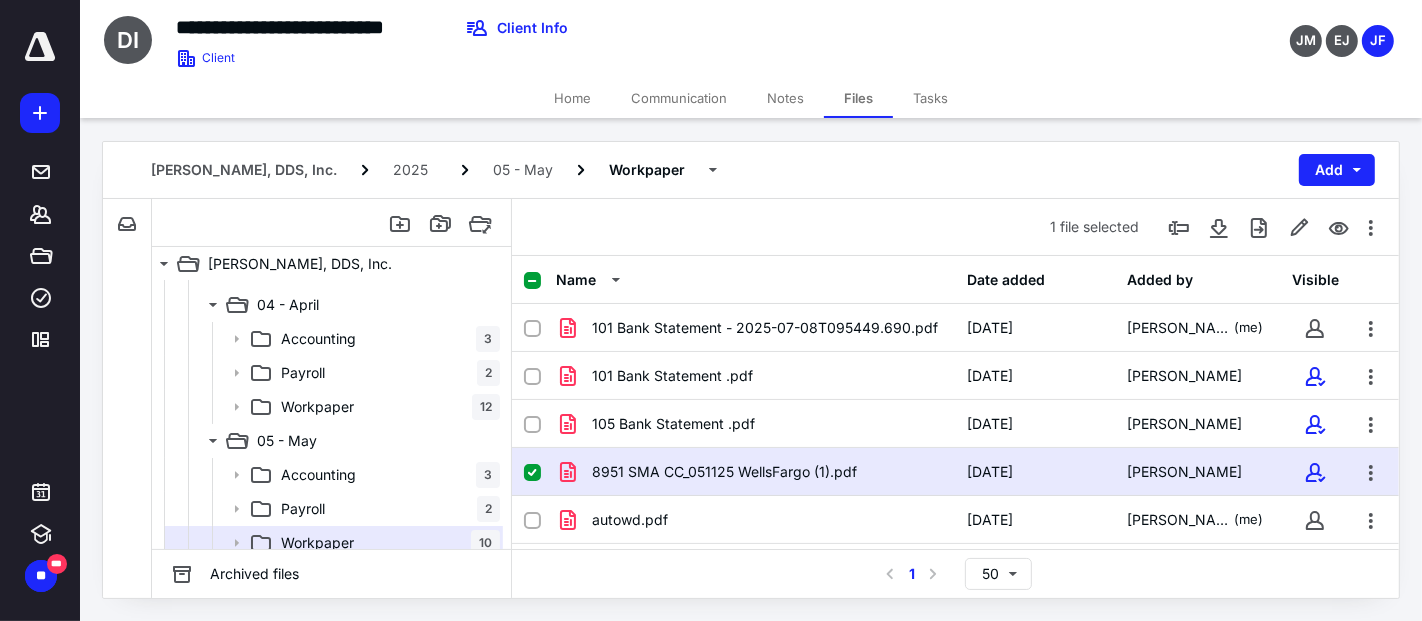 click on "8951 SMA CC_051125 WellsFargo (1).pdf" at bounding box center (756, 472) 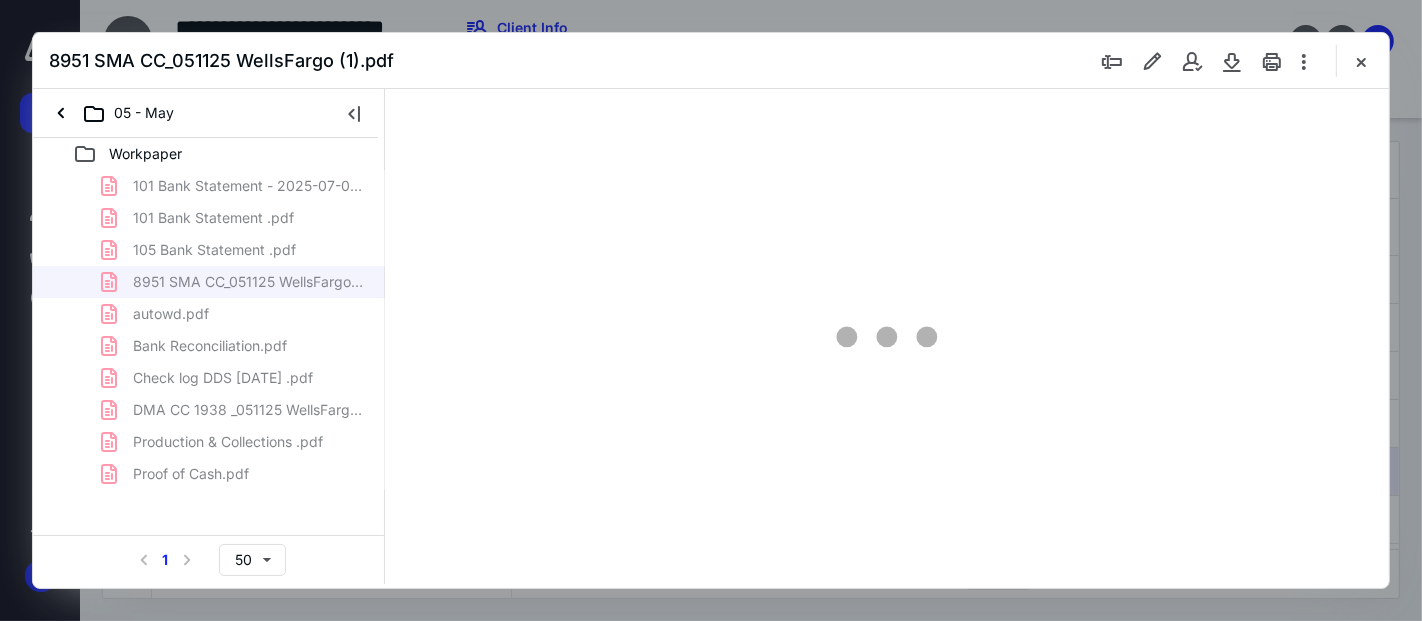 scroll, scrollTop: 0, scrollLeft: 0, axis: both 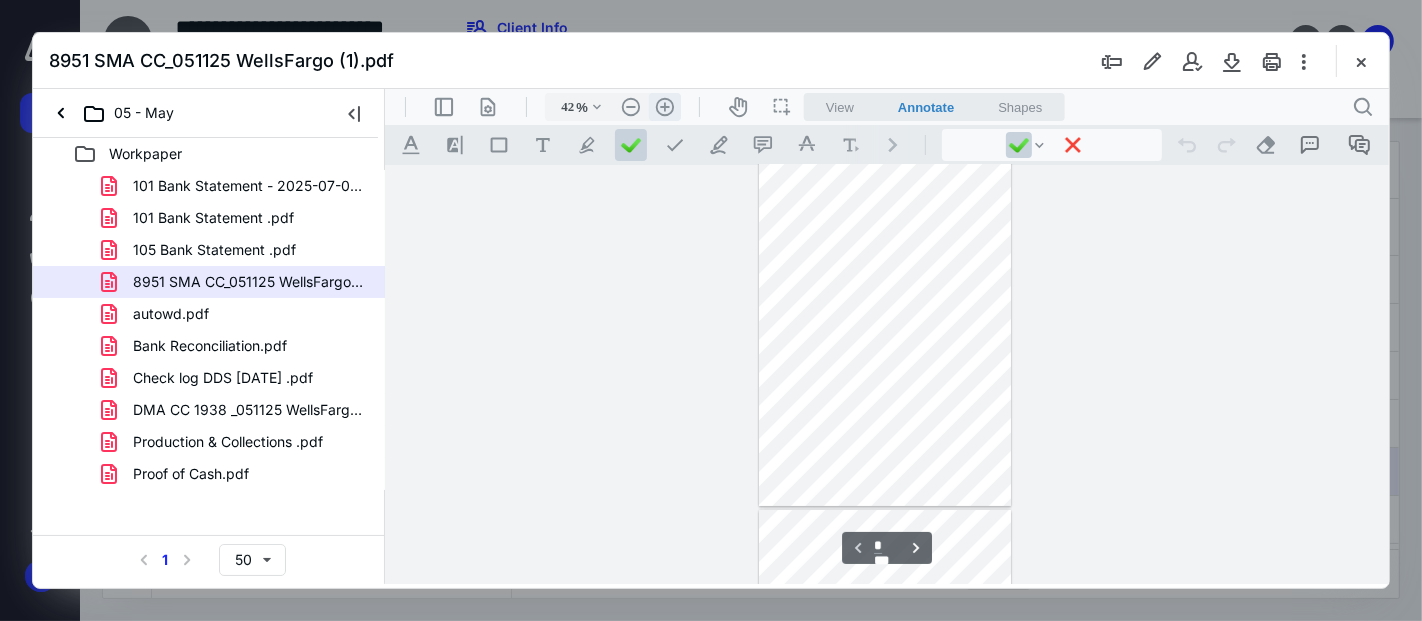 click on ".cls-1{fill:#abb0c4;} icon - header - zoom - in - line" at bounding box center [664, 106] 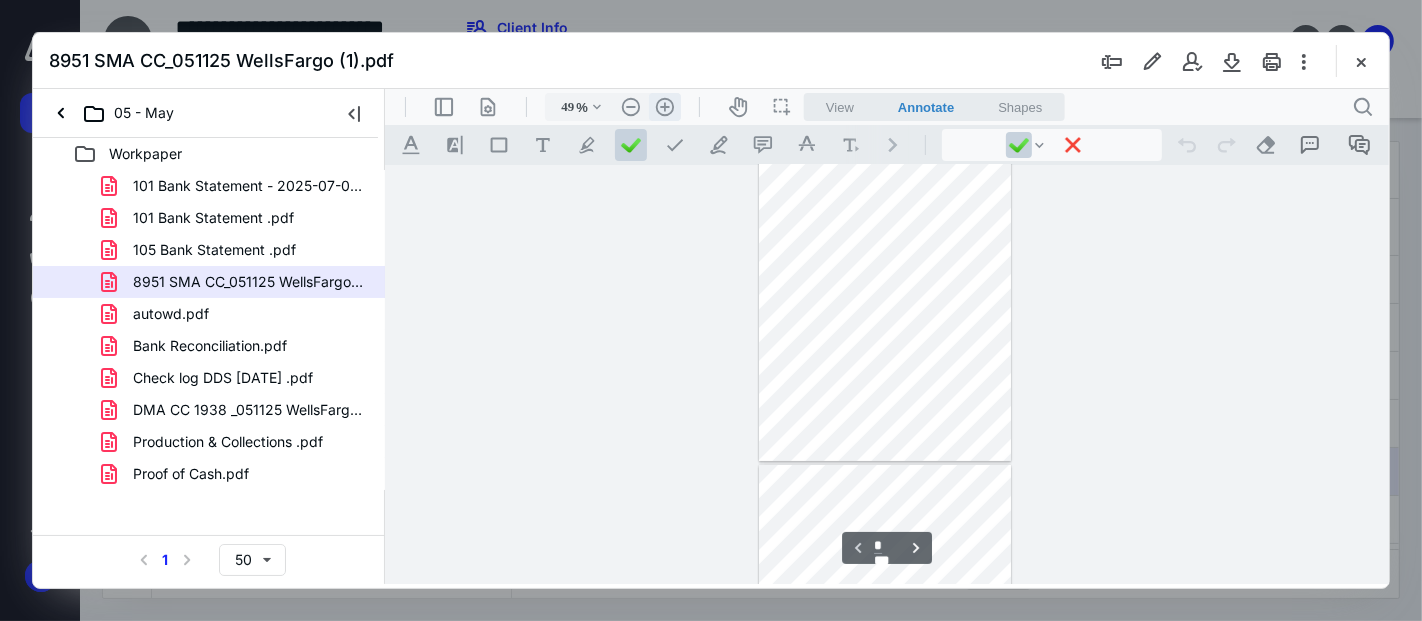 click on ".cls-1{fill:#abb0c4;} icon - header - zoom - in - line" at bounding box center (664, 106) 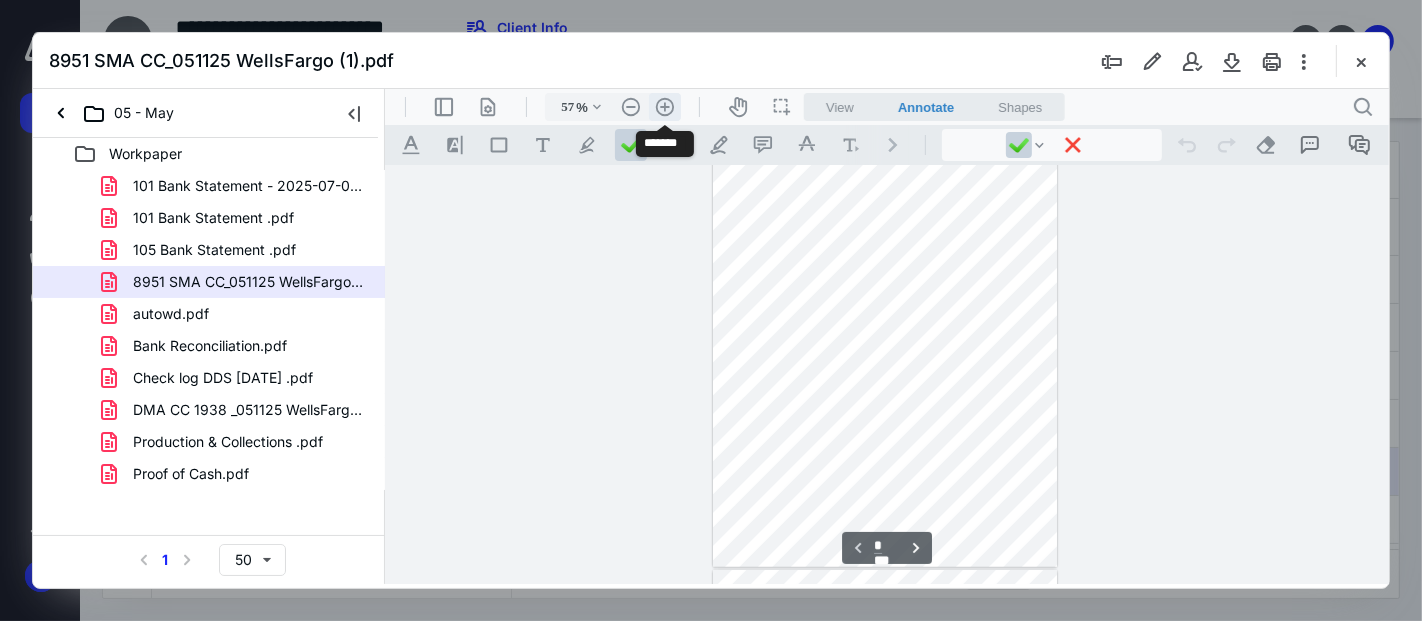 click on ".cls-1{fill:#abb0c4;} icon - header - zoom - in - line" at bounding box center (664, 106) 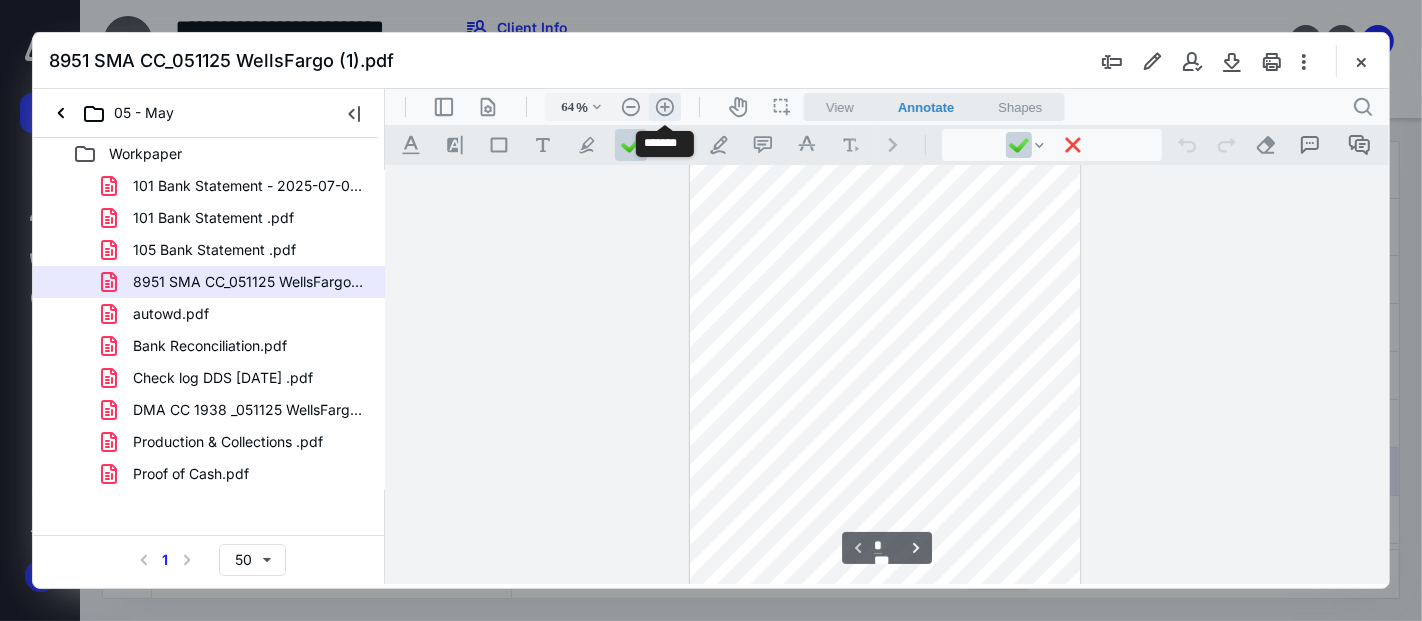 click on ".cls-1{fill:#abb0c4;} icon - header - zoom - in - line" at bounding box center [664, 106] 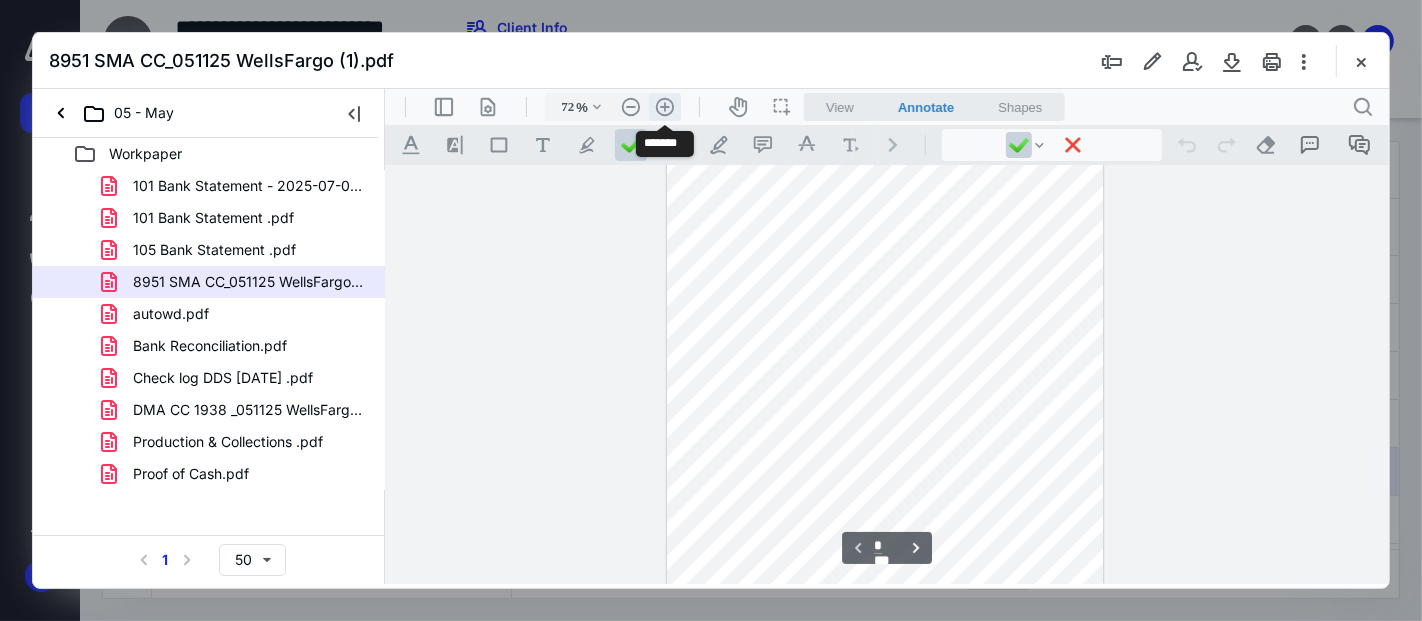 click on ".cls-1{fill:#abb0c4;} icon - header - zoom - in - line" at bounding box center [664, 106] 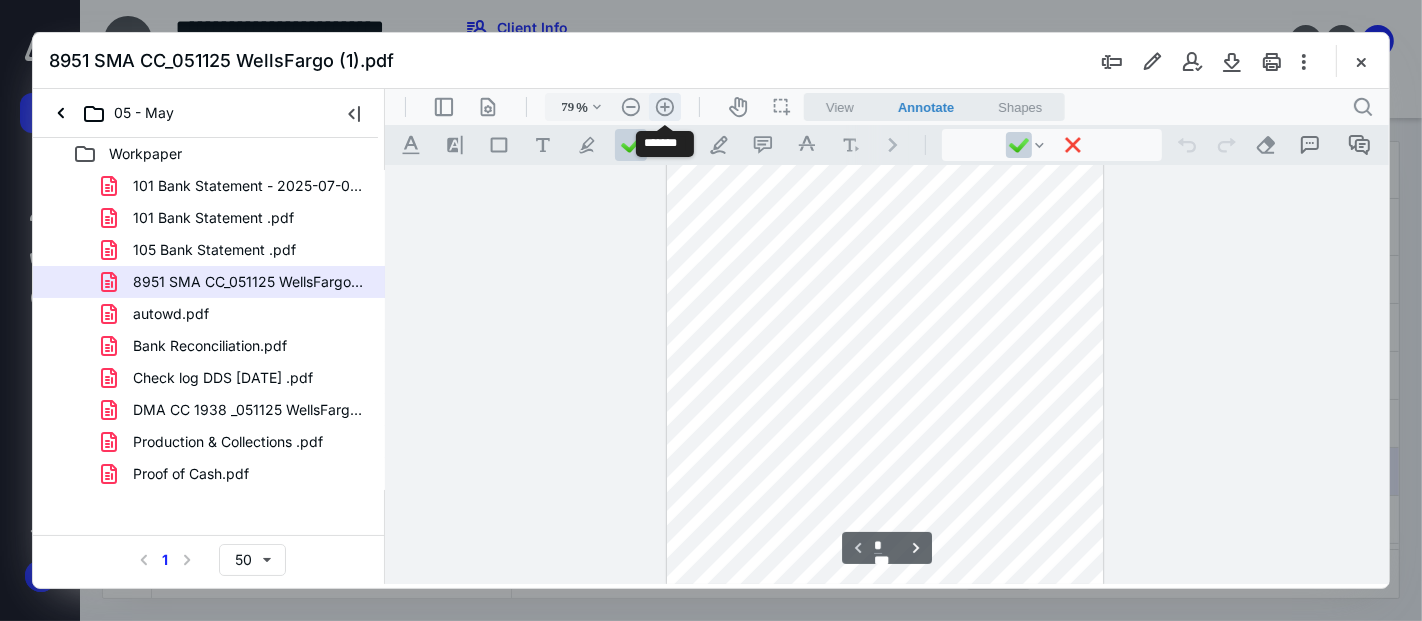 click on ".cls-1{fill:#abb0c4;} icon - header - zoom - in - line" at bounding box center (664, 106) 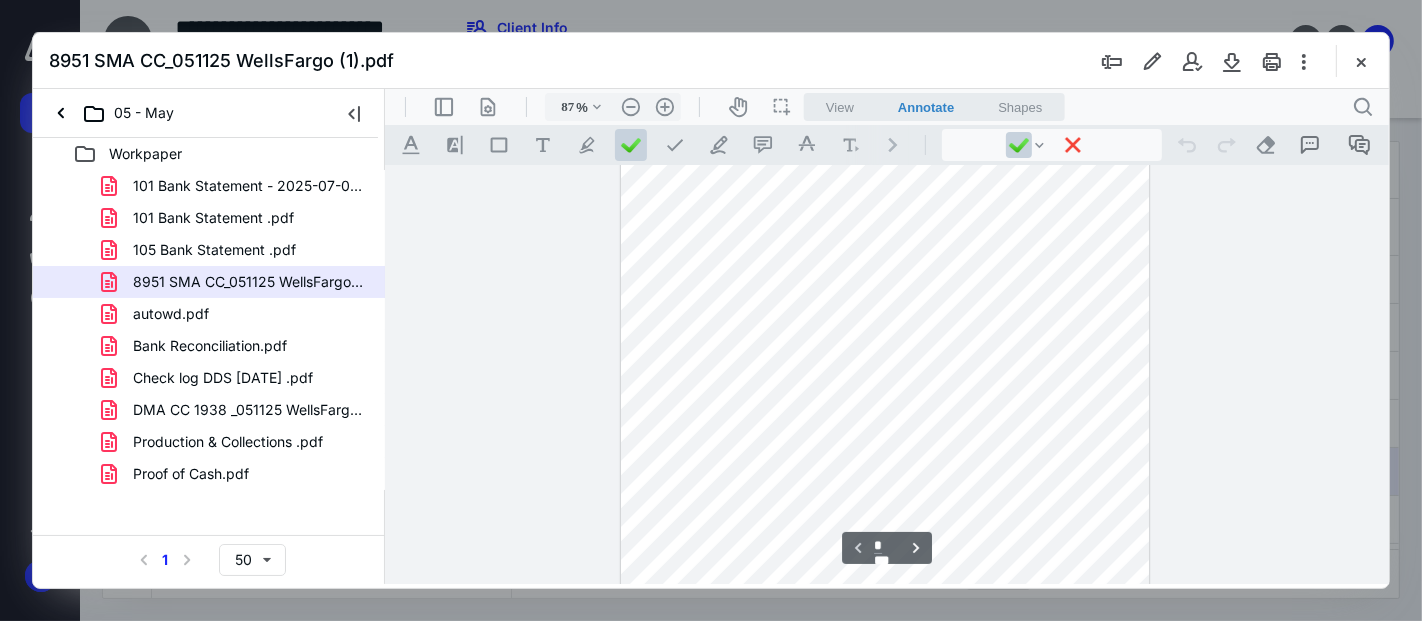 scroll, scrollTop: 237, scrollLeft: 0, axis: vertical 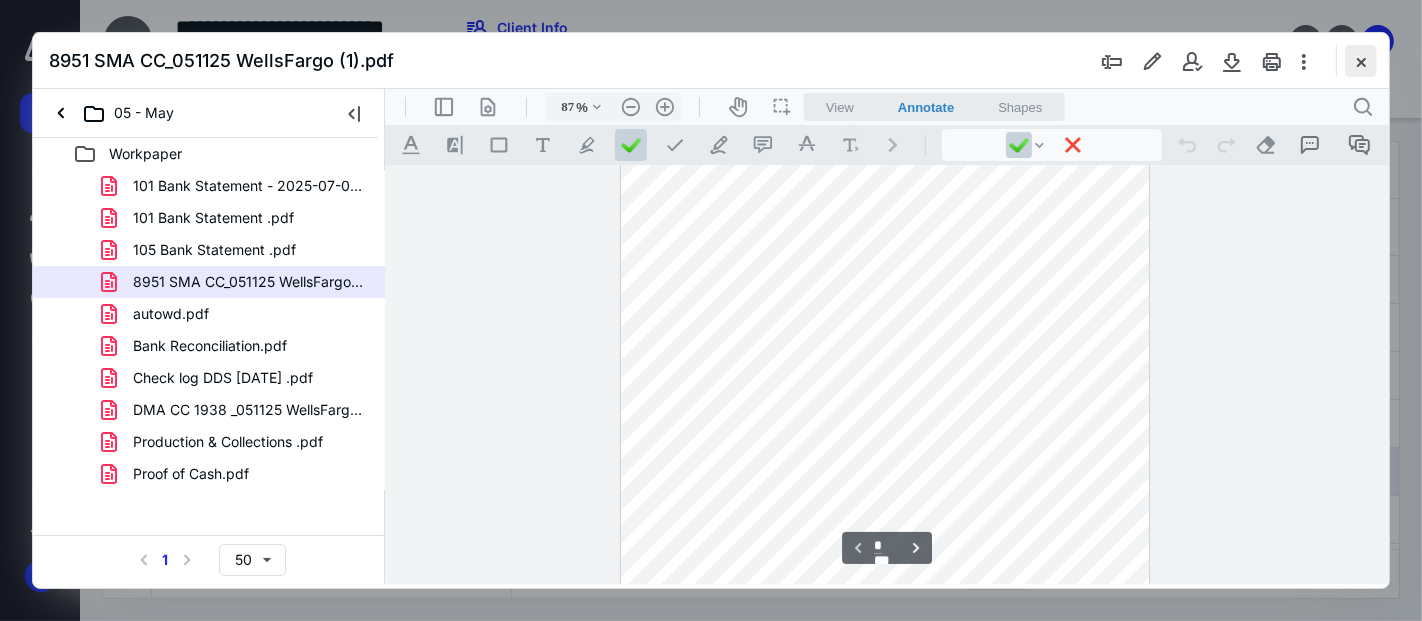 click at bounding box center (1361, 61) 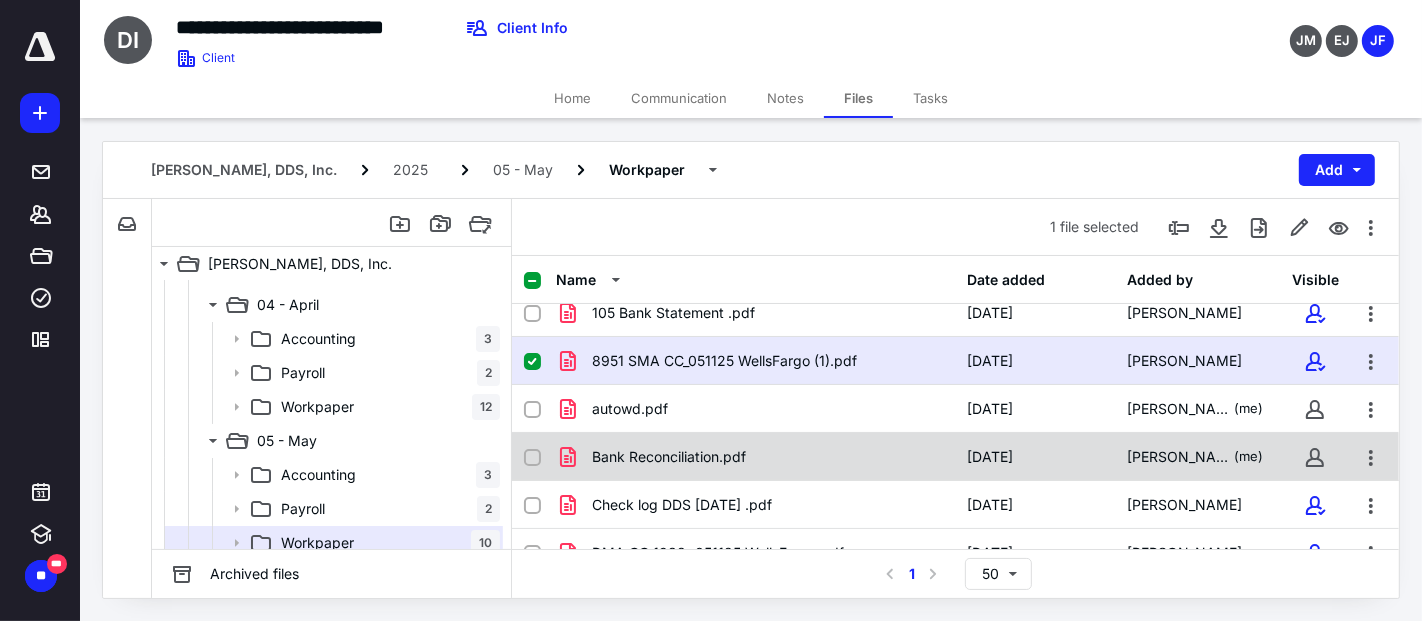 scroll, scrollTop: 230, scrollLeft: 0, axis: vertical 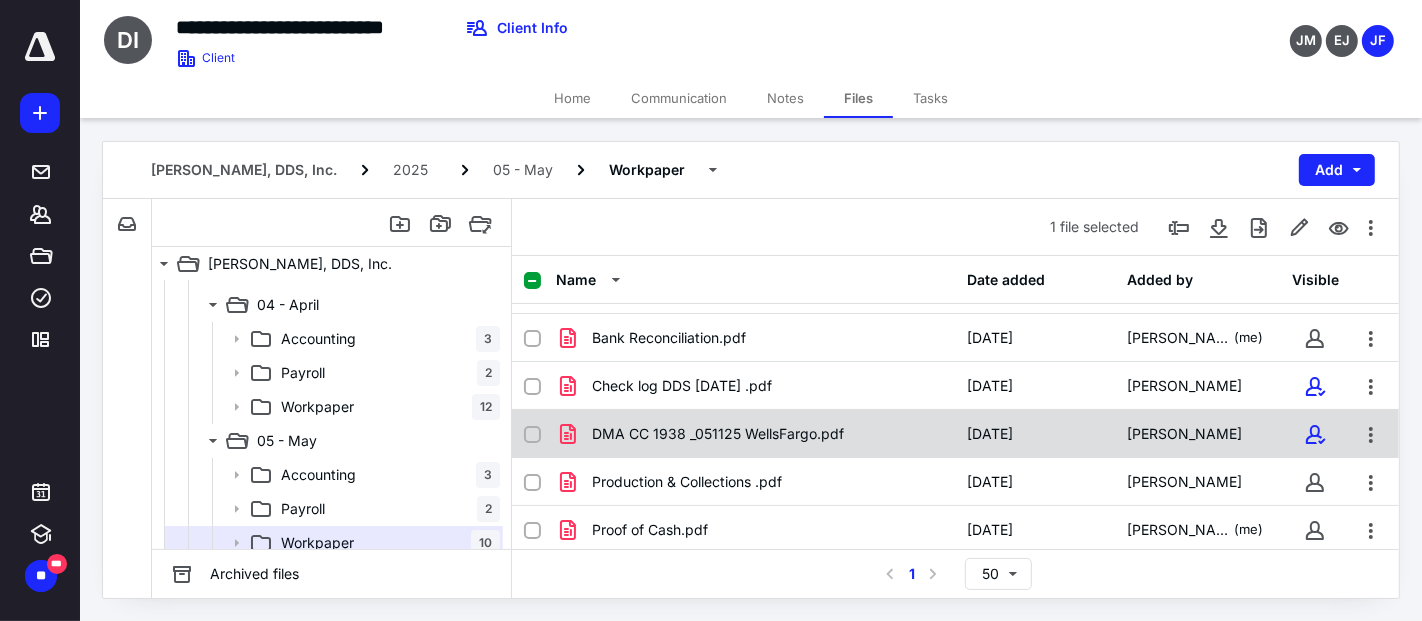 click on "DMA CC 1938 _051125 WellsFargo.pdf" at bounding box center (718, 434) 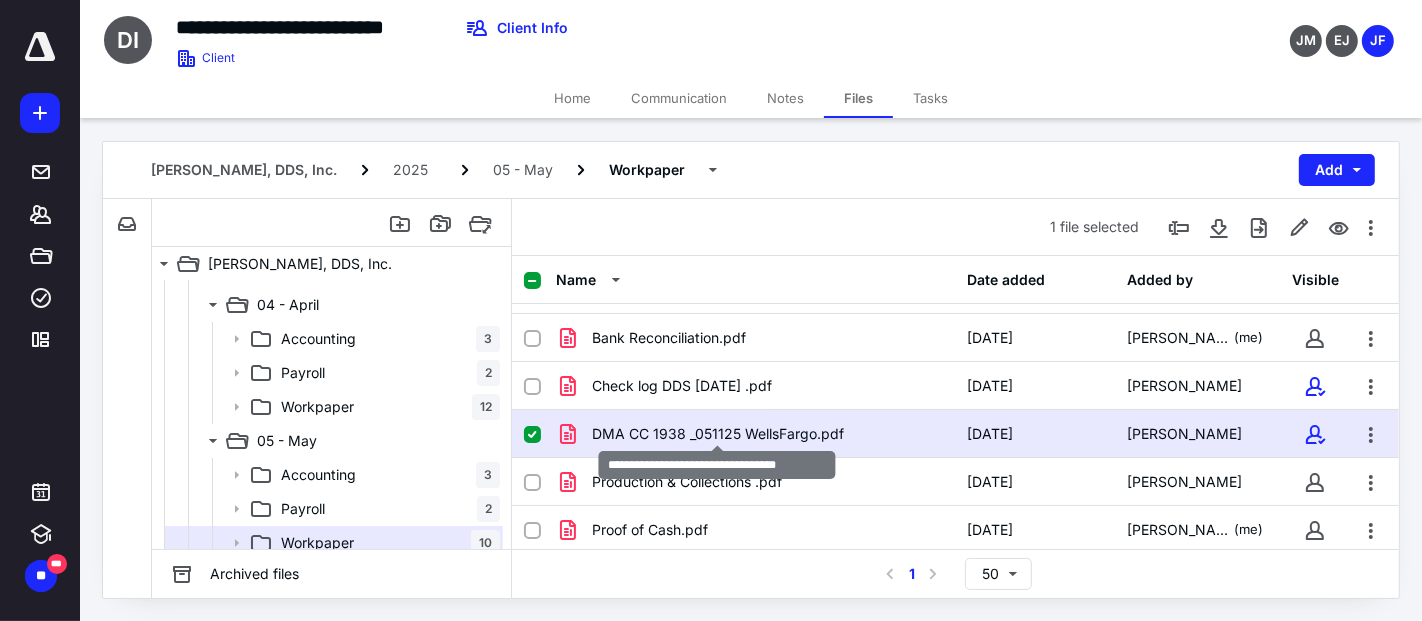 click on "DMA CC 1938 _051125 WellsFargo.pdf" at bounding box center [718, 434] 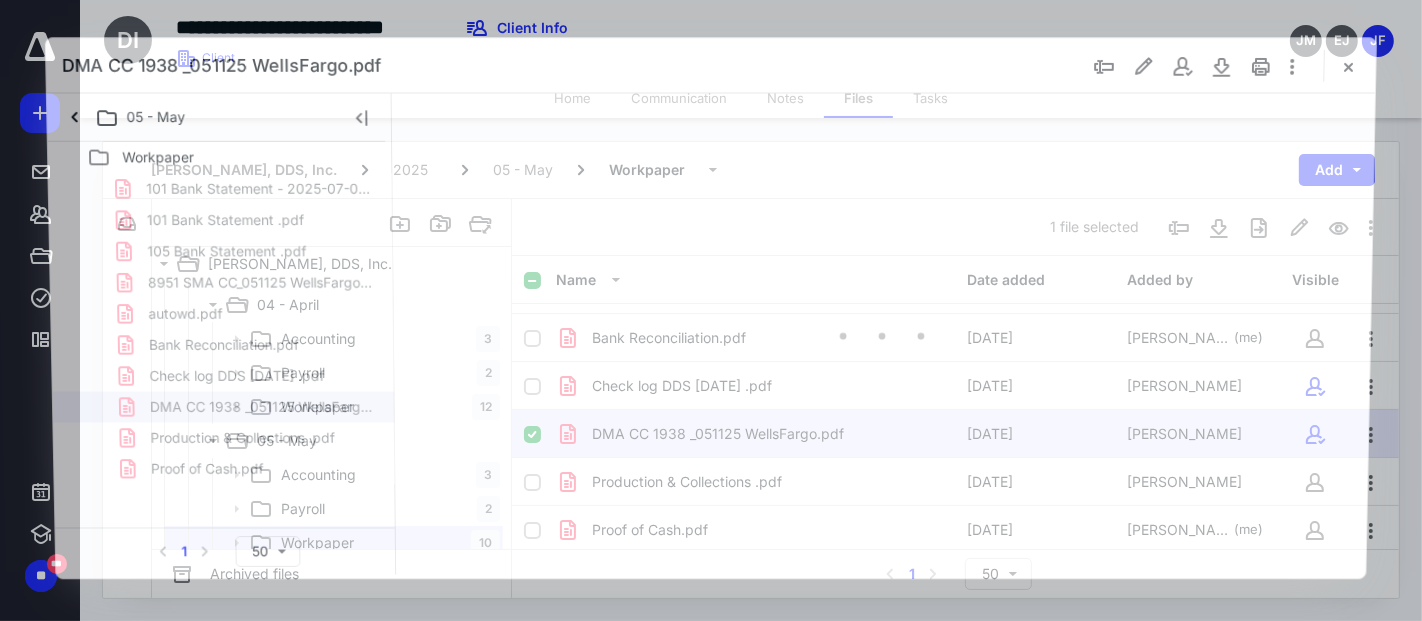 scroll, scrollTop: 0, scrollLeft: 0, axis: both 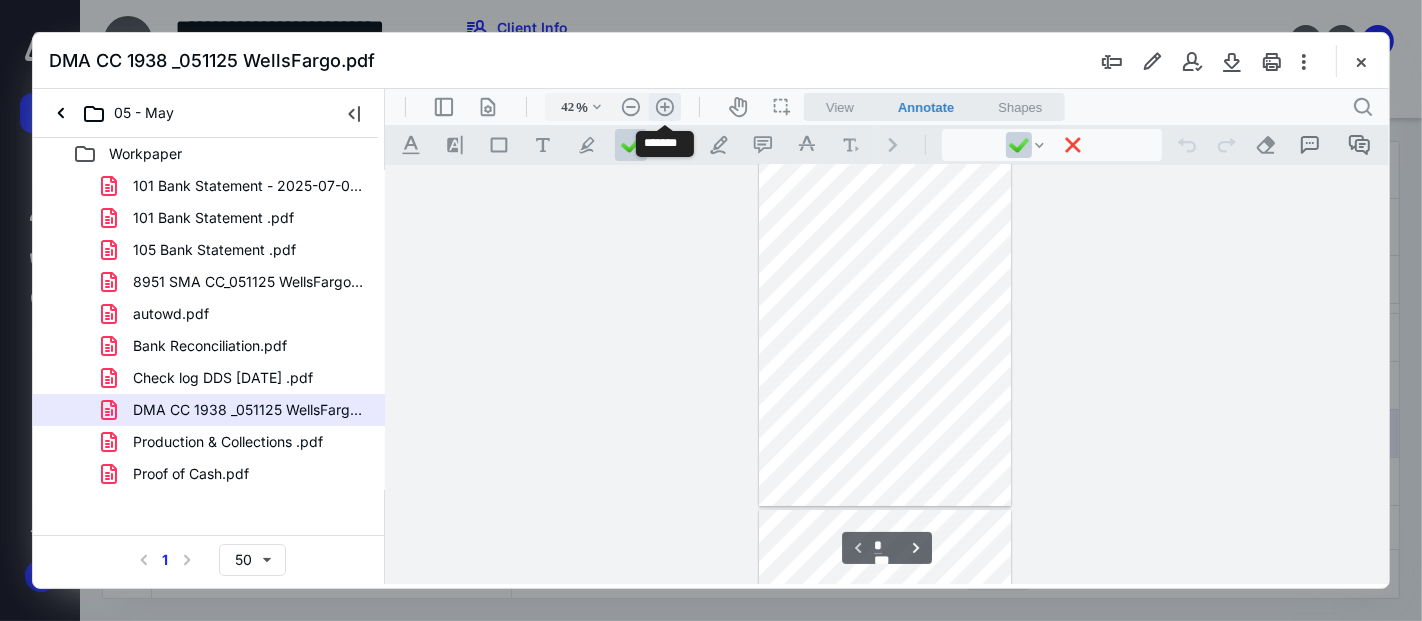 click on ".cls-1{fill:#abb0c4;} icon - header - zoom - in - line" at bounding box center [664, 106] 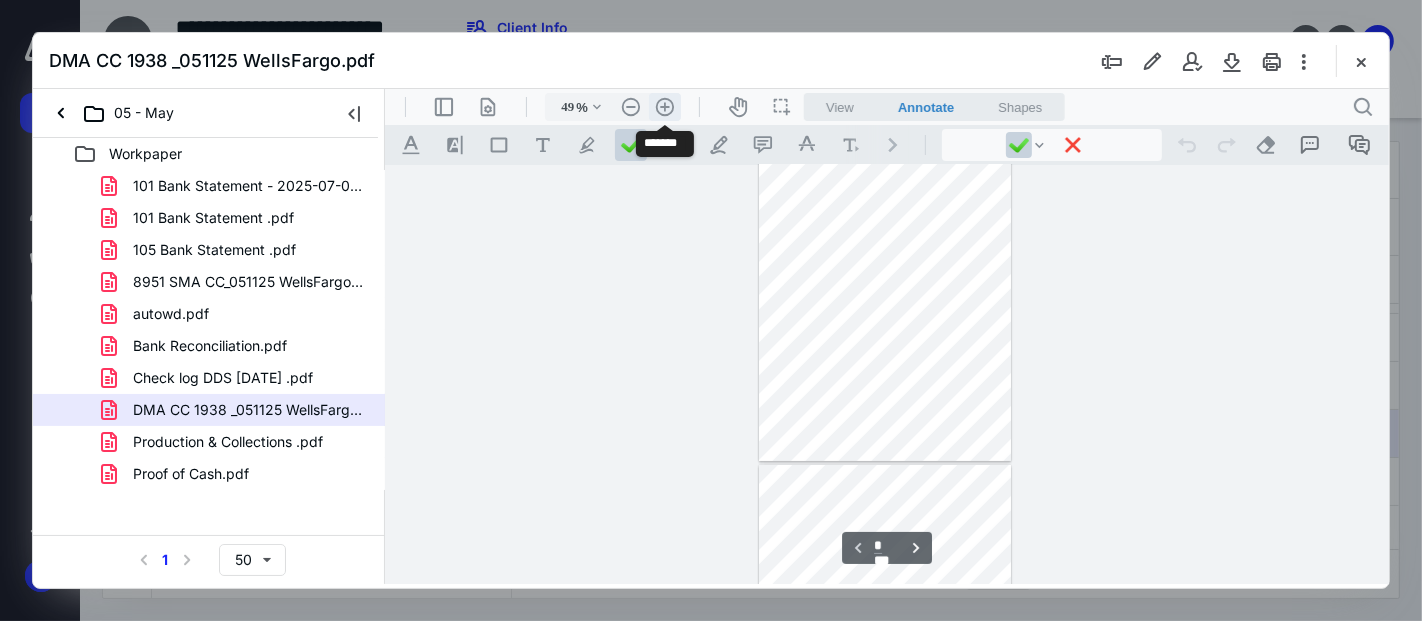 click on ".cls-1{fill:#abb0c4;} icon - header - zoom - in - line" at bounding box center [664, 106] 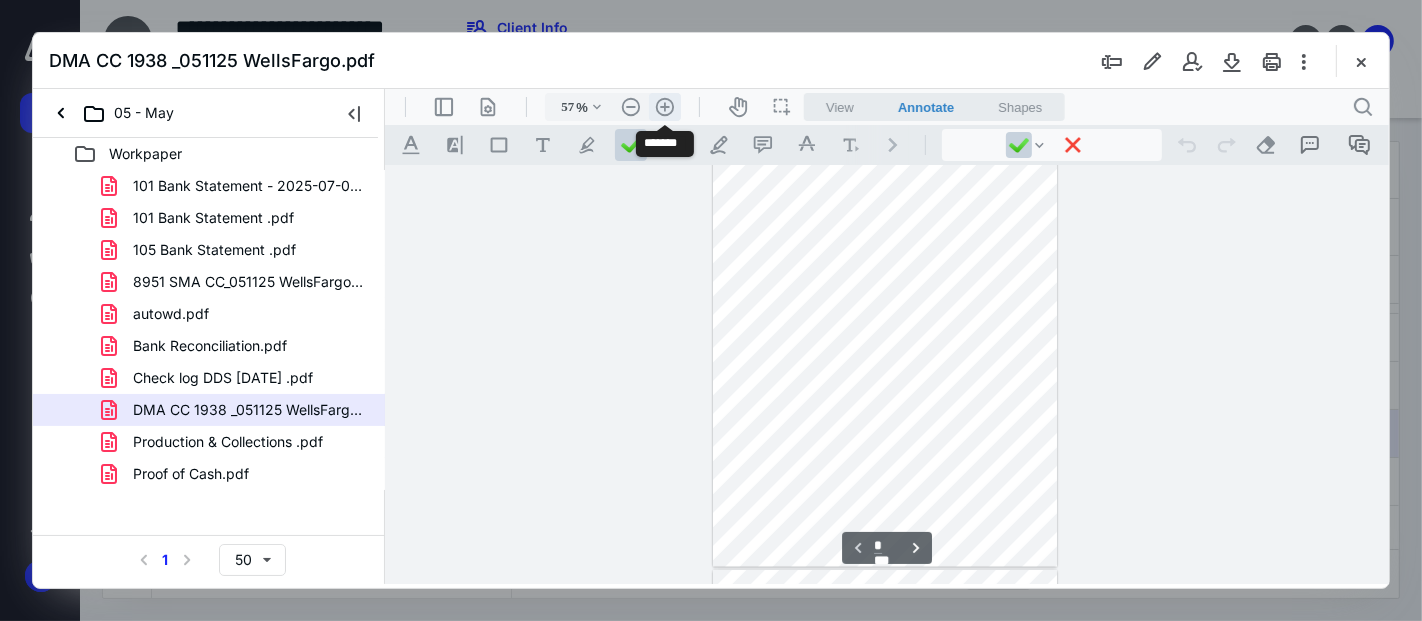 click on ".cls-1{fill:#abb0c4;} icon - header - zoom - in - line" at bounding box center (664, 106) 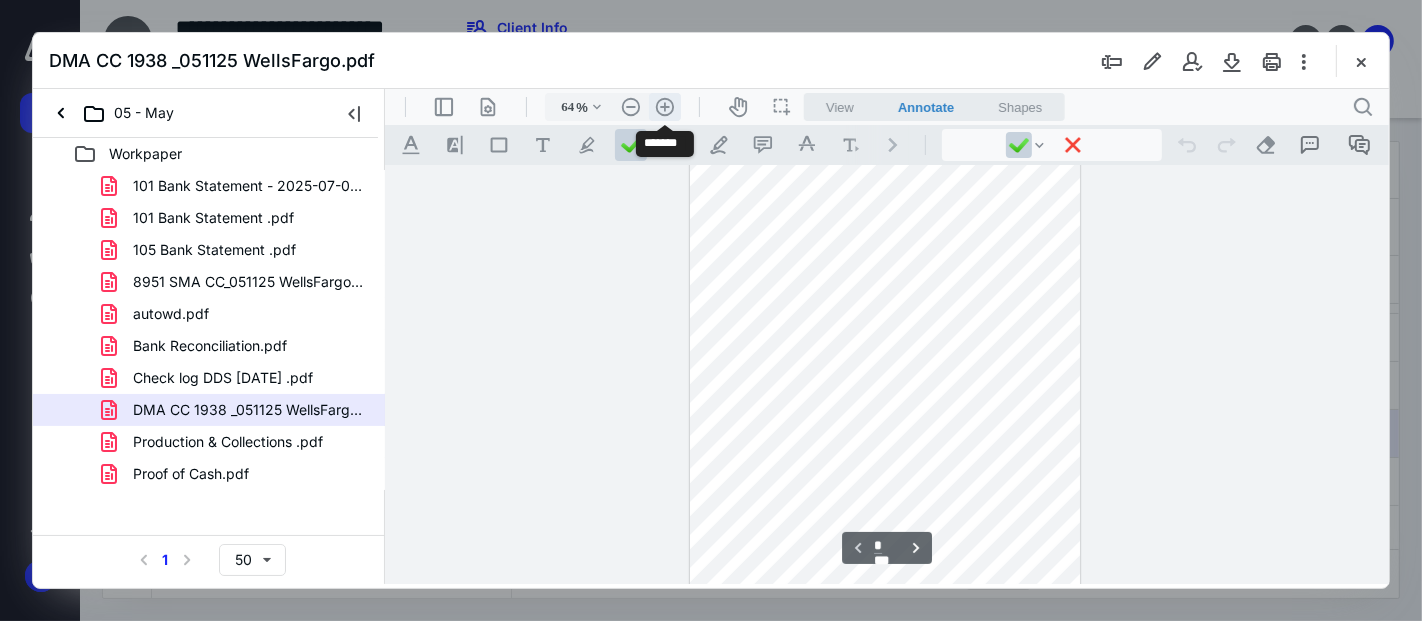 click on ".cls-1{fill:#abb0c4;} icon - header - zoom - in - line" at bounding box center [664, 106] 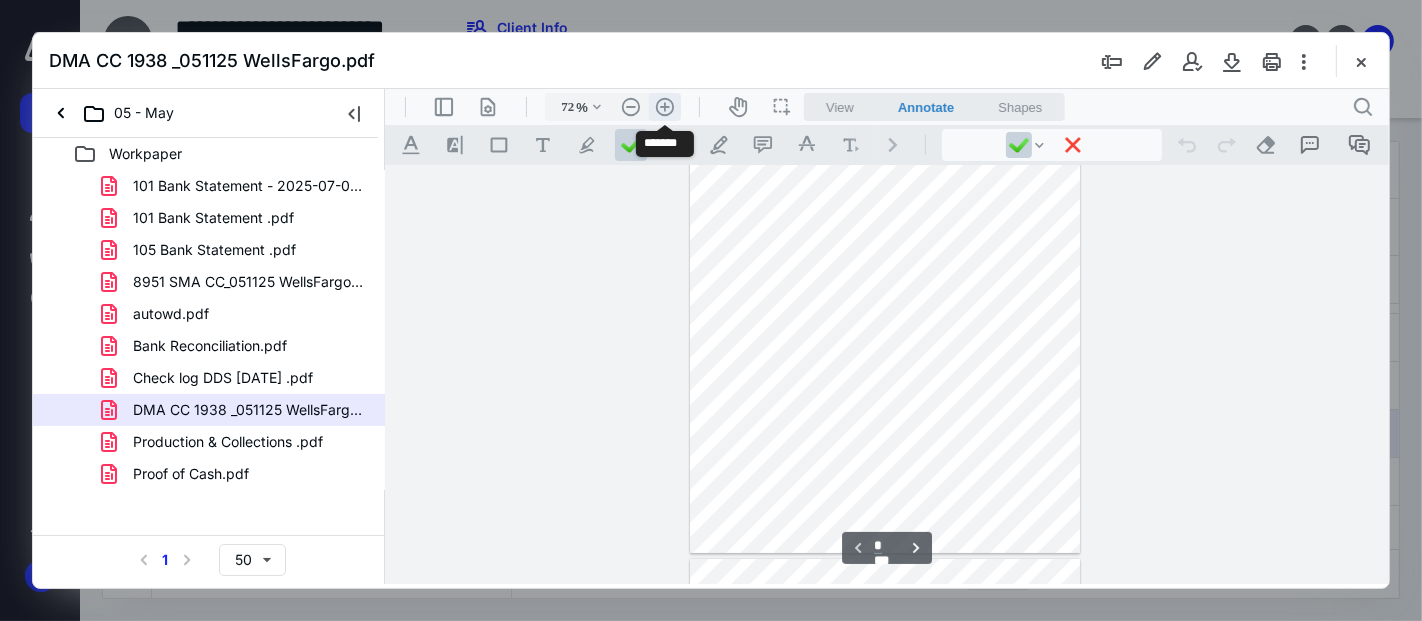 click on ".cls-1{fill:#abb0c4;} icon - header - zoom - in - line" at bounding box center [664, 106] 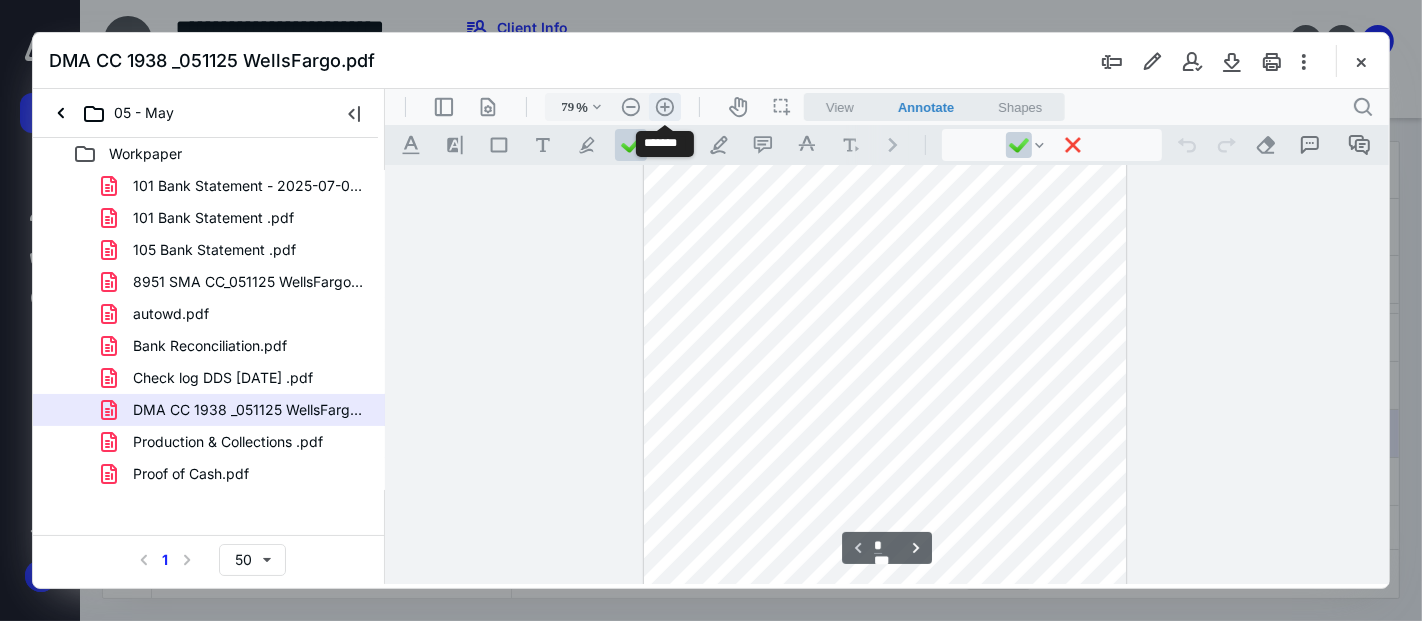 click on ".cls-1{fill:#abb0c4;} icon - header - zoom - in - line" at bounding box center (664, 106) 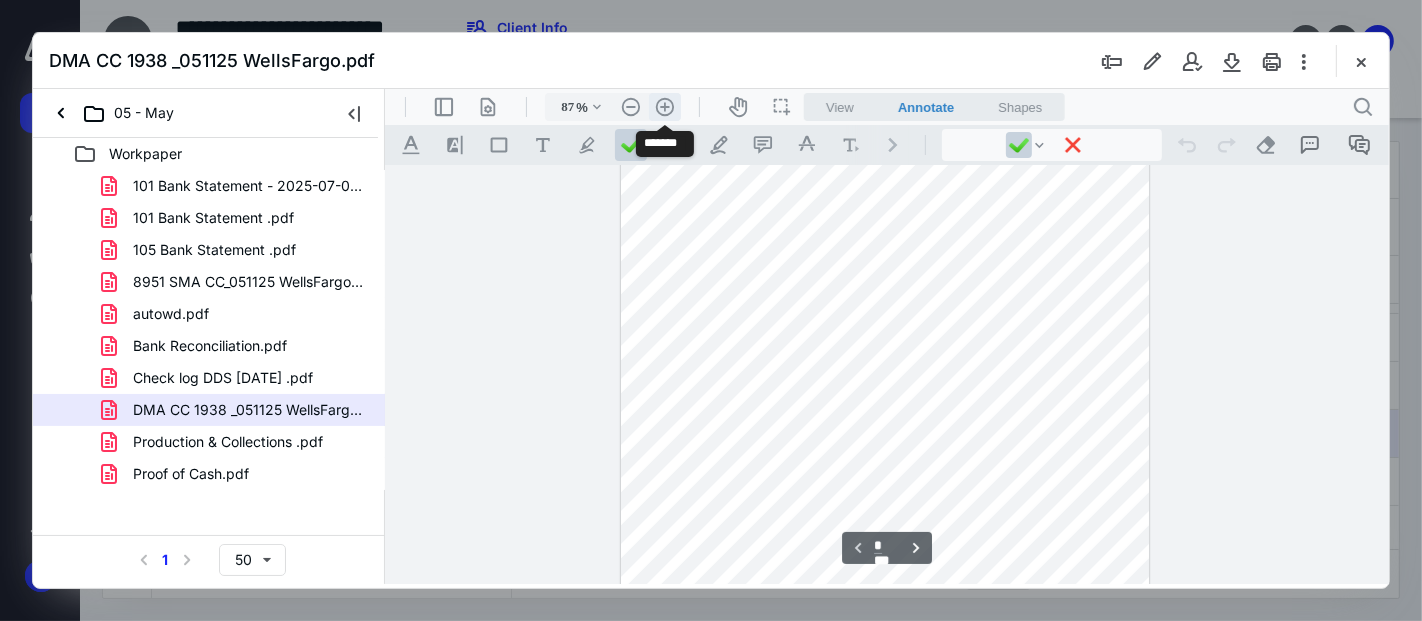 click on ".cls-1{fill:#abb0c4;} icon - header - zoom - in - line" at bounding box center [664, 106] 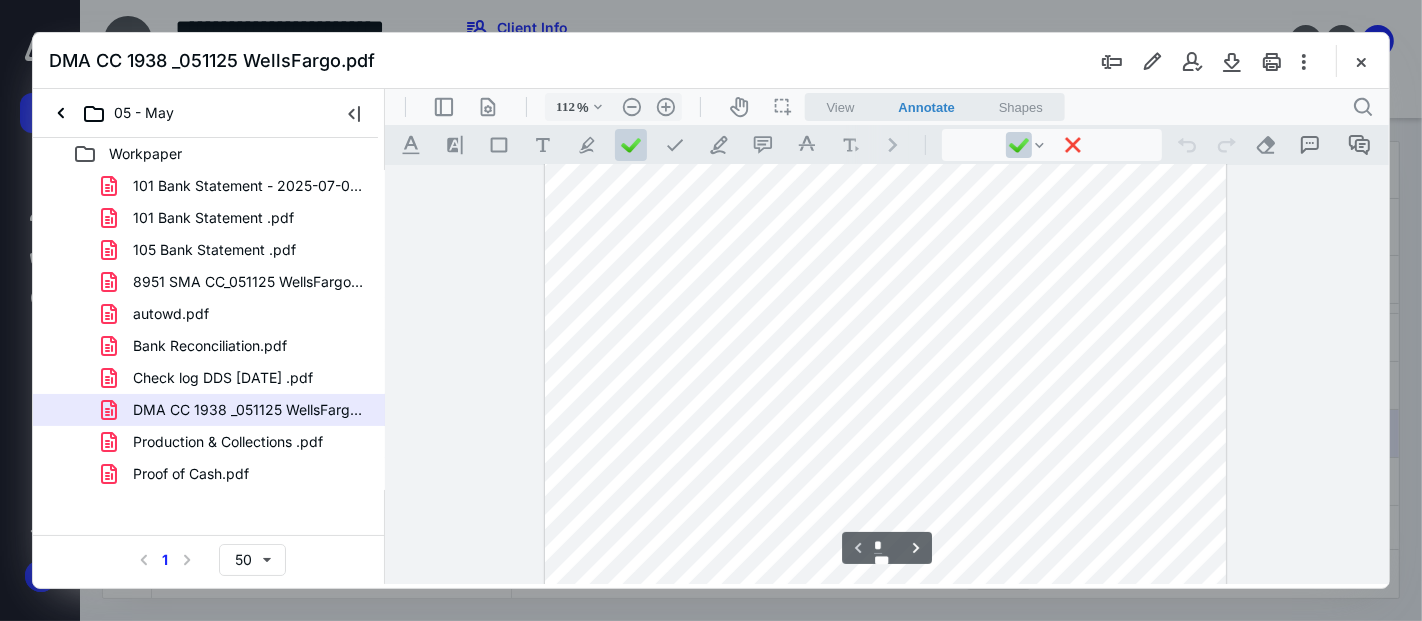 scroll, scrollTop: 55, scrollLeft: 0, axis: vertical 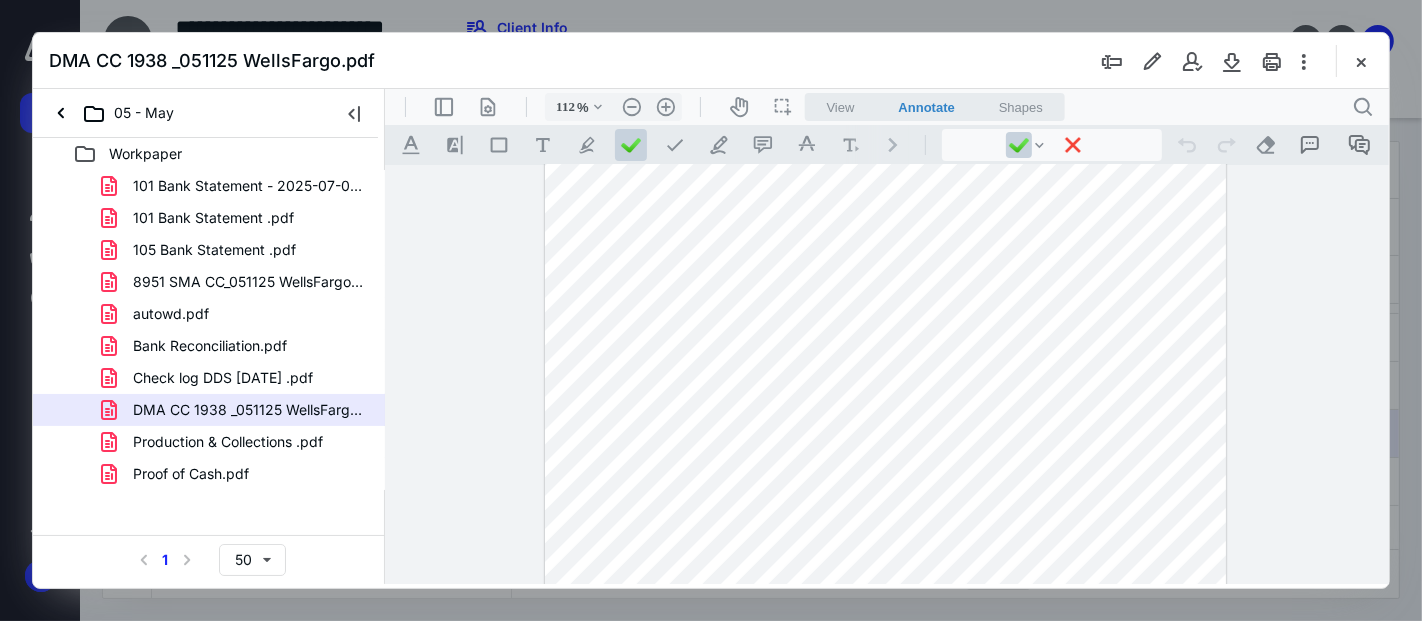 drag, startPoint x: 1365, startPoint y: 66, endPoint x: 1131, endPoint y: 189, distance: 264.35773 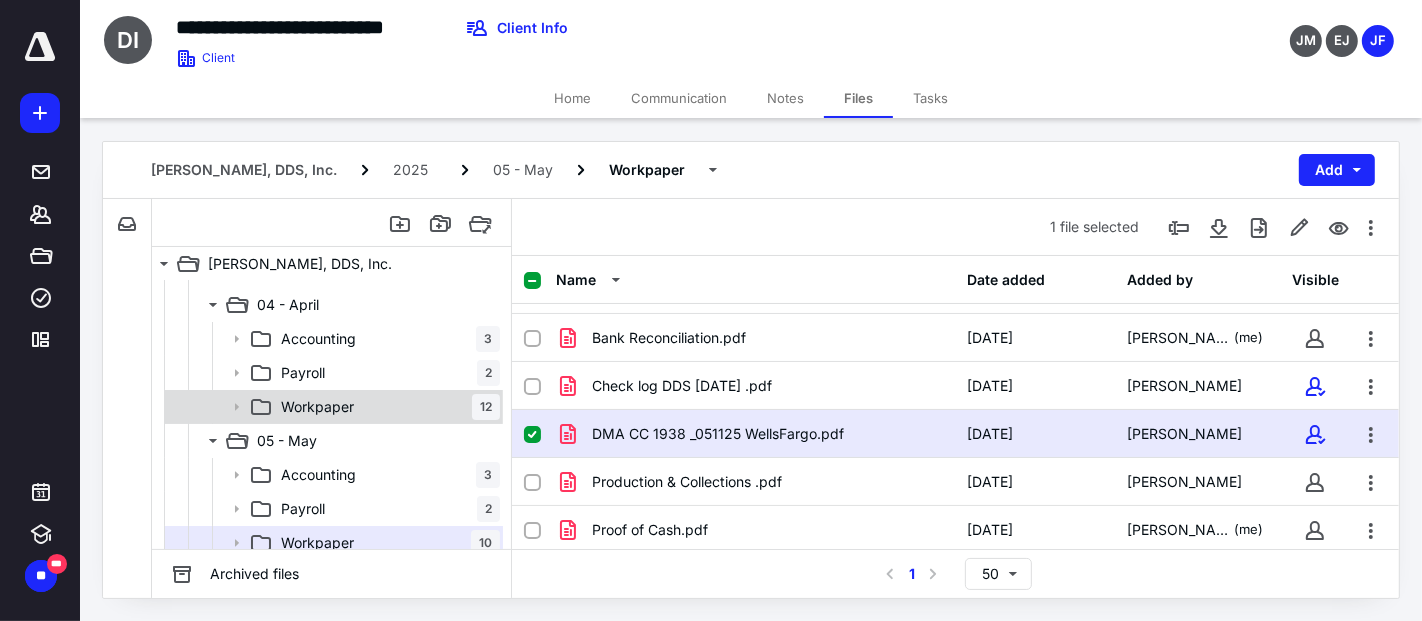 click on "Workpaper" at bounding box center [317, 407] 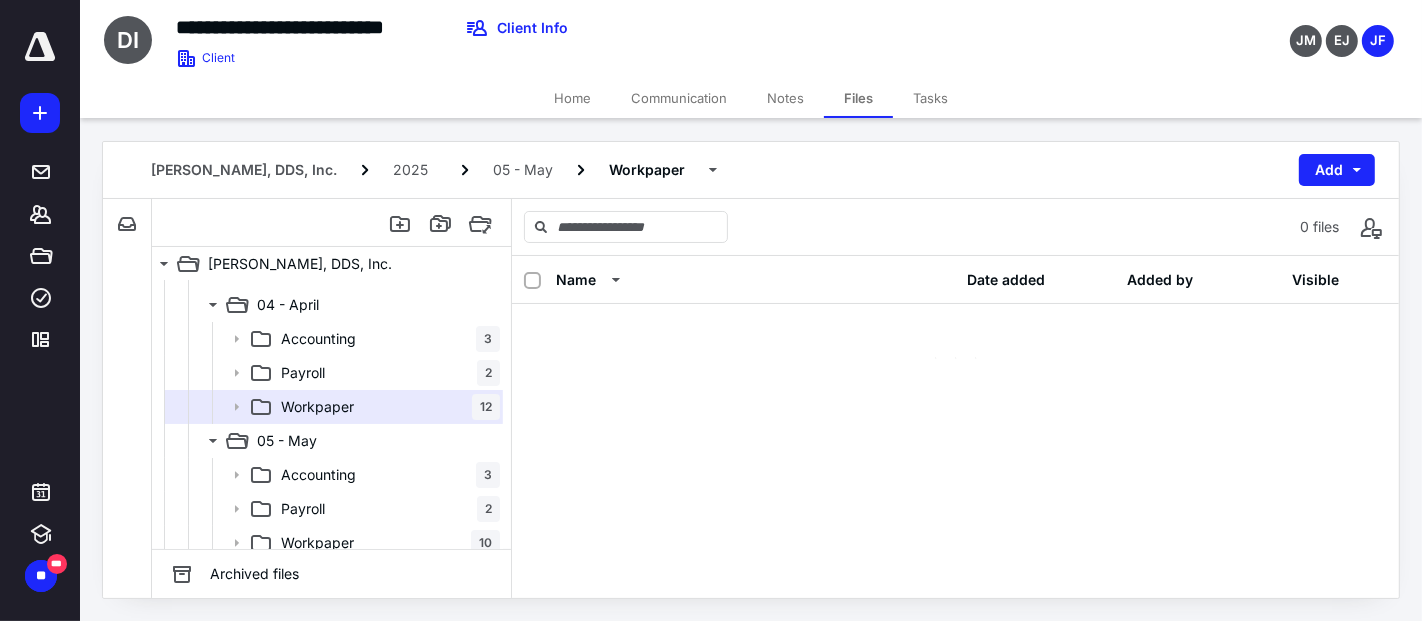 scroll, scrollTop: 0, scrollLeft: 0, axis: both 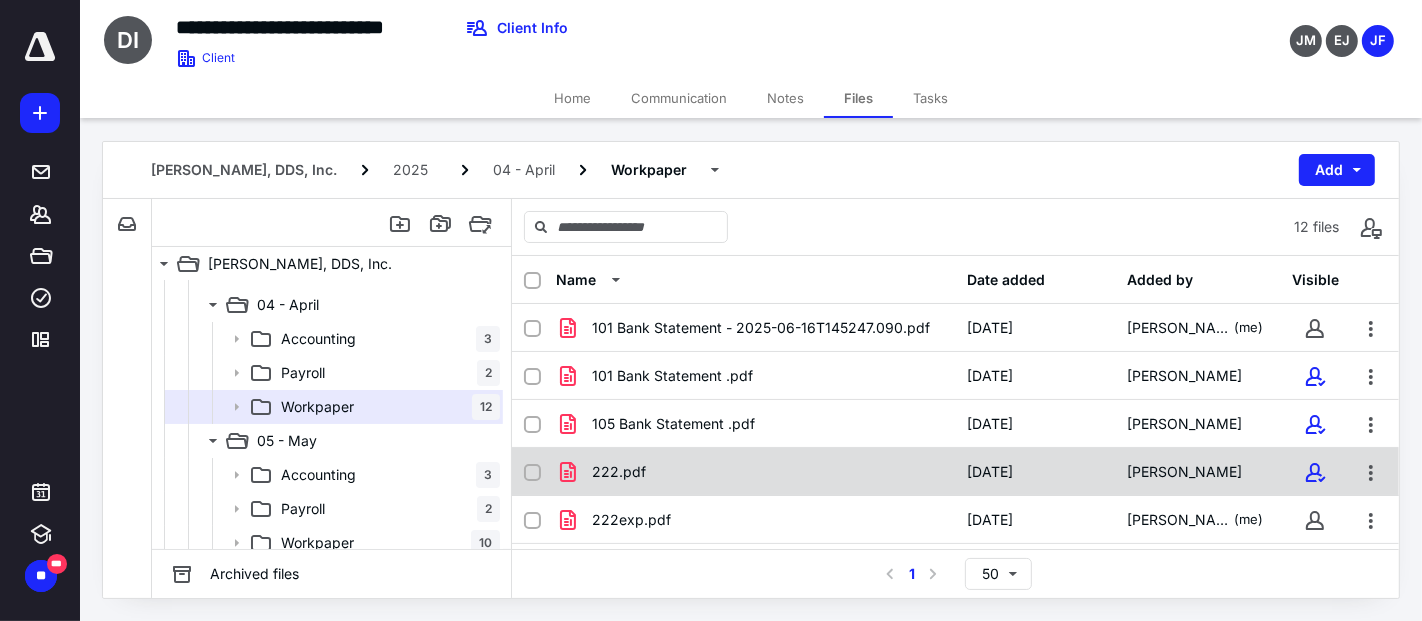 click on "222.pdf" at bounding box center [756, 472] 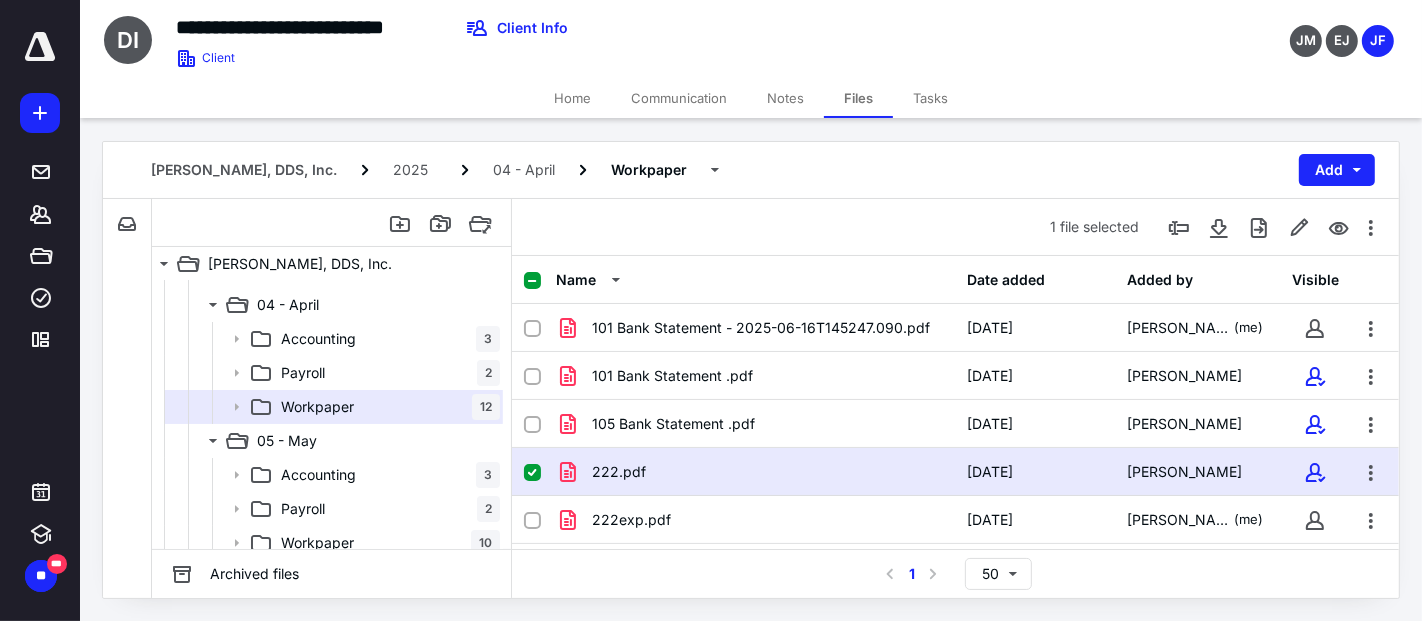 click on "222.pdf" at bounding box center [756, 472] 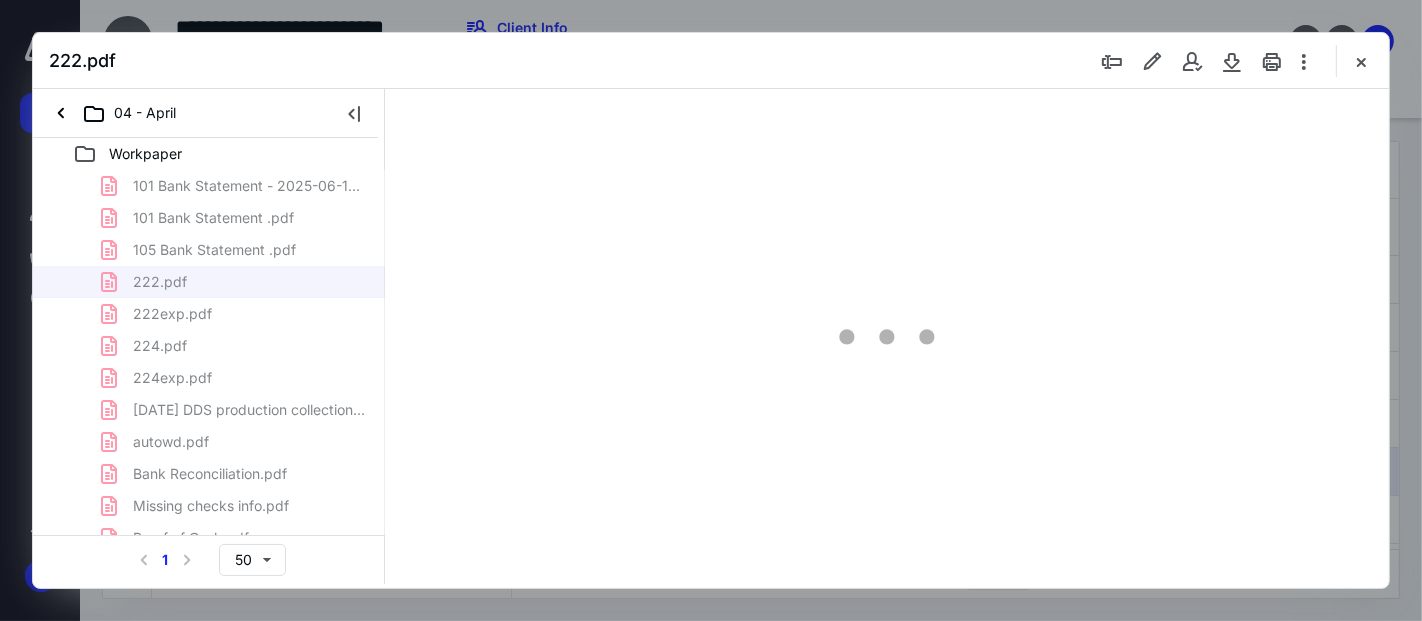 scroll, scrollTop: 0, scrollLeft: 0, axis: both 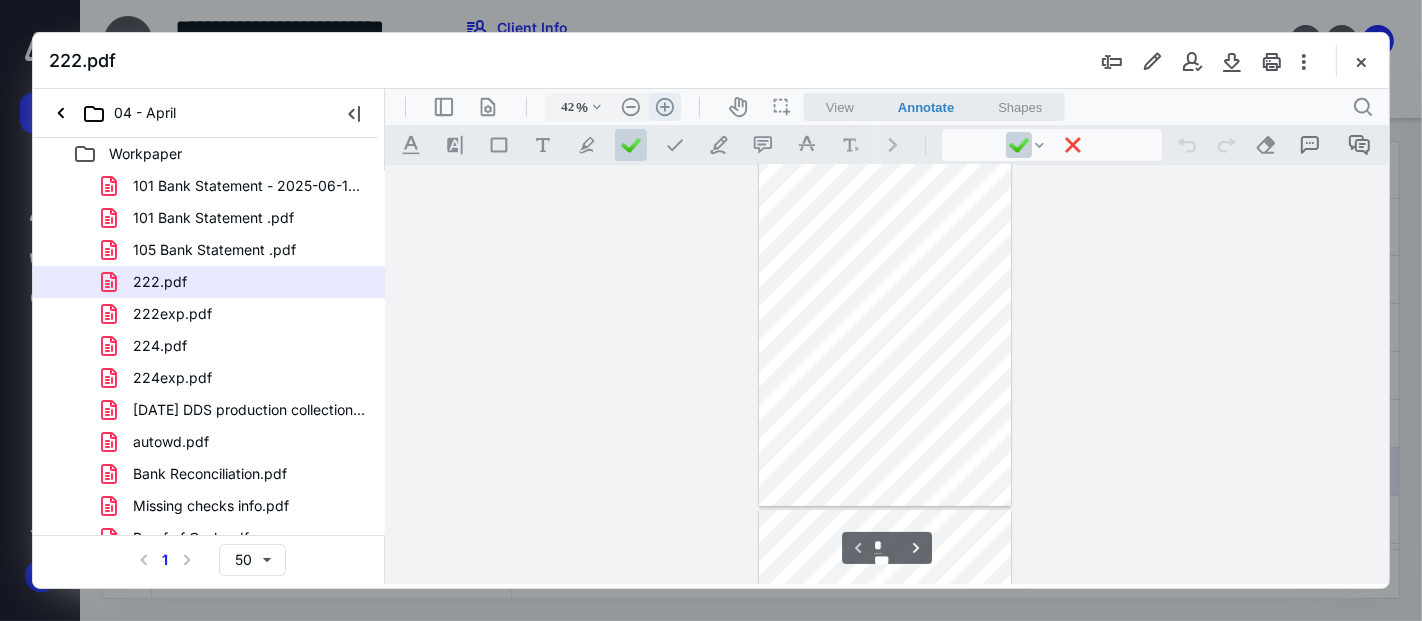 click on ".cls-1{fill:#abb0c4;} icon - header - zoom - in - line" at bounding box center [664, 106] 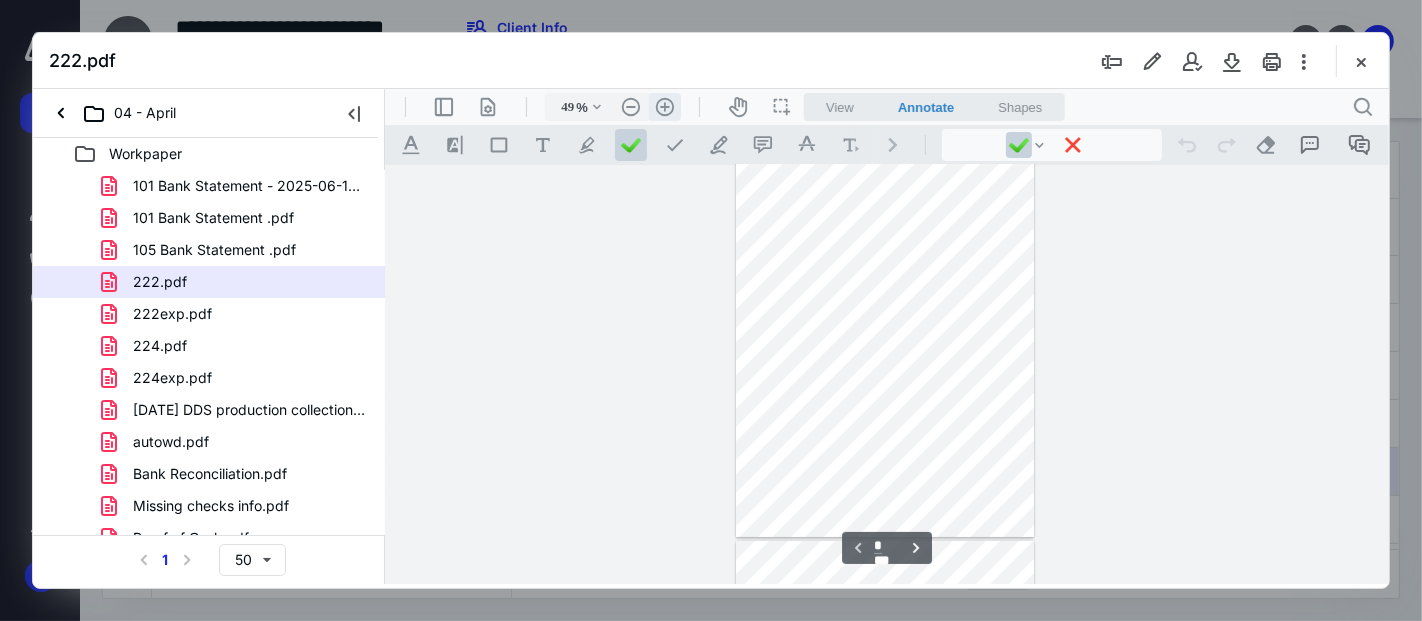click on ".cls-1{fill:#abb0c4;} icon - header - zoom - in - line" at bounding box center [664, 106] 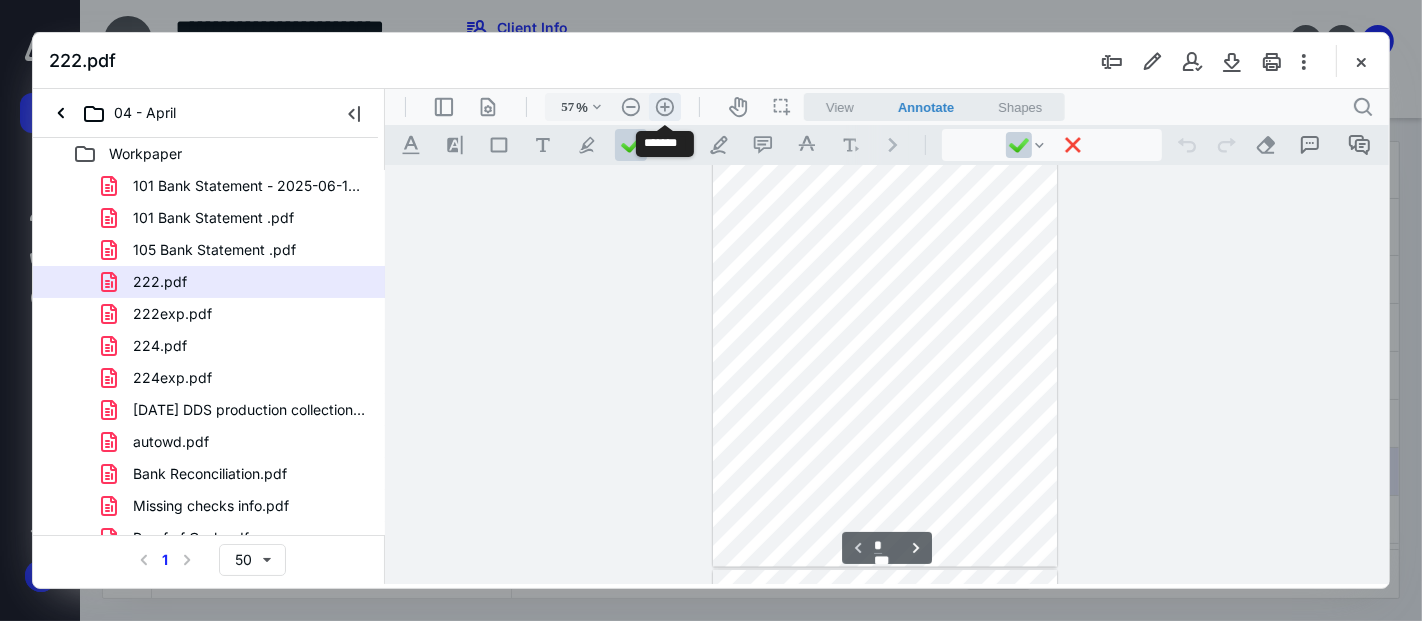 click on ".cls-1{fill:#abb0c4;} icon - header - zoom - in - line" at bounding box center (664, 106) 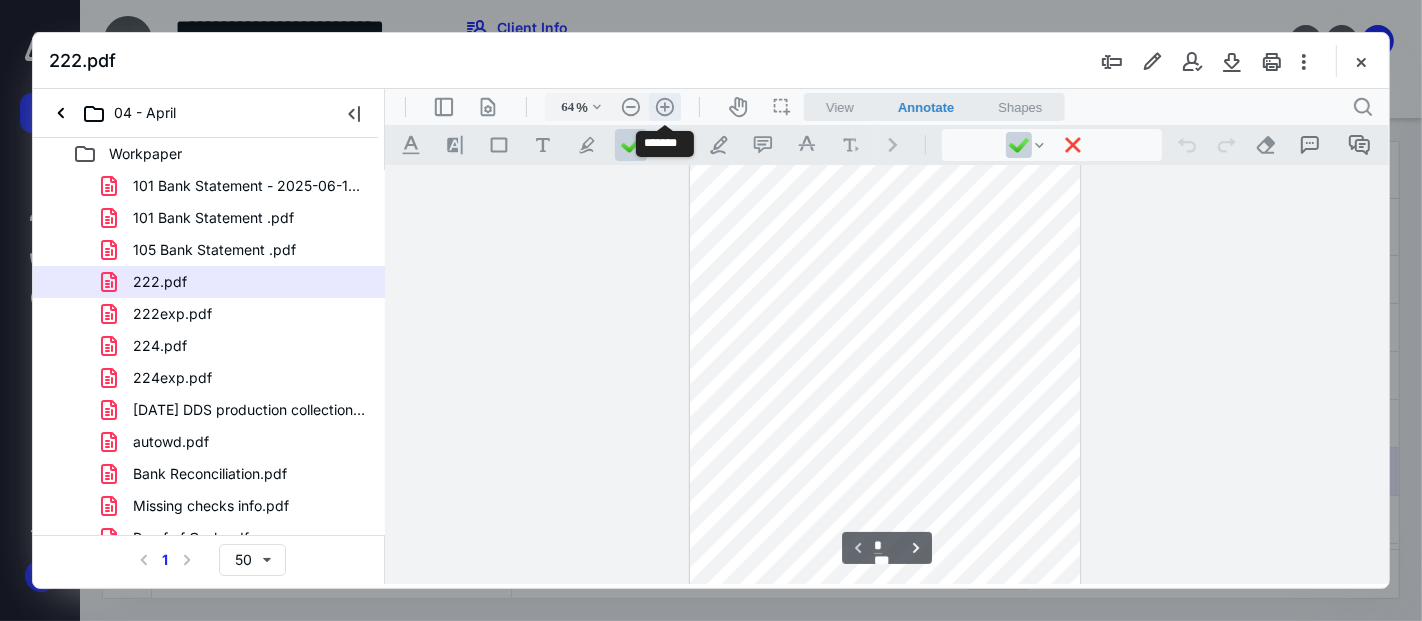 click on ".cls-1{fill:#abb0c4;} icon - header - zoom - in - line" at bounding box center (664, 106) 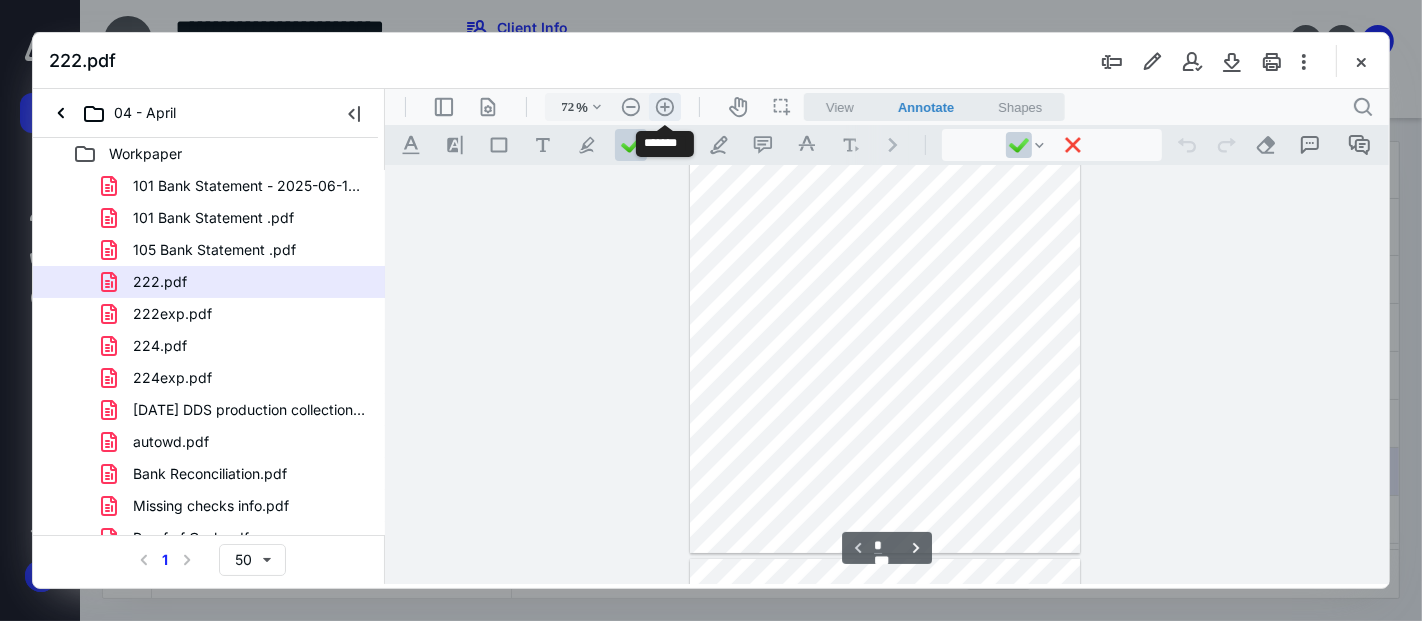 click on ".cls-1{fill:#abb0c4;} icon - header - zoom - in - line" at bounding box center [664, 106] 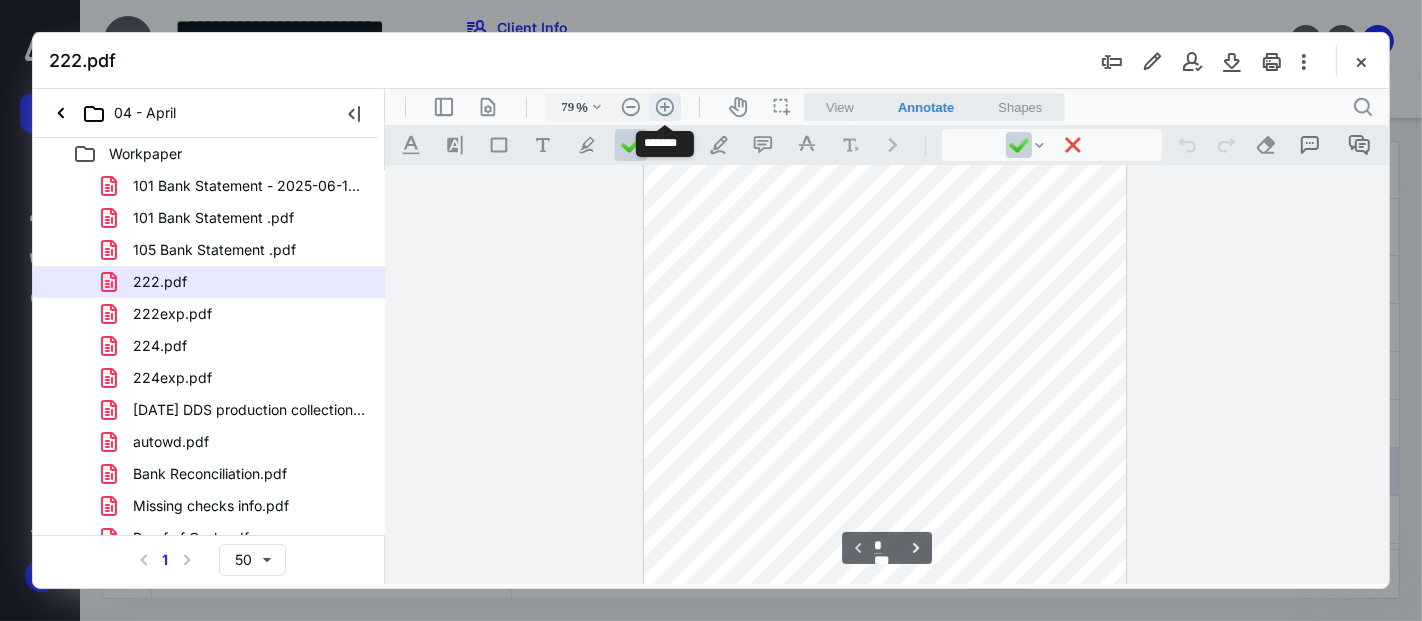 click on ".cls-1{fill:#abb0c4;} icon - header - zoom - in - line" at bounding box center [664, 106] 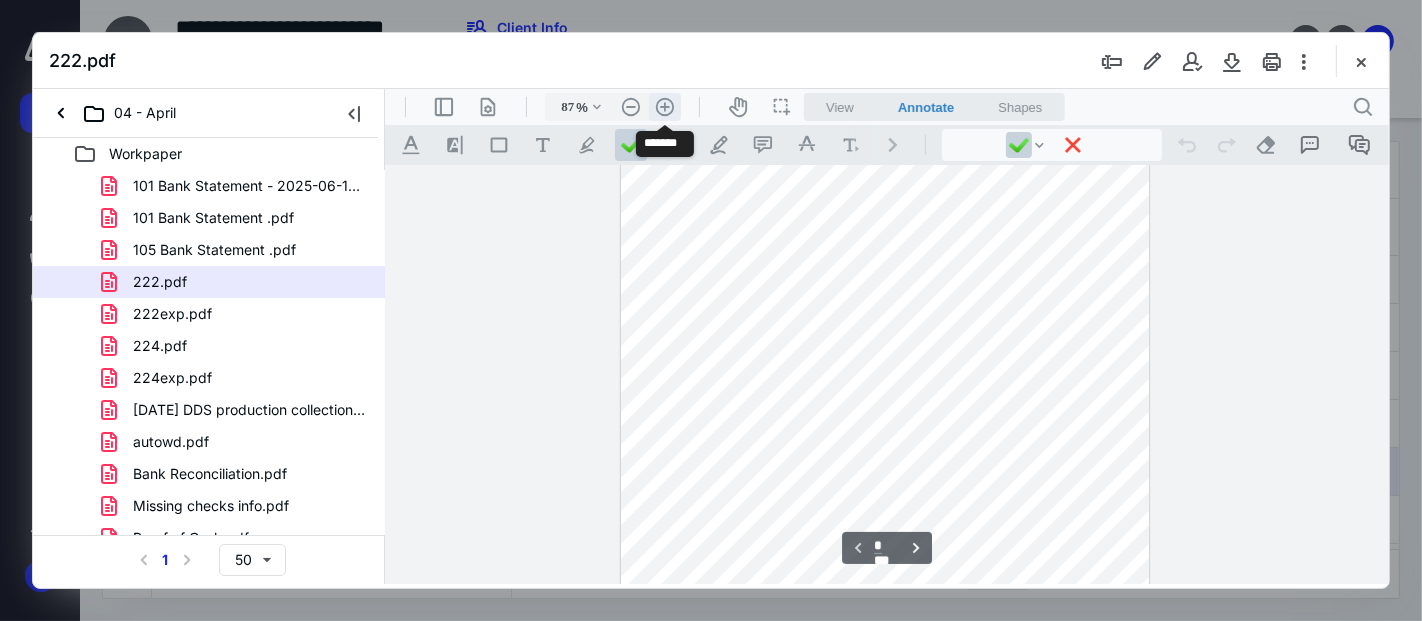 click on ".cls-1{fill:#abb0c4;} icon - header - zoom - in - line" at bounding box center (664, 106) 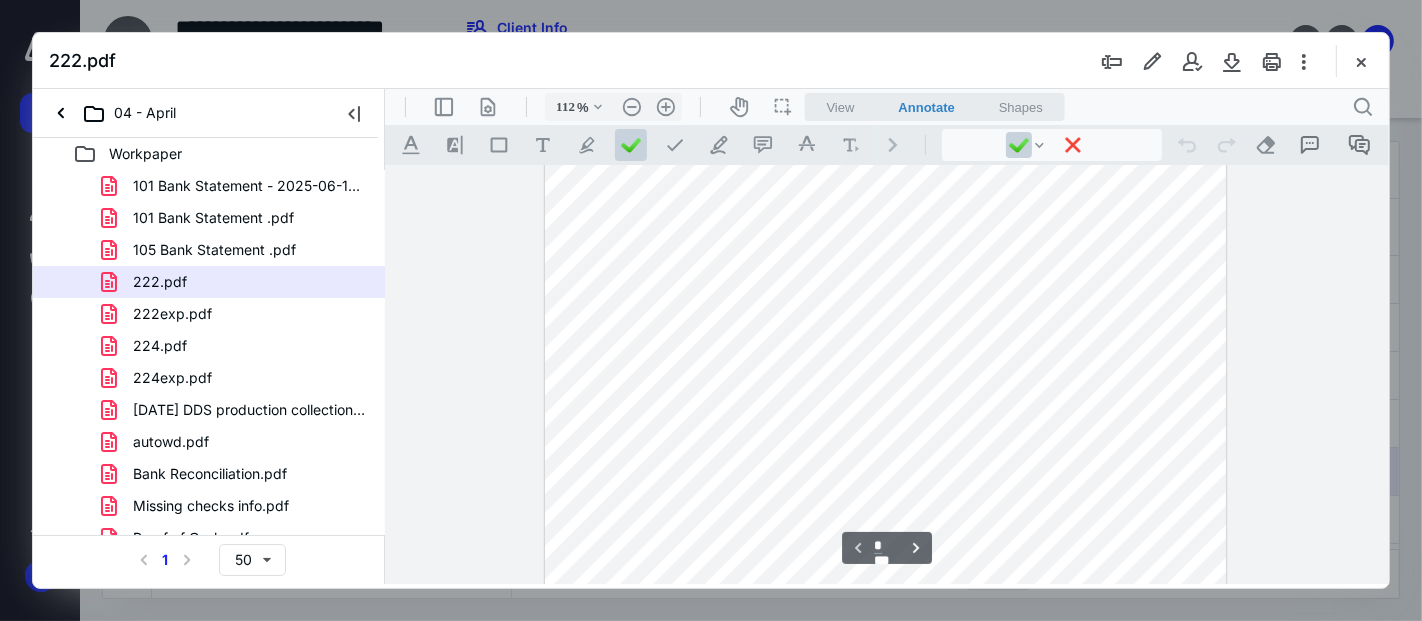 scroll, scrollTop: 166, scrollLeft: 0, axis: vertical 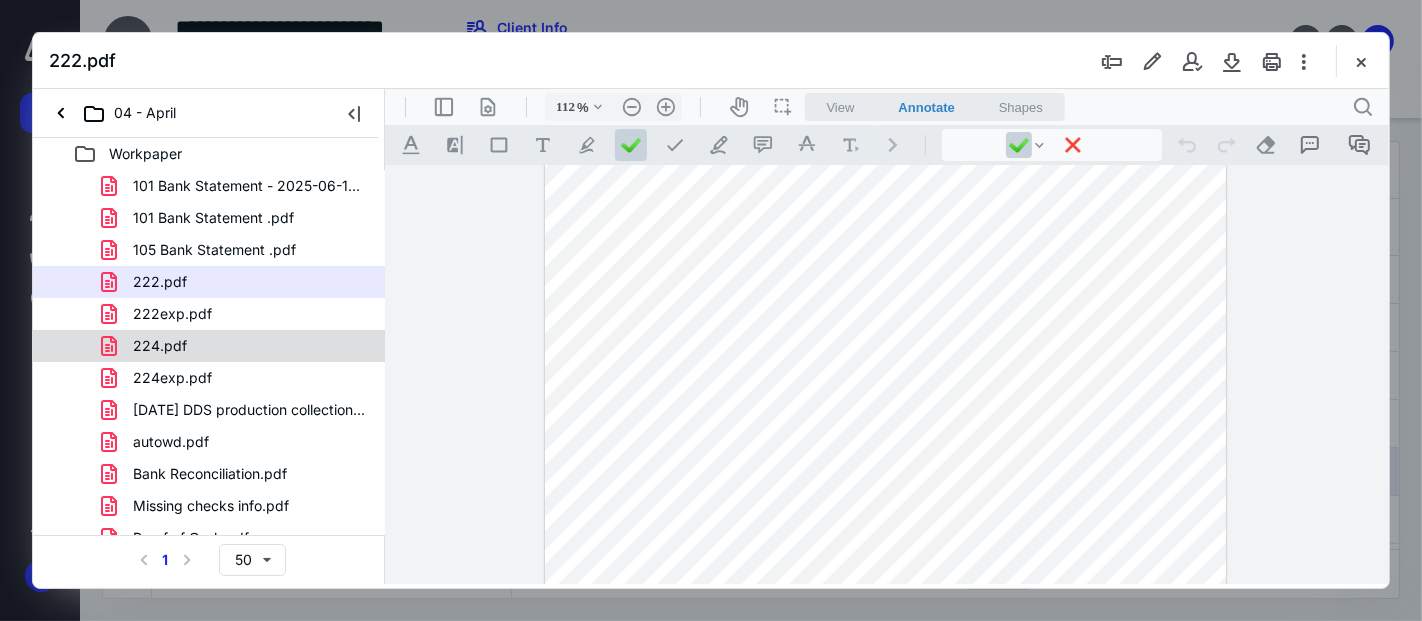 click on "224.pdf" at bounding box center (237, 346) 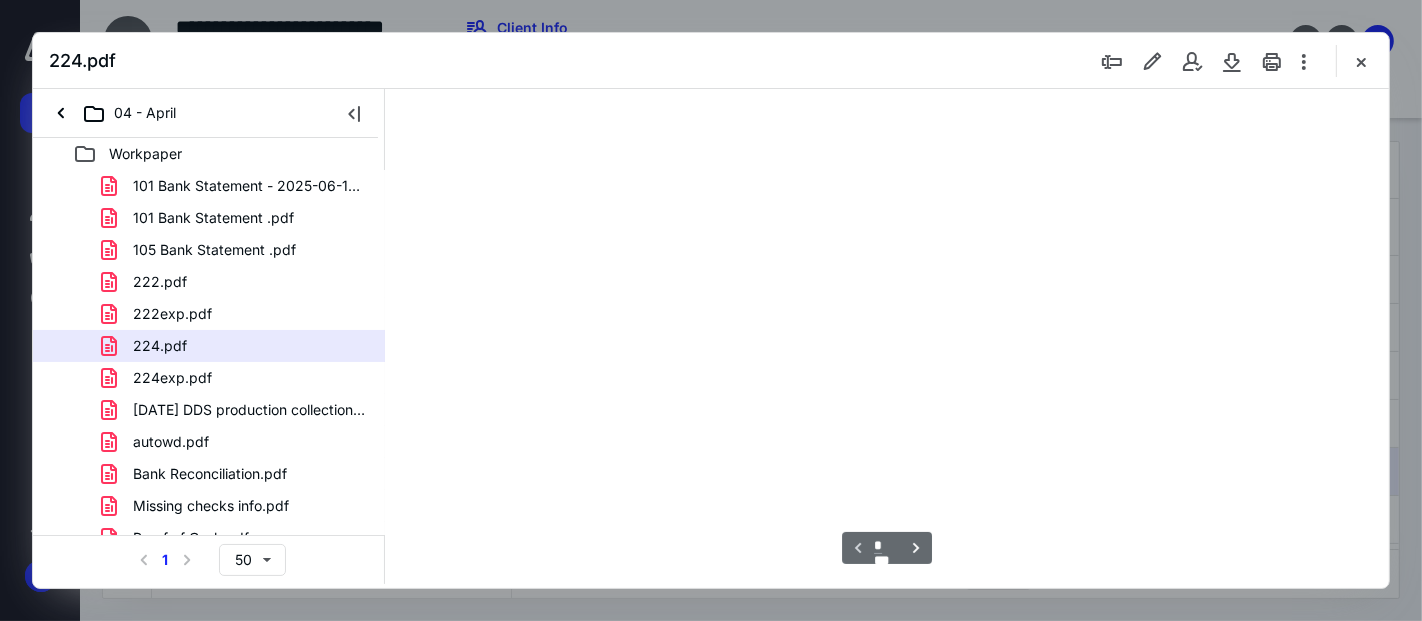 scroll, scrollTop: 77, scrollLeft: 0, axis: vertical 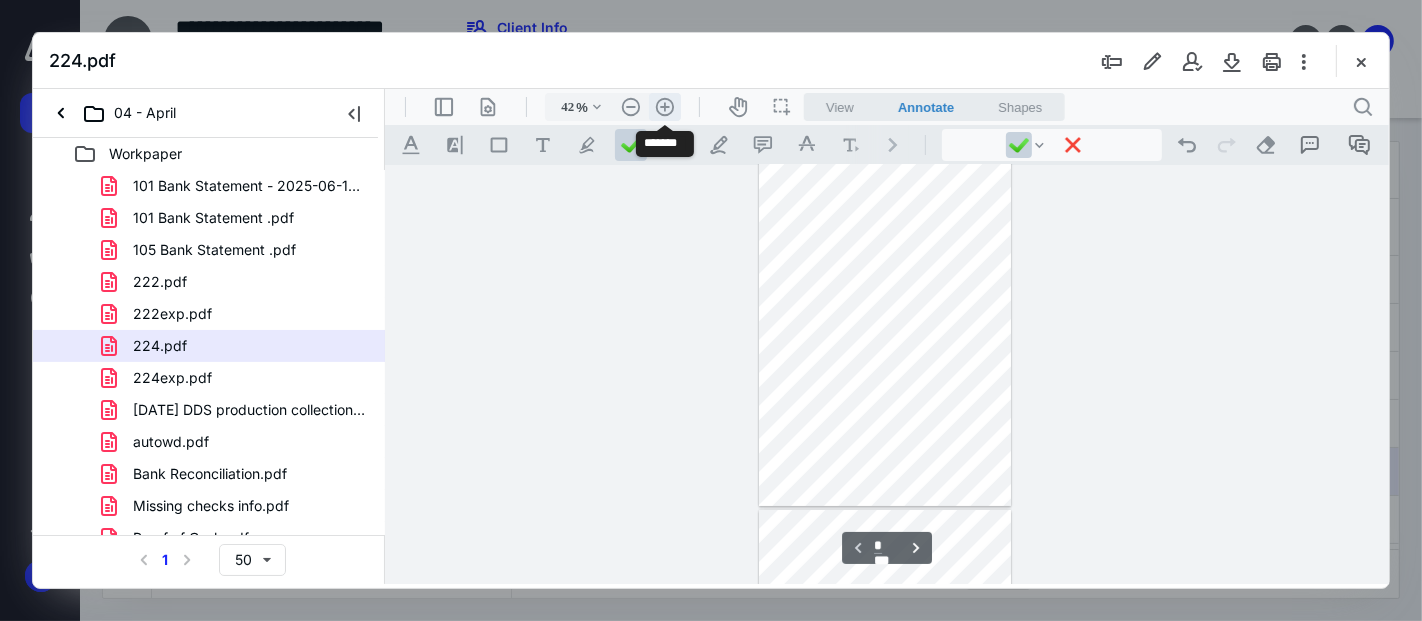 click on ".cls-1{fill:#abb0c4;} icon - header - zoom - in - line" at bounding box center [664, 106] 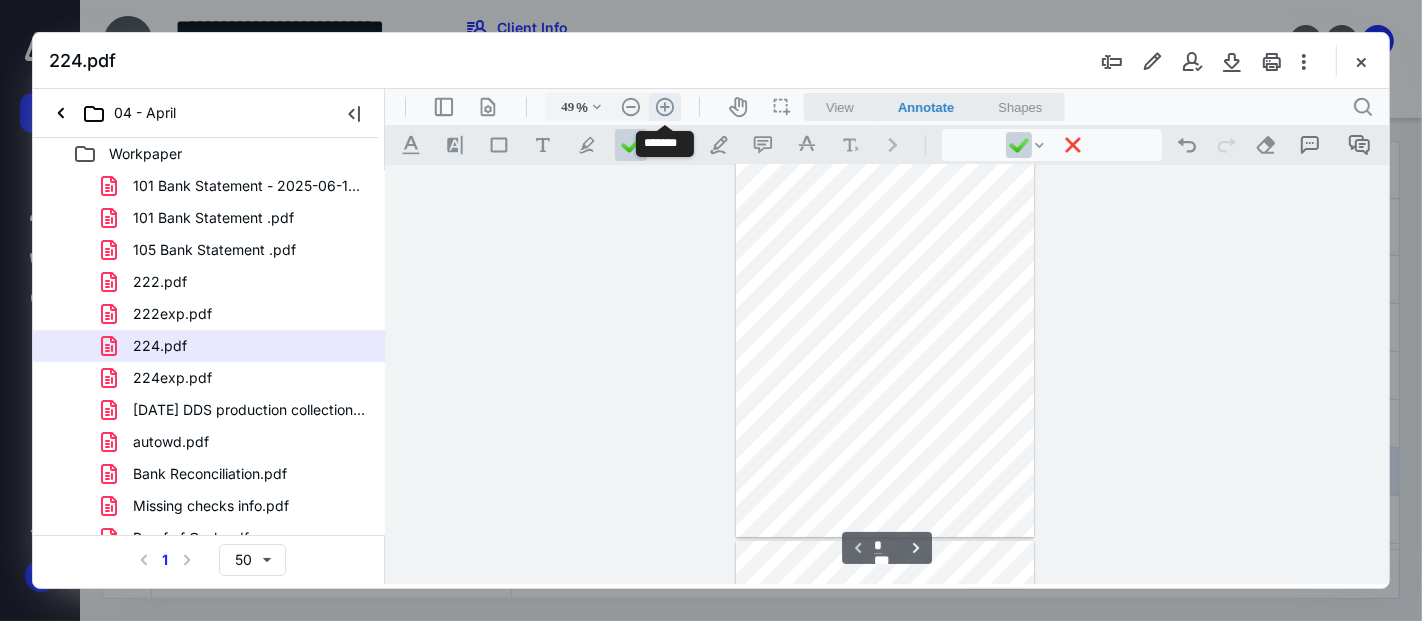 click on ".cls-1{fill:#abb0c4;} icon - header - zoom - in - line" at bounding box center [664, 106] 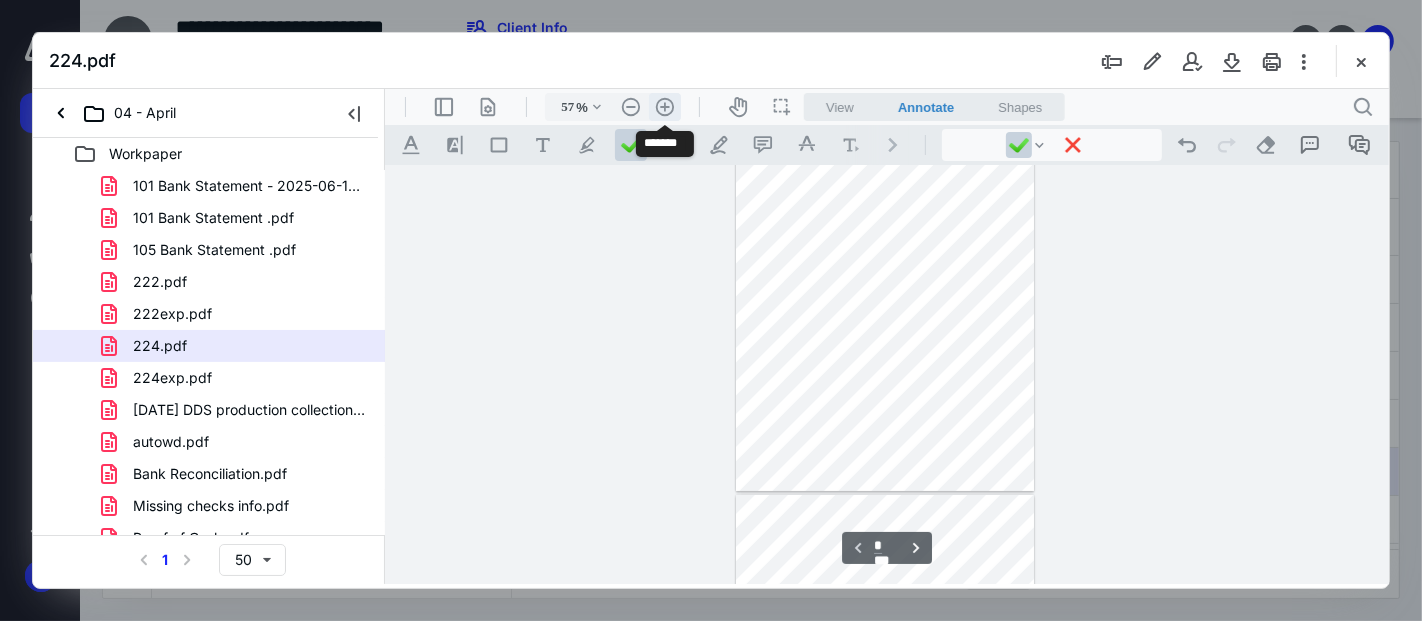 click on ".cls-1{fill:#abb0c4;} icon - header - zoom - in - line" at bounding box center (664, 106) 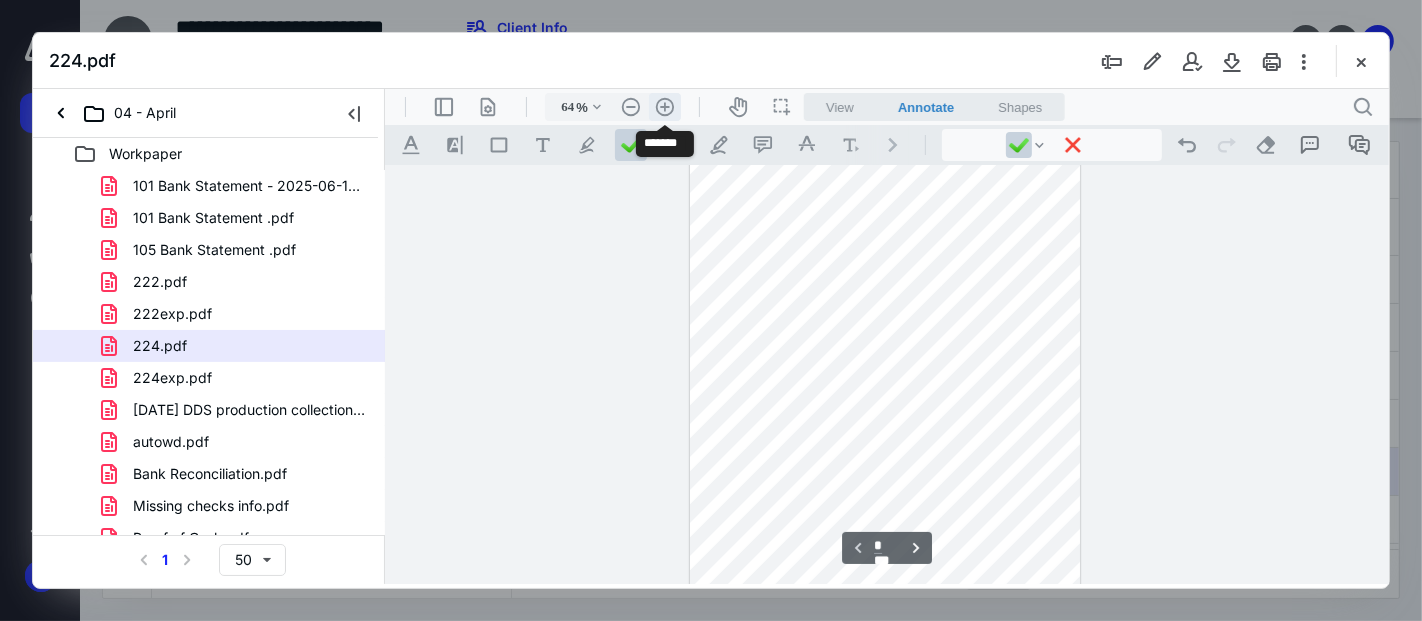 click on ".cls-1{fill:#abb0c4;} icon - header - zoom - in - line" at bounding box center [664, 106] 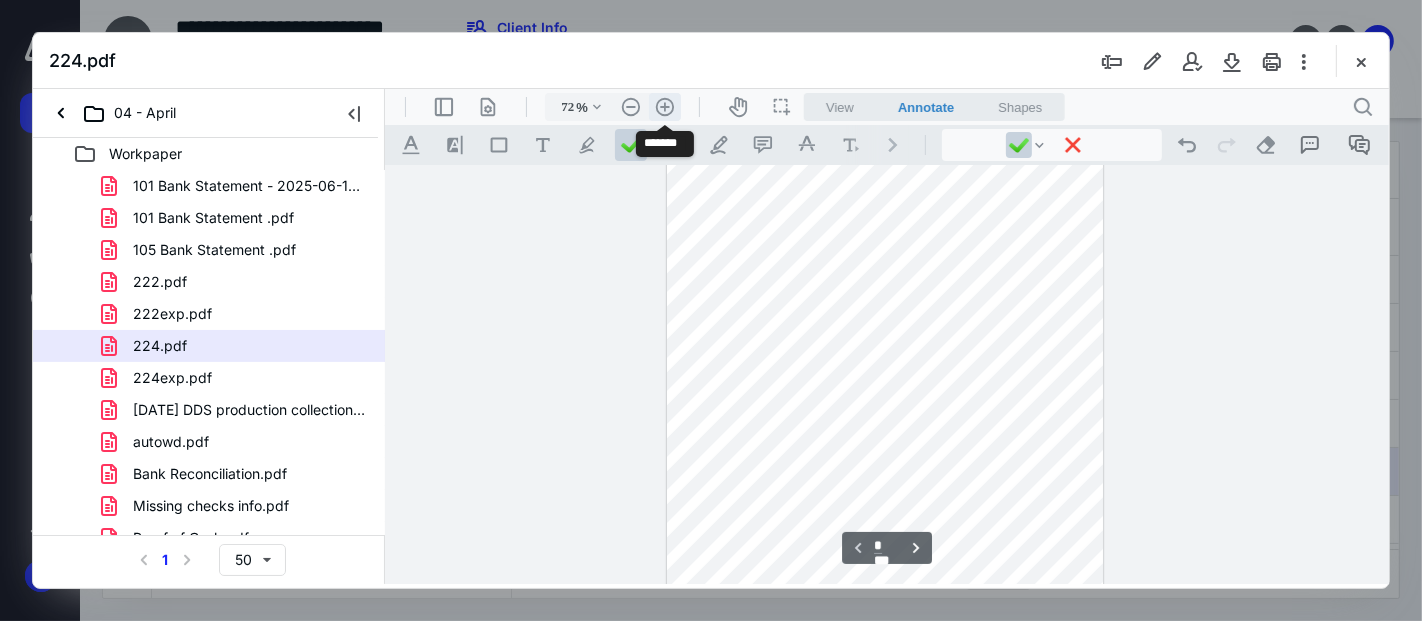 click on ".cls-1{fill:#abb0c4;} icon - header - zoom - in - line" at bounding box center (664, 106) 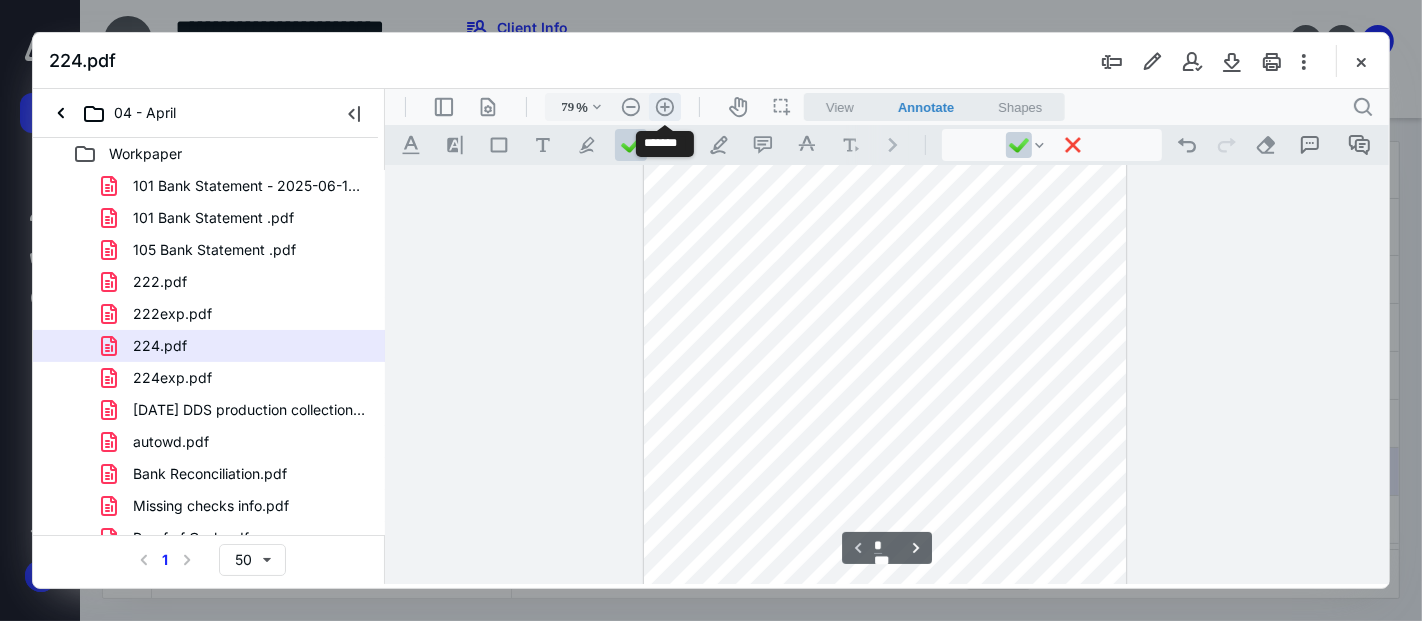 click on ".cls-1{fill:#abb0c4;} icon - header - zoom - in - line" at bounding box center (664, 106) 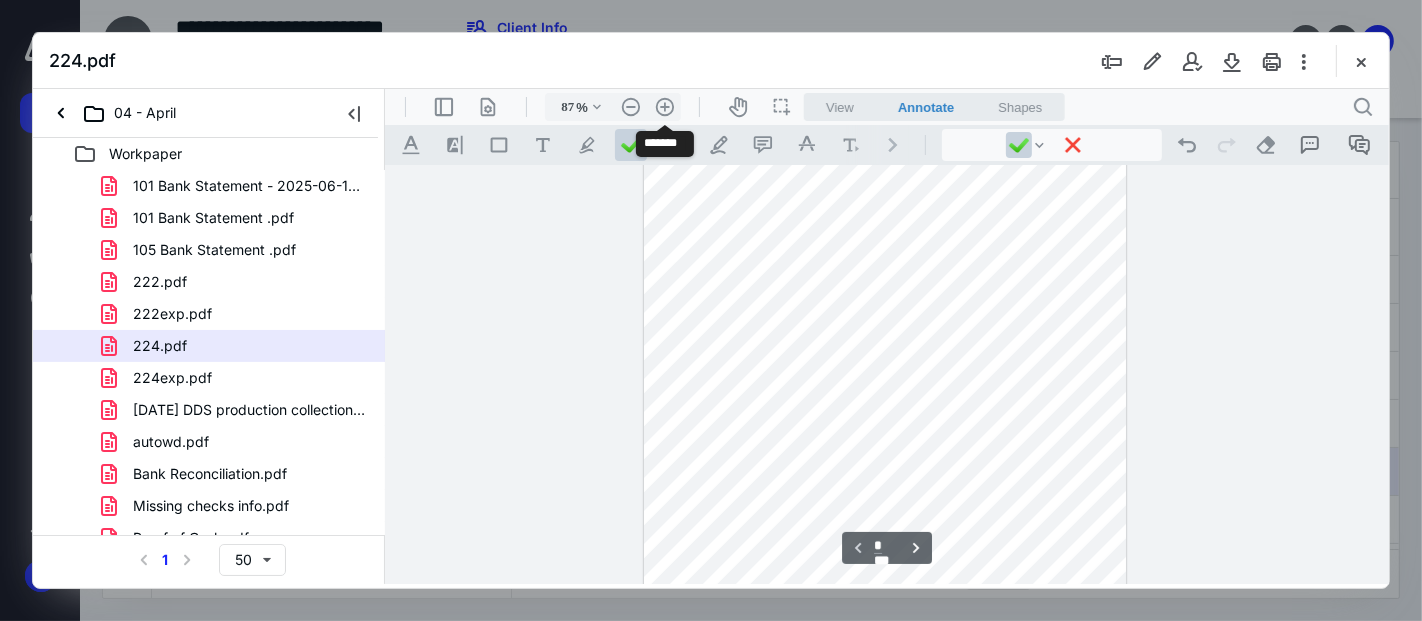 scroll, scrollTop: 348, scrollLeft: 0, axis: vertical 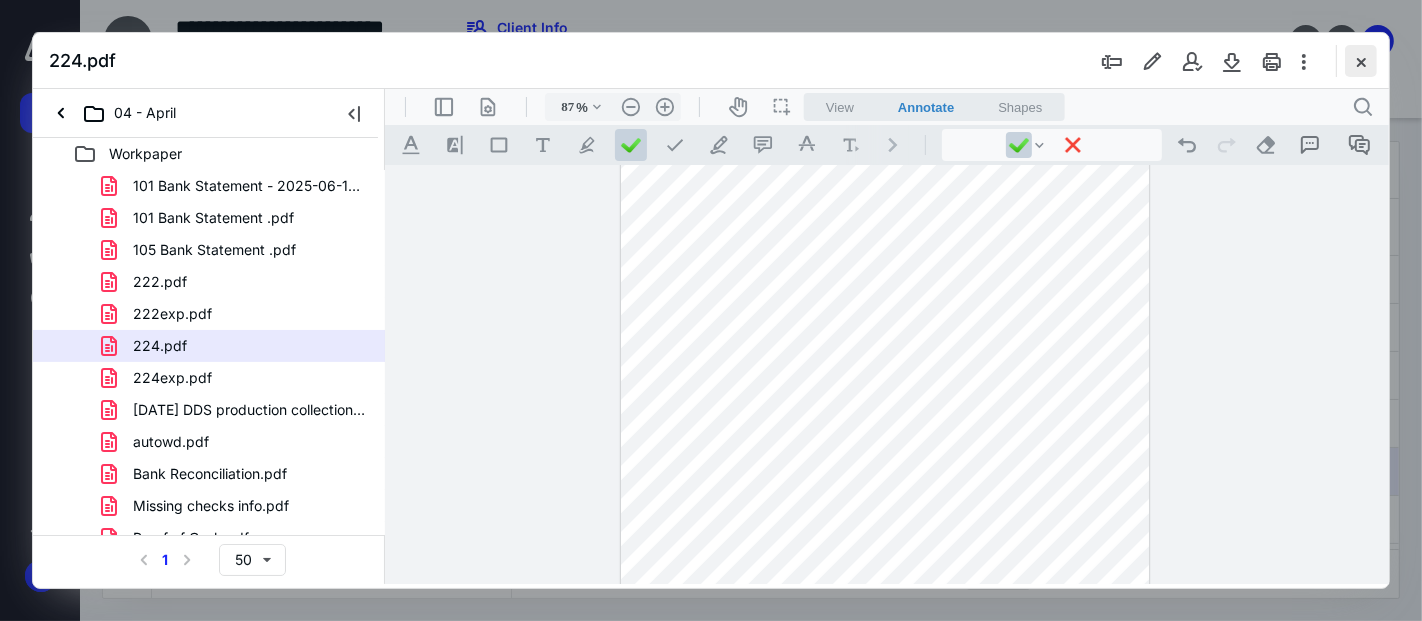 click at bounding box center [1361, 61] 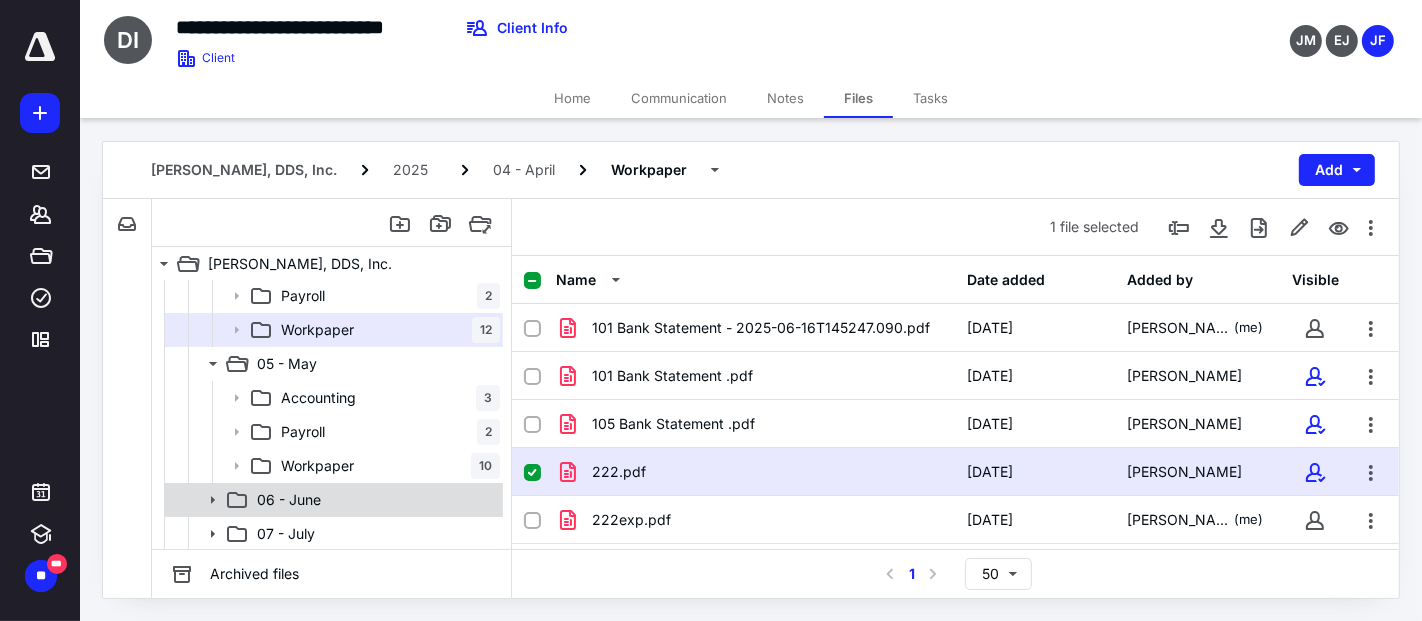scroll, scrollTop: 444, scrollLeft: 0, axis: vertical 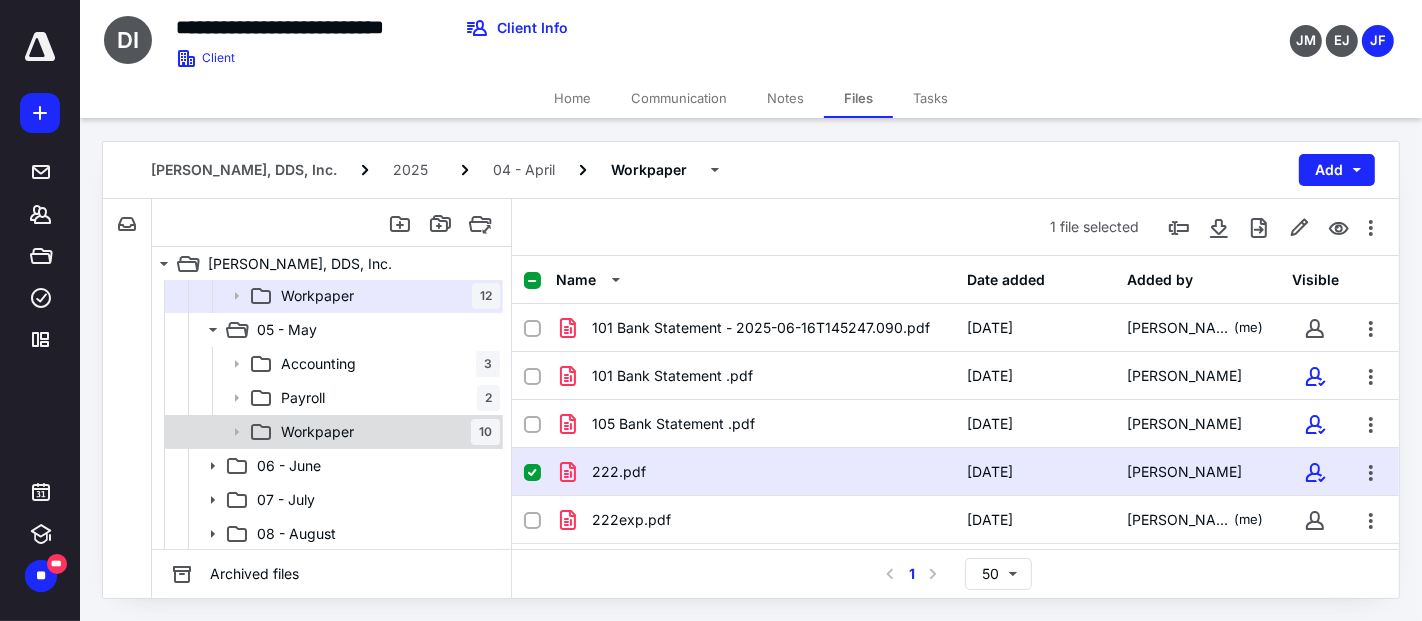 click on "Workpaper" at bounding box center [317, 432] 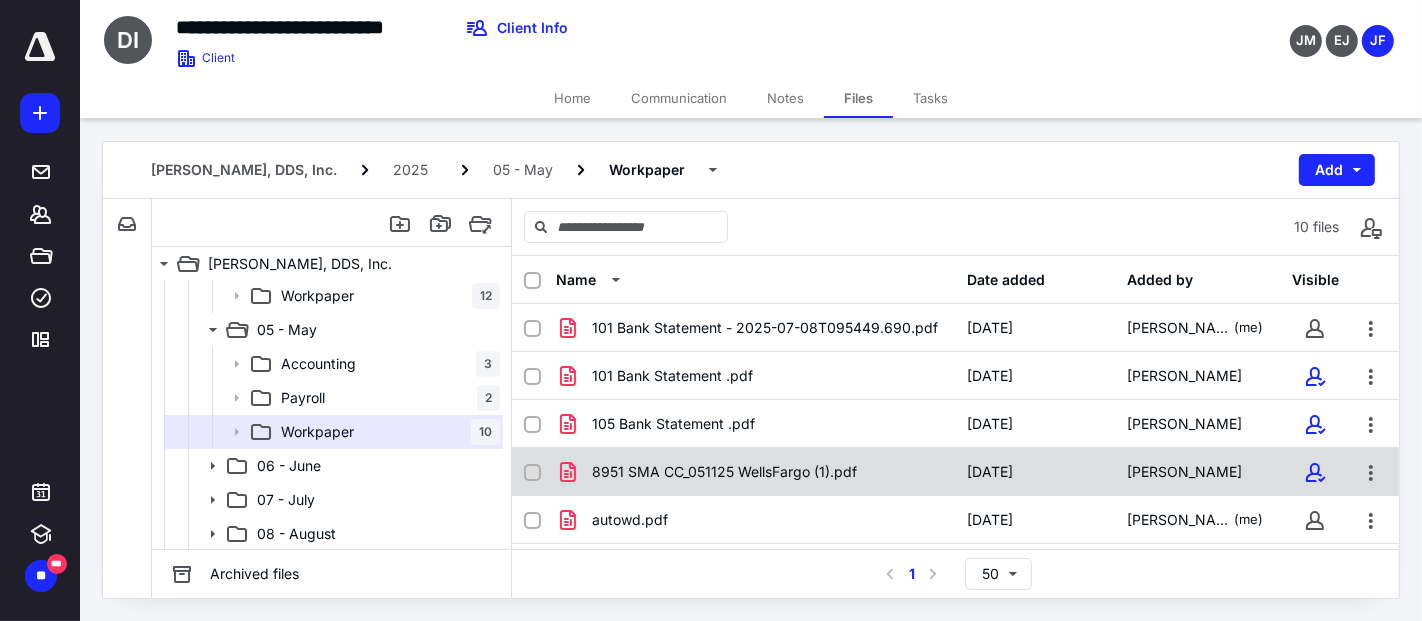 click on "8951 SMA CC_051125 WellsFargo (1).pdf" at bounding box center [724, 472] 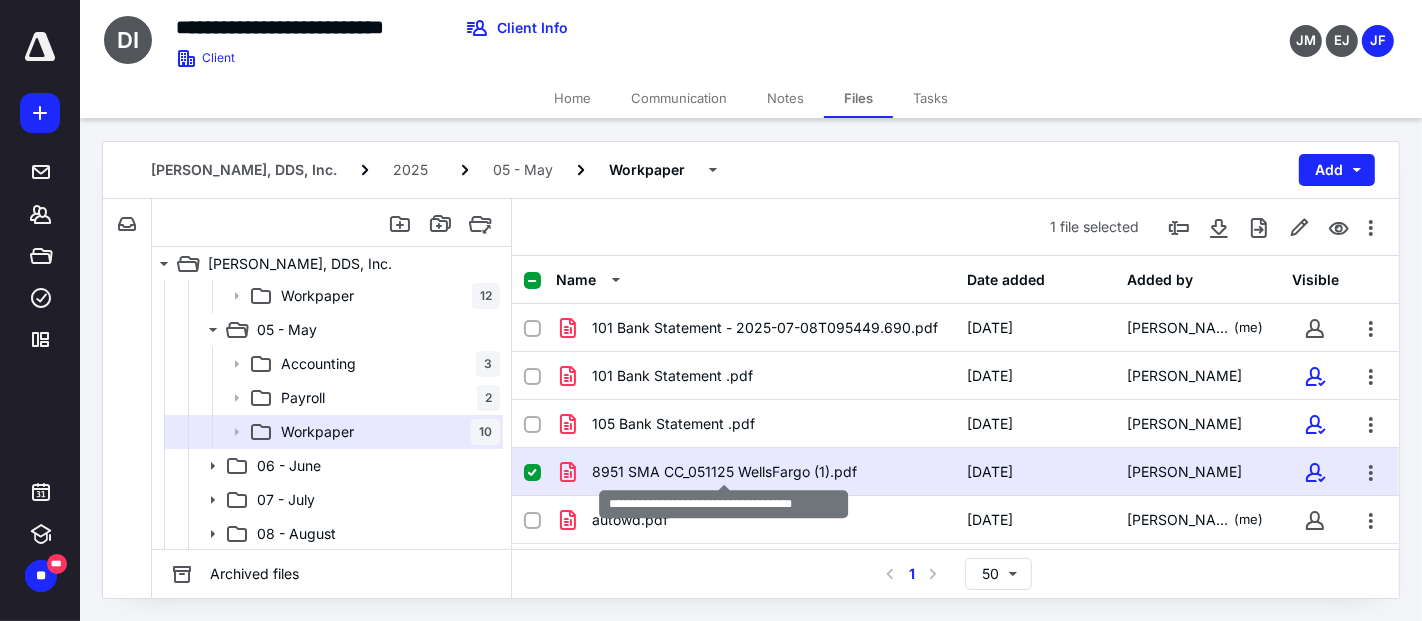 click on "8951 SMA CC_051125 WellsFargo (1).pdf" at bounding box center (724, 472) 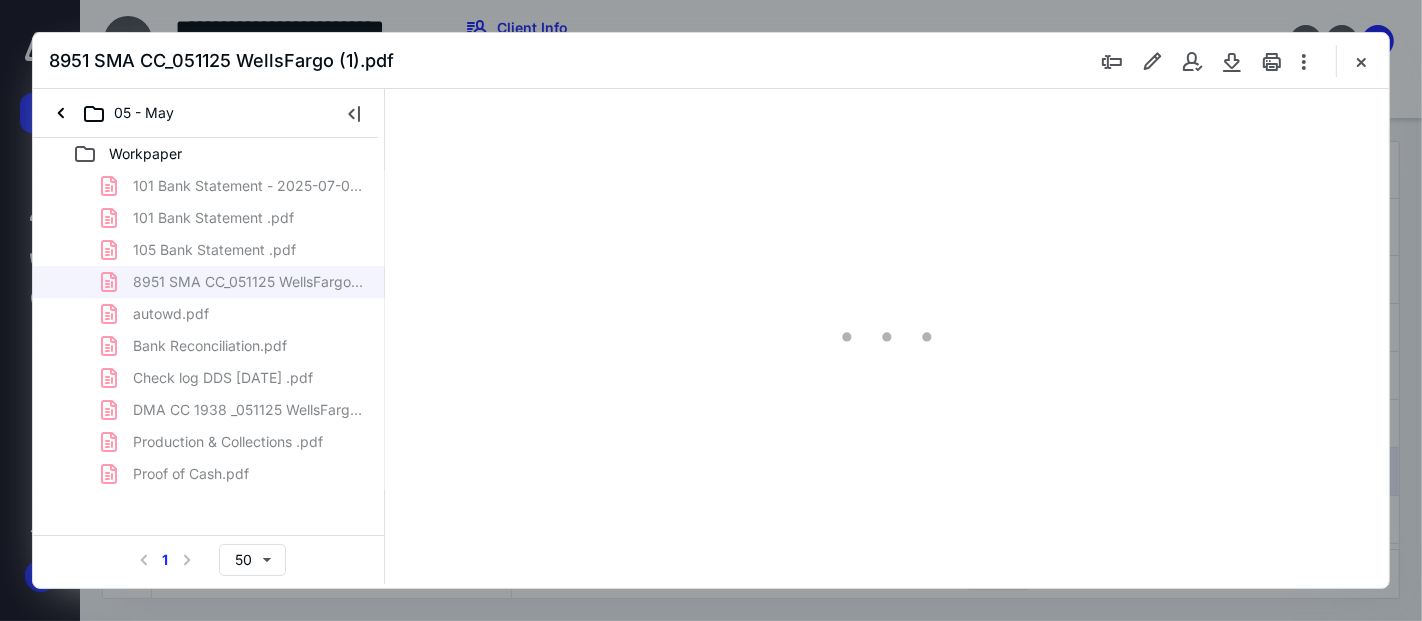scroll, scrollTop: 0, scrollLeft: 0, axis: both 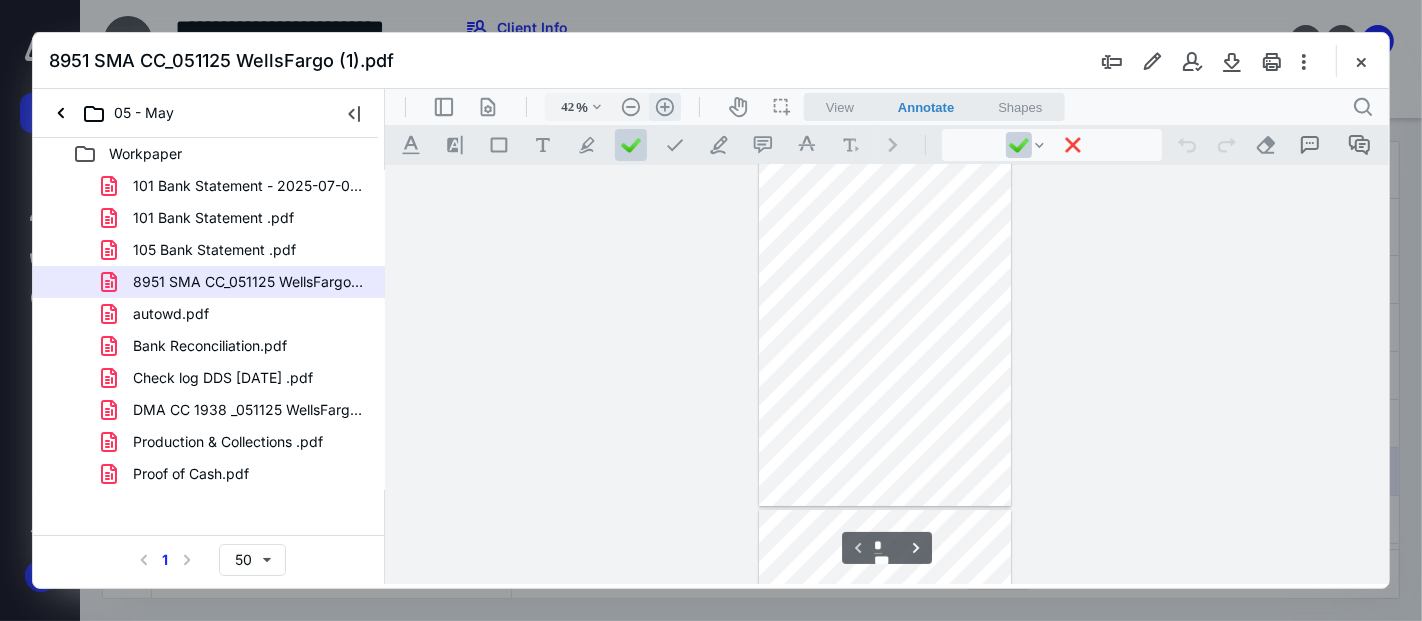 click on ".cls-1{fill:#abb0c4;} icon - header - zoom - in - line" at bounding box center [664, 106] 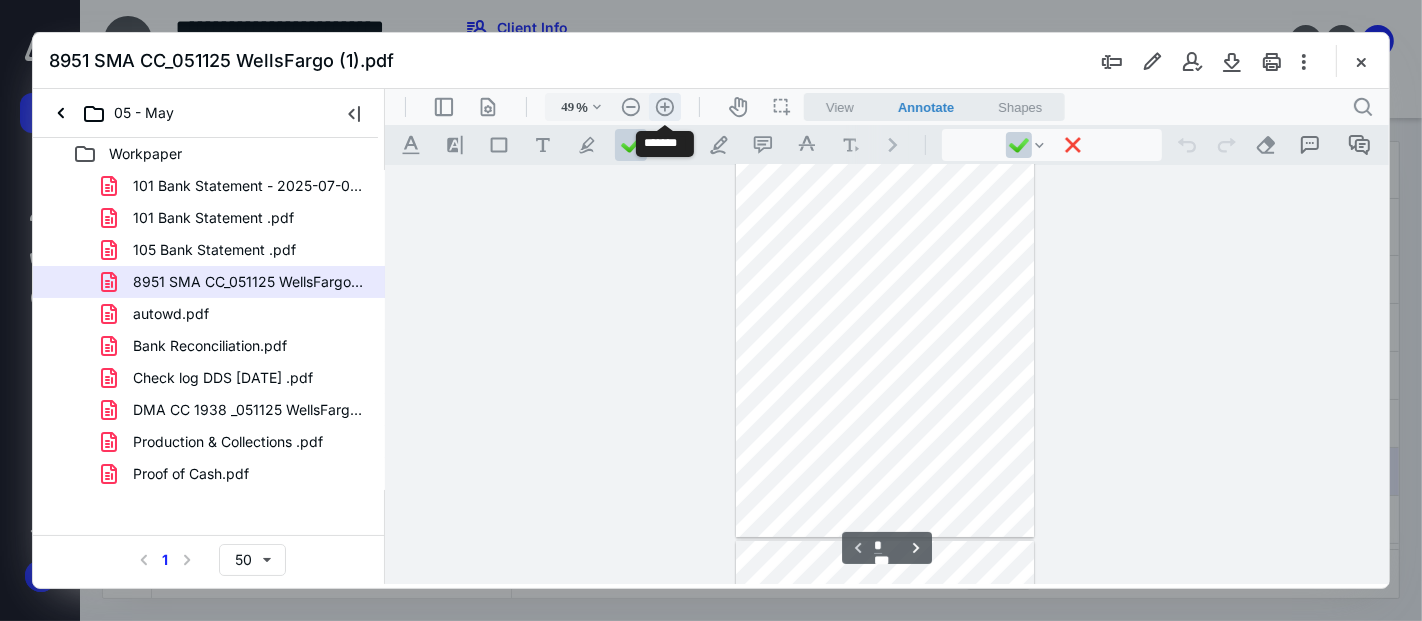 click on ".cls-1{fill:#abb0c4;} icon - header - zoom - in - line" at bounding box center [664, 106] 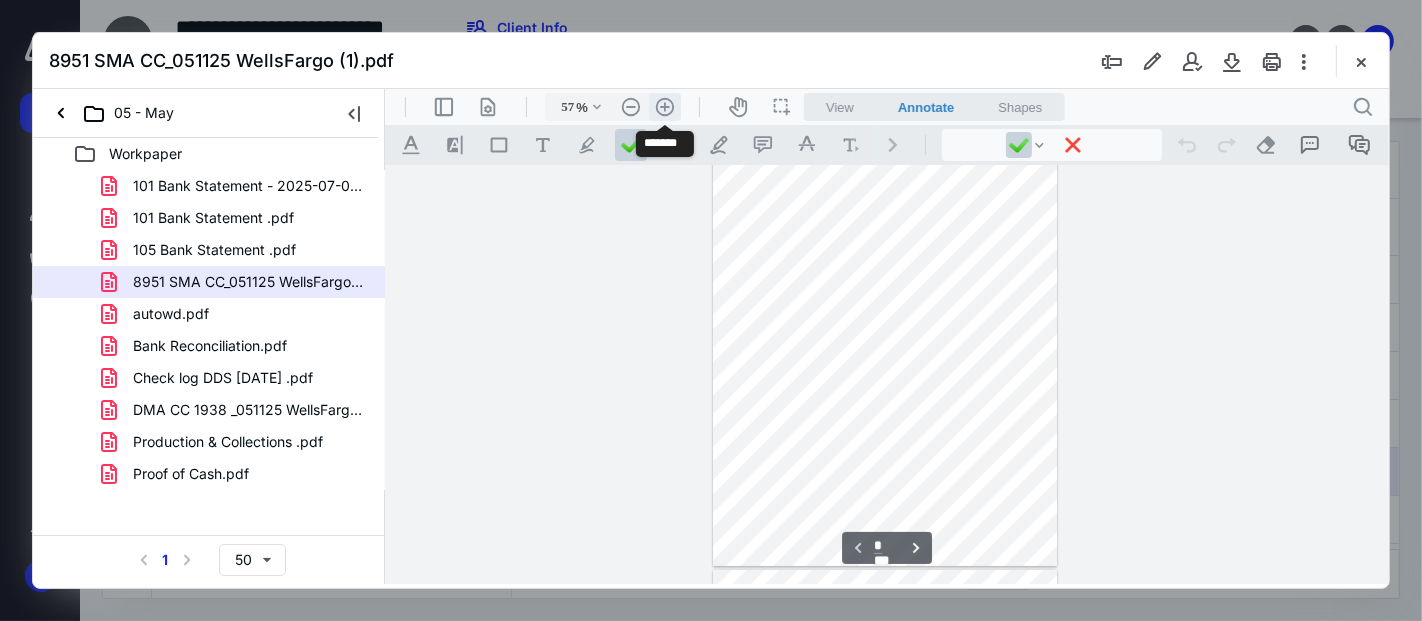 click on ".cls-1{fill:#abb0c4;} icon - header - zoom - in - line" at bounding box center (664, 106) 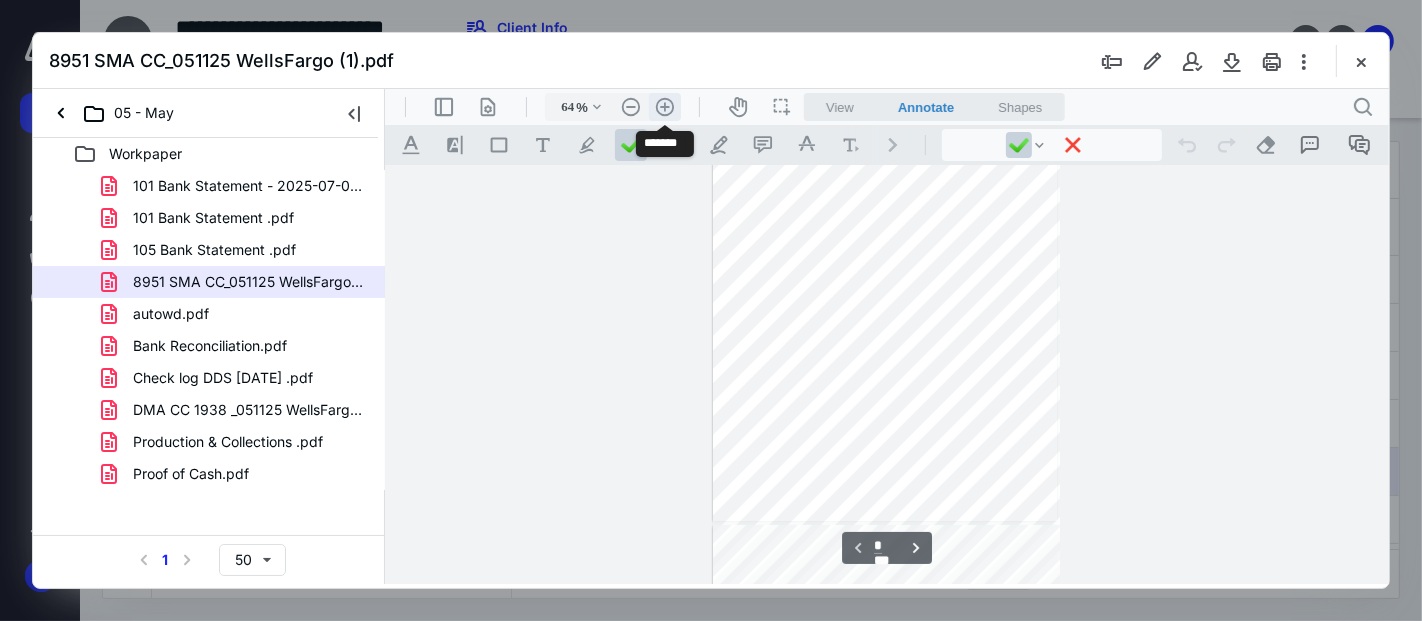 click on ".cls-1{fill:#abb0c4;} icon - header - zoom - in - line" at bounding box center (664, 106) 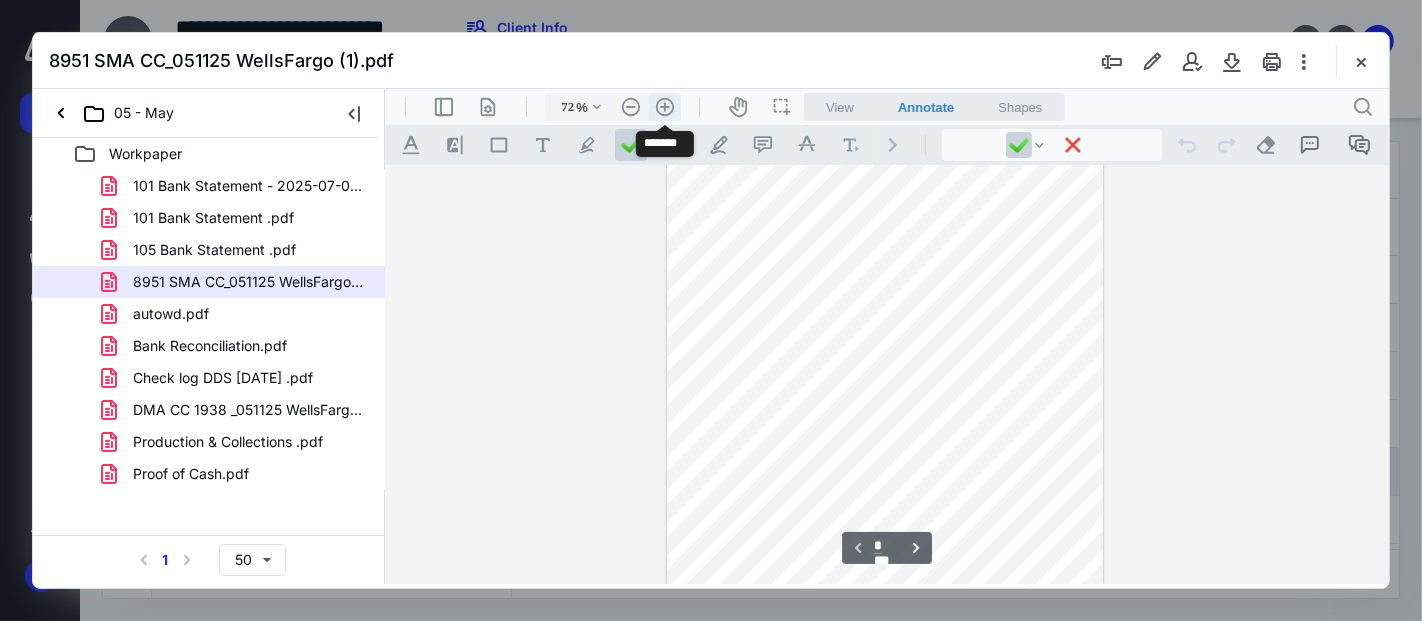 click on ".cls-1{fill:#abb0c4;} icon - header - zoom - in - line" at bounding box center [664, 106] 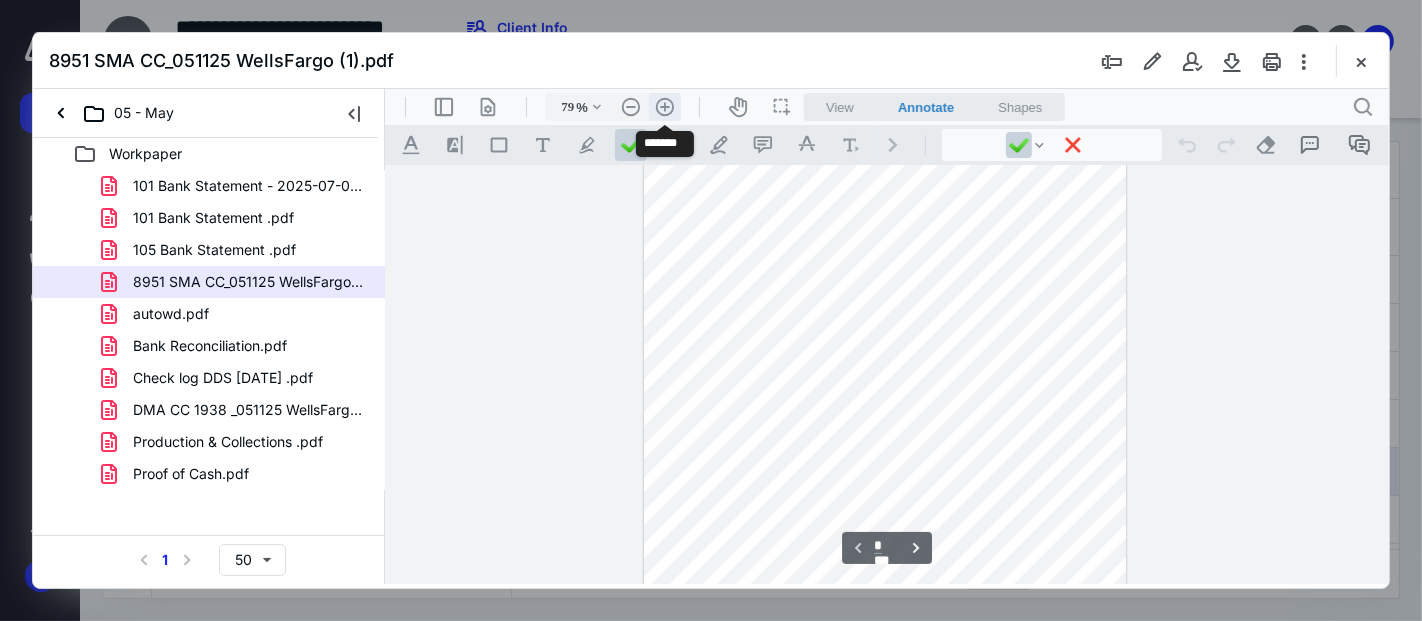 click on ".cls-1{fill:#abb0c4;} icon - header - zoom - in - line" at bounding box center [664, 106] 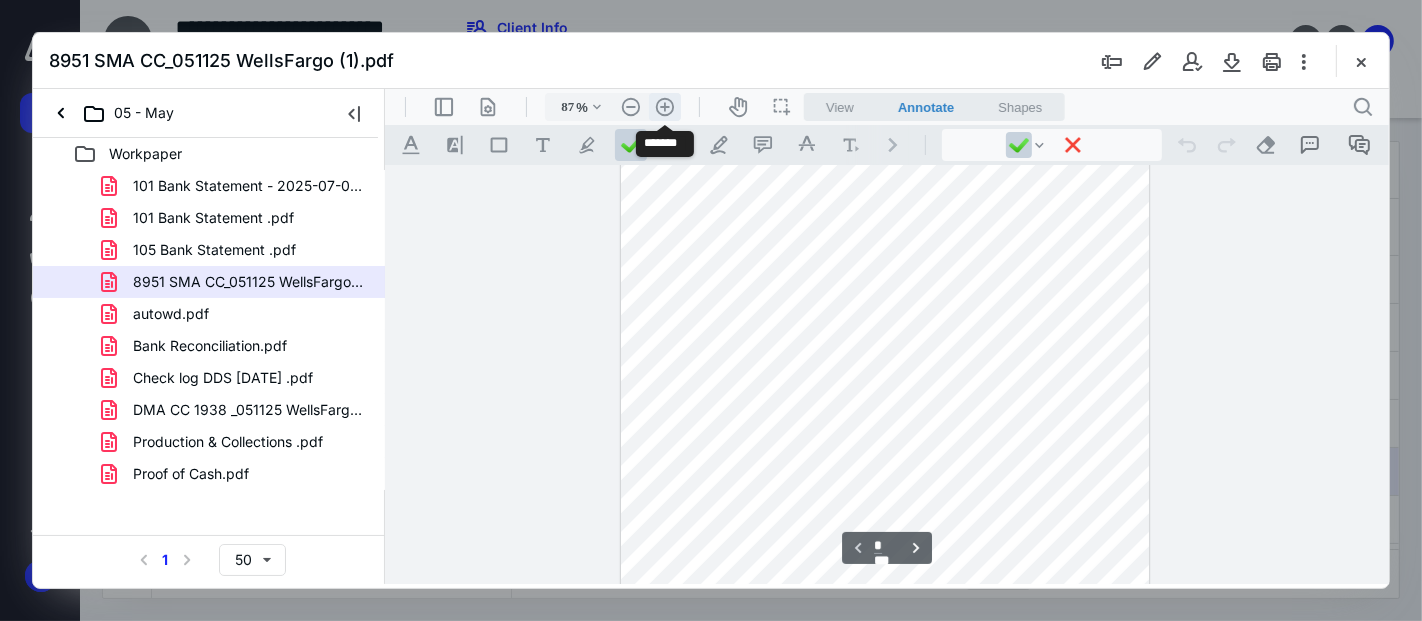 click on ".cls-1{fill:#abb0c4;} icon - header - zoom - in - line" at bounding box center (664, 106) 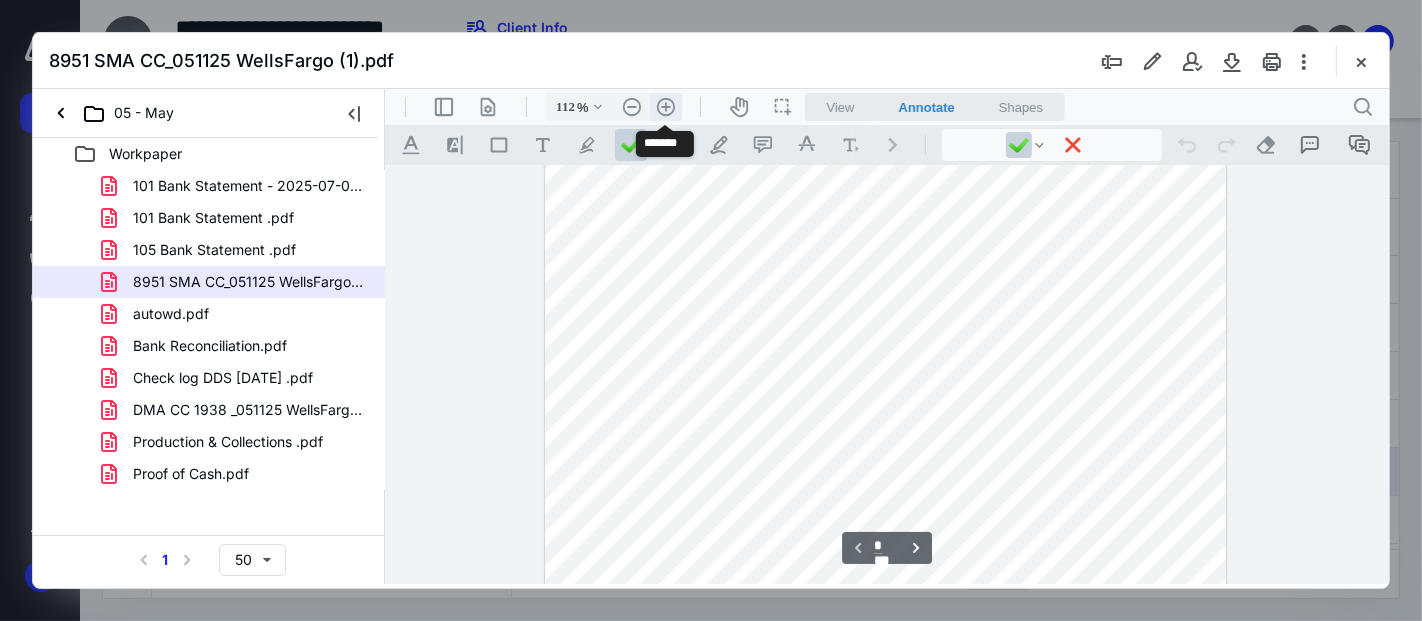 scroll, scrollTop: 500, scrollLeft: 0, axis: vertical 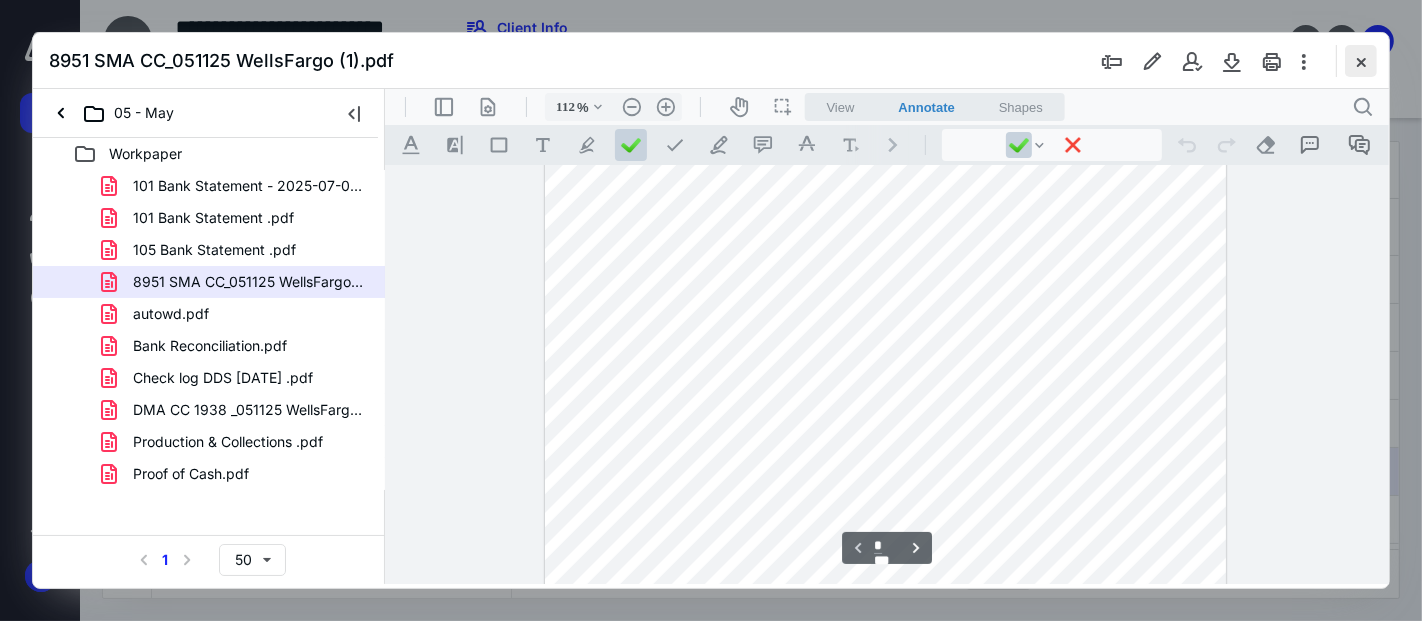 click at bounding box center (1361, 61) 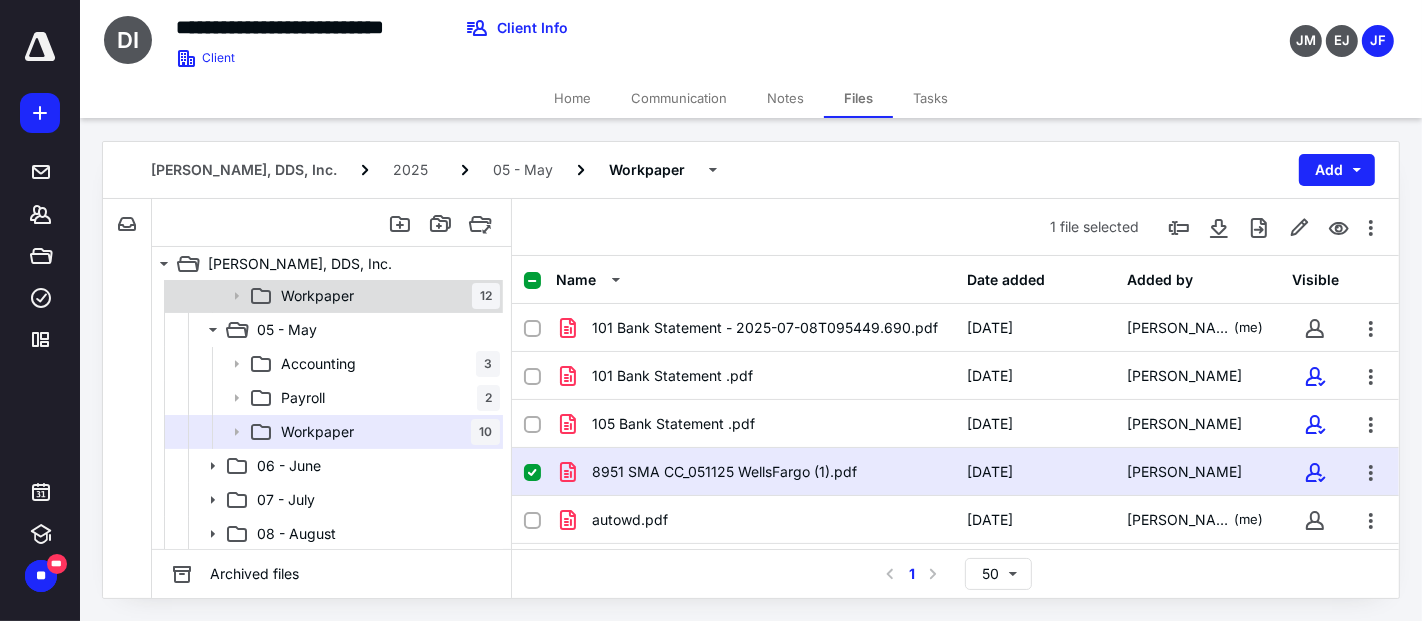 click on "Workpaper 12" at bounding box center (332, 296) 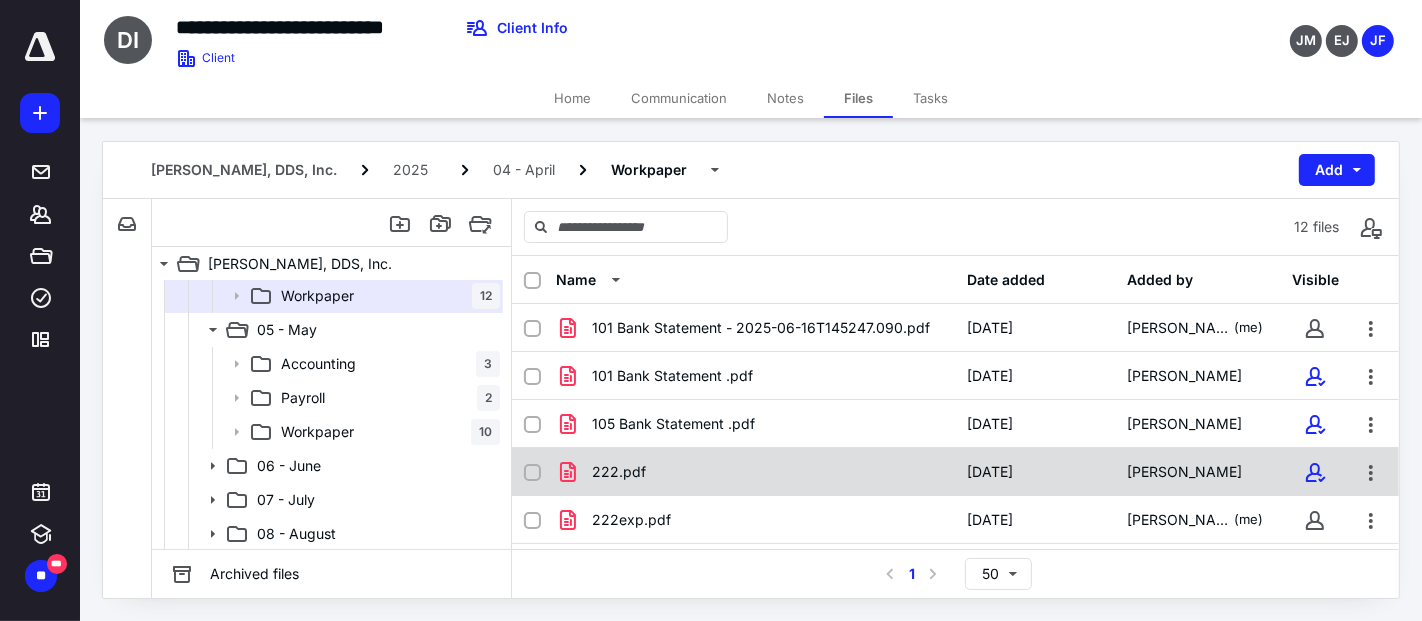 click on "222.pdf" at bounding box center [756, 472] 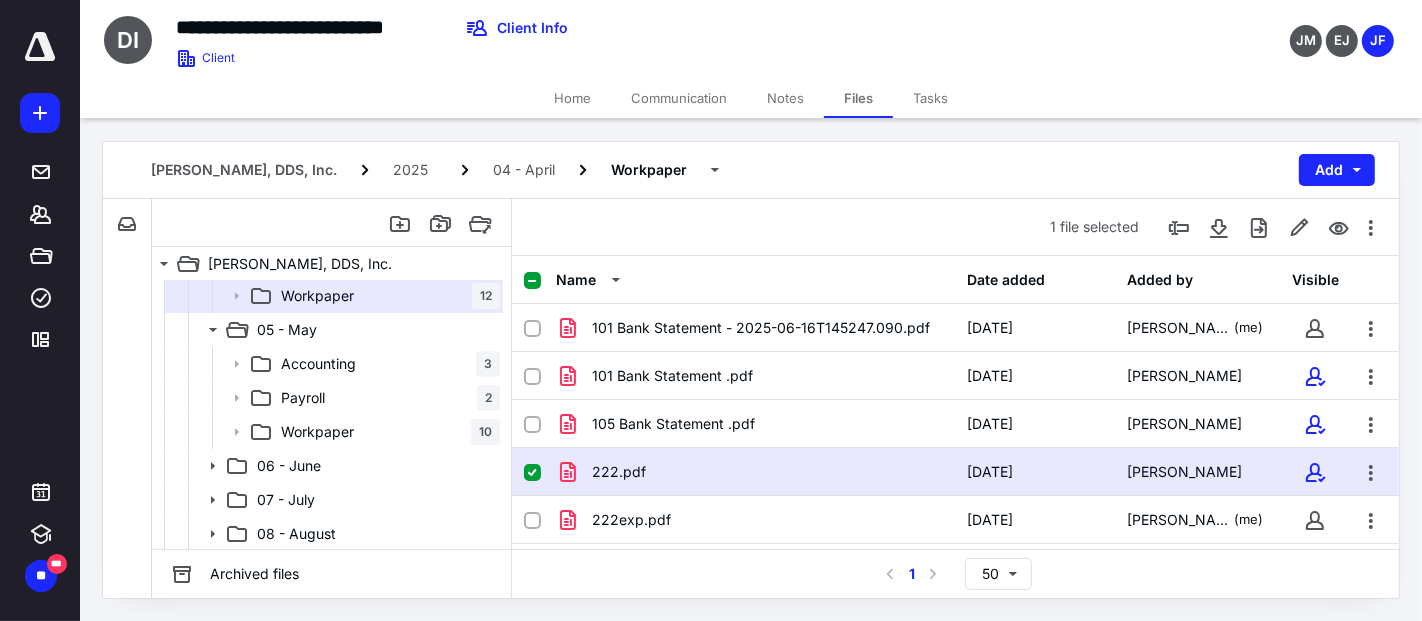 click on "222.pdf" at bounding box center [756, 472] 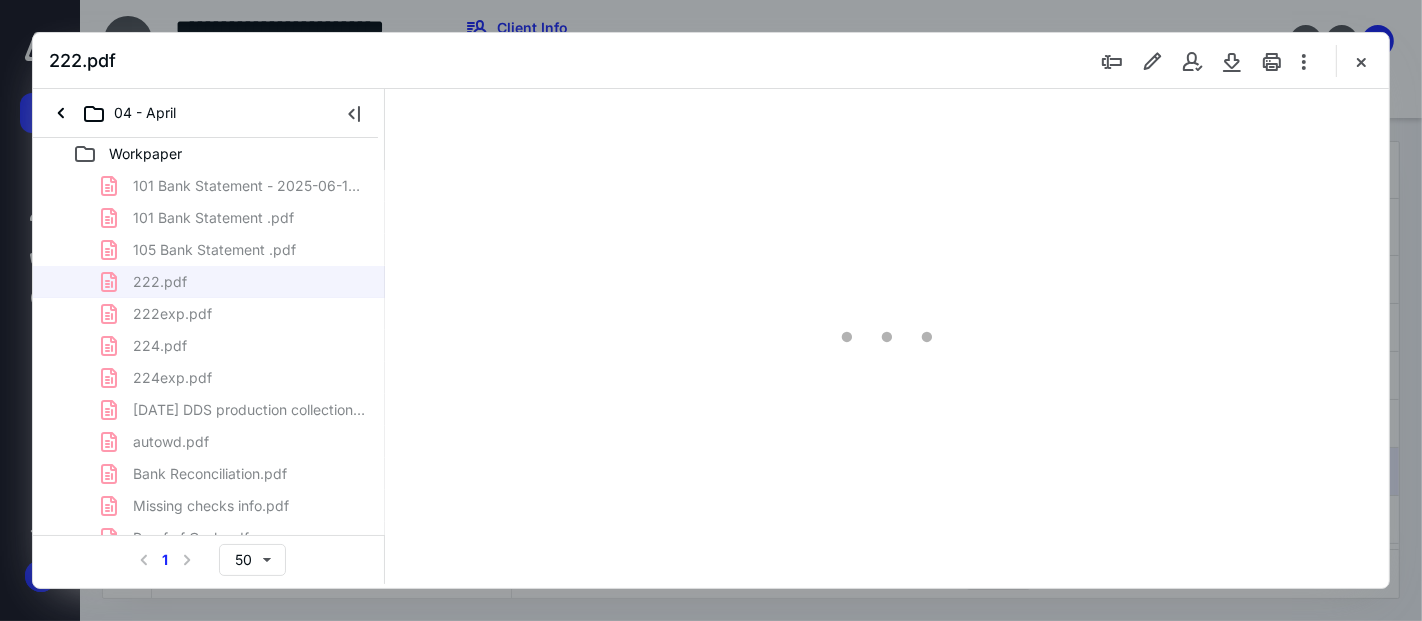 scroll, scrollTop: 0, scrollLeft: 0, axis: both 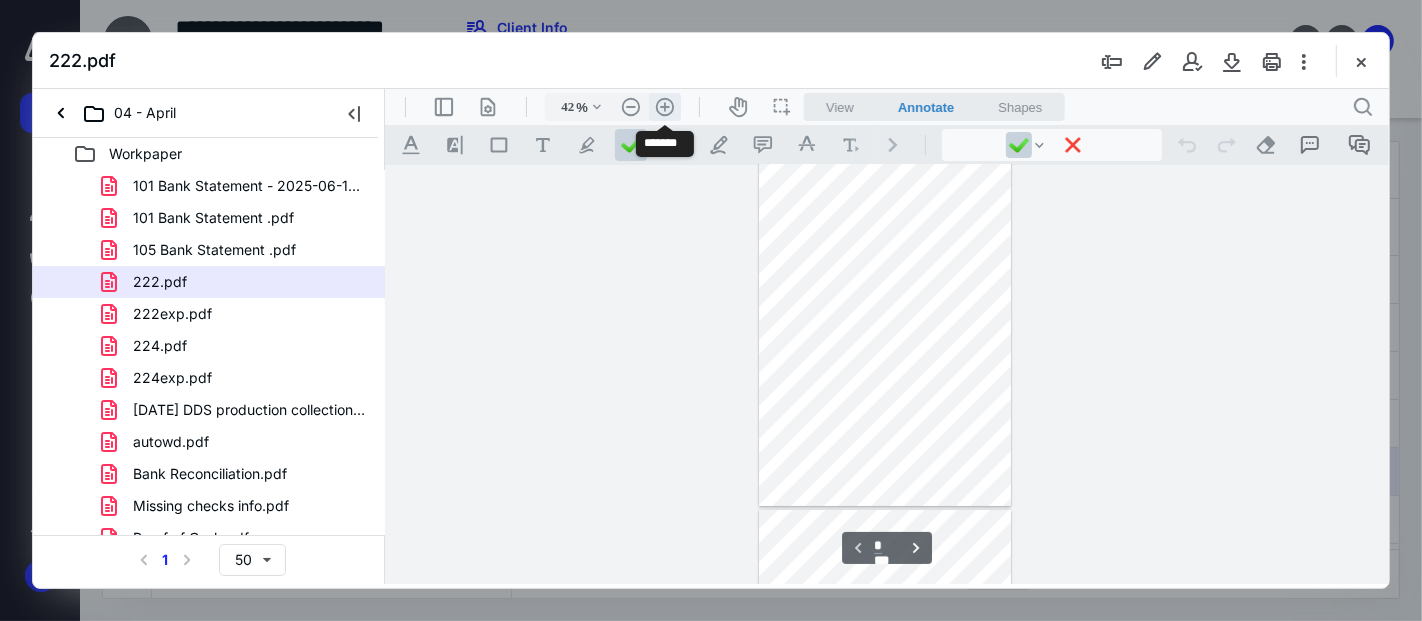 click on ".cls-1{fill:#abb0c4;} icon - header - zoom - in - line" at bounding box center (664, 106) 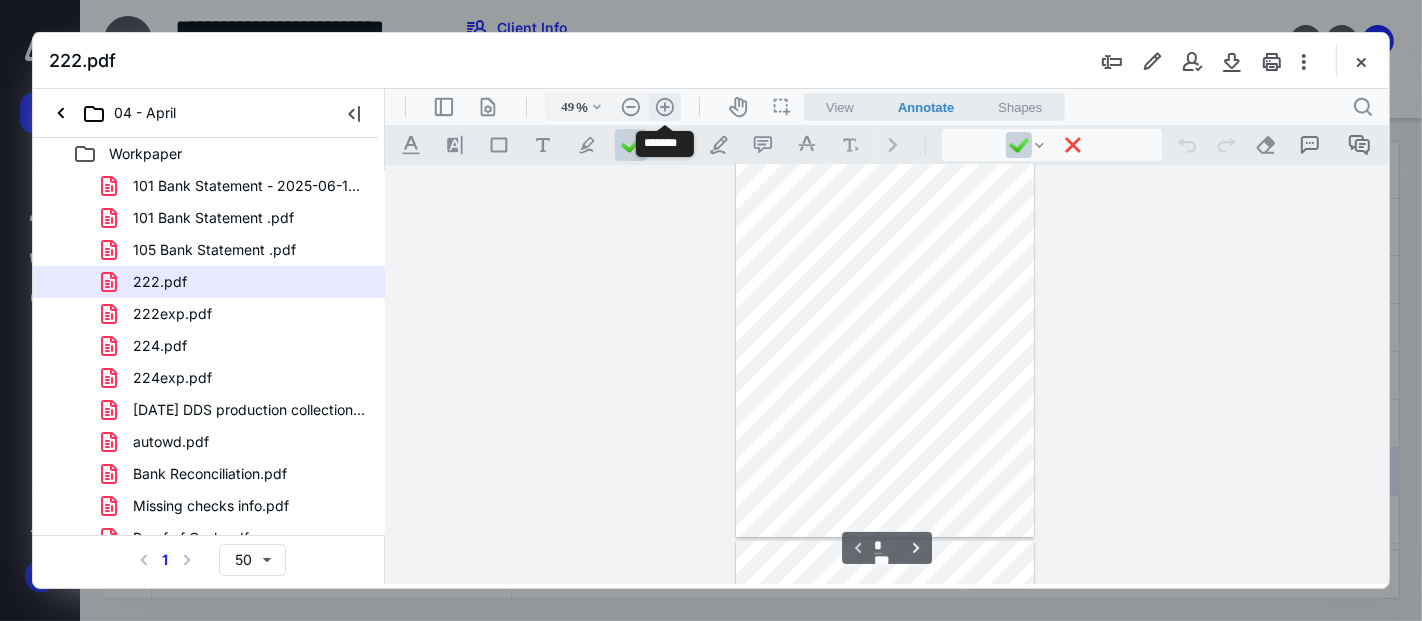 click on ".cls-1{fill:#abb0c4;} icon - header - zoom - in - line" at bounding box center [664, 106] 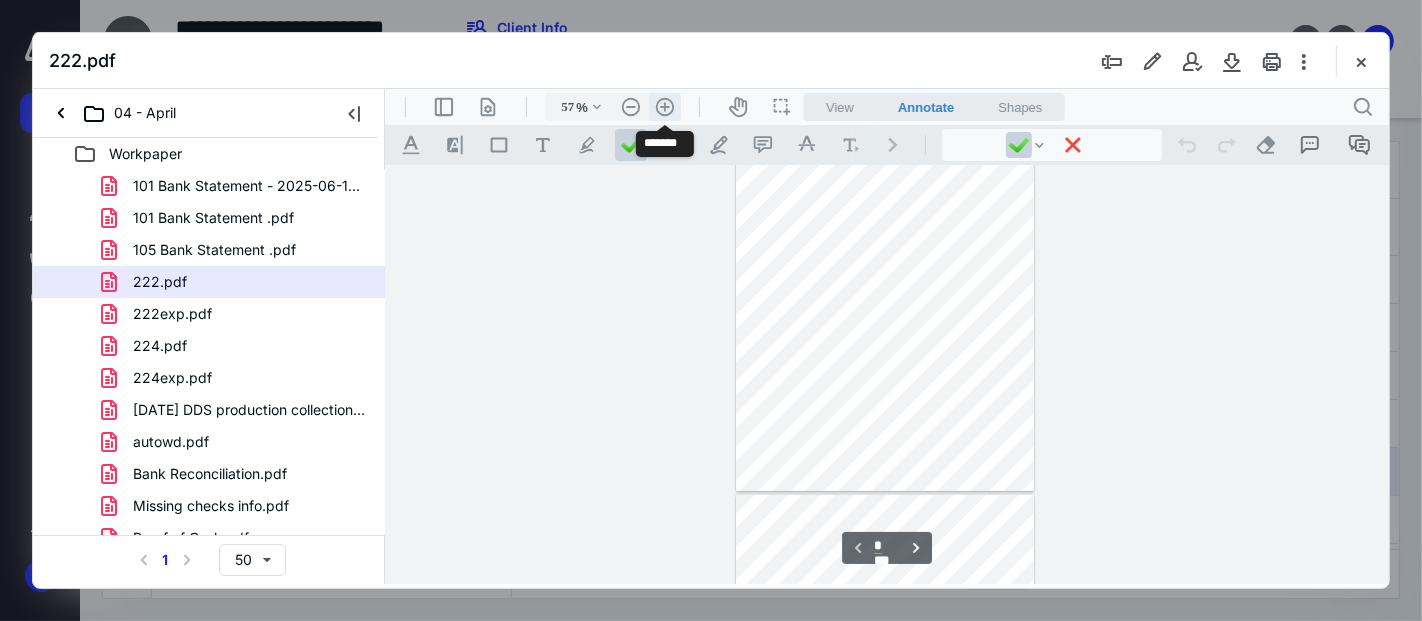 click on ".cls-1{fill:#abb0c4;} icon - header - zoom - in - line" at bounding box center (664, 106) 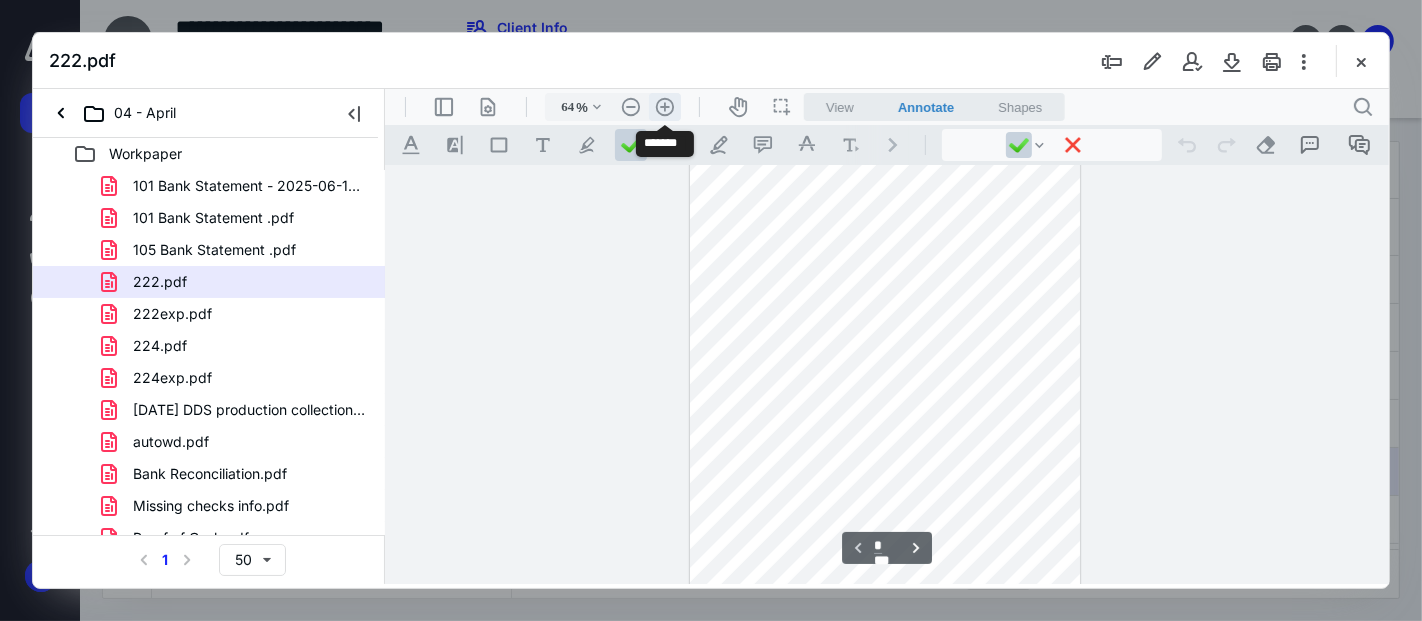 click on ".cls-1{fill:#abb0c4;} icon - header - zoom - in - line" at bounding box center (664, 106) 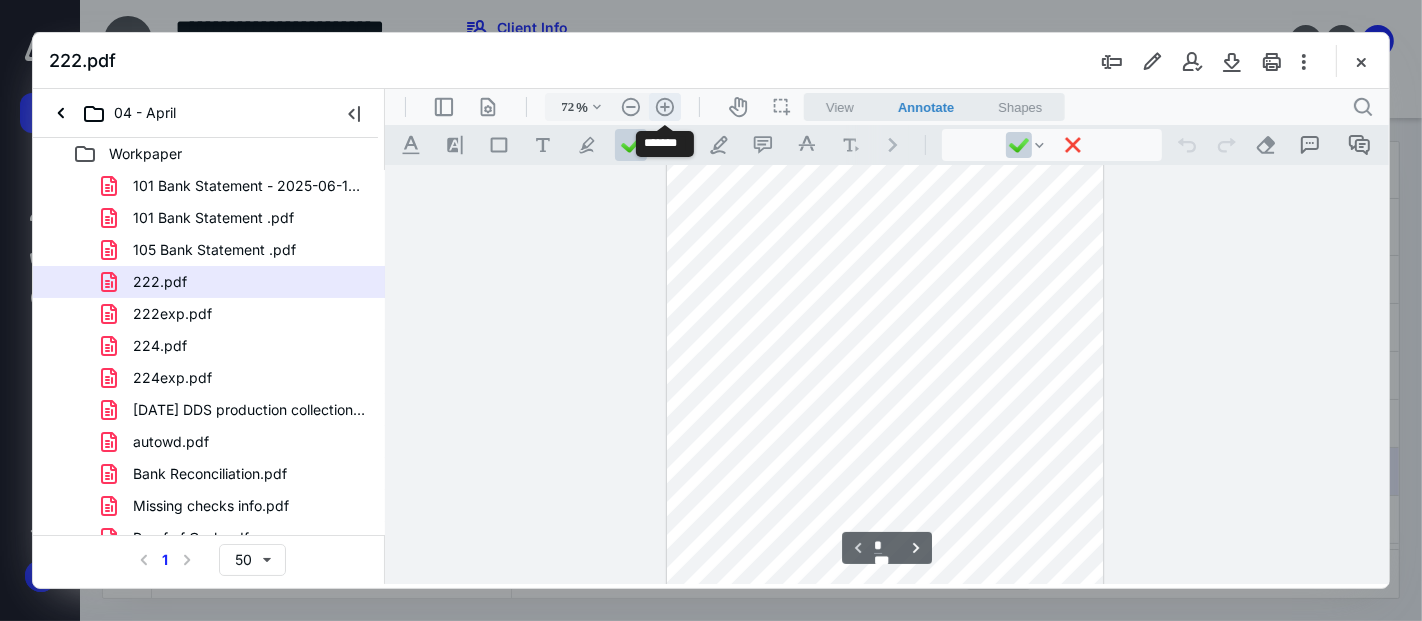 click on ".cls-1{fill:#abb0c4;} icon - header - zoom - in - line" at bounding box center [664, 106] 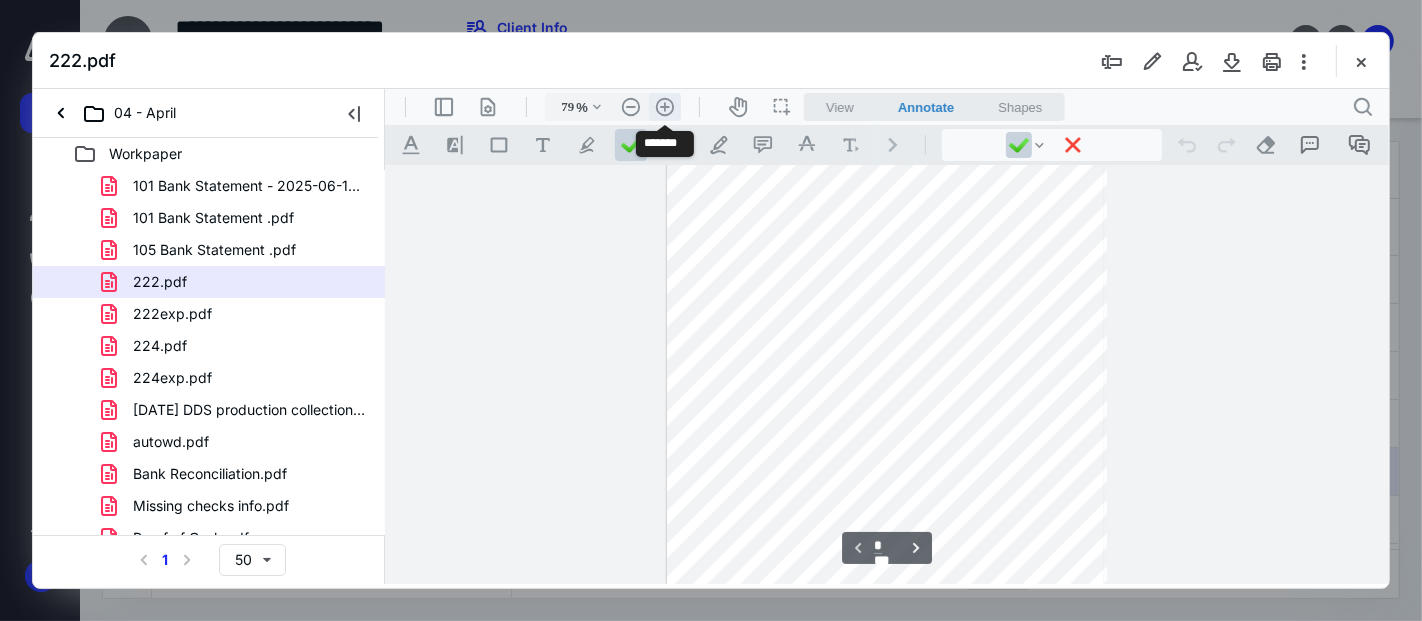 click on ".cls-1{fill:#abb0c4;} icon - header - zoom - in - line" at bounding box center (664, 106) 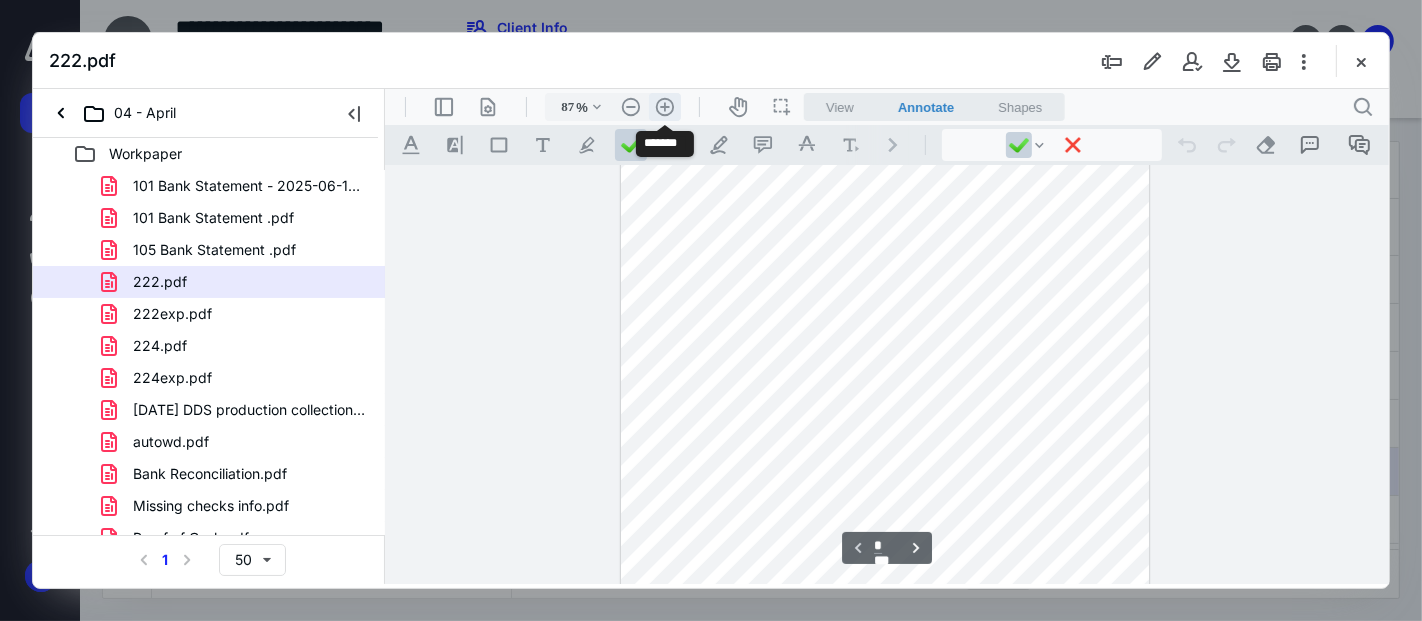click on ".cls-1{fill:#abb0c4;} icon - header - zoom - in - line" at bounding box center (664, 106) 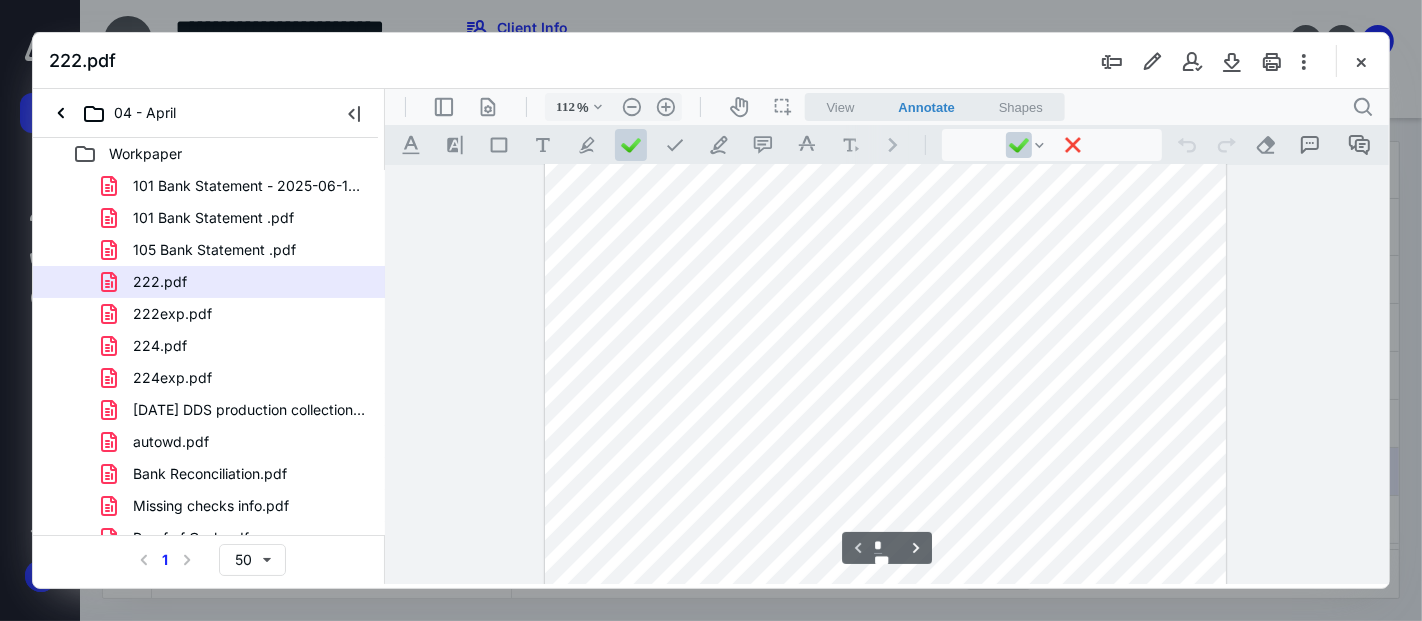 scroll, scrollTop: 55, scrollLeft: 0, axis: vertical 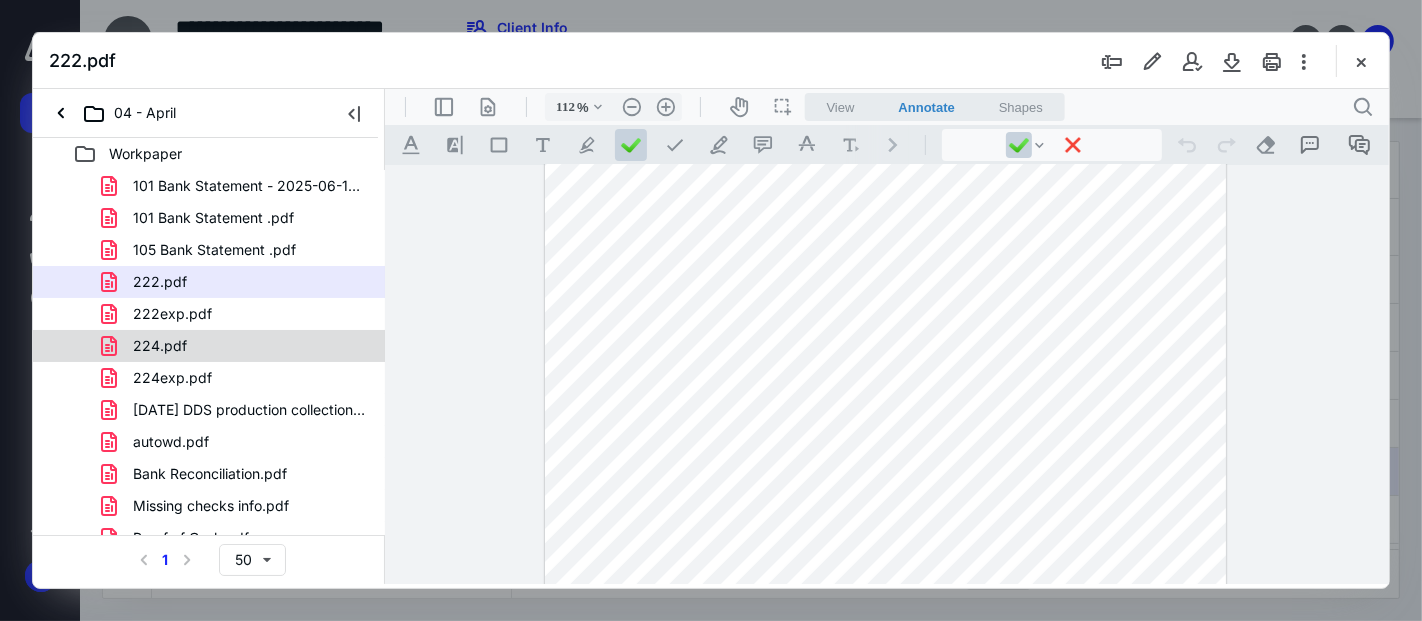 click on "224.pdf" at bounding box center (237, 346) 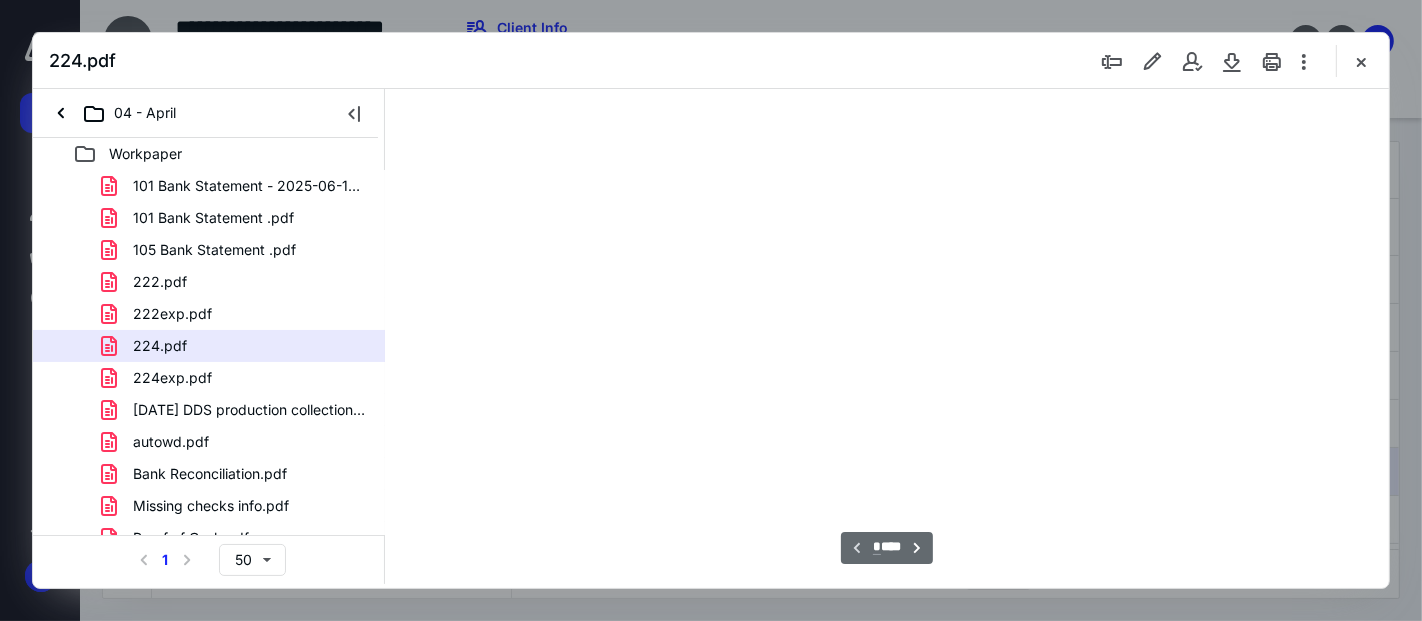scroll, scrollTop: 77, scrollLeft: 0, axis: vertical 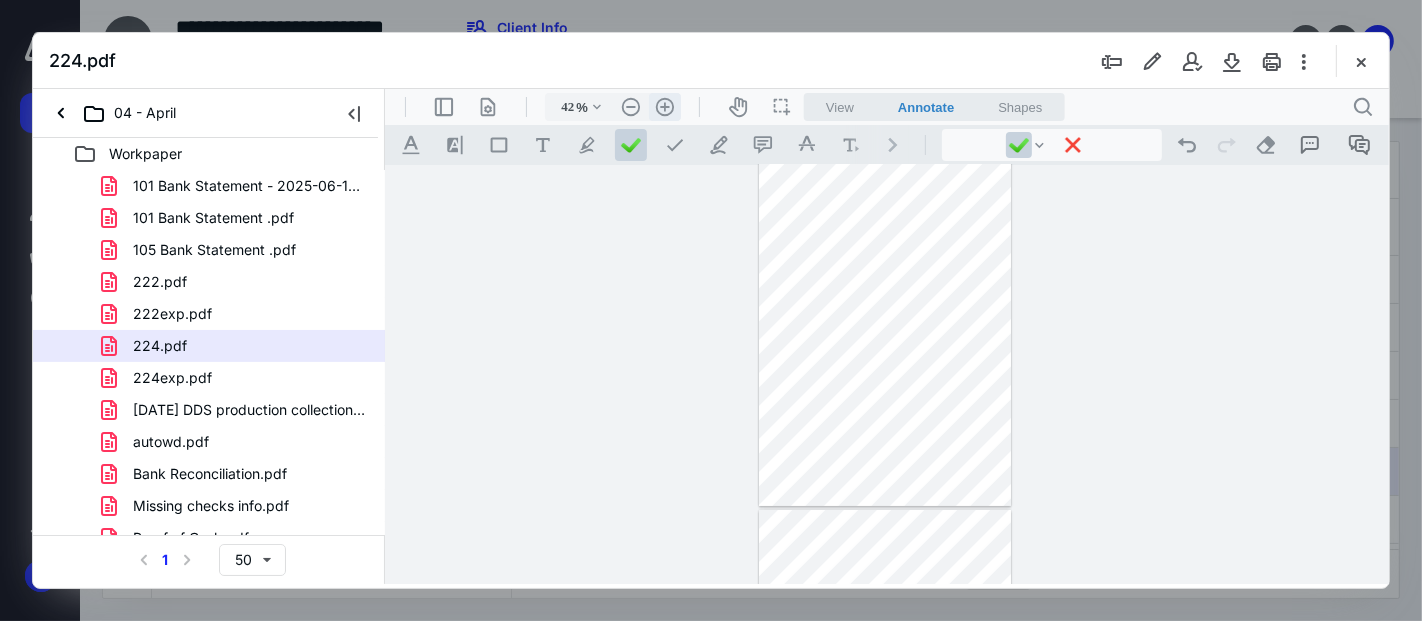 click on ".cls-1{fill:#abb0c4;} icon - header - zoom - in - line" at bounding box center (664, 106) 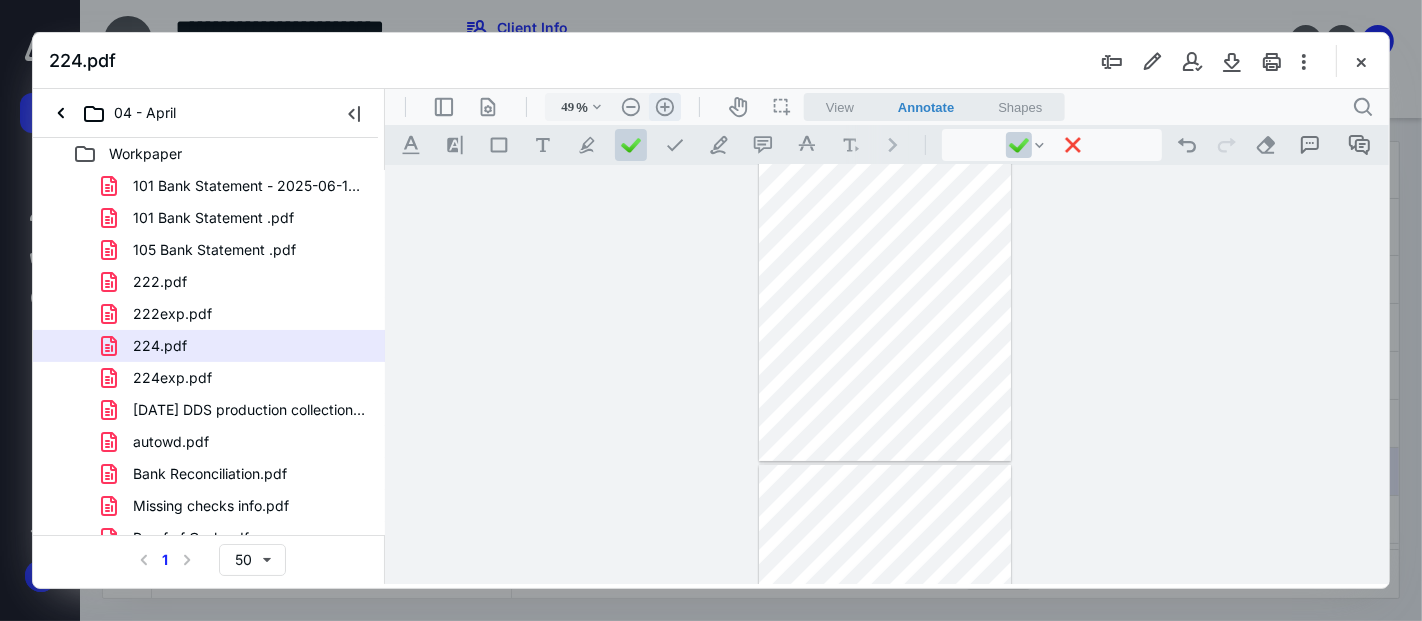 click on ".cls-1{fill:#abb0c4;} icon - header - zoom - in - line" at bounding box center (664, 106) 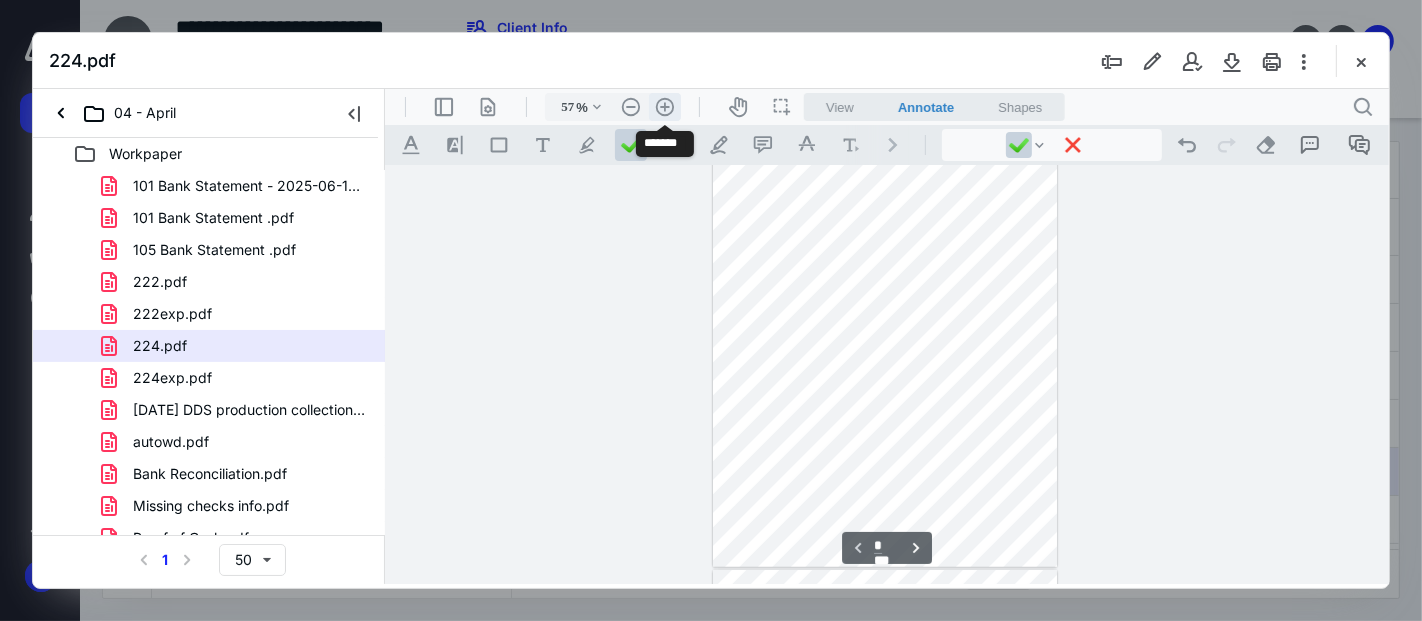 click on ".cls-1{fill:#abb0c4;} icon - header - zoom - in - line" at bounding box center [664, 106] 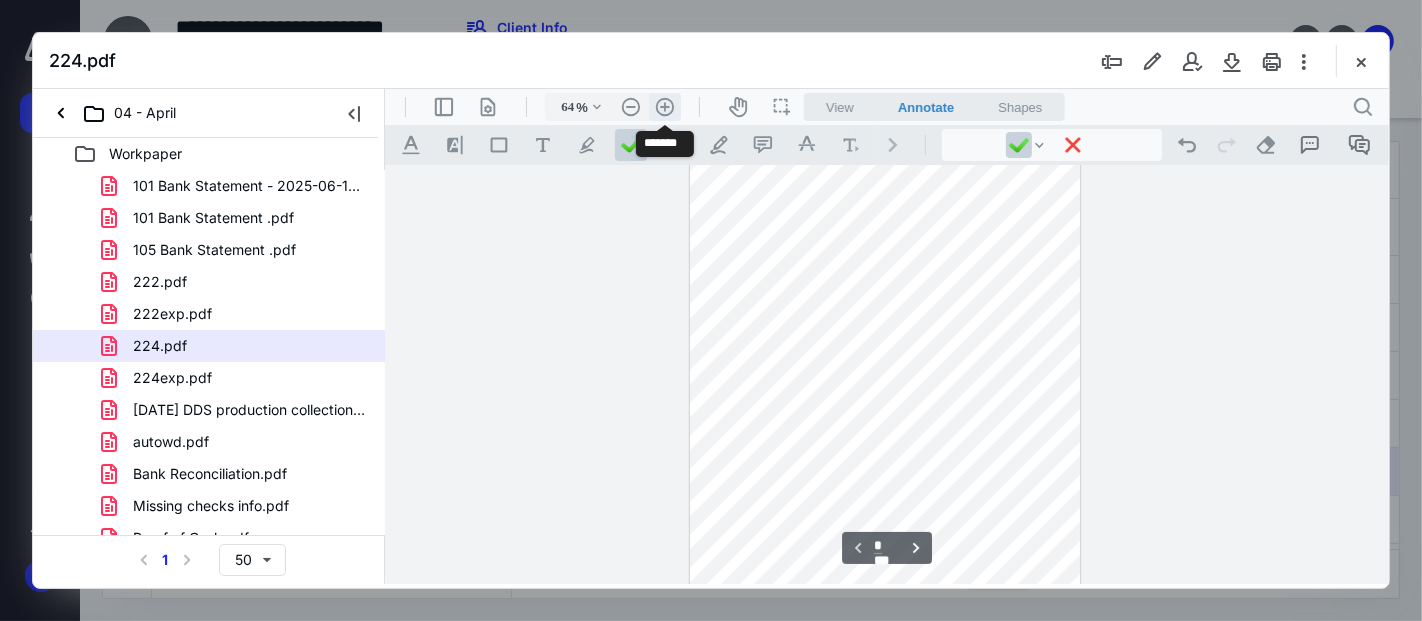 click on ".cls-1{fill:#abb0c4;} icon - header - zoom - in - line" at bounding box center [664, 106] 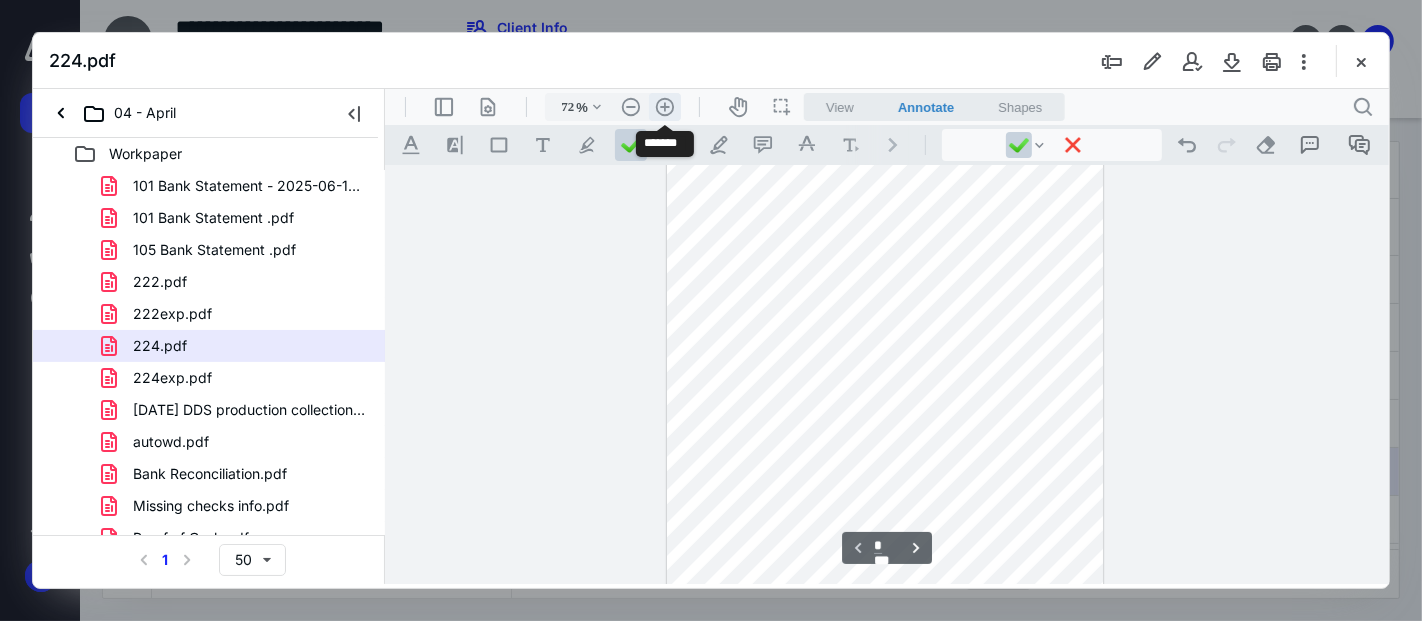 click on ".cls-1{fill:#abb0c4;} icon - header - zoom - in - line" at bounding box center (664, 106) 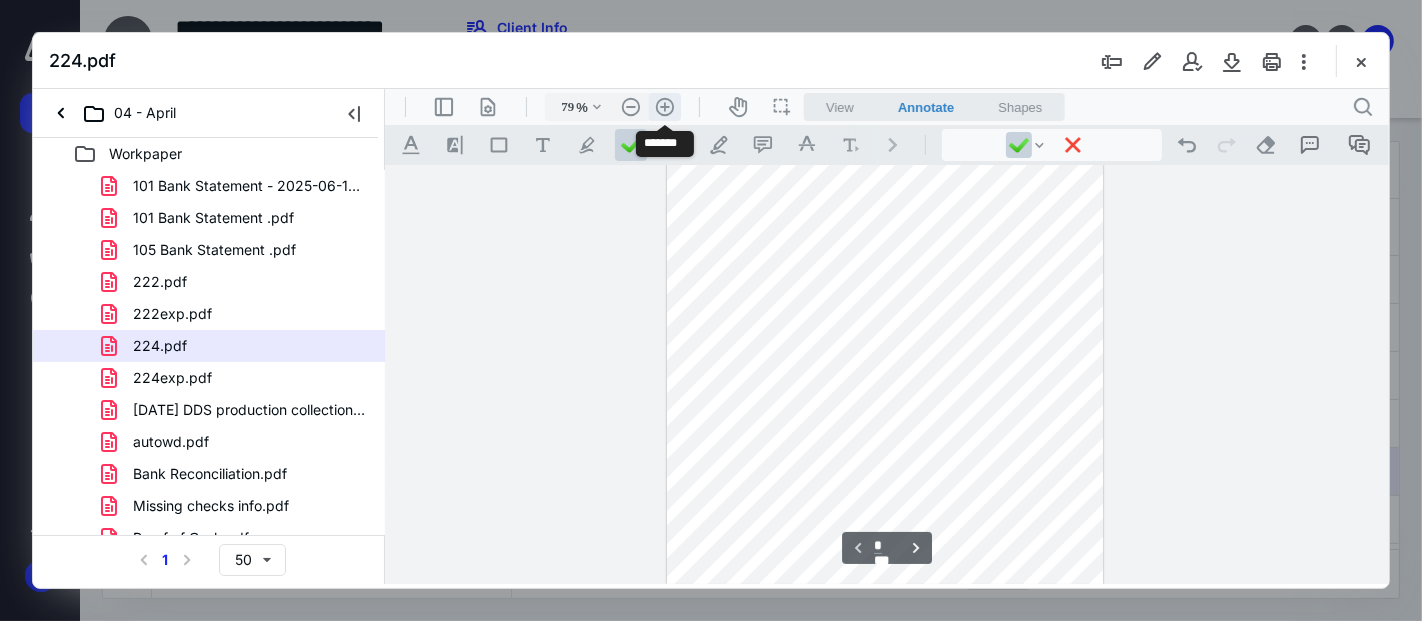 click on ".cls-1{fill:#abb0c4;} icon - header - zoom - in - line" at bounding box center (664, 106) 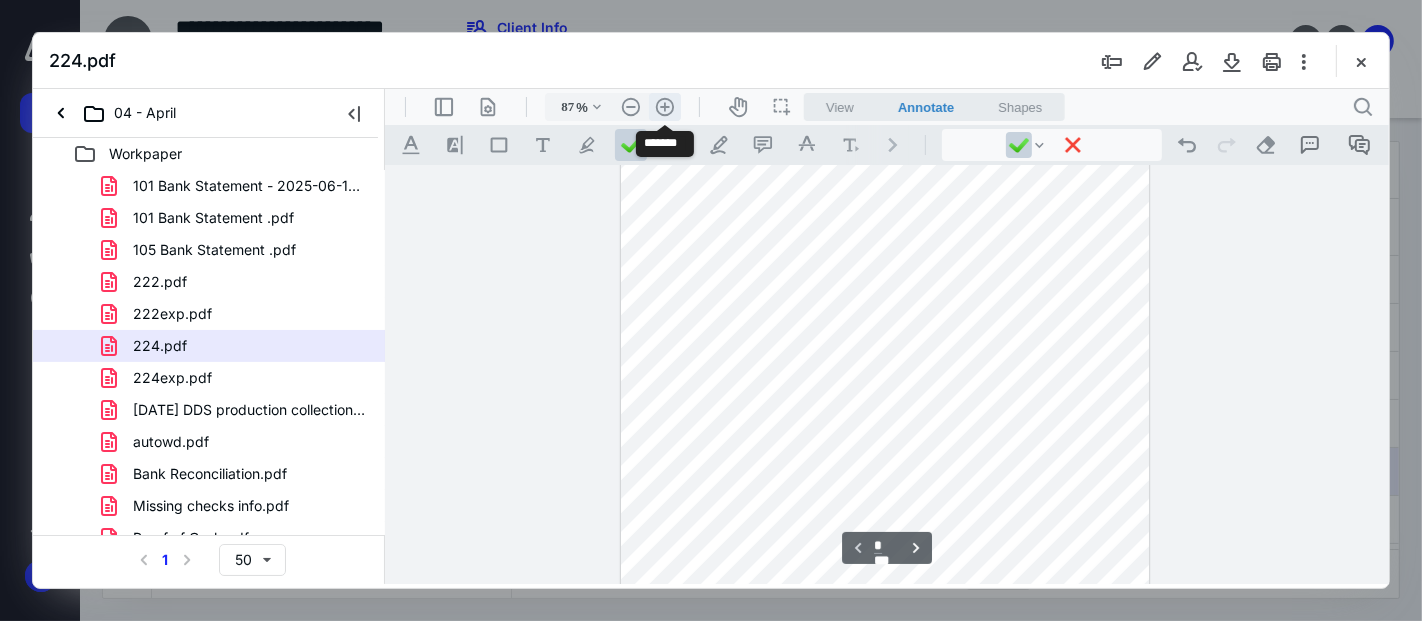 click on ".cls-1{fill:#abb0c4;} icon - header - zoom - in - line" at bounding box center [664, 106] 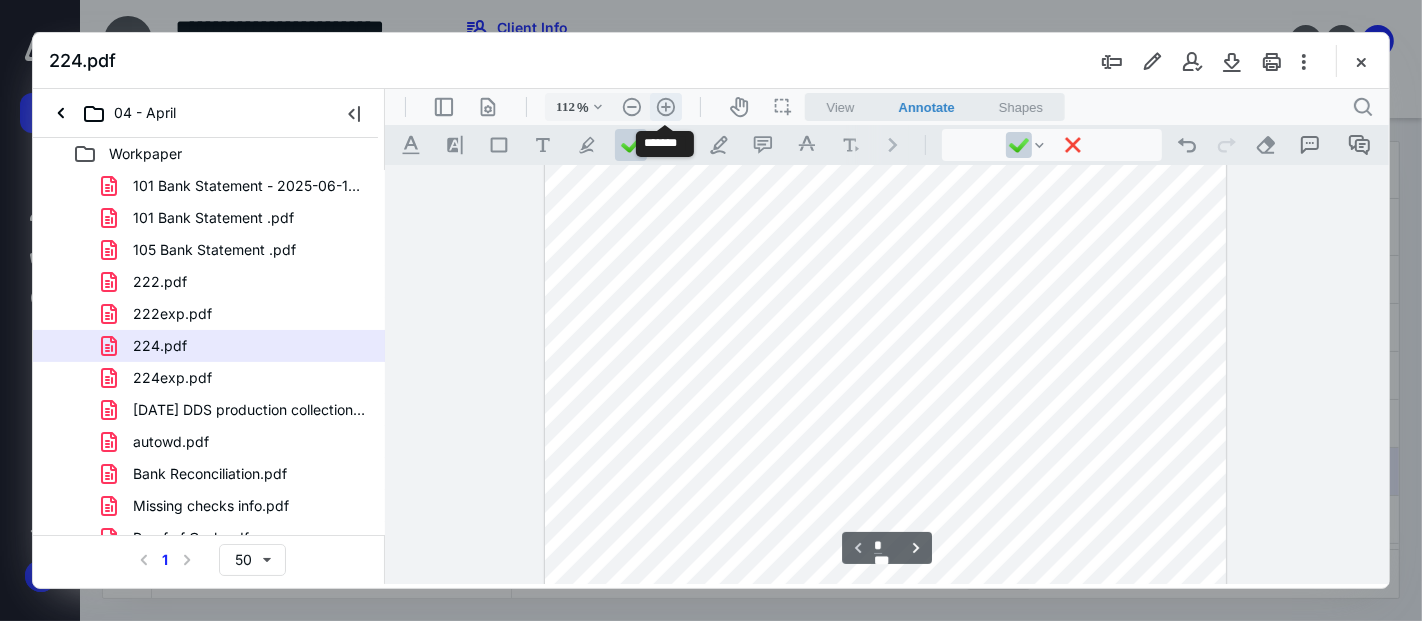 click on ".cls-1{fill:#abb0c4;} icon - header - zoom - in - line" at bounding box center [665, 106] 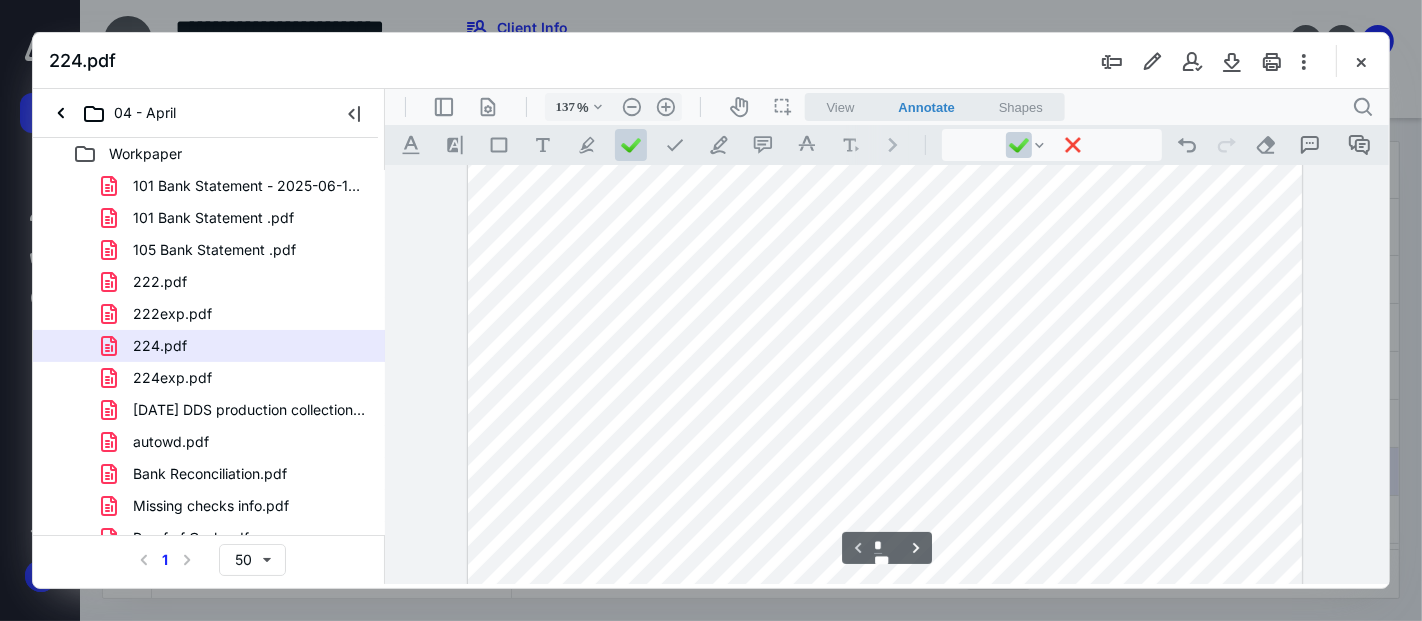 scroll, scrollTop: 95, scrollLeft: 0, axis: vertical 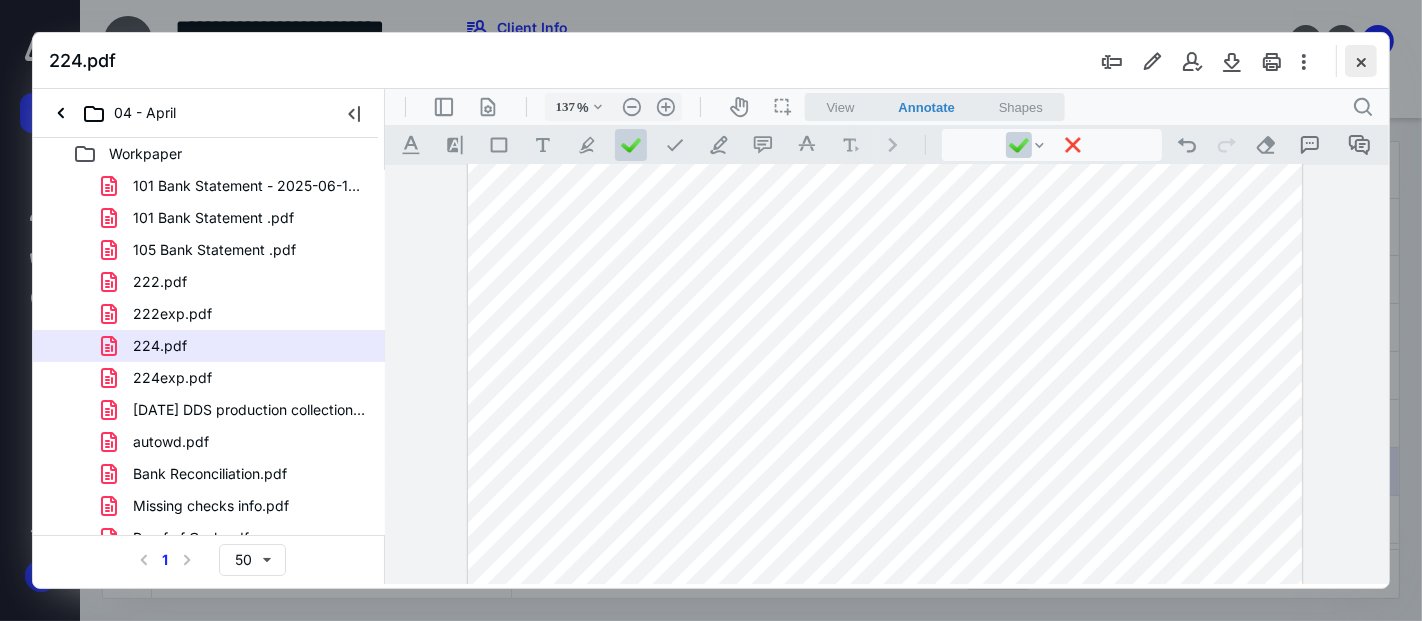 click at bounding box center (1361, 61) 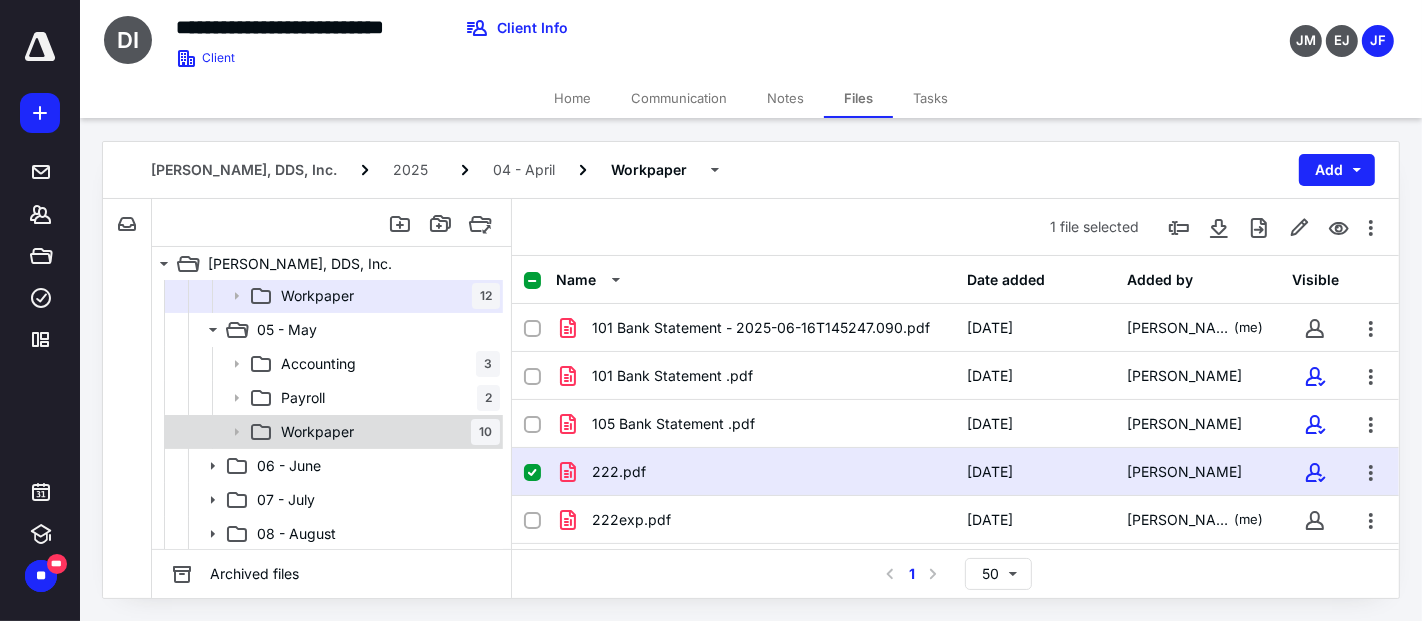 click on "Workpaper" at bounding box center (317, 432) 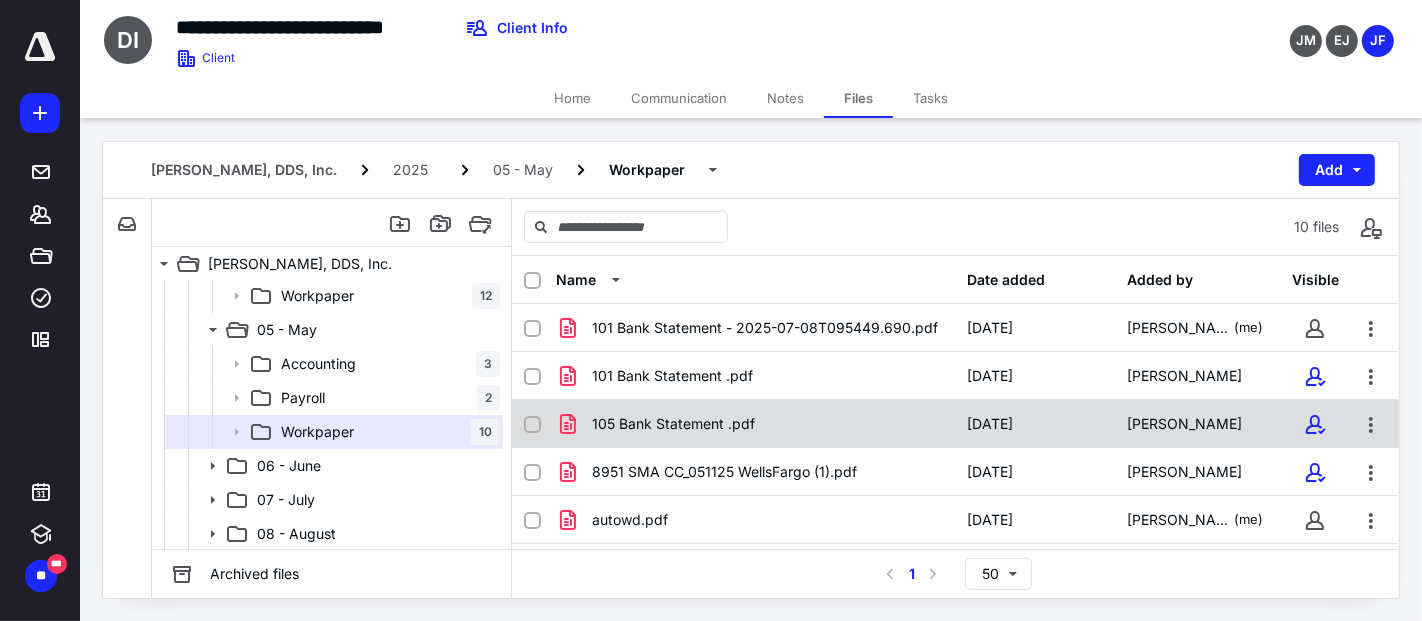 click on "105 Bank Statement .pdf" at bounding box center [756, 424] 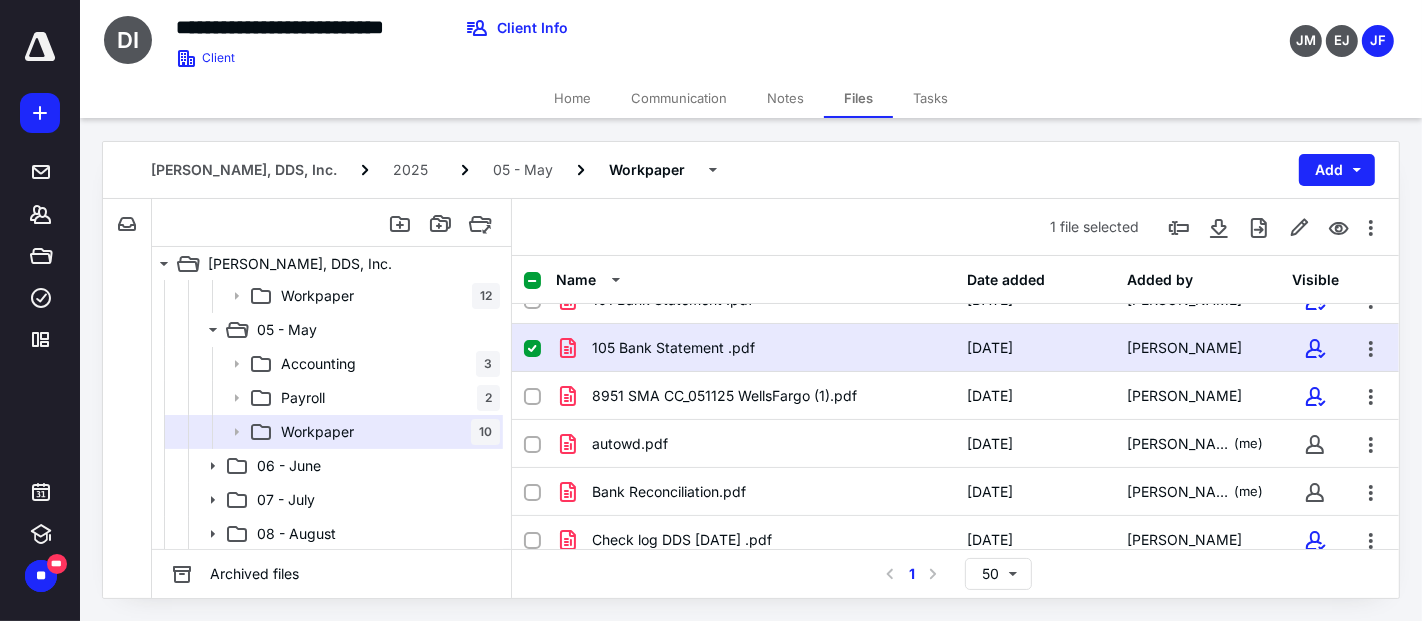 scroll, scrollTop: 111, scrollLeft: 0, axis: vertical 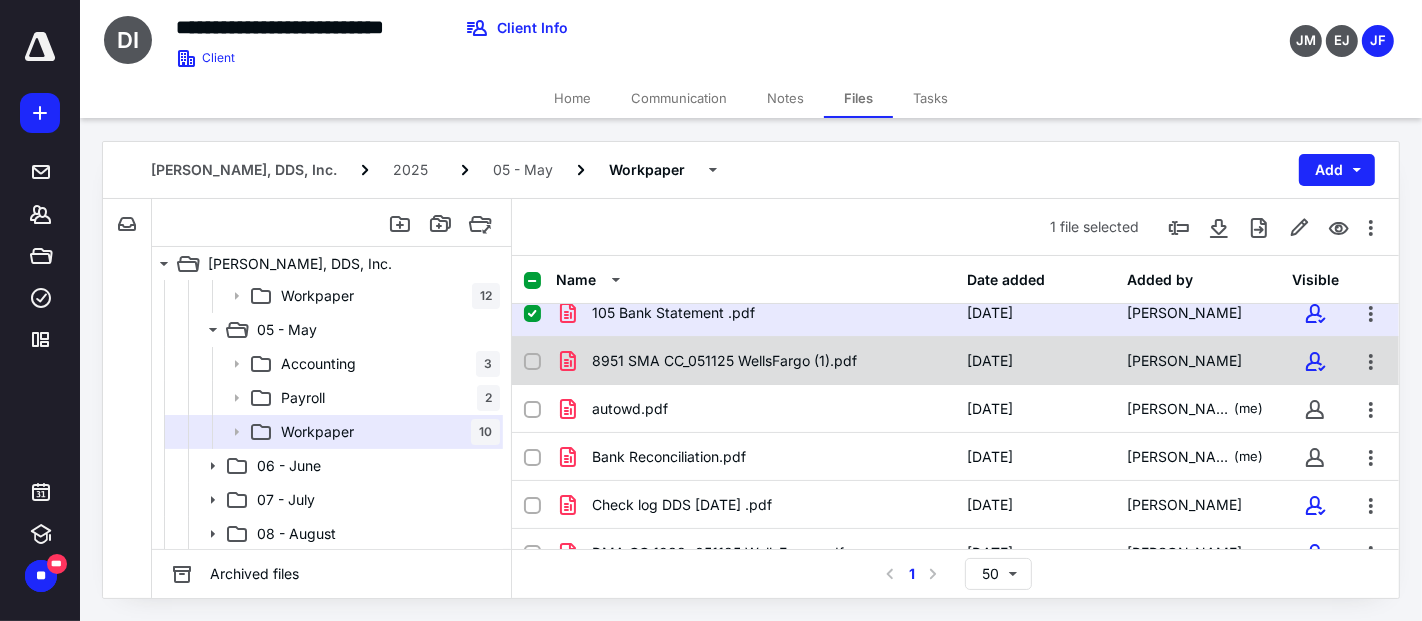 checkbox on "false" 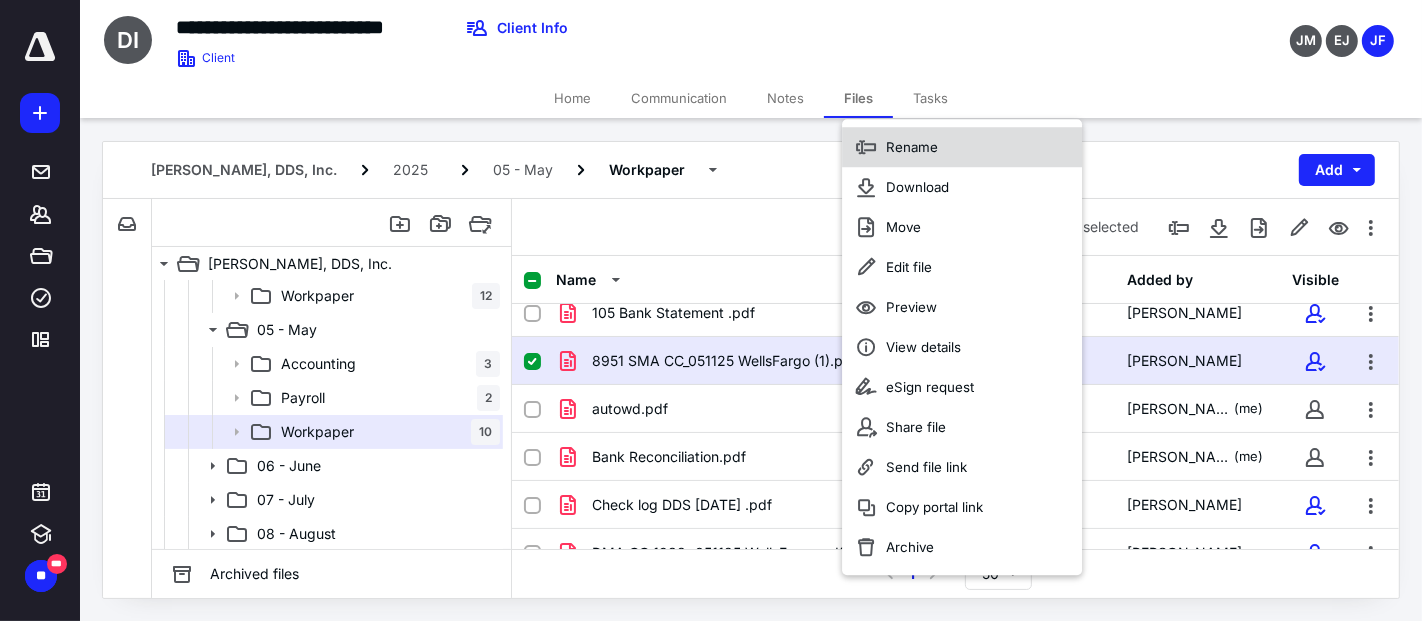 click on "Rename" at bounding box center [962, 147] 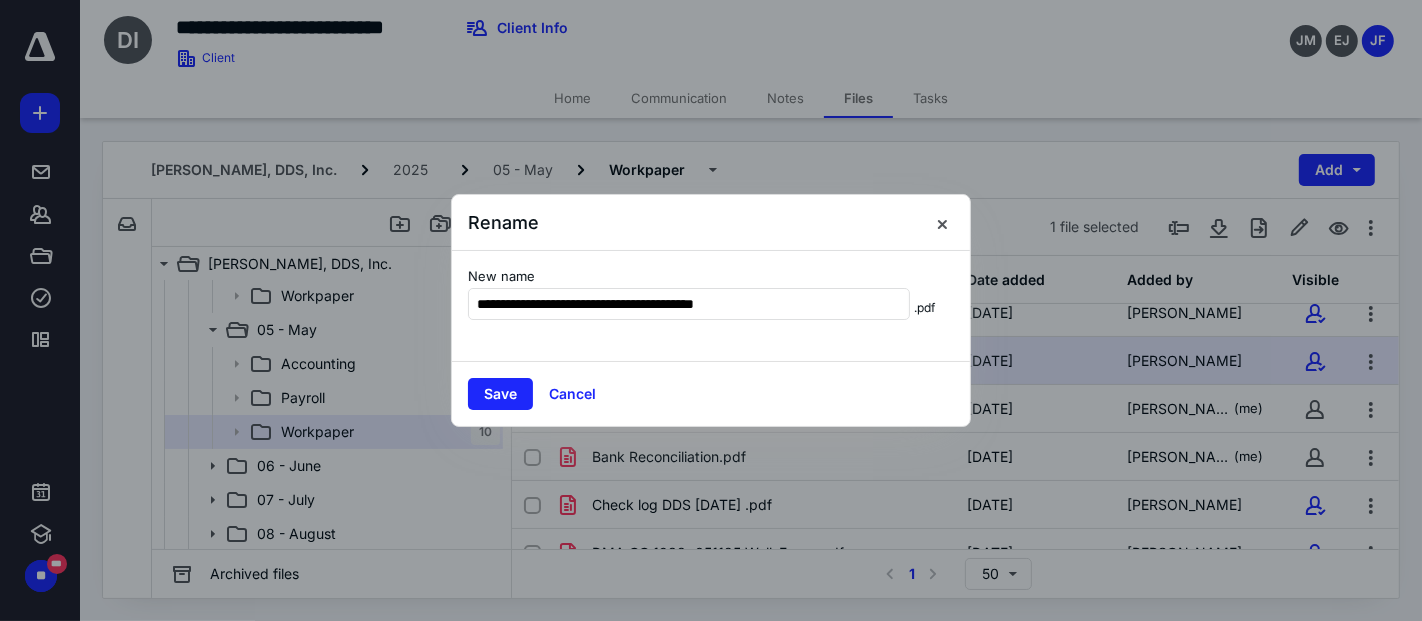 type on "**********" 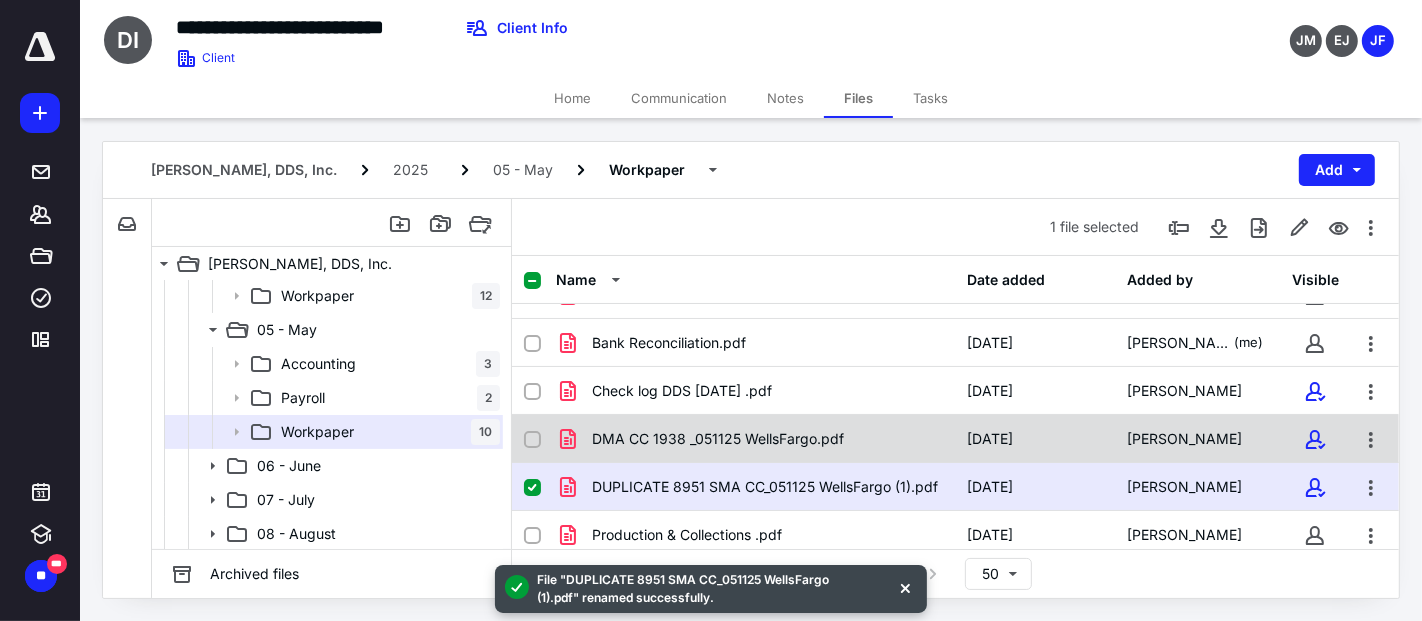 scroll, scrollTop: 222, scrollLeft: 0, axis: vertical 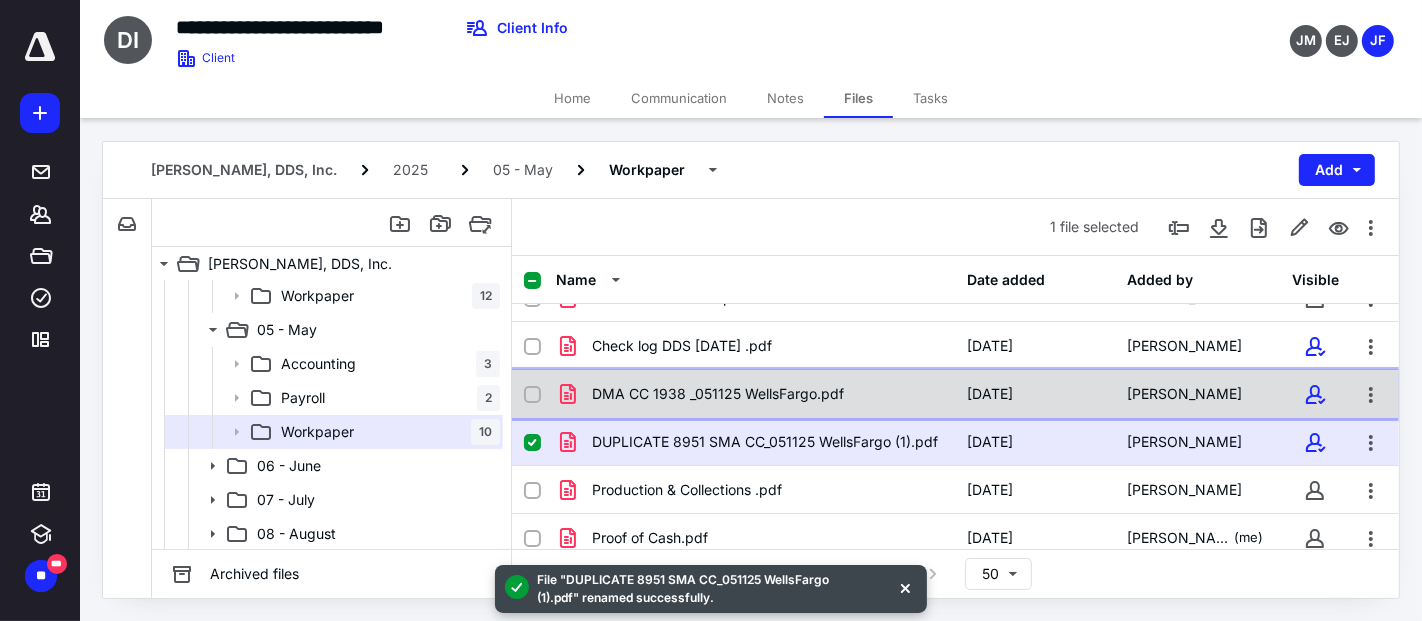 checkbox on "true" 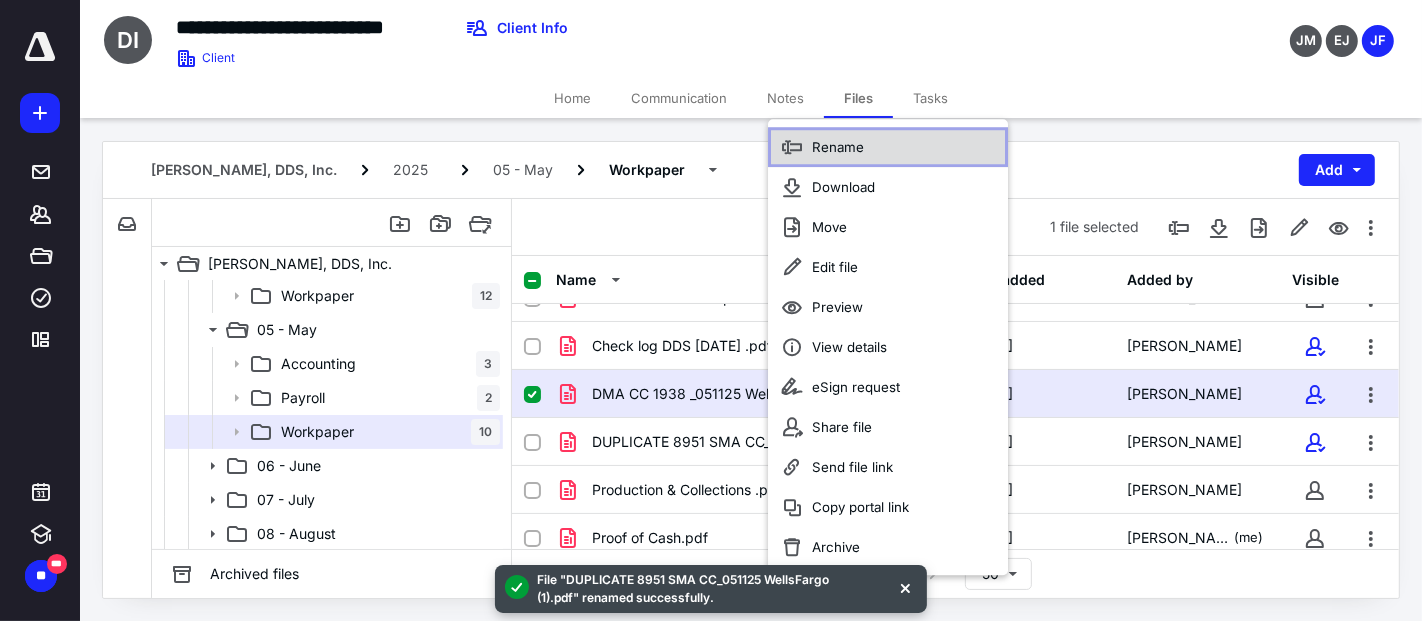 click on "Rename" at bounding box center (838, 147) 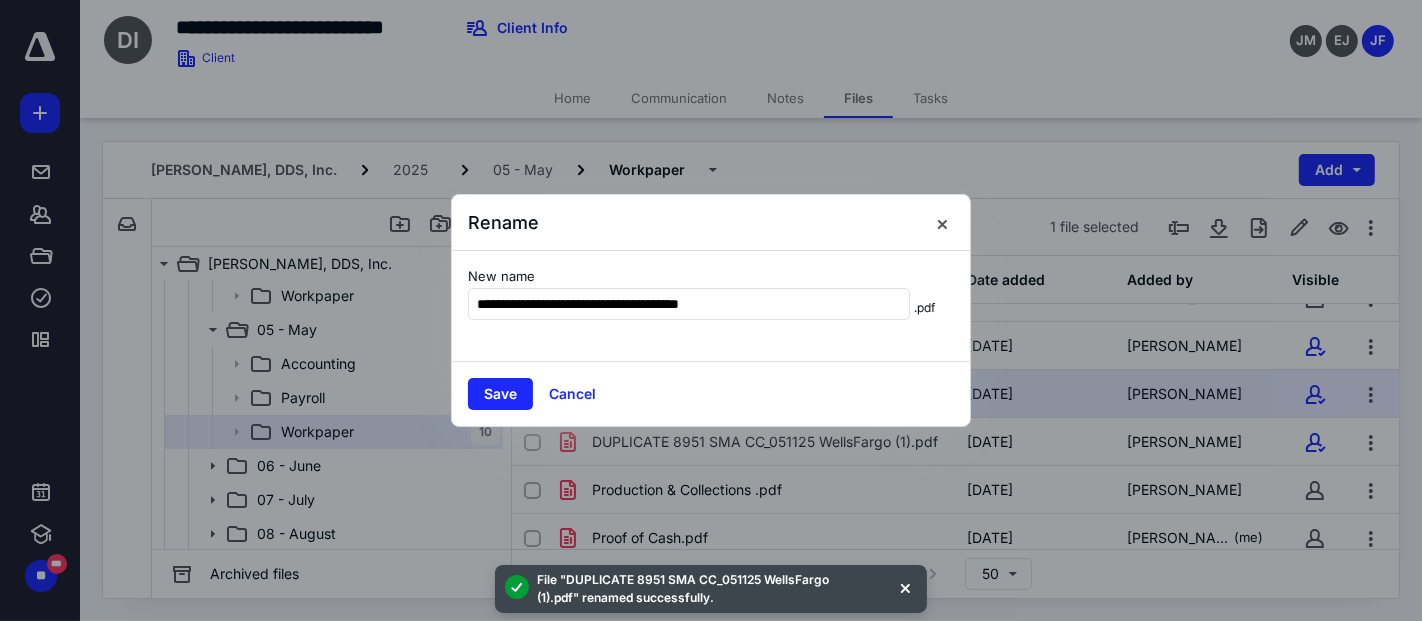 type on "**********" 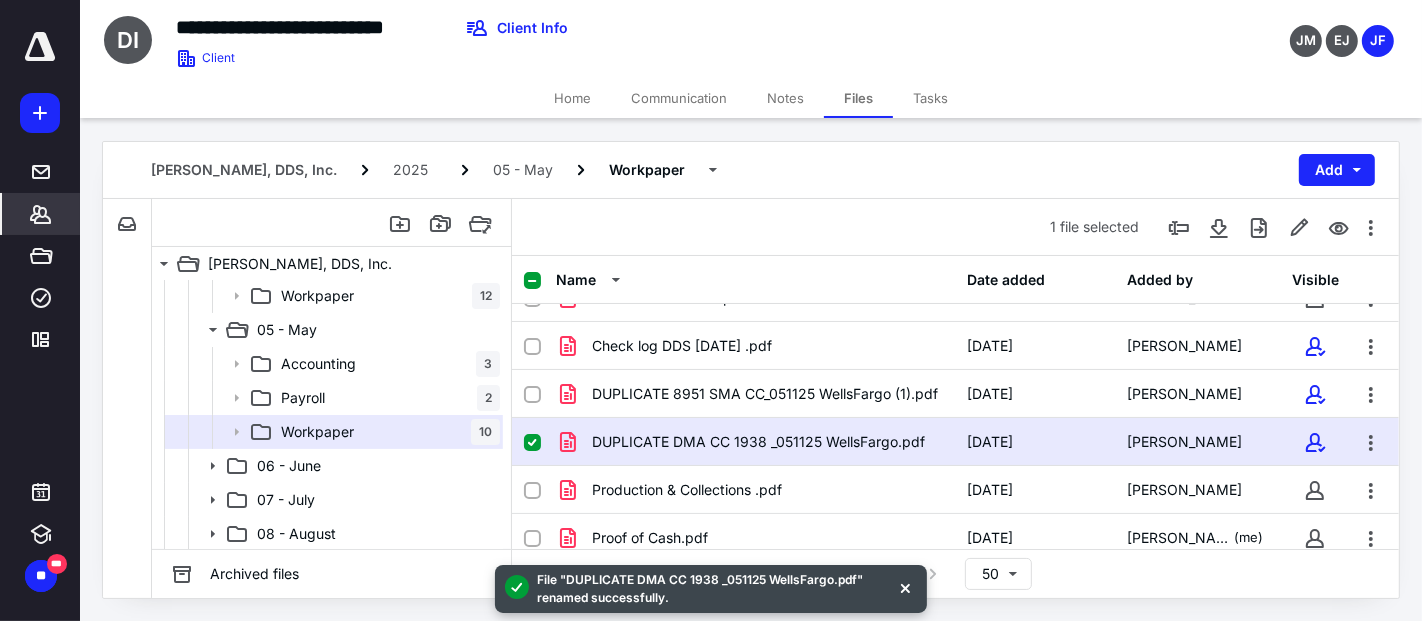 click on "*******" at bounding box center (41, 214) 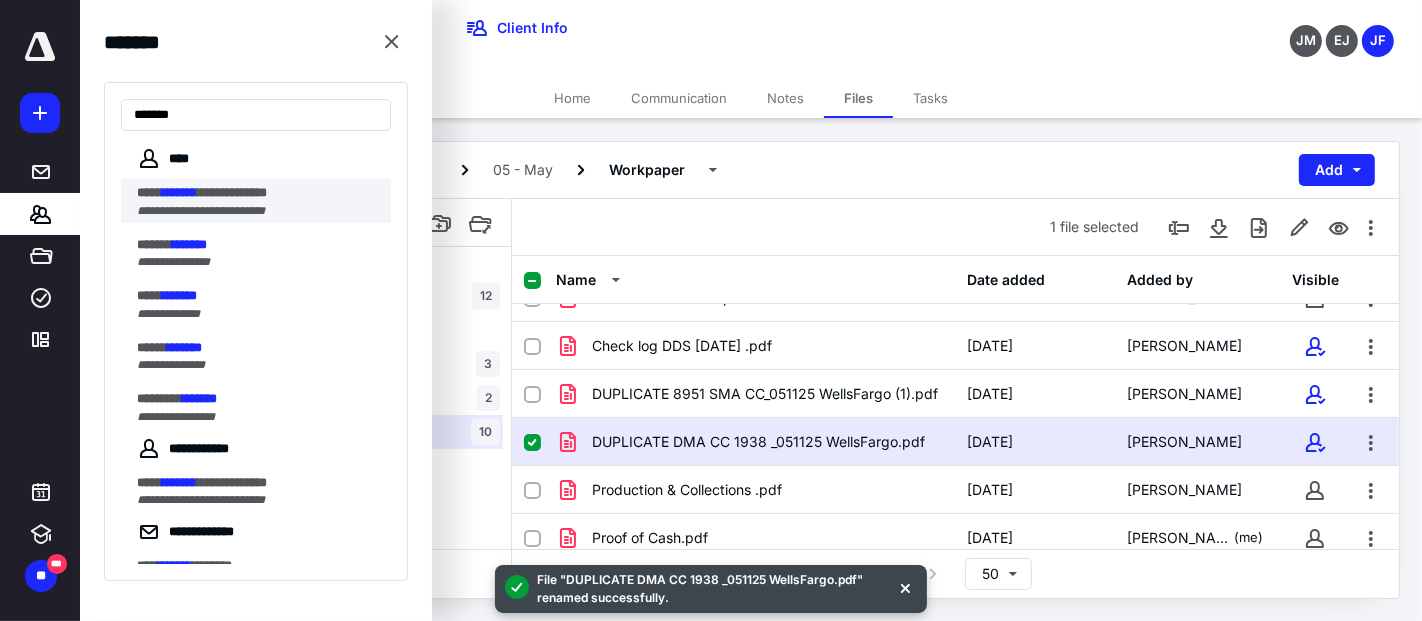 type on "*******" 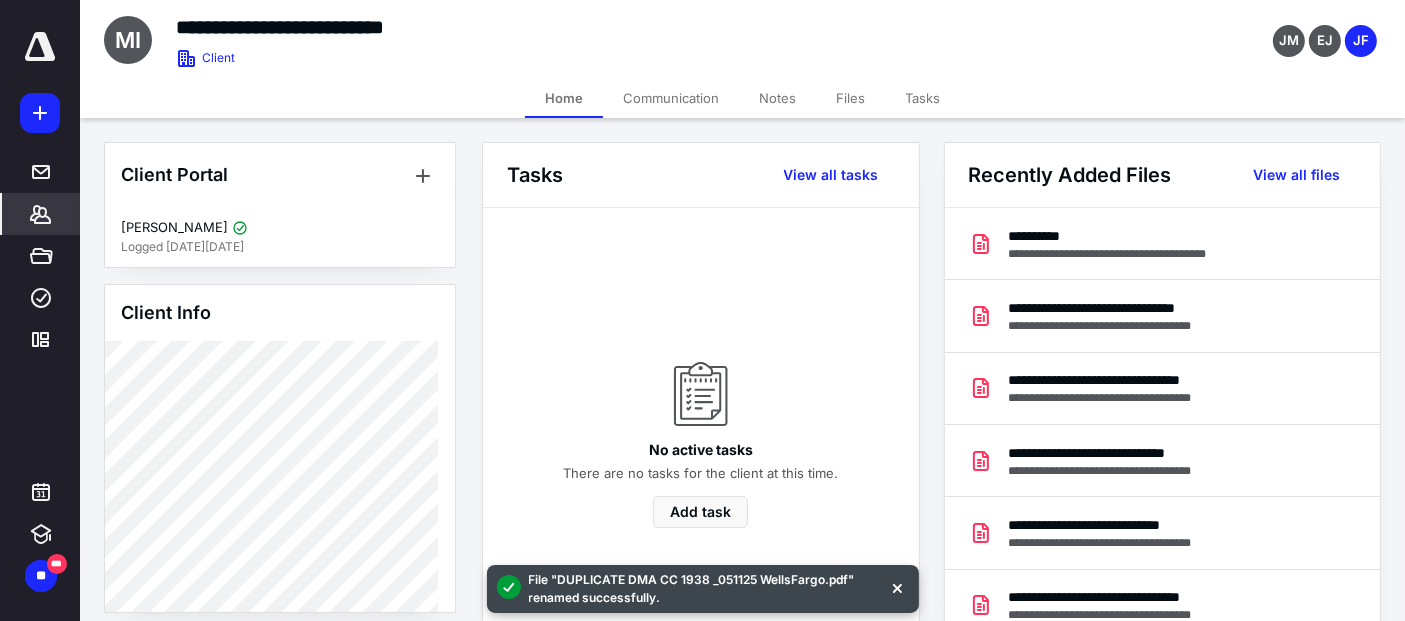 click on "Files" at bounding box center [850, 98] 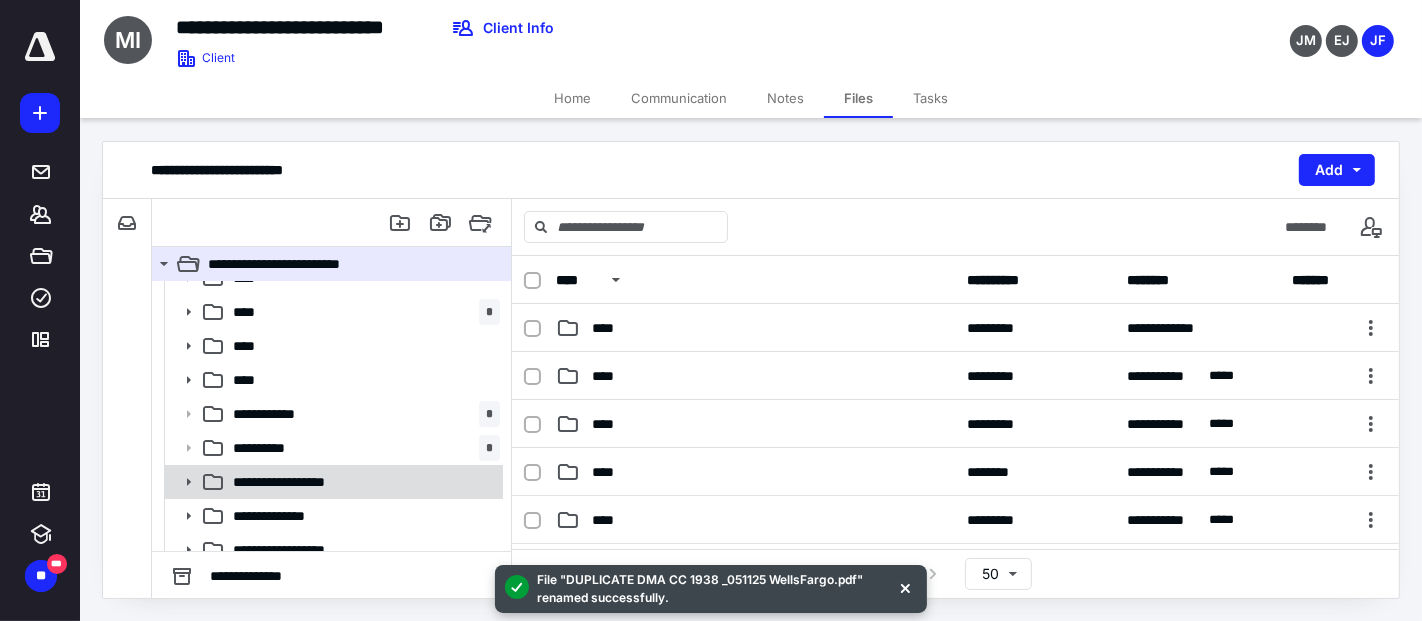 scroll, scrollTop: 111, scrollLeft: 0, axis: vertical 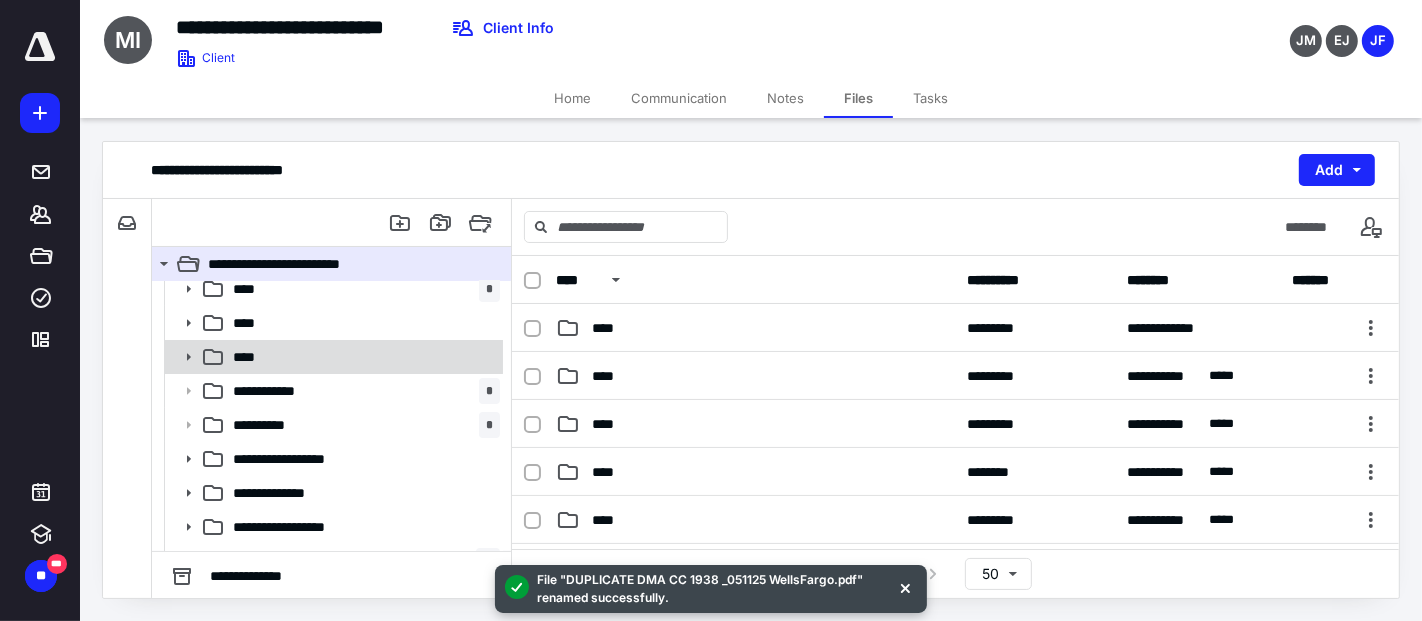 click 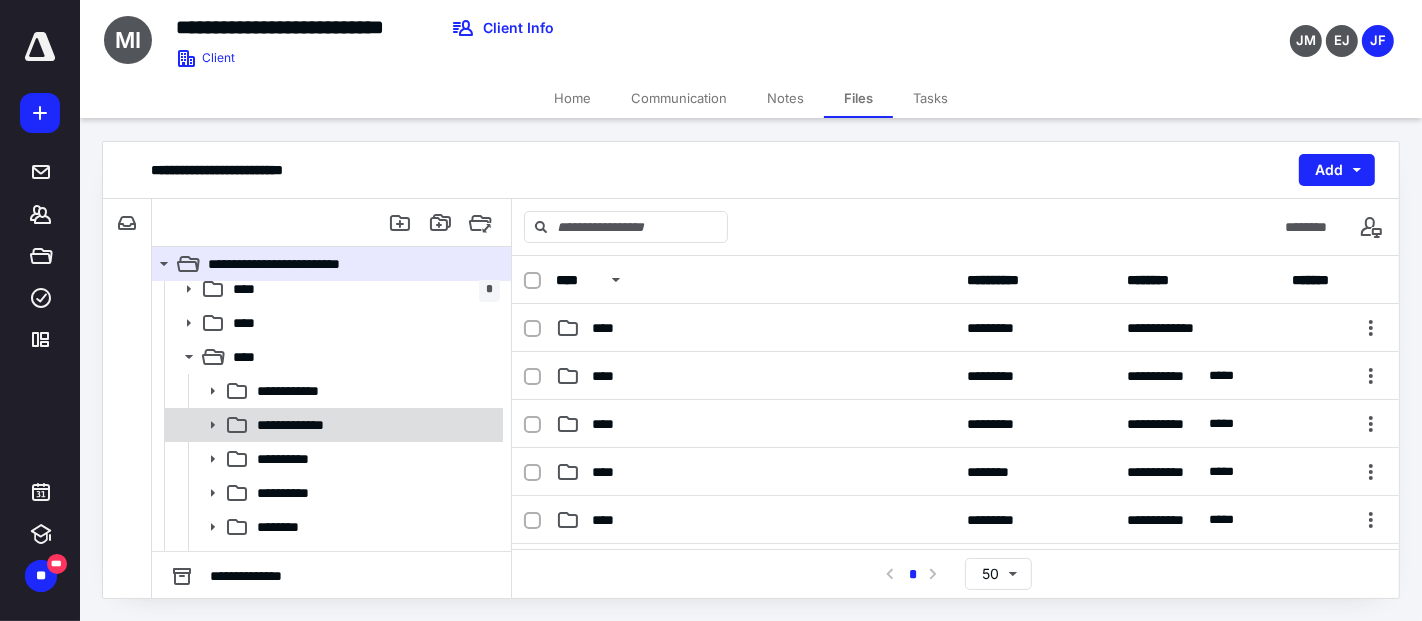 scroll, scrollTop: 222, scrollLeft: 0, axis: vertical 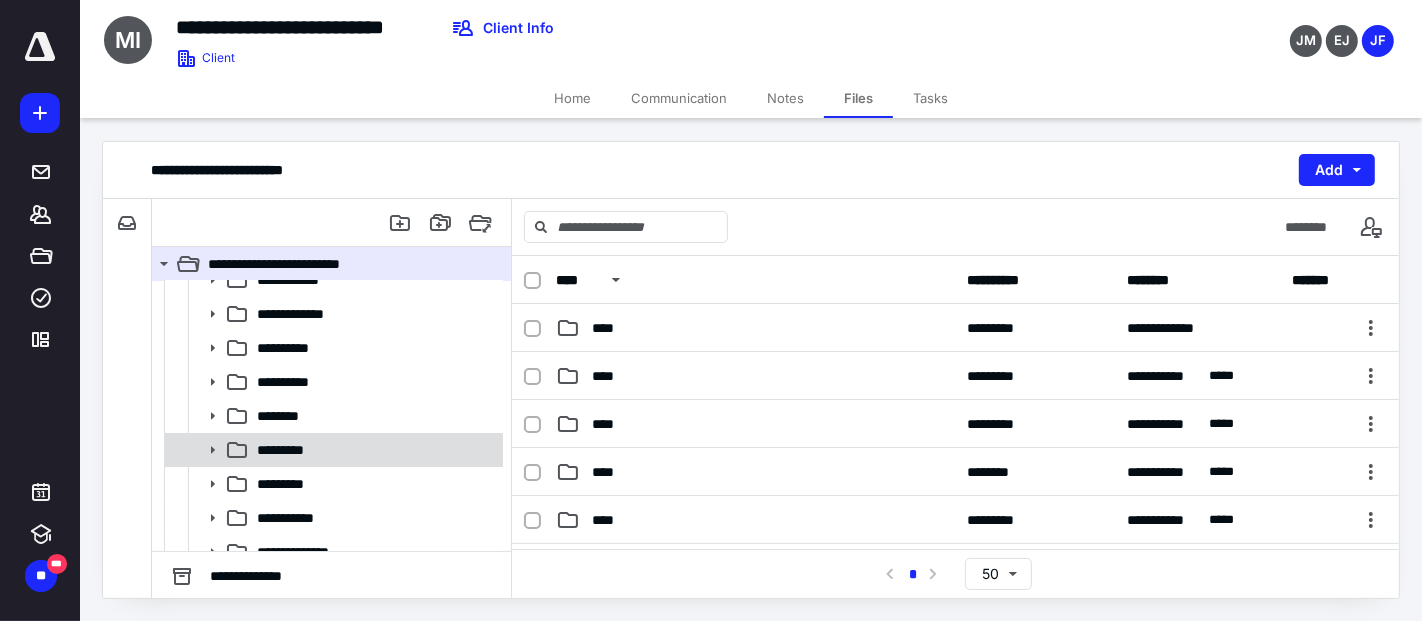 click 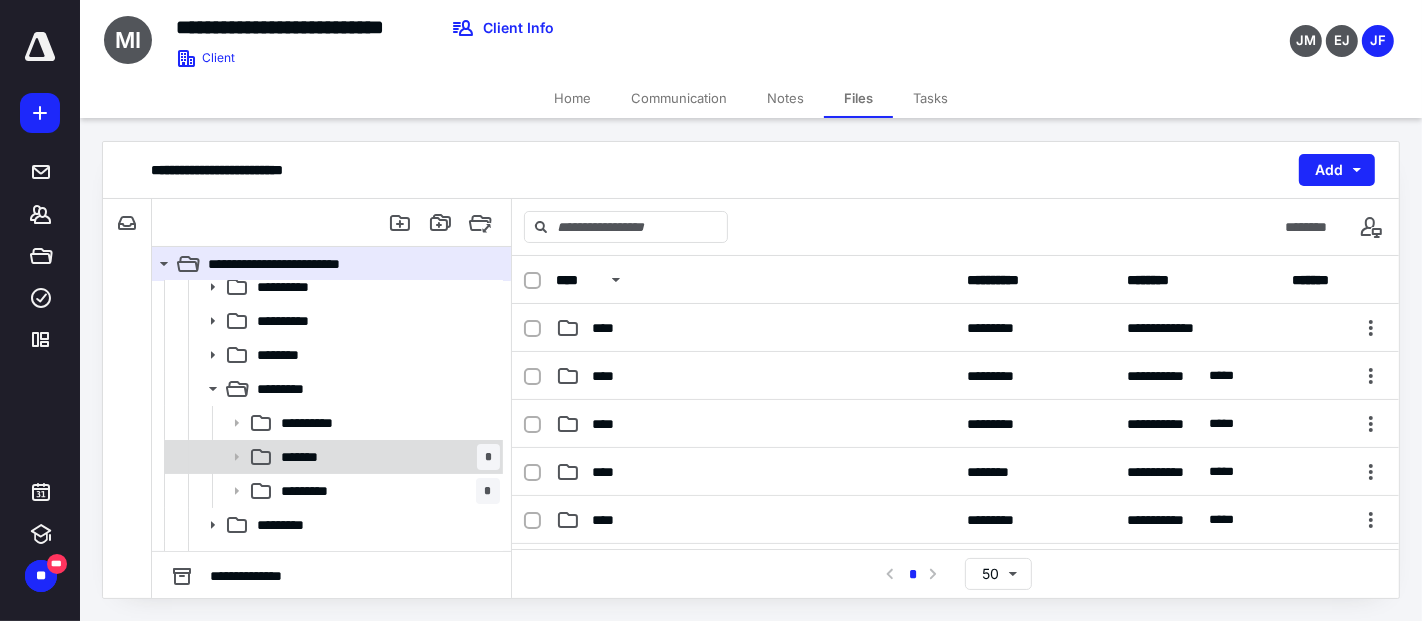 scroll, scrollTop: 333, scrollLeft: 0, axis: vertical 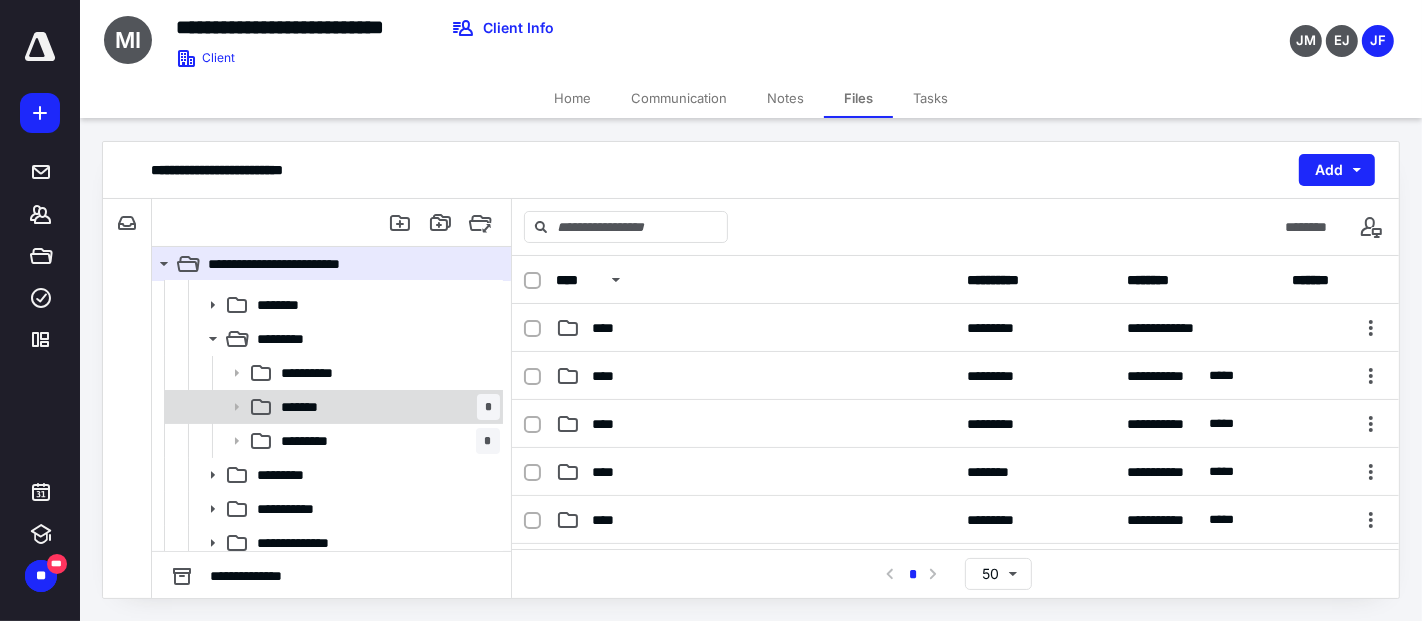 click on "*******" at bounding box center (303, 407) 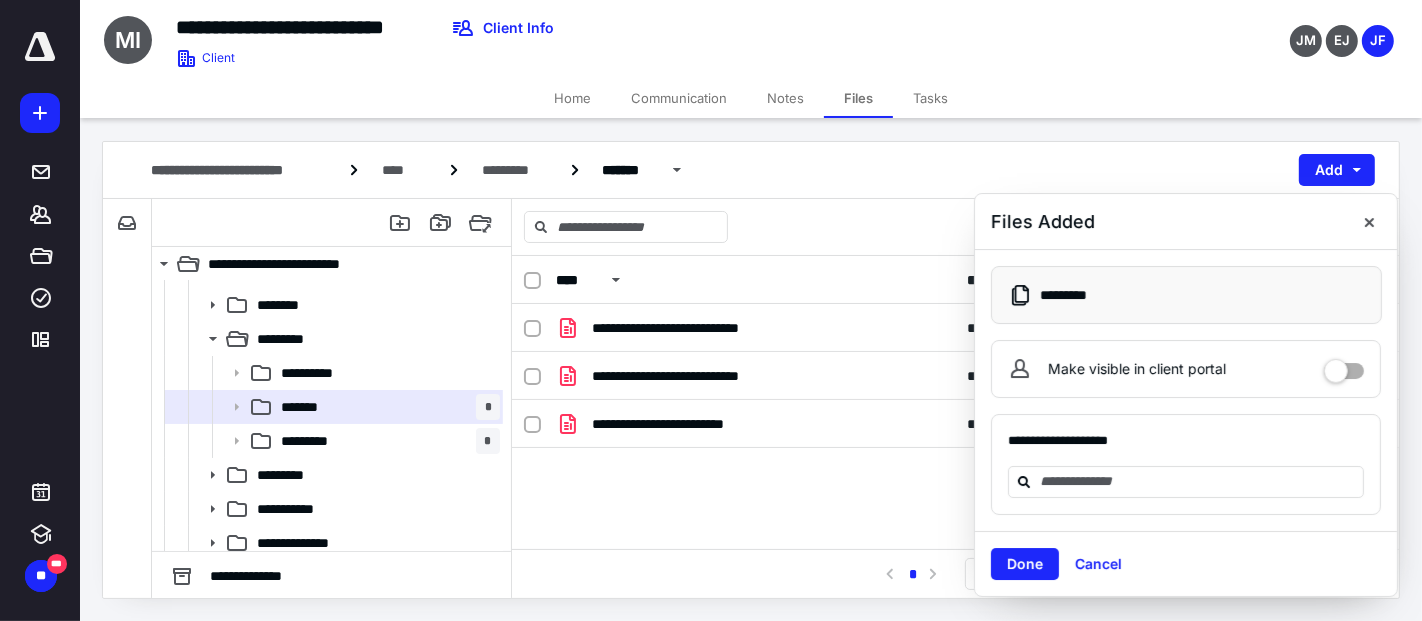 click at bounding box center (1369, 222) 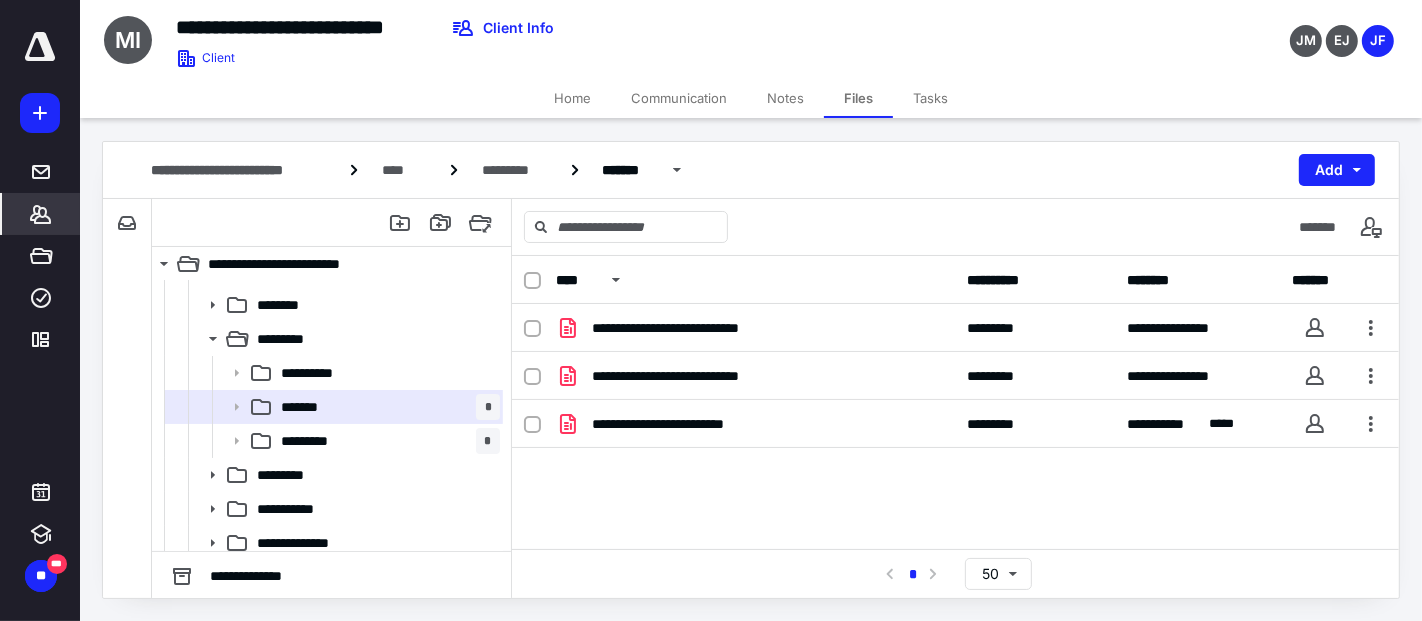 click 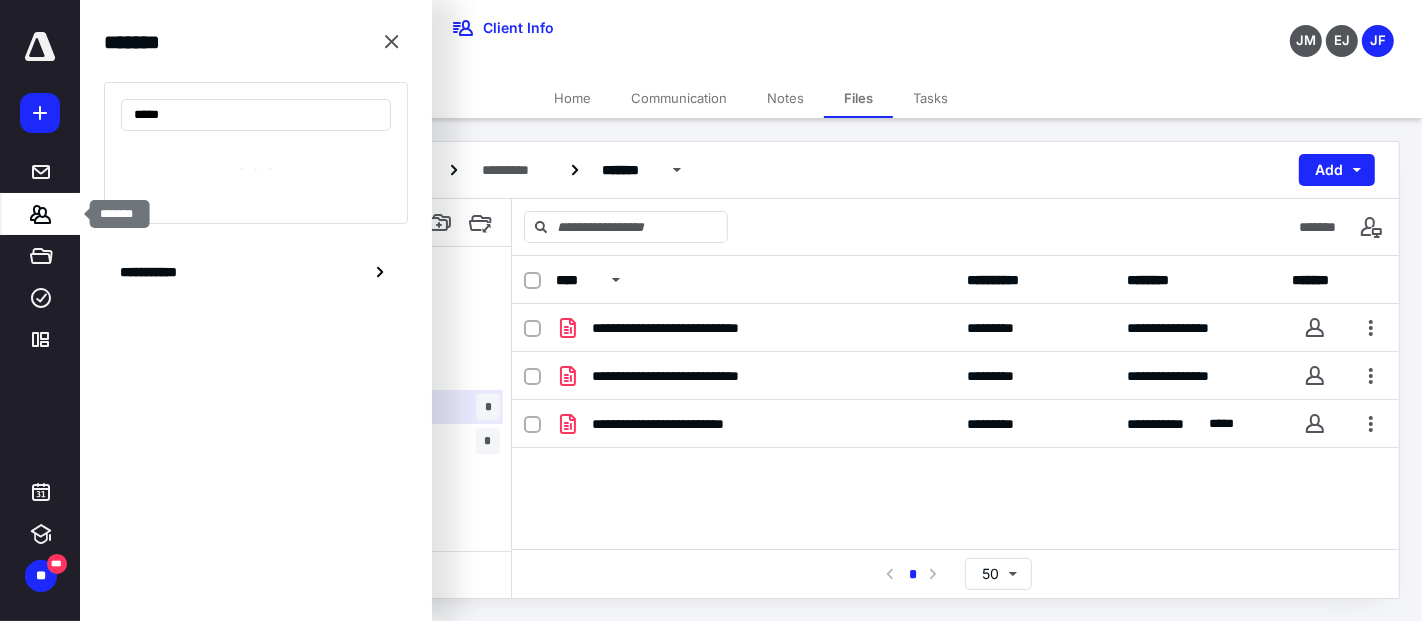 type on "*****" 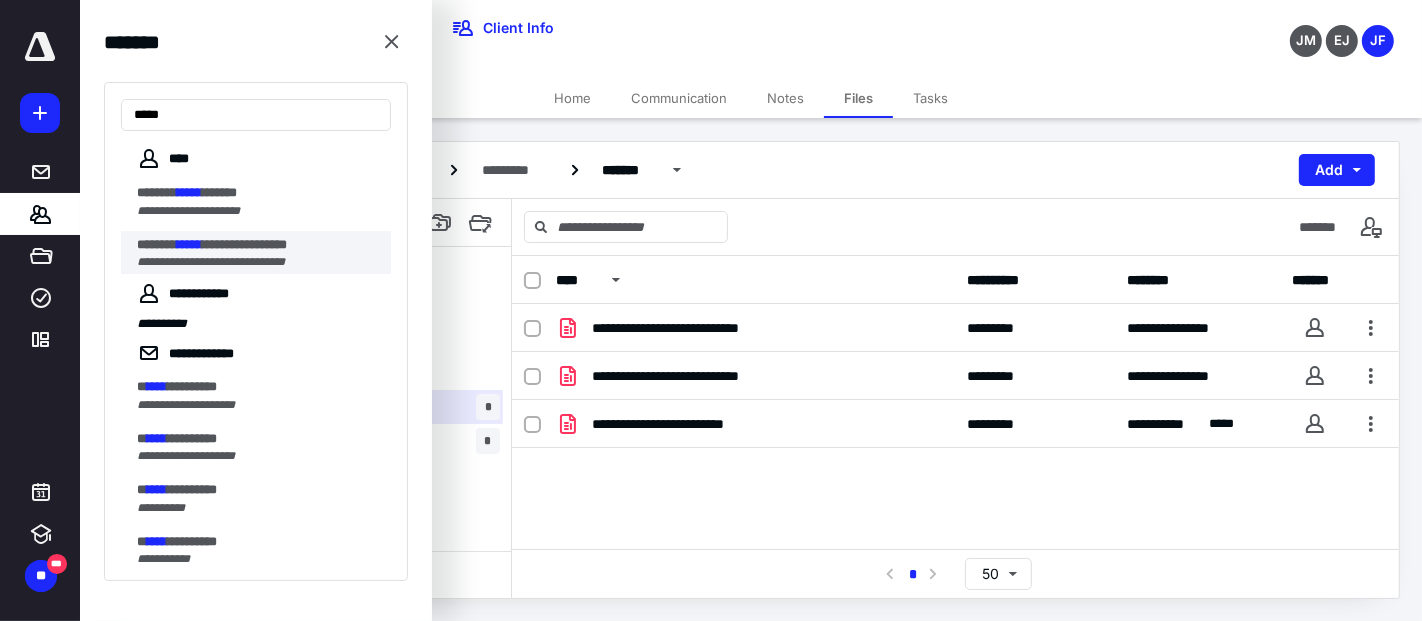 click on "**********" at bounding box center [211, 262] 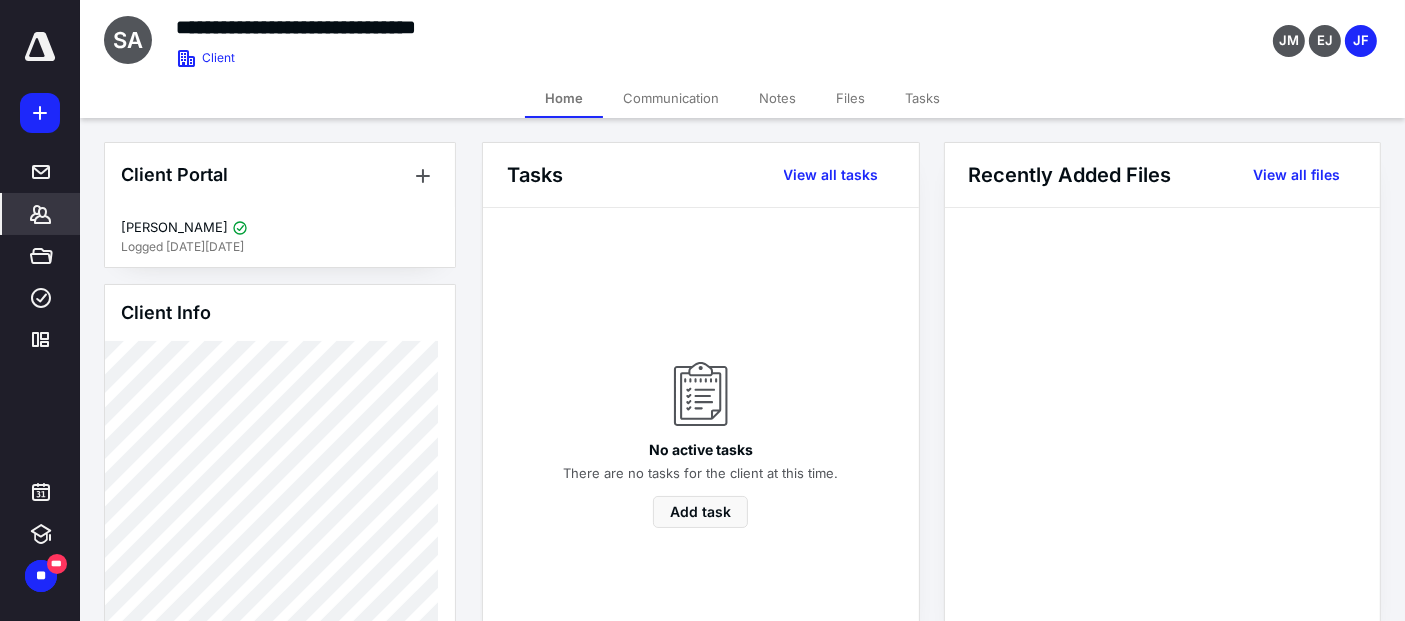 click on "Files" at bounding box center [850, 98] 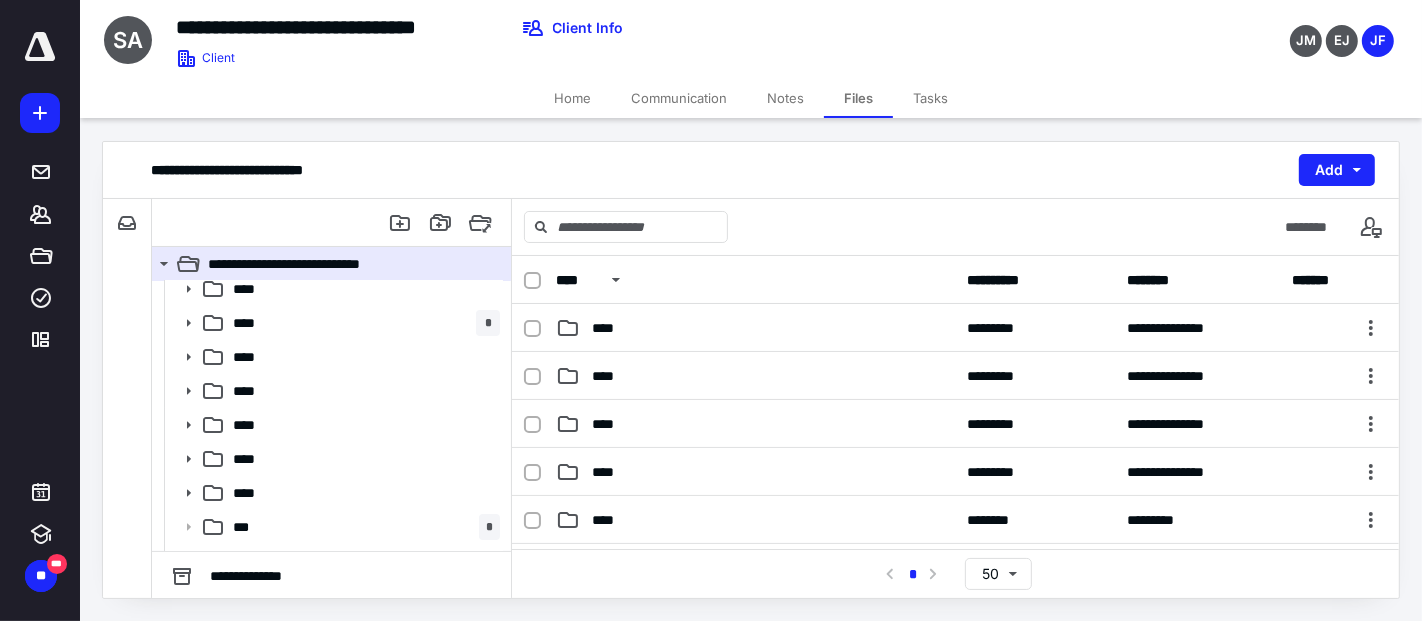 scroll, scrollTop: 111, scrollLeft: 0, axis: vertical 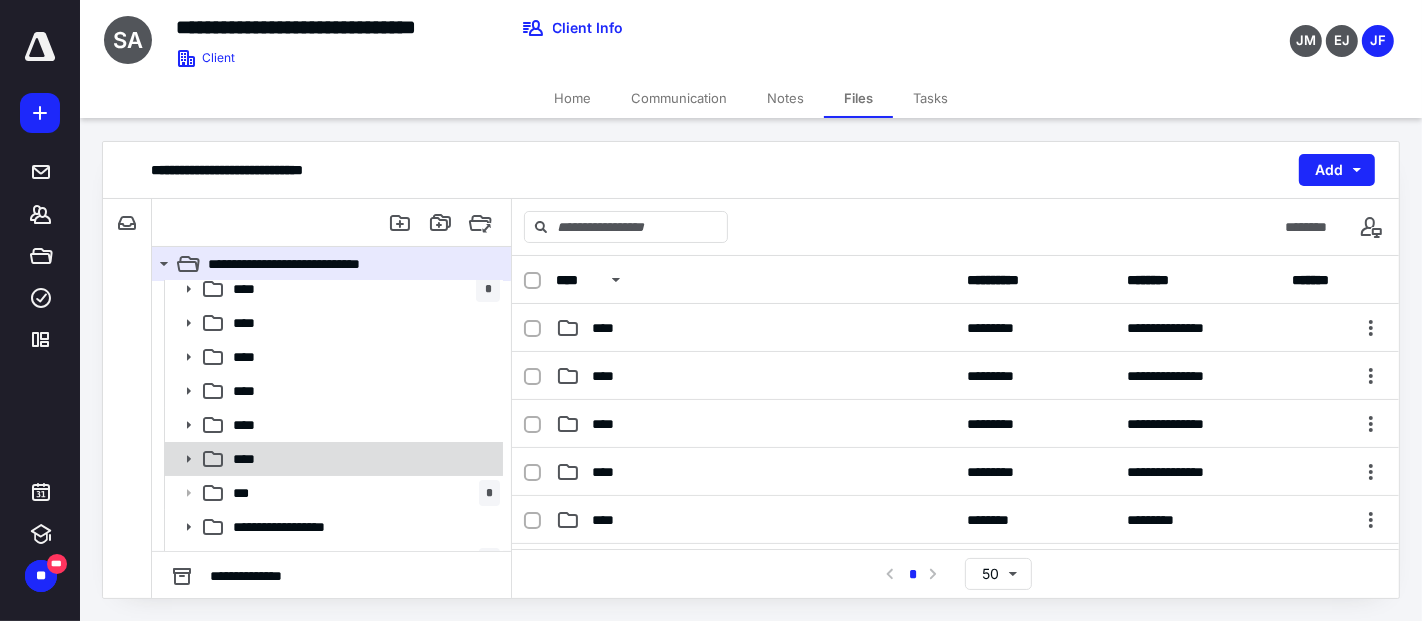 click 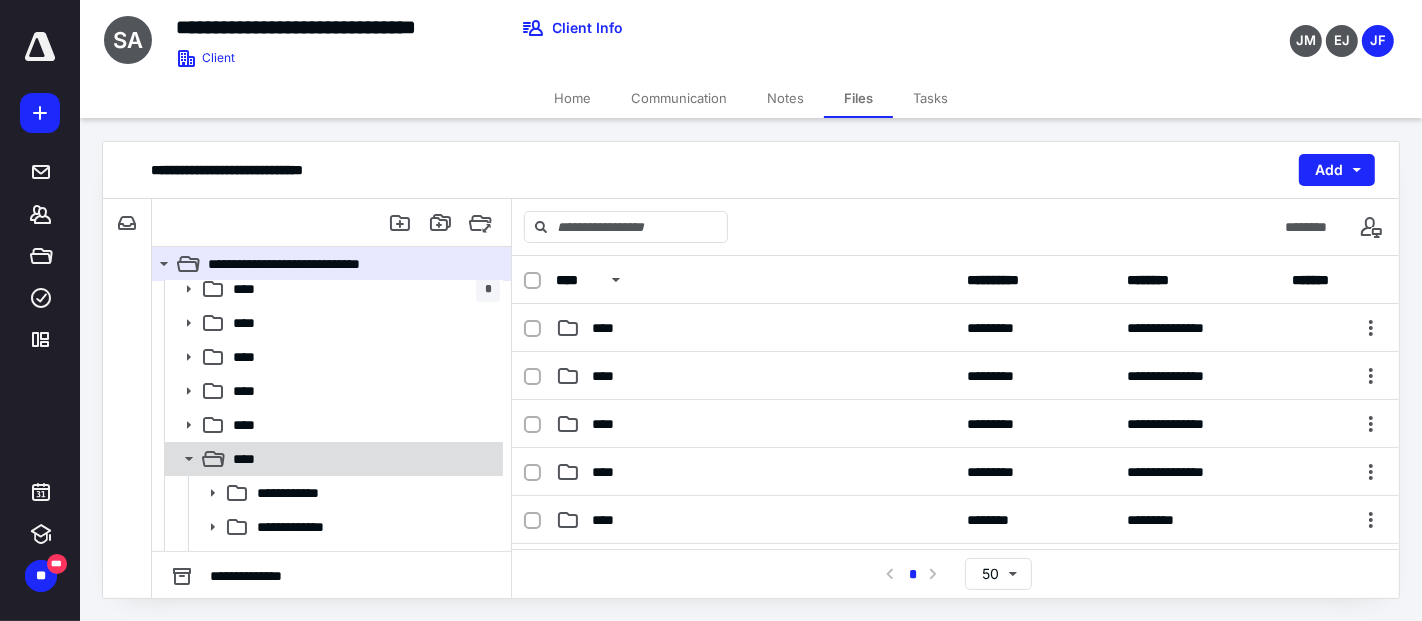 scroll, scrollTop: 333, scrollLeft: 0, axis: vertical 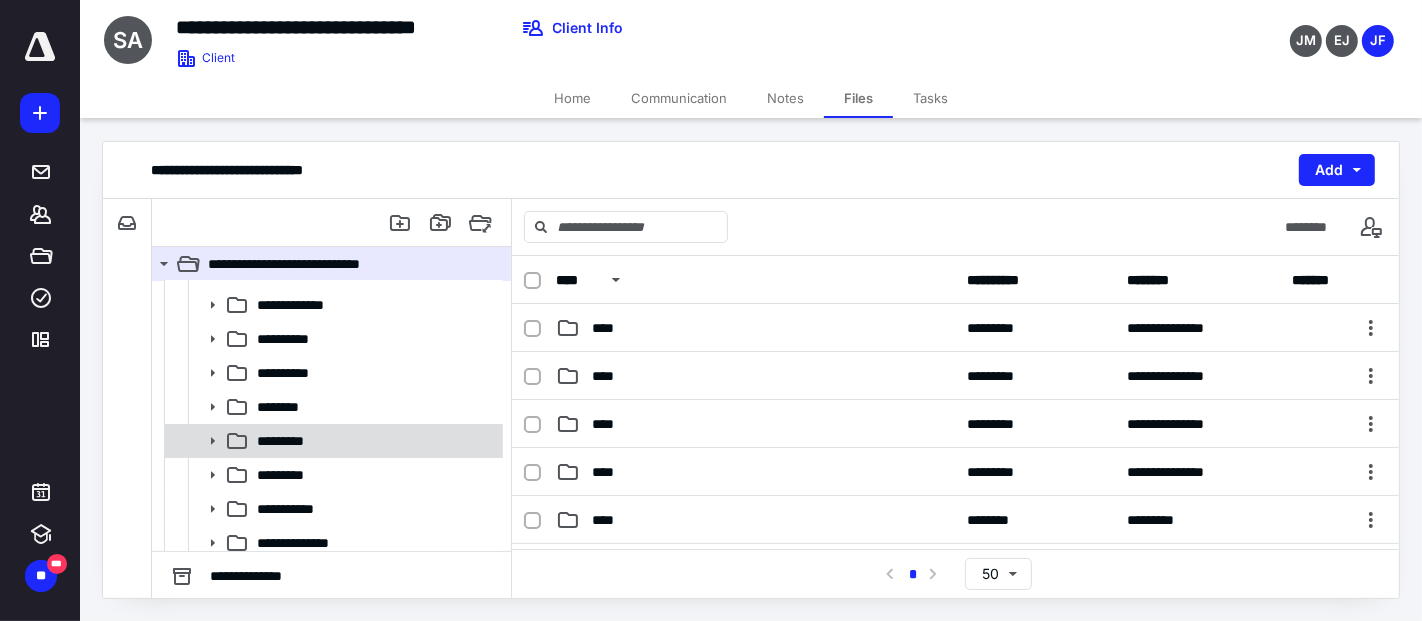 click 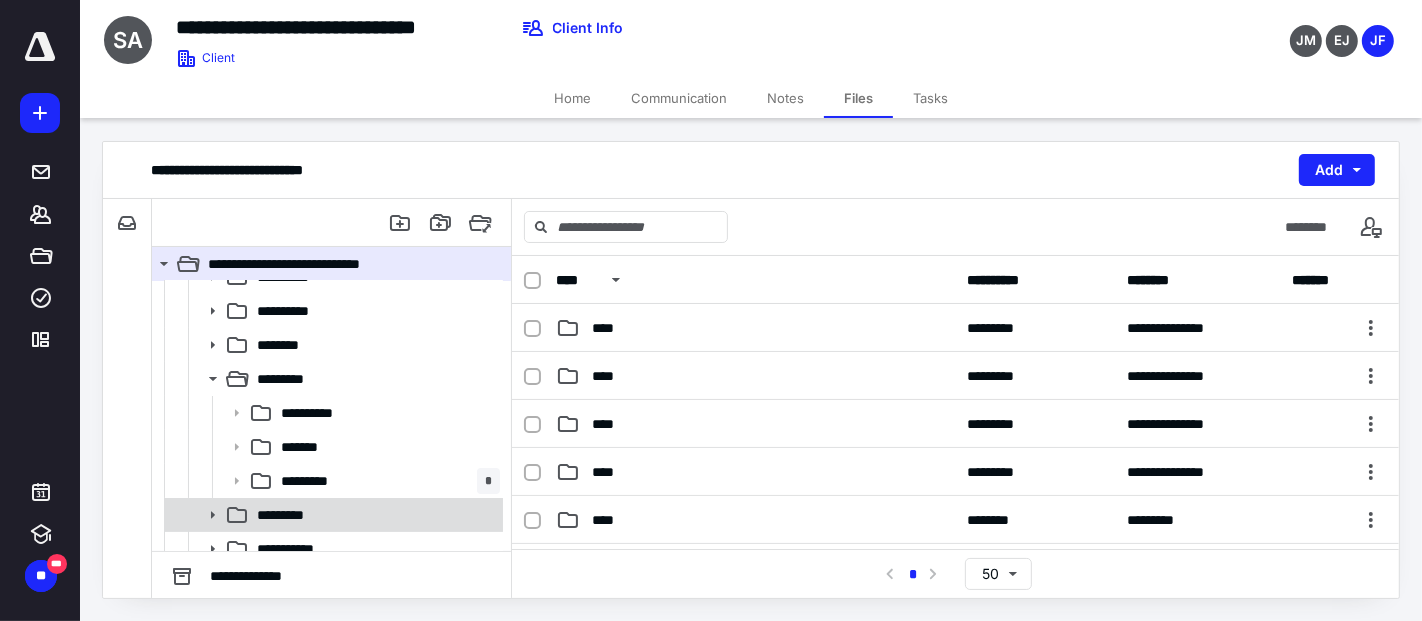 scroll, scrollTop: 444, scrollLeft: 0, axis: vertical 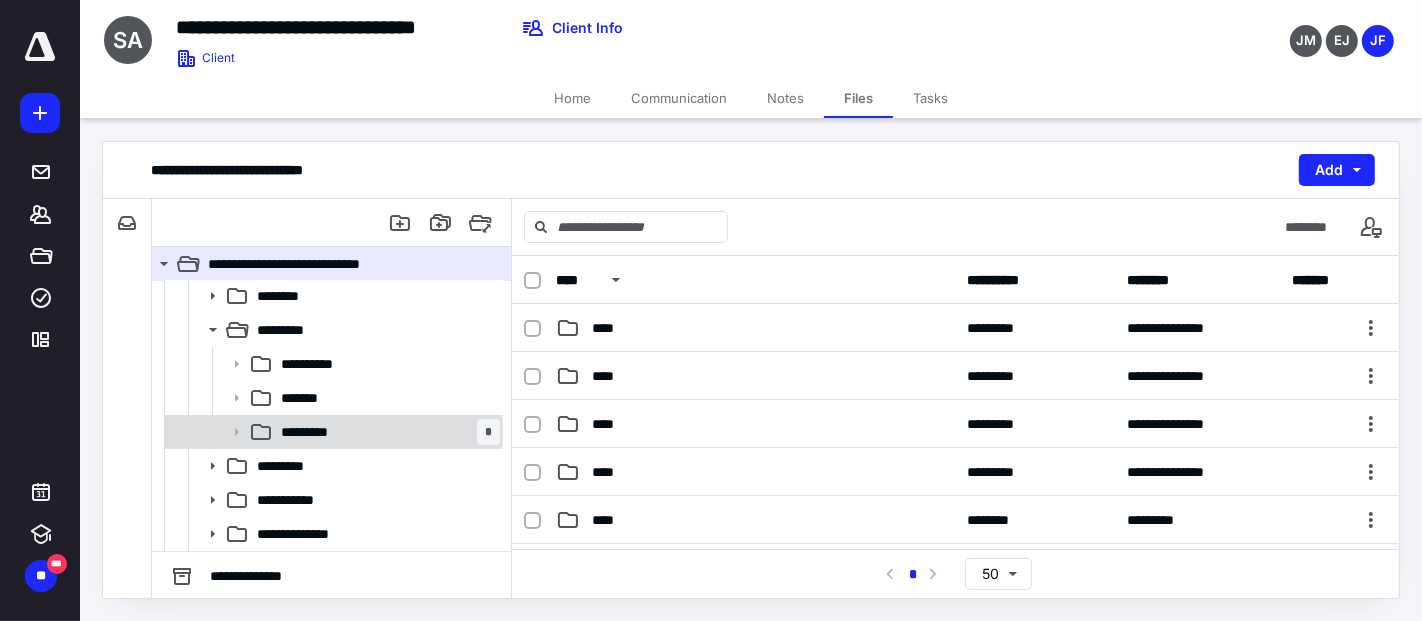click on "*********" at bounding box center [317, 432] 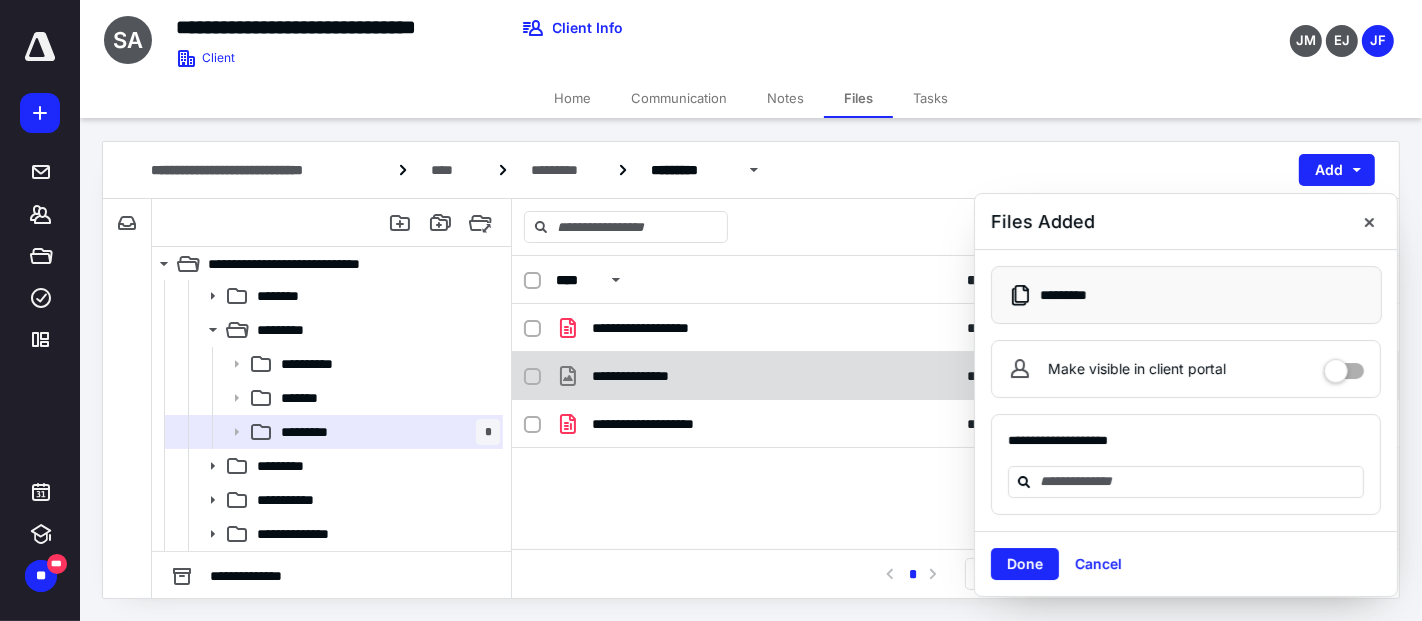 checkbox on "true" 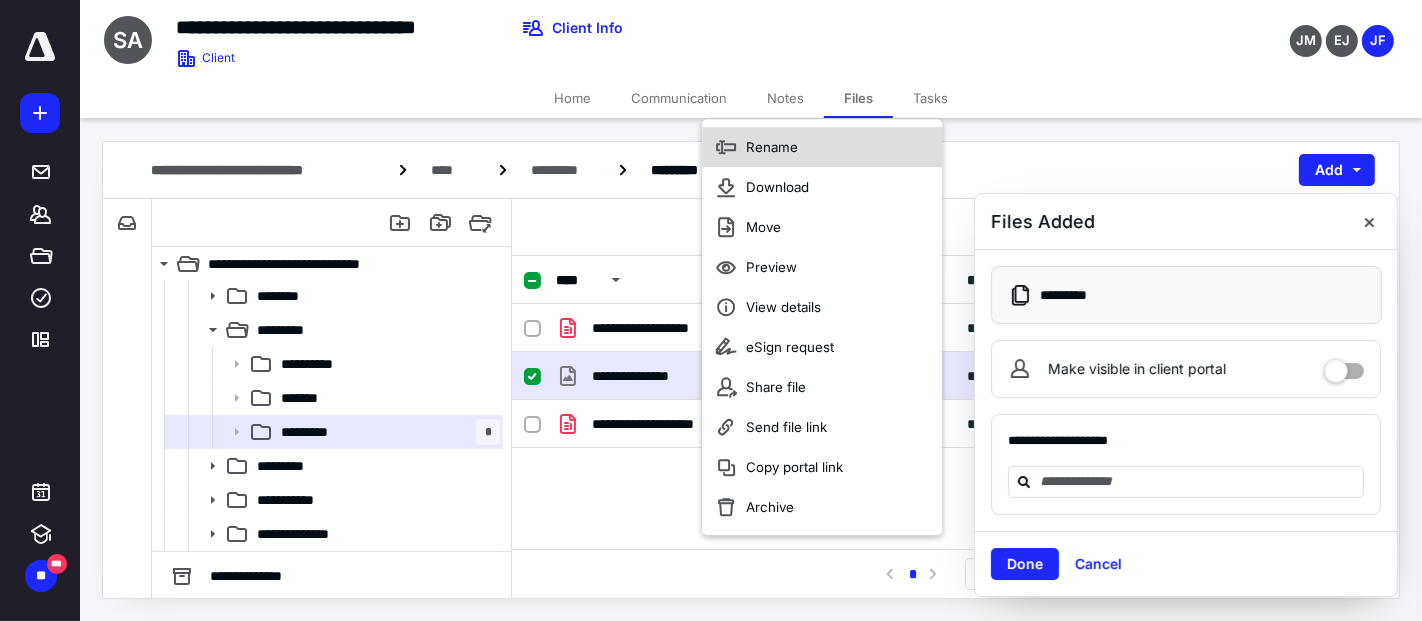 click on "Rename" at bounding box center [822, 147] 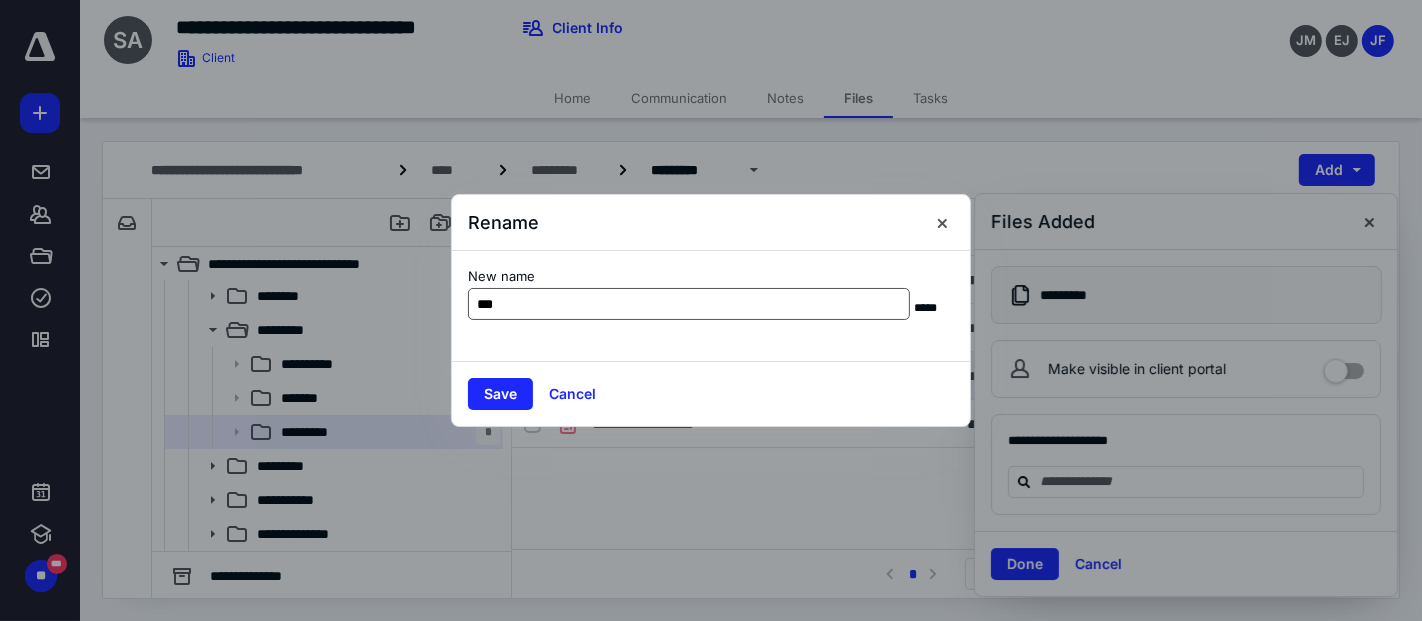 type on "**********" 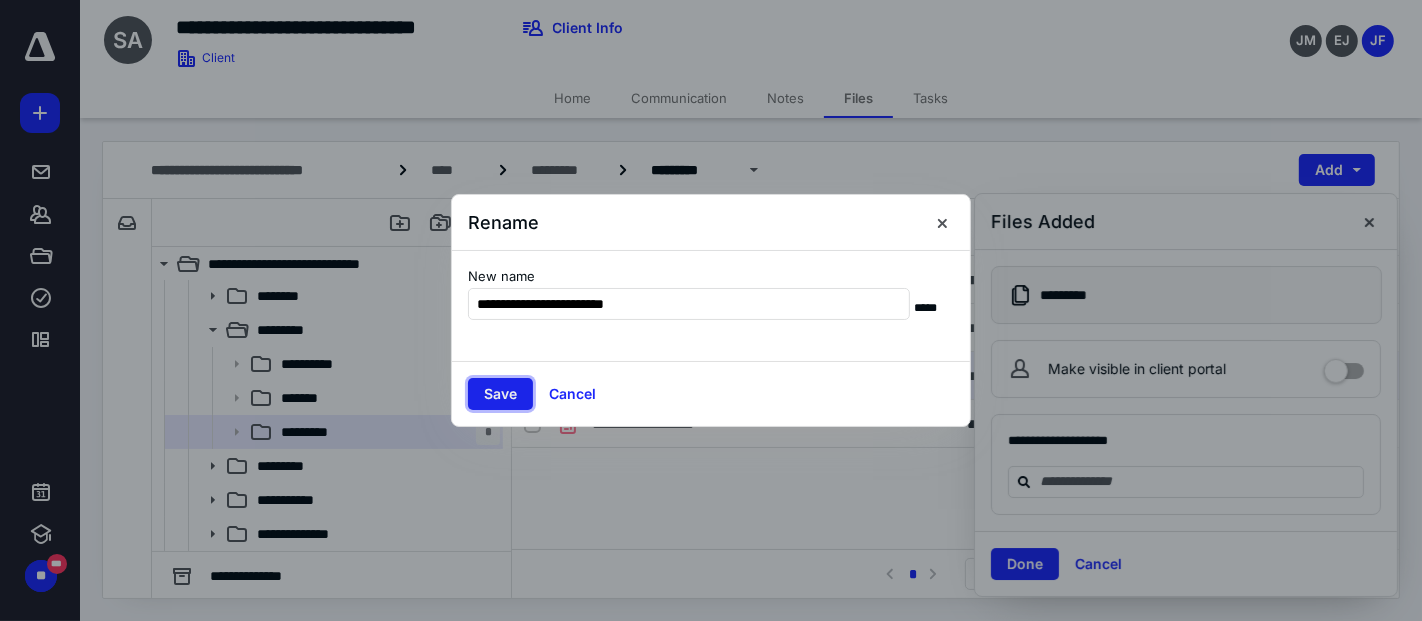 click on "Save" at bounding box center (500, 394) 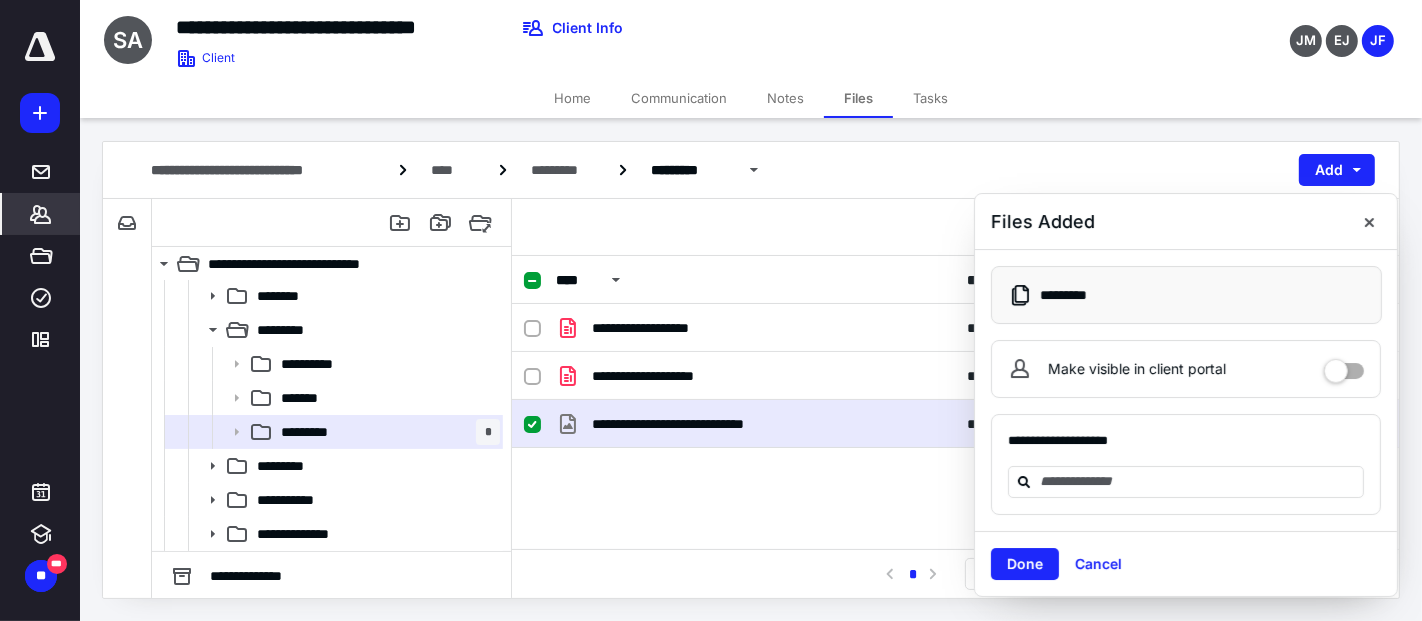 click on "*******" at bounding box center (41, 214) 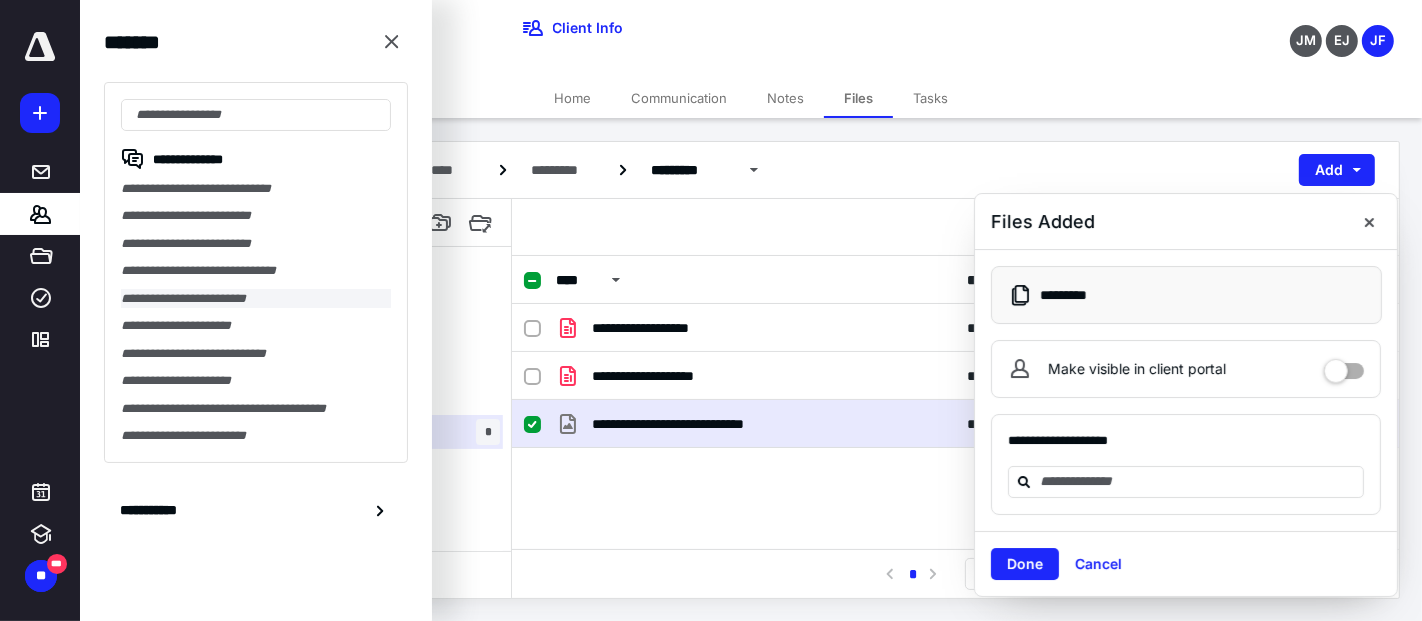 click on "**********" at bounding box center (256, 298) 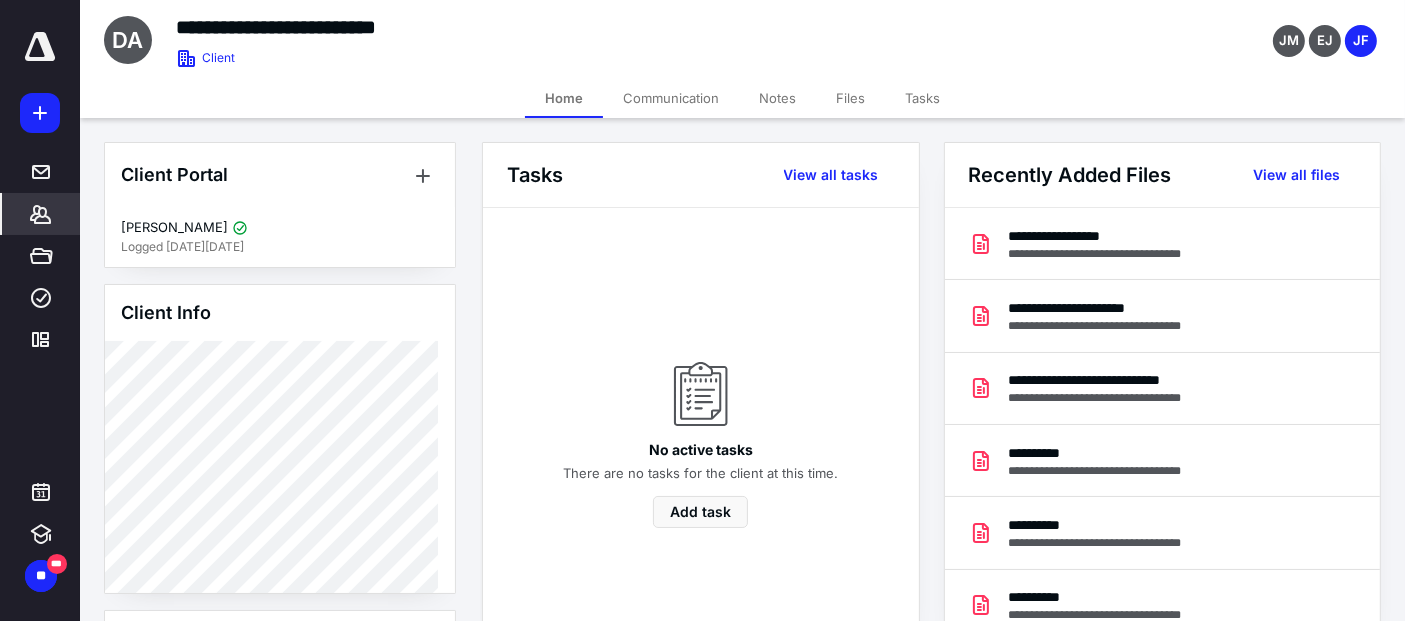 click on "Files" at bounding box center [850, 98] 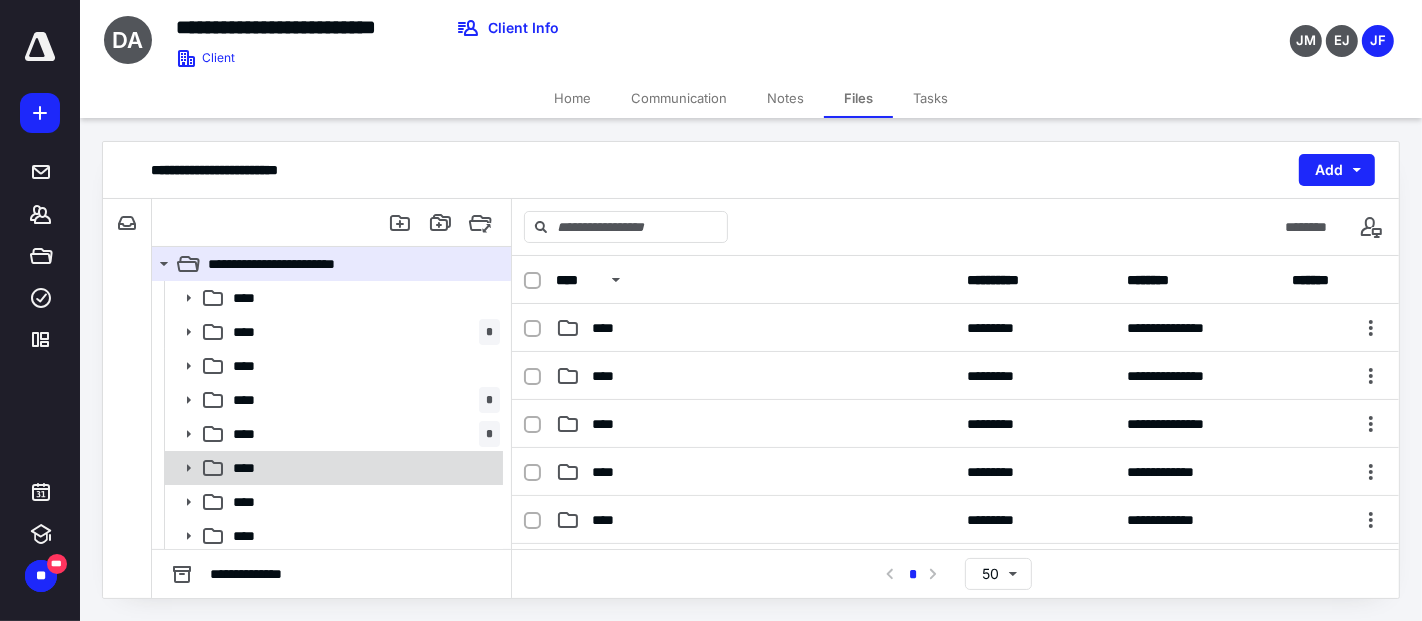 scroll, scrollTop: 111, scrollLeft: 0, axis: vertical 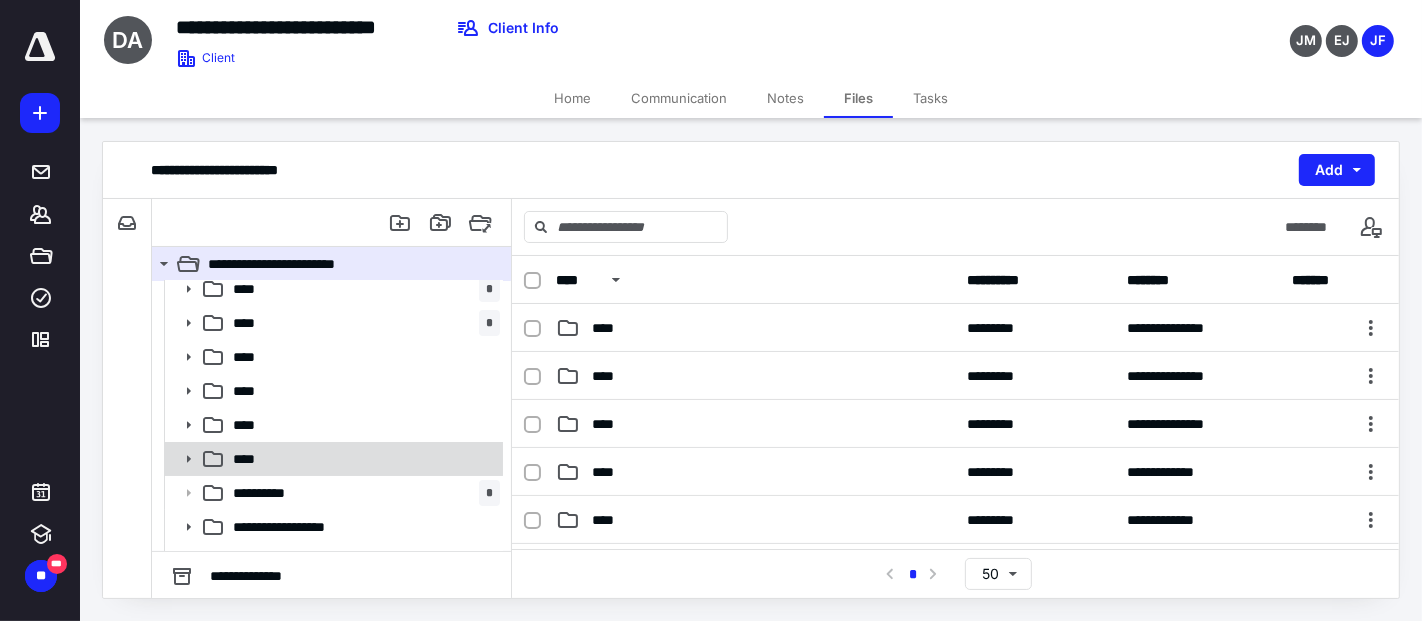 click 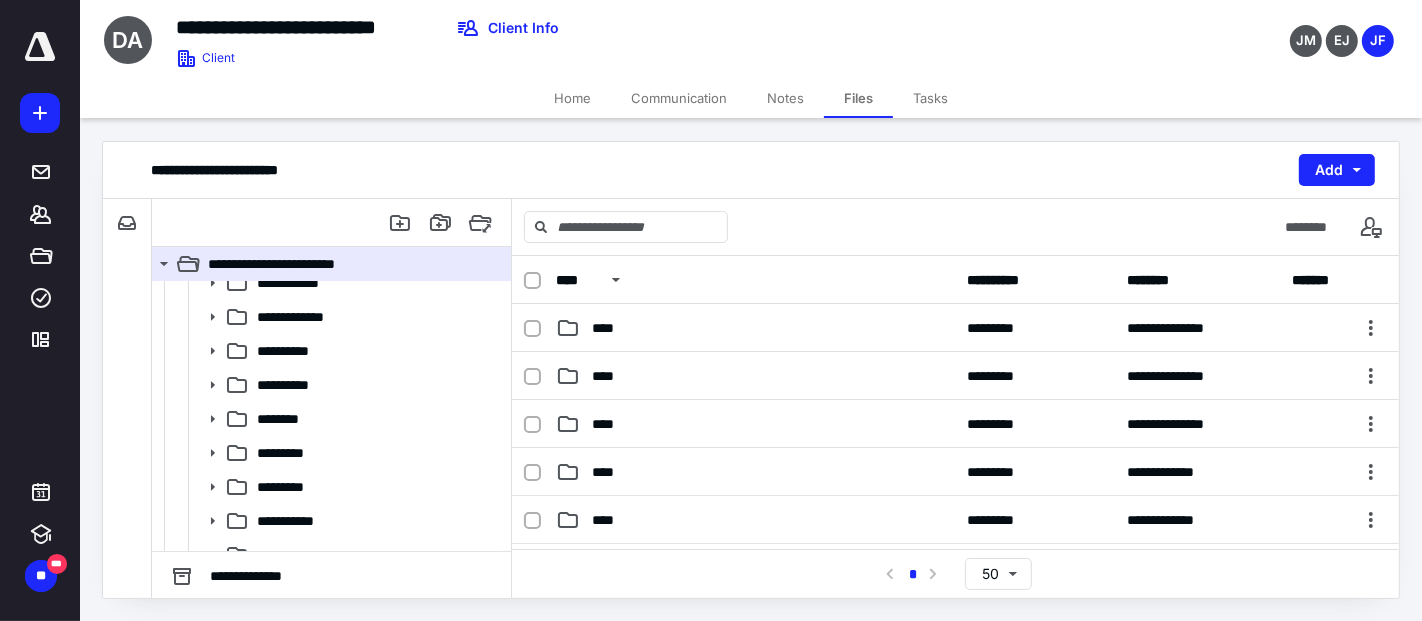 scroll, scrollTop: 333, scrollLeft: 0, axis: vertical 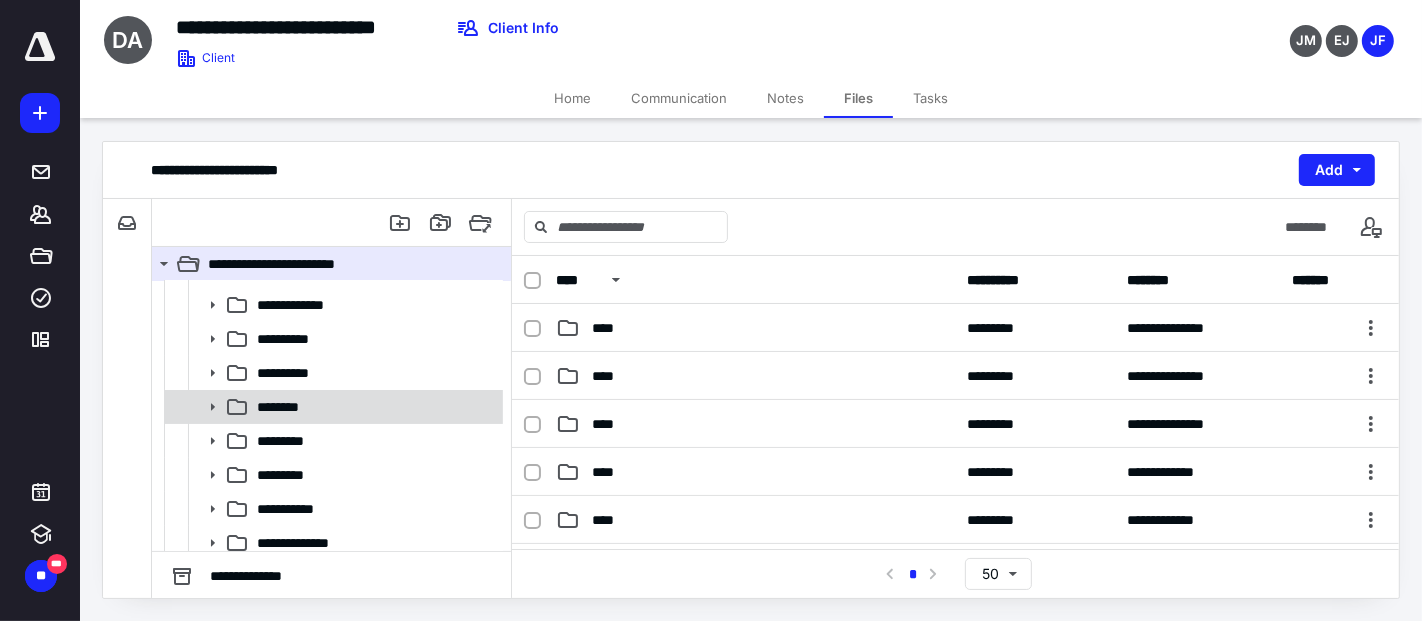 click 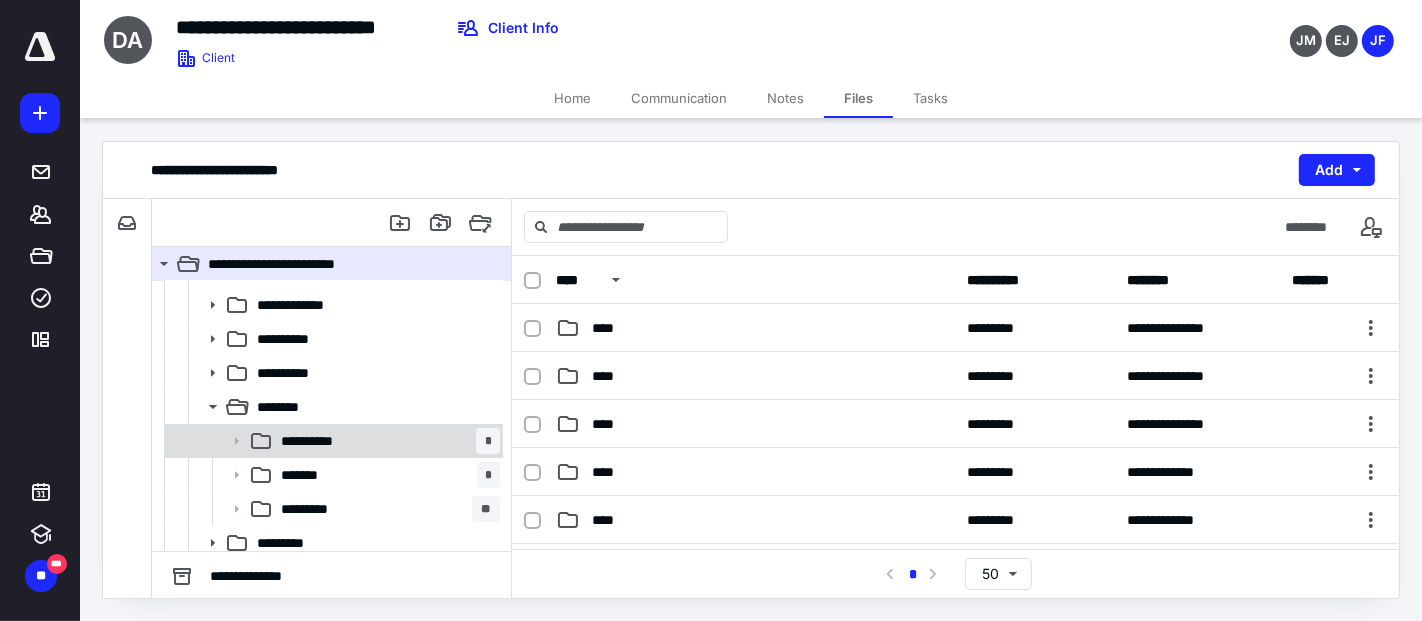 click on "**********" at bounding box center (318, 441) 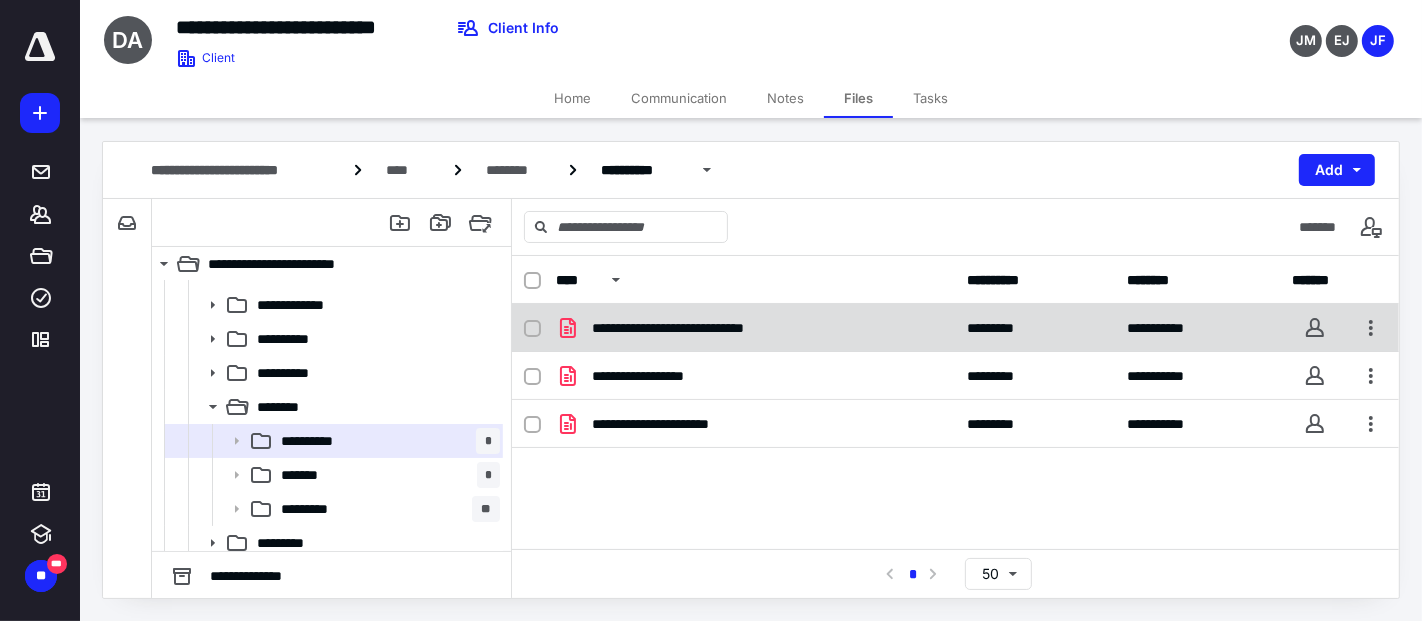 click on "**********" at bounding box center [756, 328] 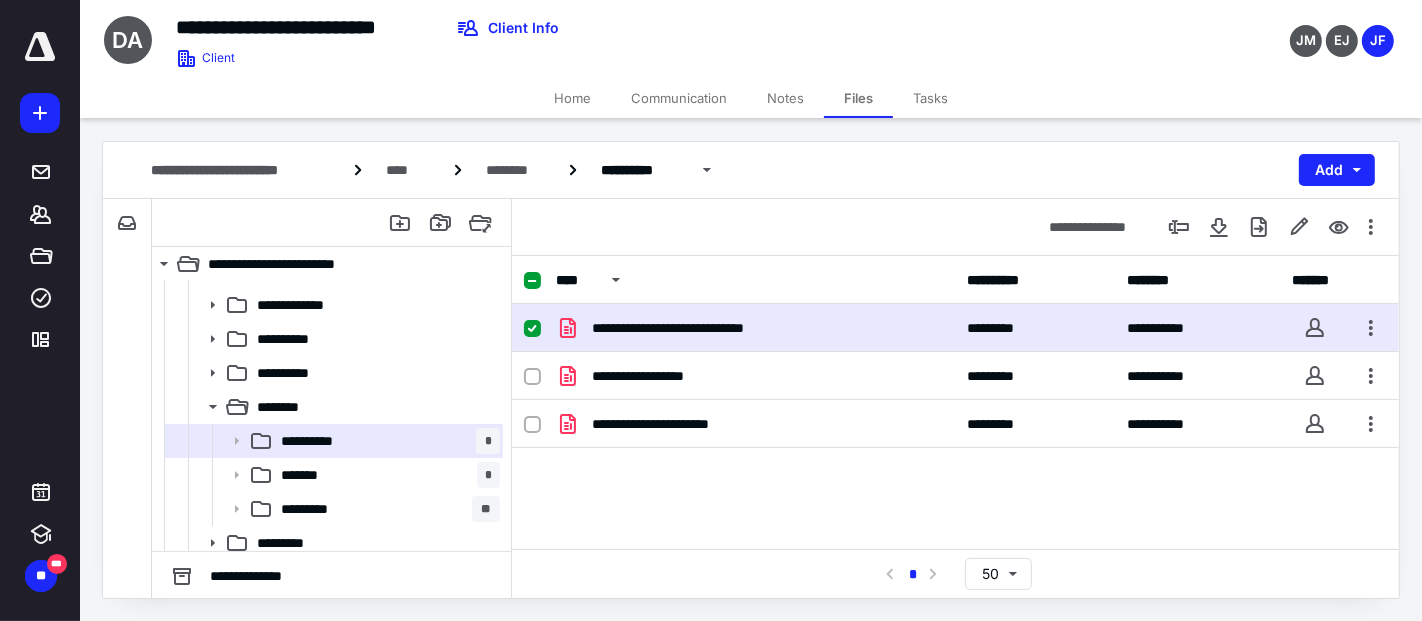click on "**********" at bounding box center (756, 328) 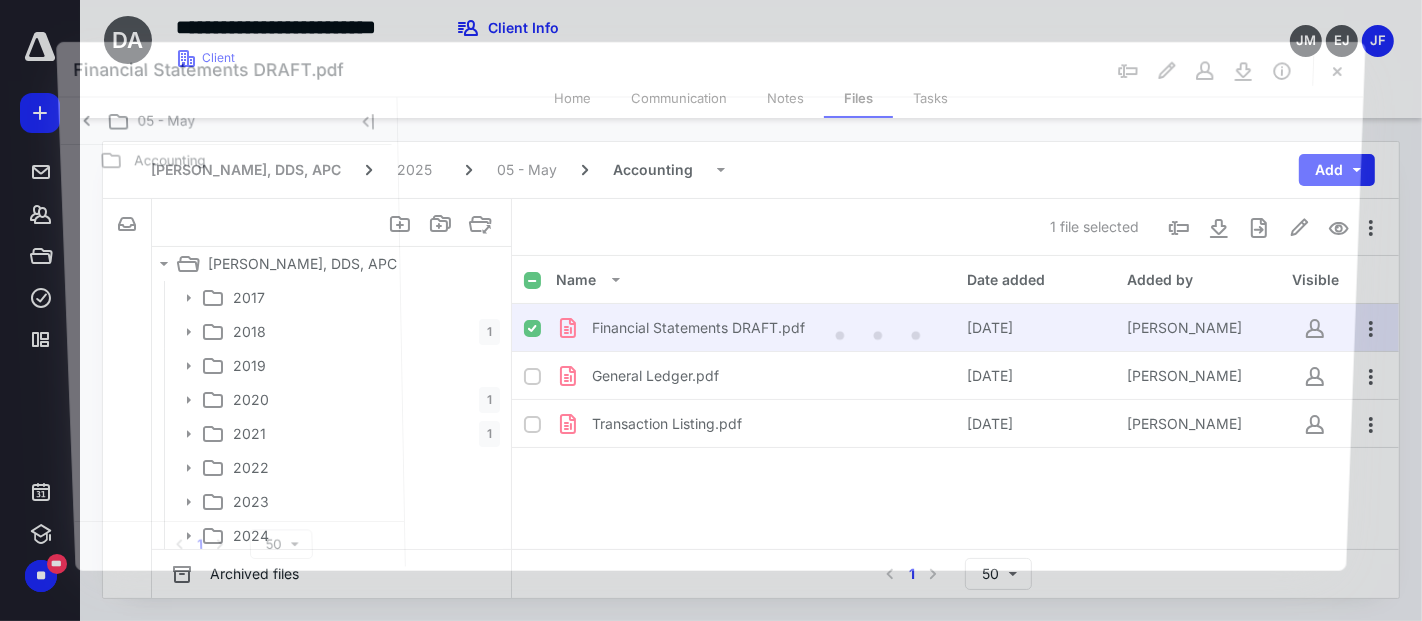 scroll, scrollTop: 333, scrollLeft: 0, axis: vertical 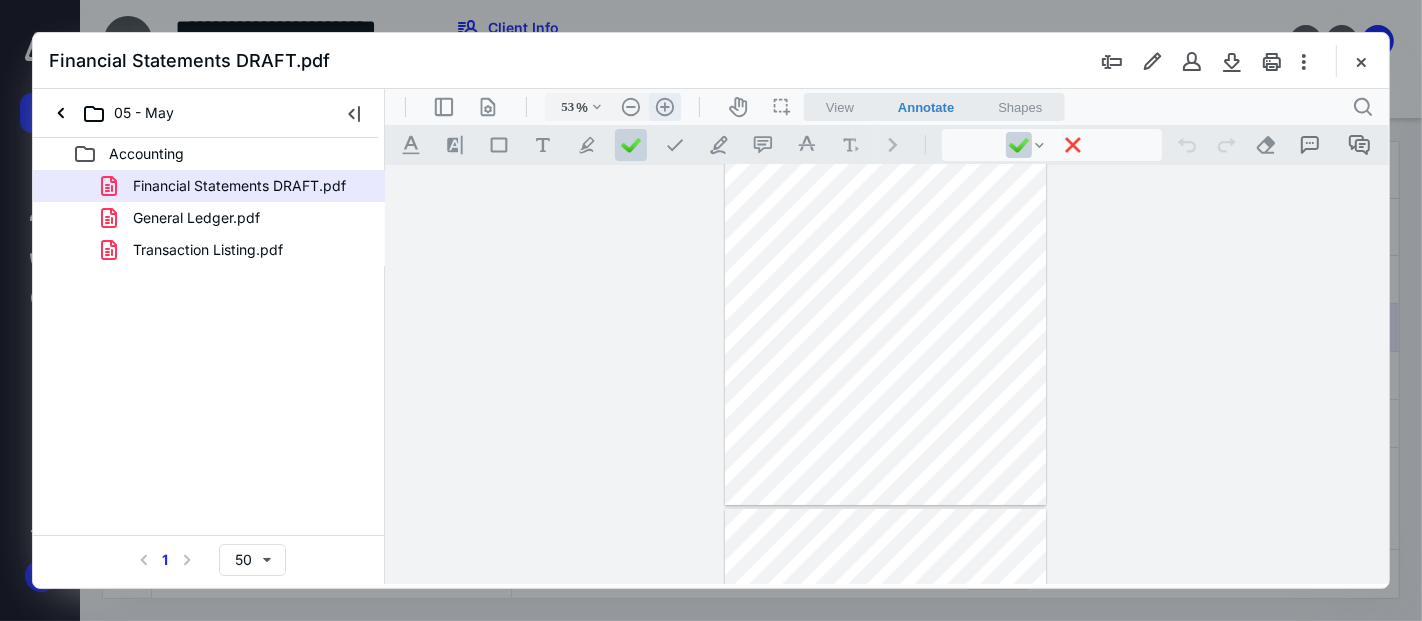 click on ".cls-1{fill:#abb0c4;} icon - header - zoom - in - line" at bounding box center (664, 106) 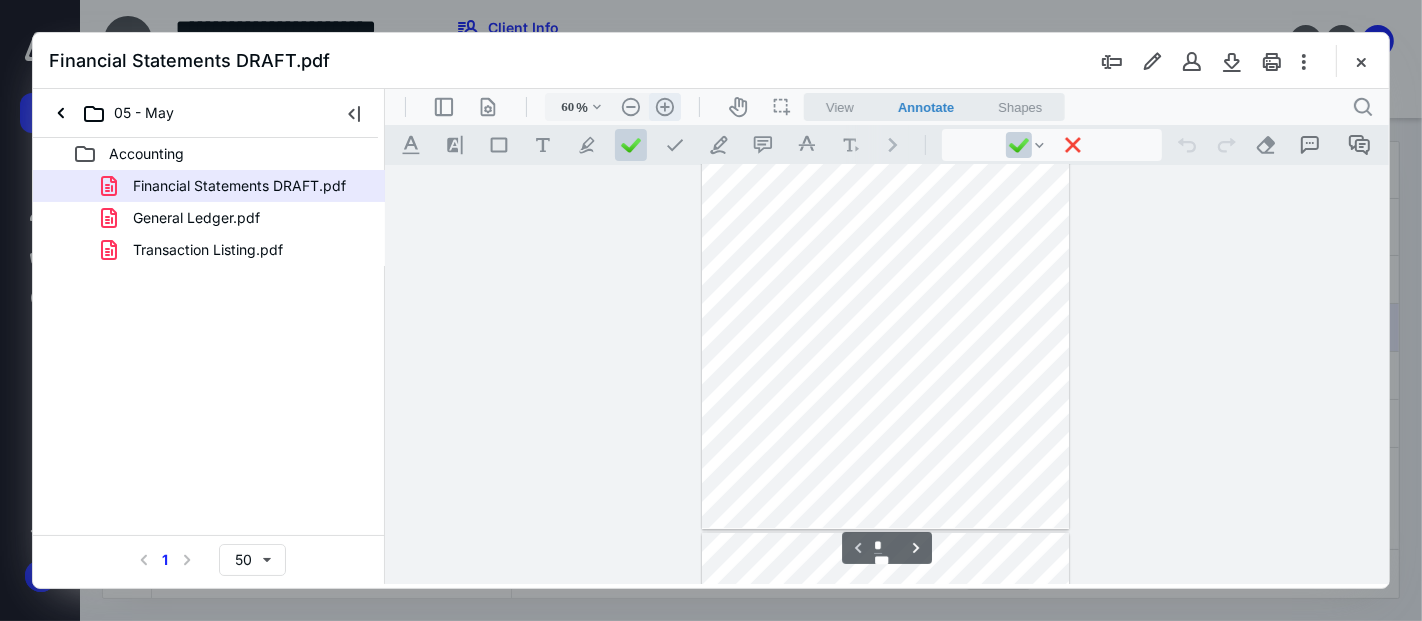 click on ".cls-1{fill:#abb0c4;} icon - header - zoom - in - line" at bounding box center [664, 106] 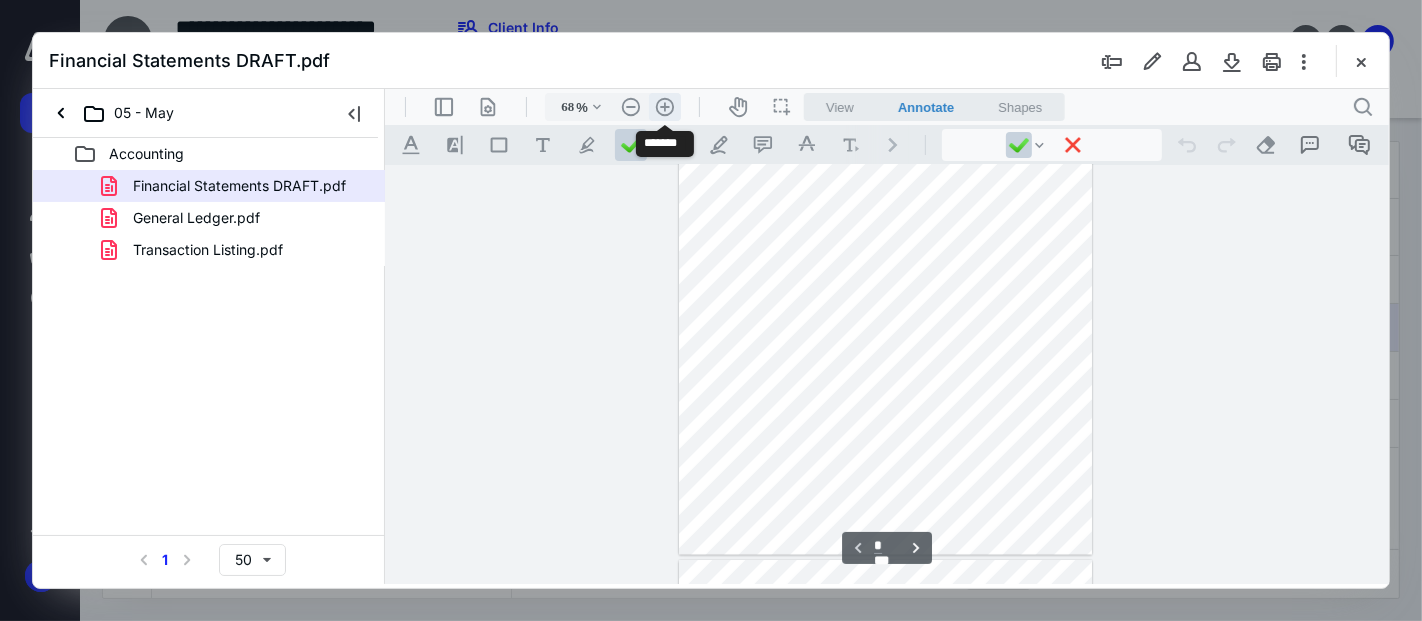 click on ".cls-1{fill:#abb0c4;} icon - header - zoom - in - line" at bounding box center (664, 106) 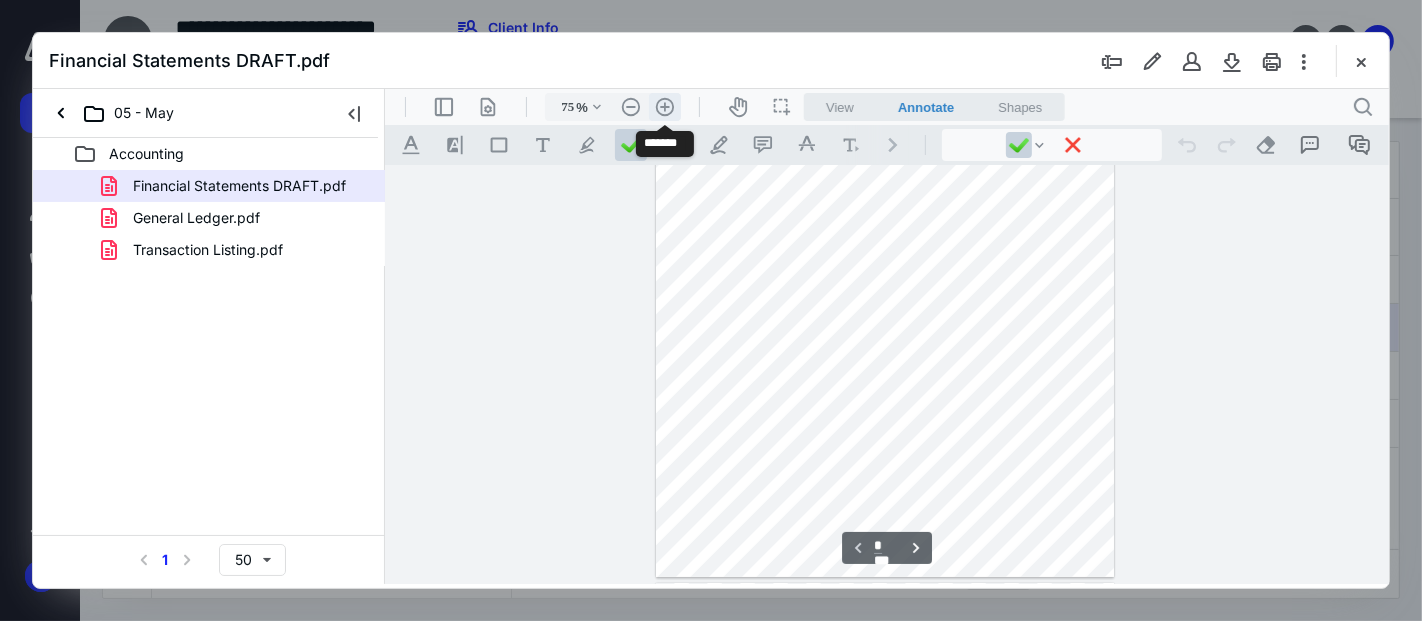 click on ".cls-1{fill:#abb0c4;} icon - header - zoom - in - line" at bounding box center (664, 106) 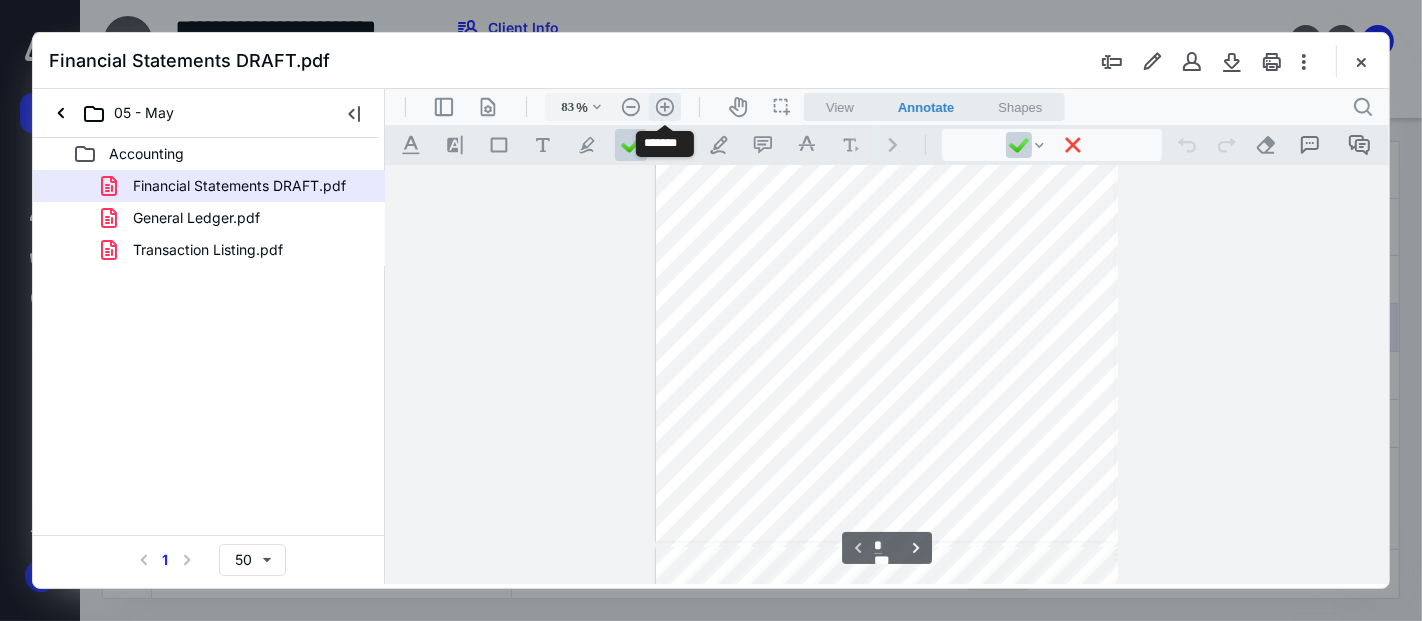 click on ".cls-1{fill:#abb0c4;} icon - header - zoom - in - line" at bounding box center [664, 106] 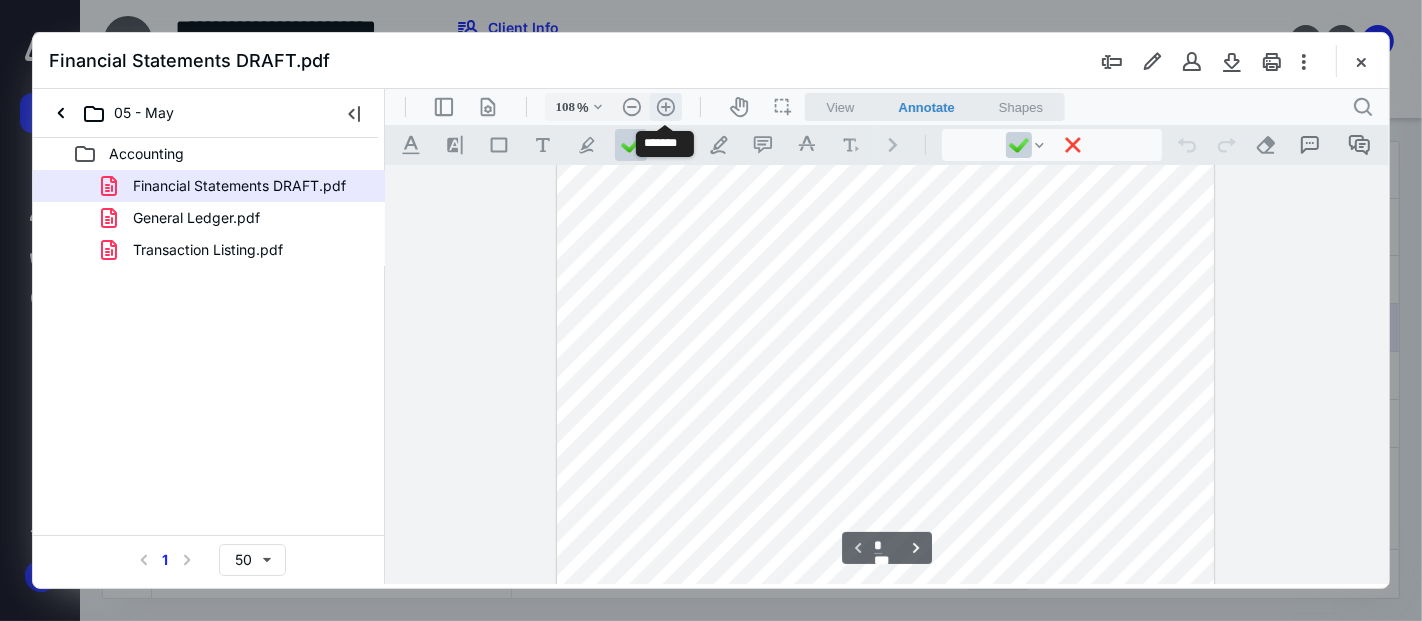 click on ".cls-1{fill:#abb0c4;} icon - header - zoom - in - line" at bounding box center (665, 106) 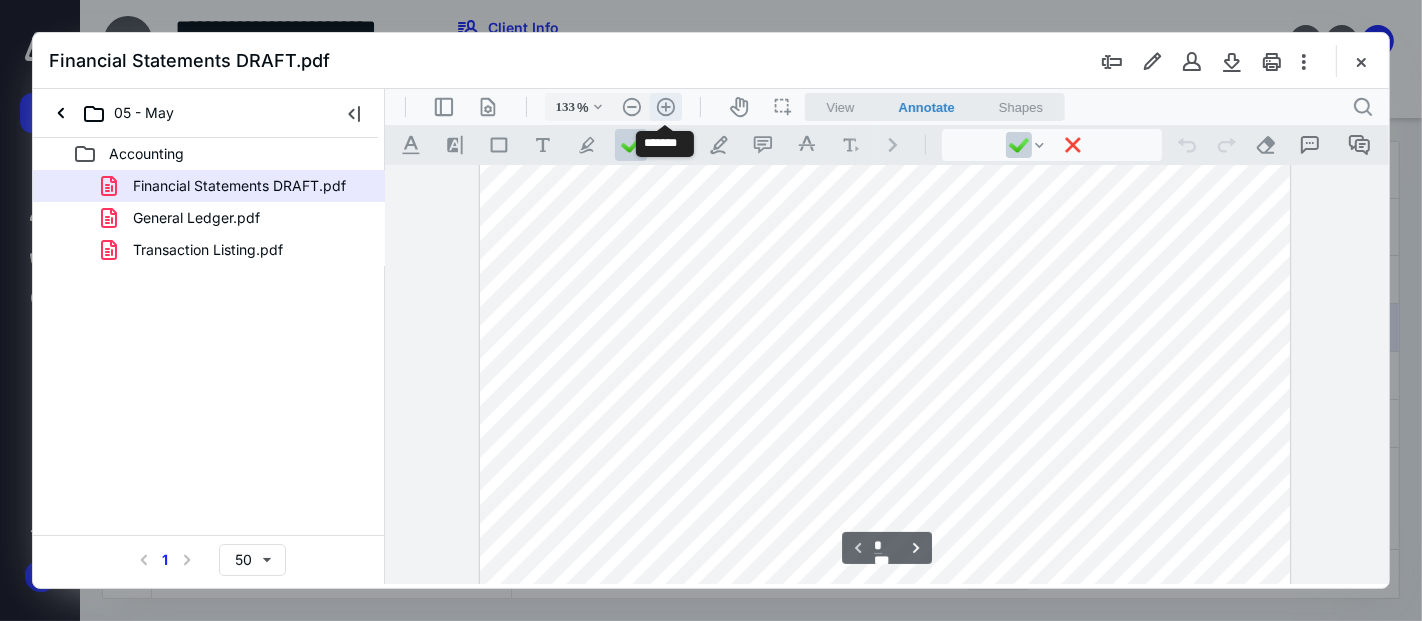 click on ".cls-1{fill:#abb0c4;} icon - header - zoom - in - line" at bounding box center (665, 106) 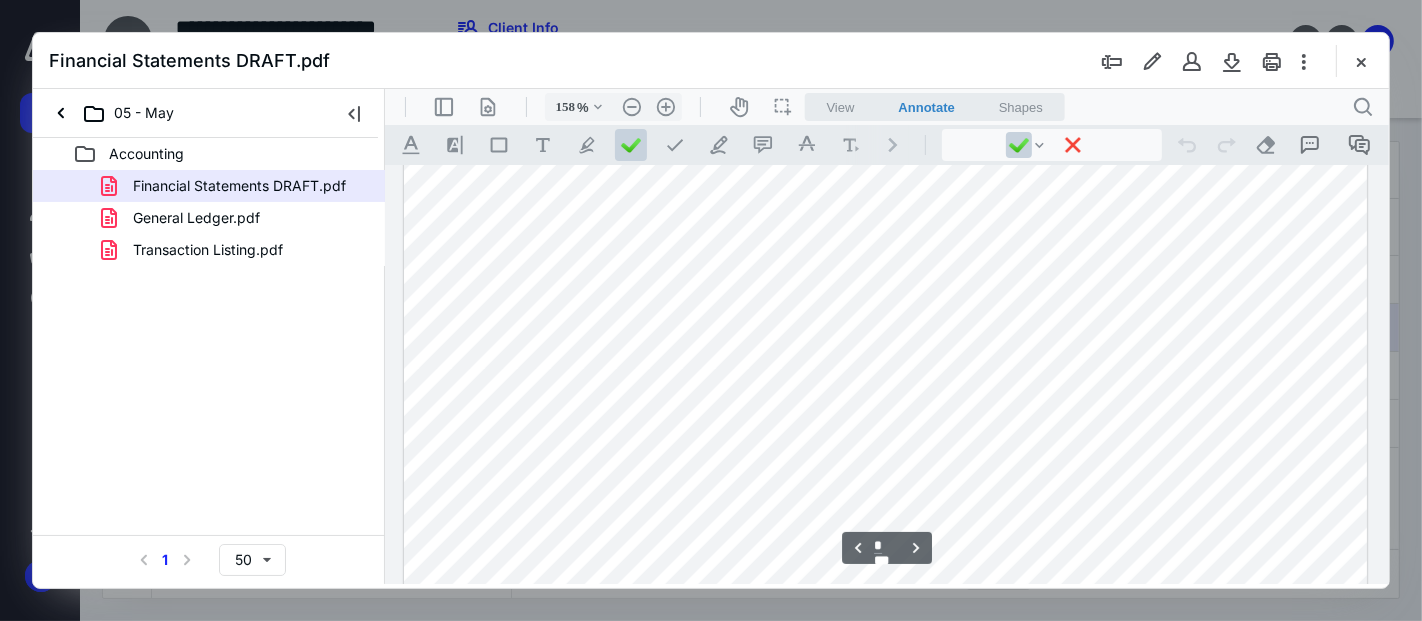 scroll, scrollTop: 1797, scrollLeft: 0, axis: vertical 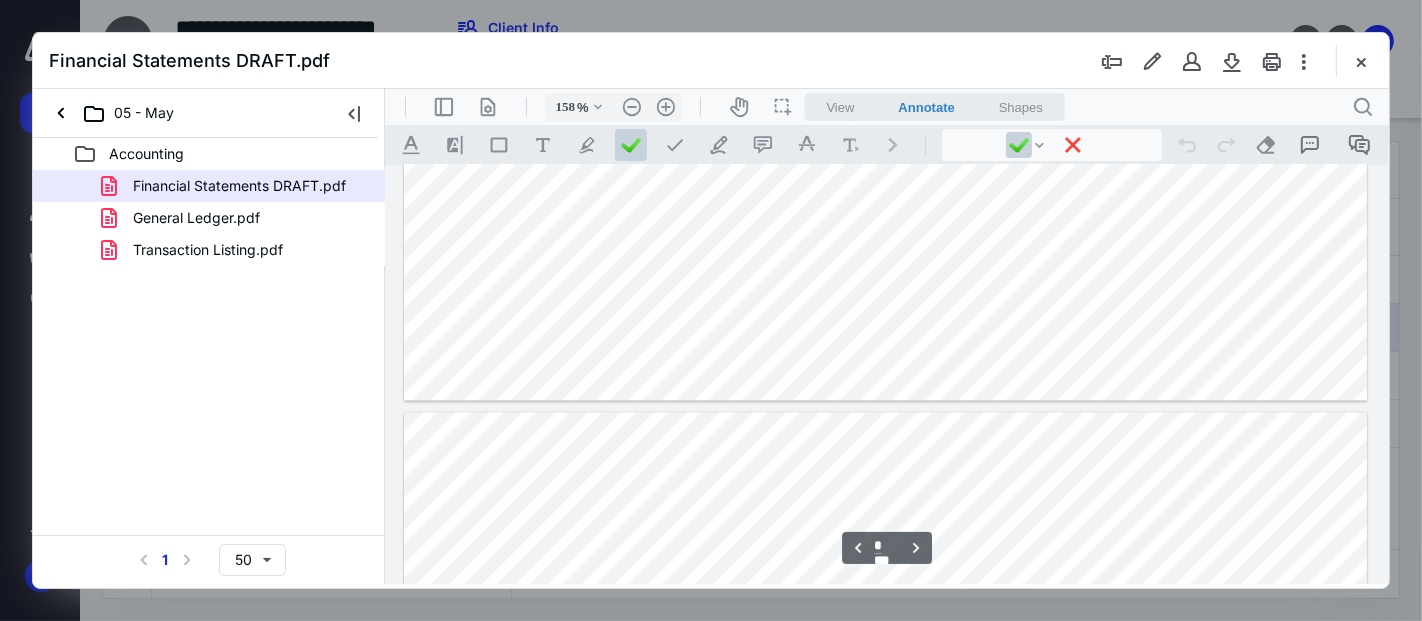 type on "*" 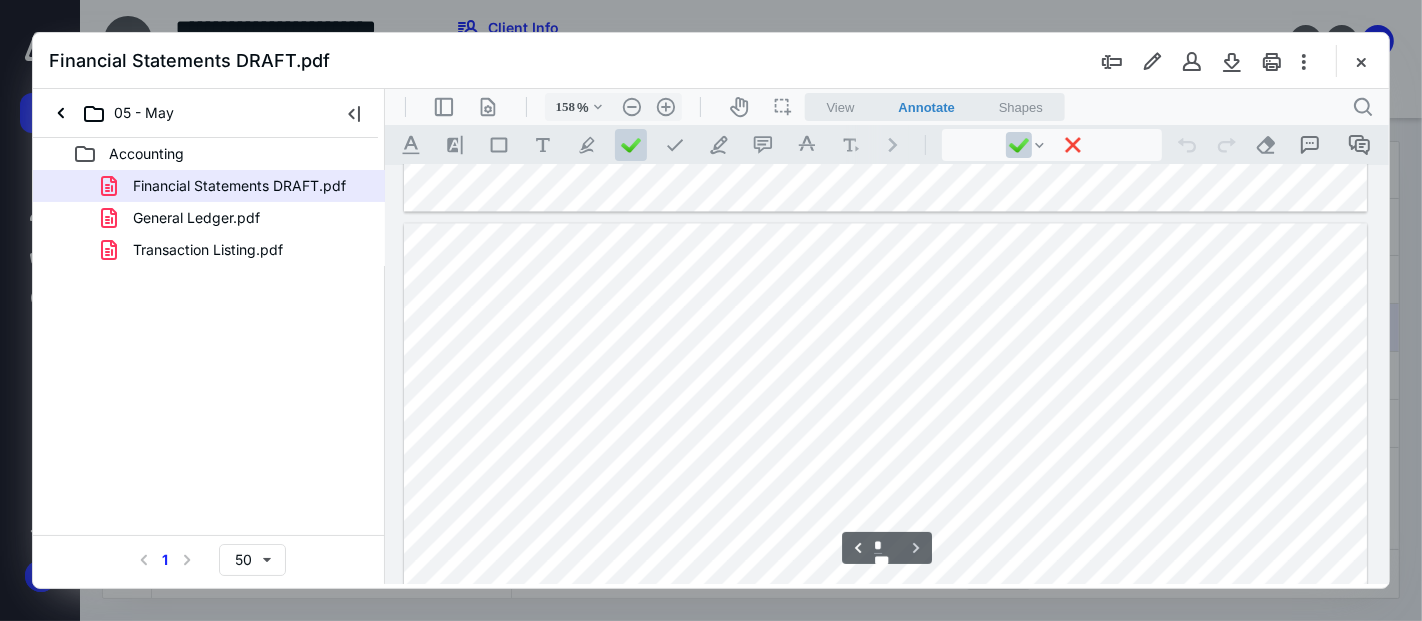 scroll, scrollTop: 10686, scrollLeft: 0, axis: vertical 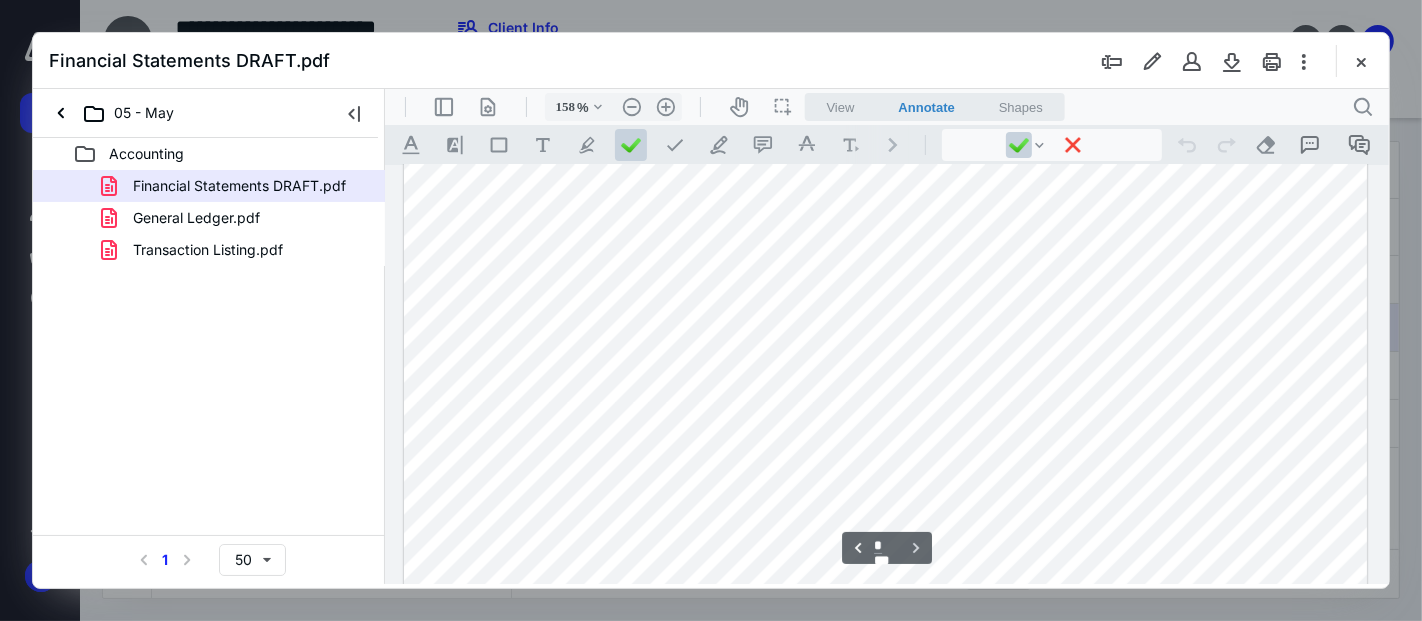 click at bounding box center (1361, 61) 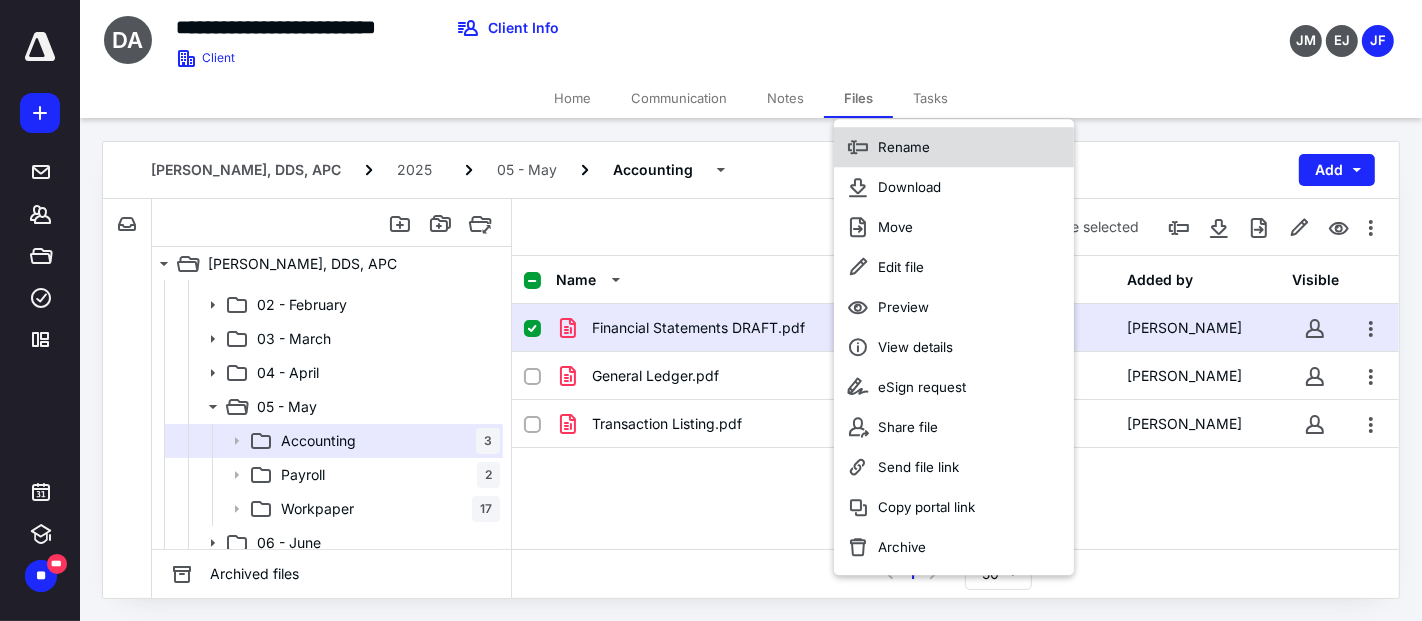 click on "Rename" at bounding box center (904, 147) 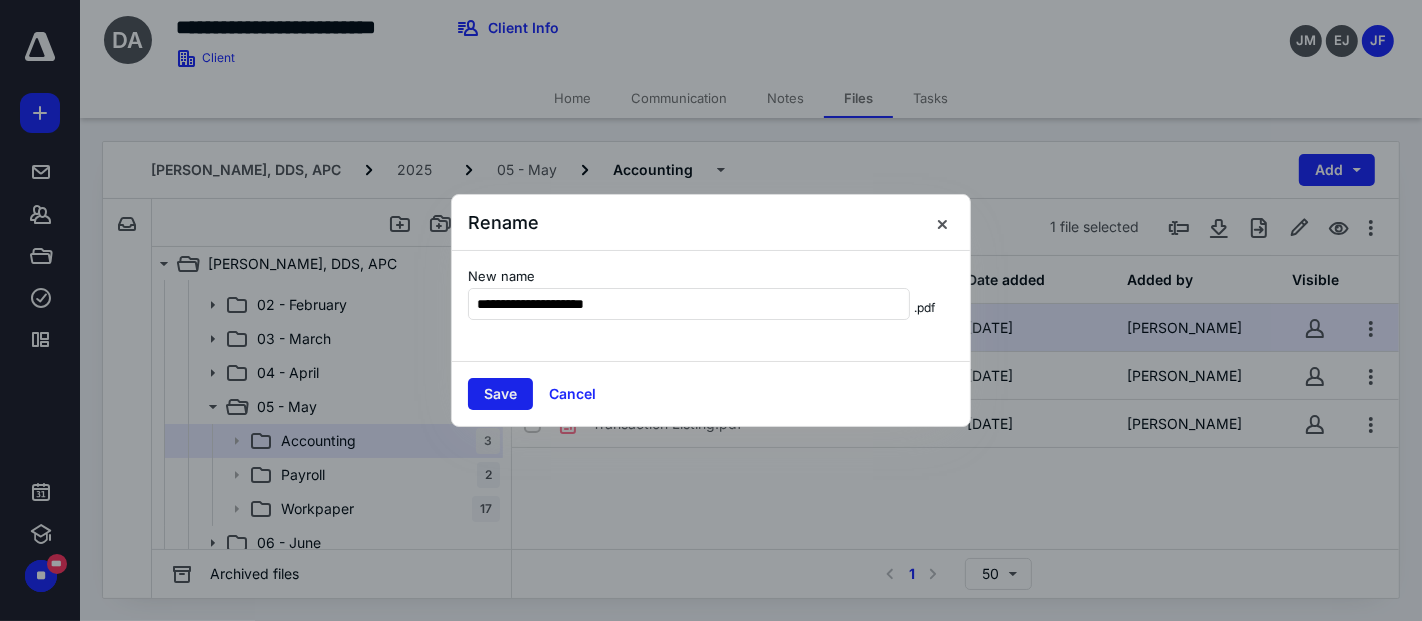 type on "**********" 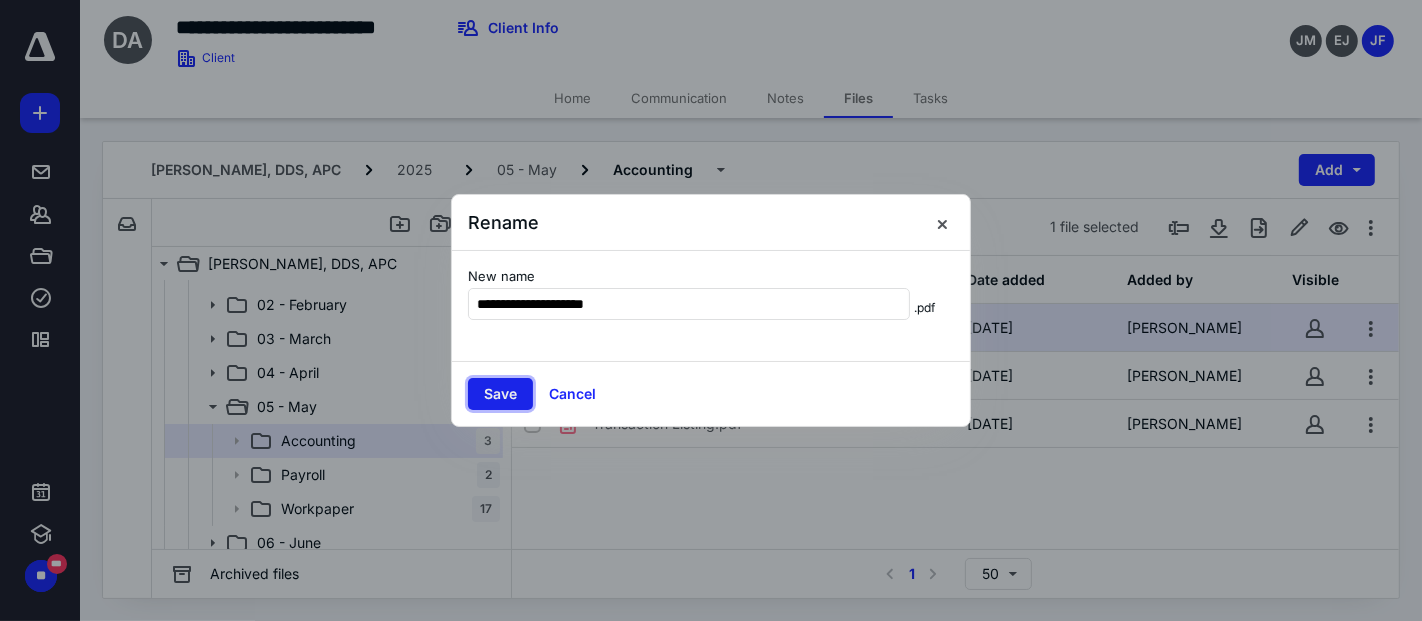 click on "Save" at bounding box center (500, 394) 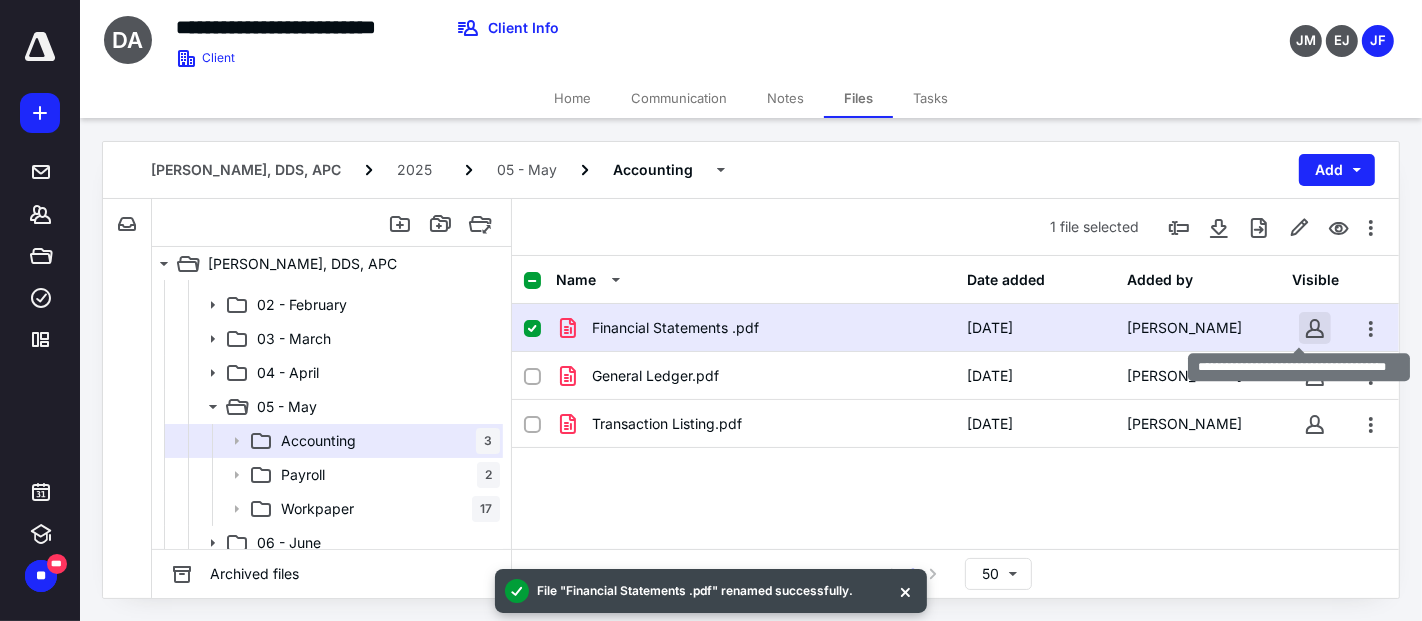 click at bounding box center [1315, 328] 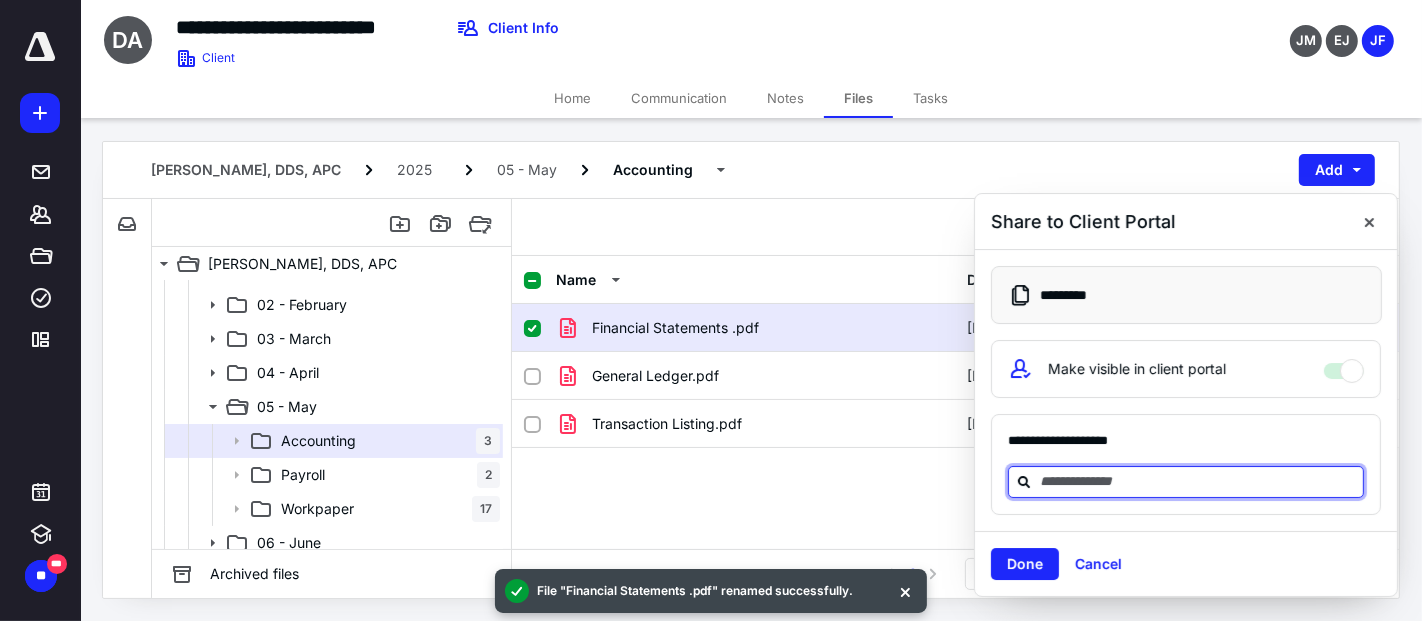 click at bounding box center [1198, 481] 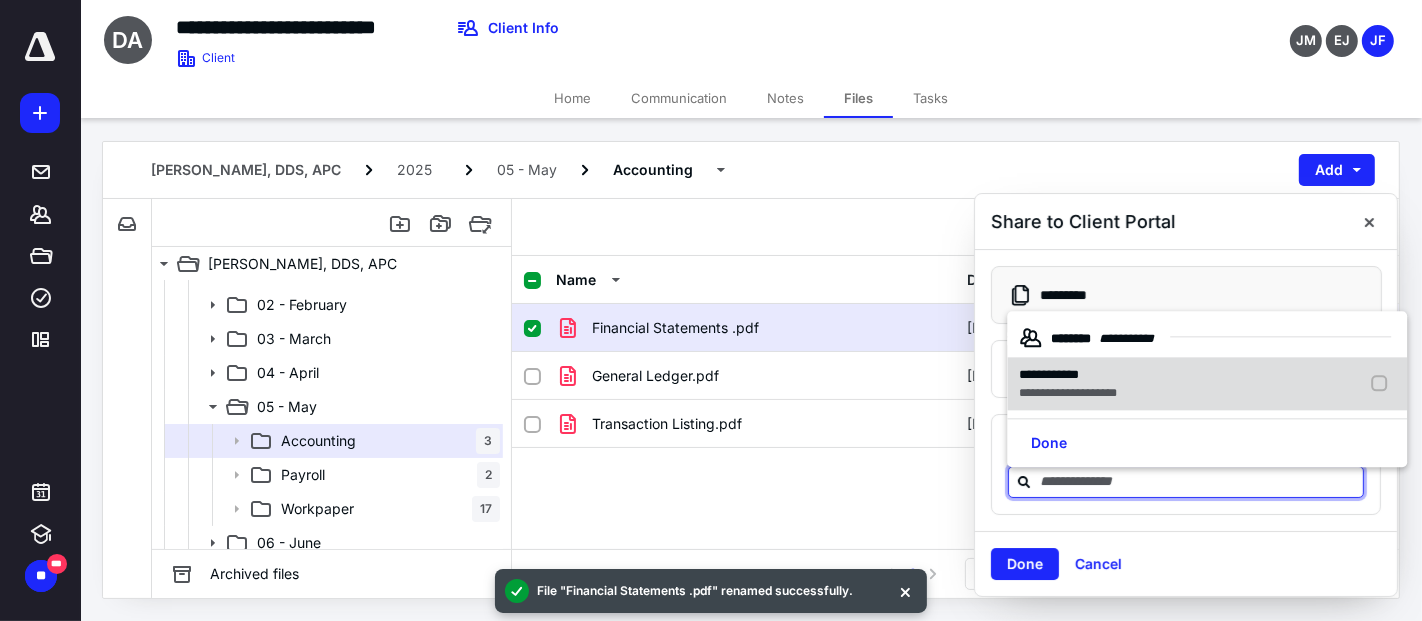 click on "**********" at bounding box center [1068, 375] 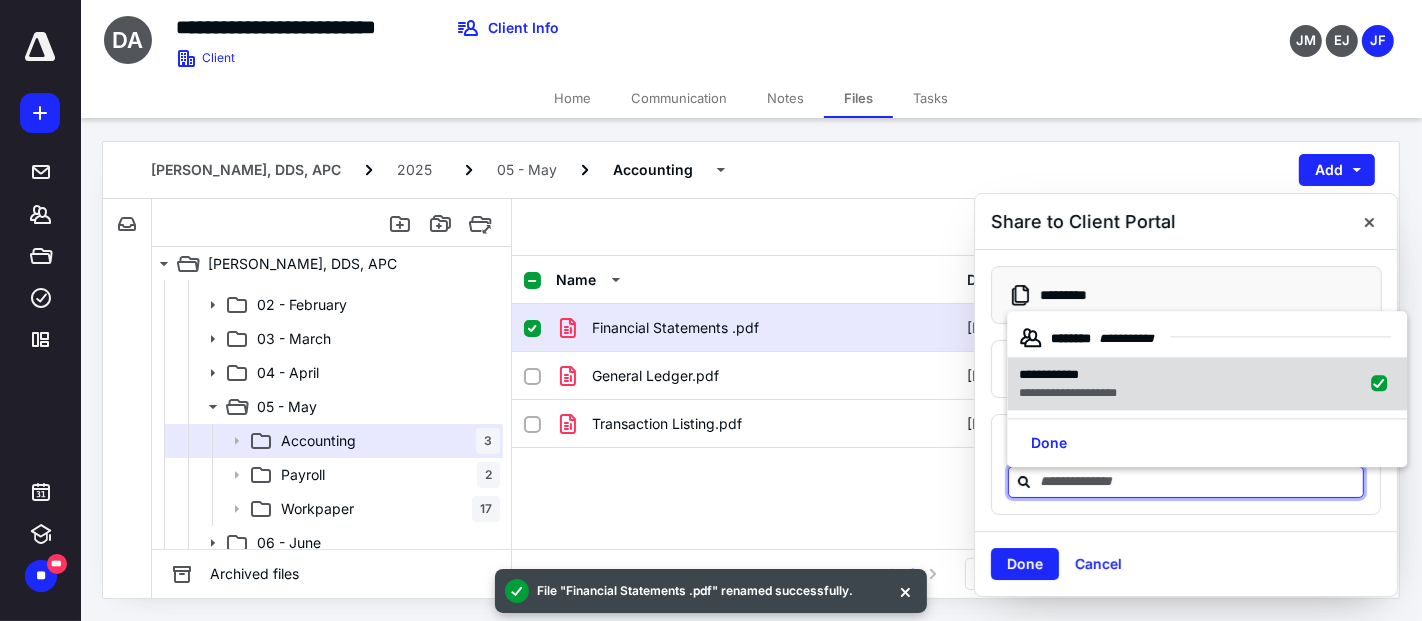 checkbox on "true" 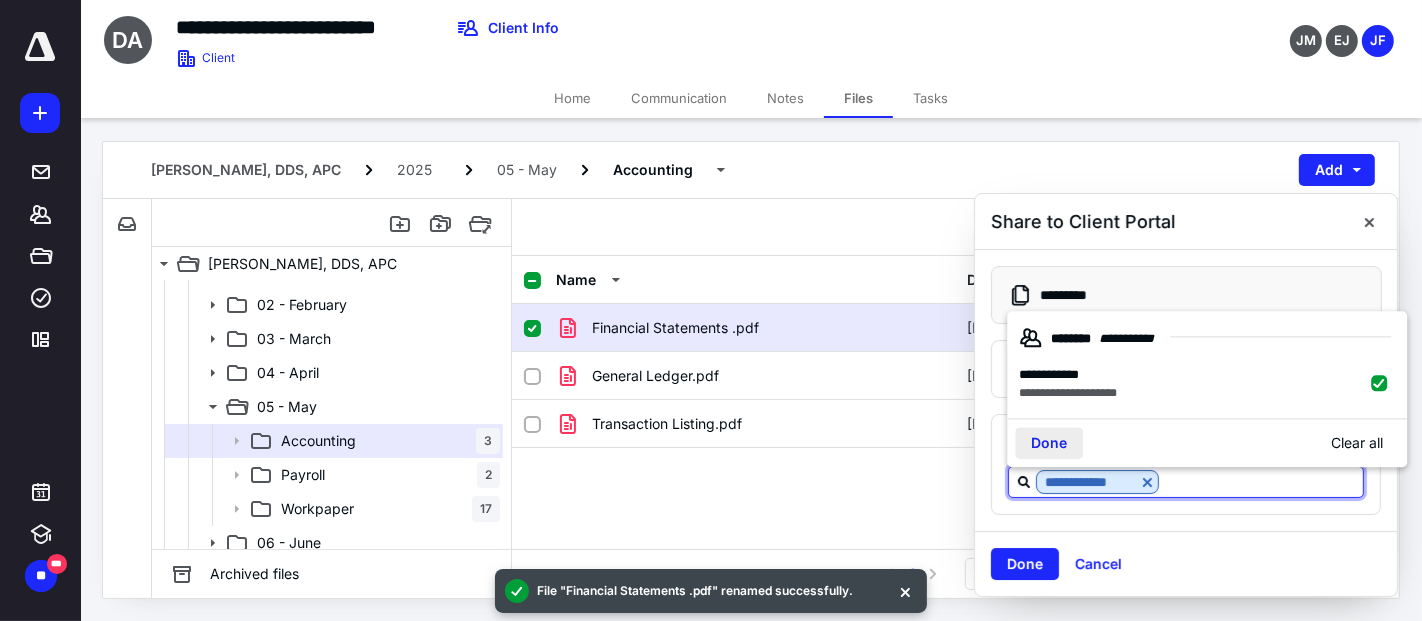 click on "Done" at bounding box center [1049, 444] 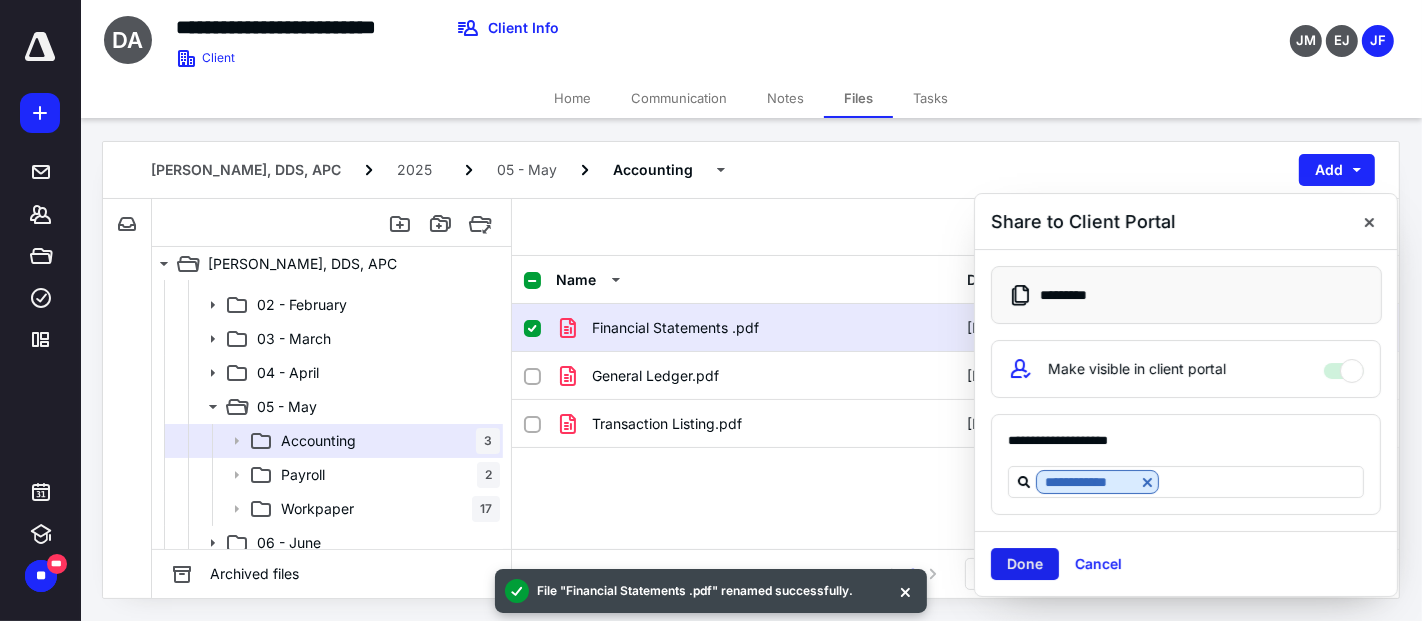 click on "Done" at bounding box center [1025, 564] 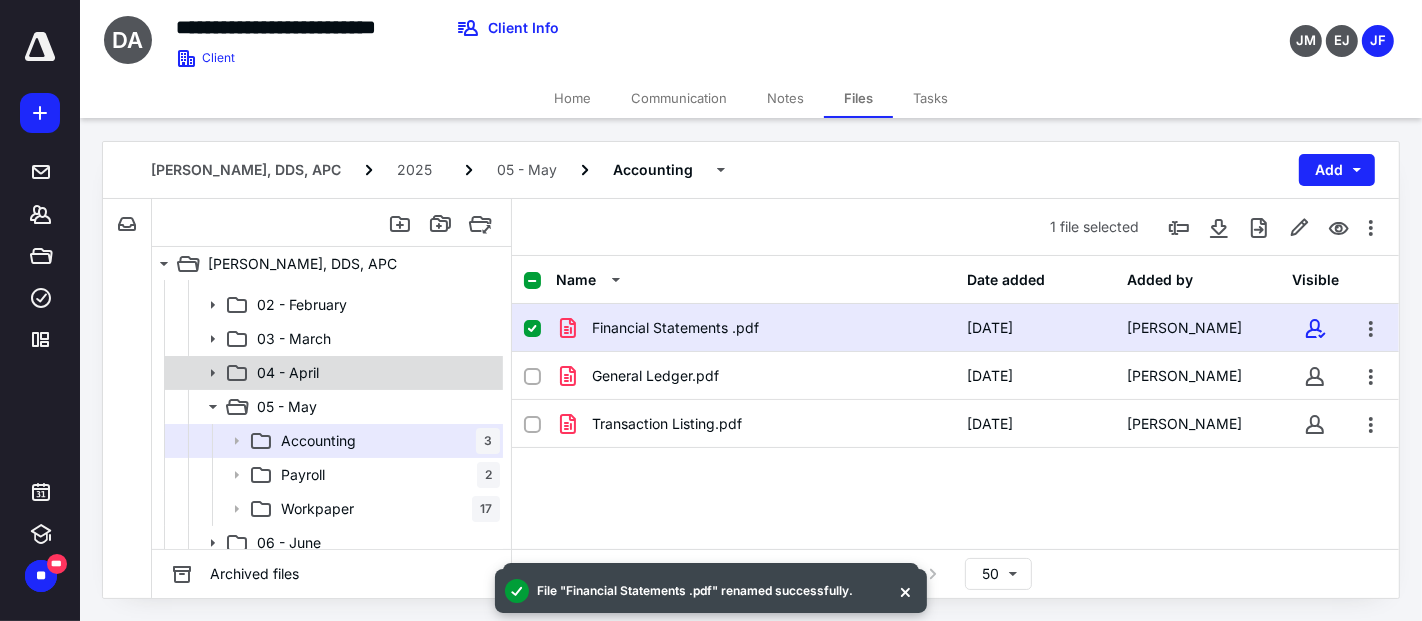 click 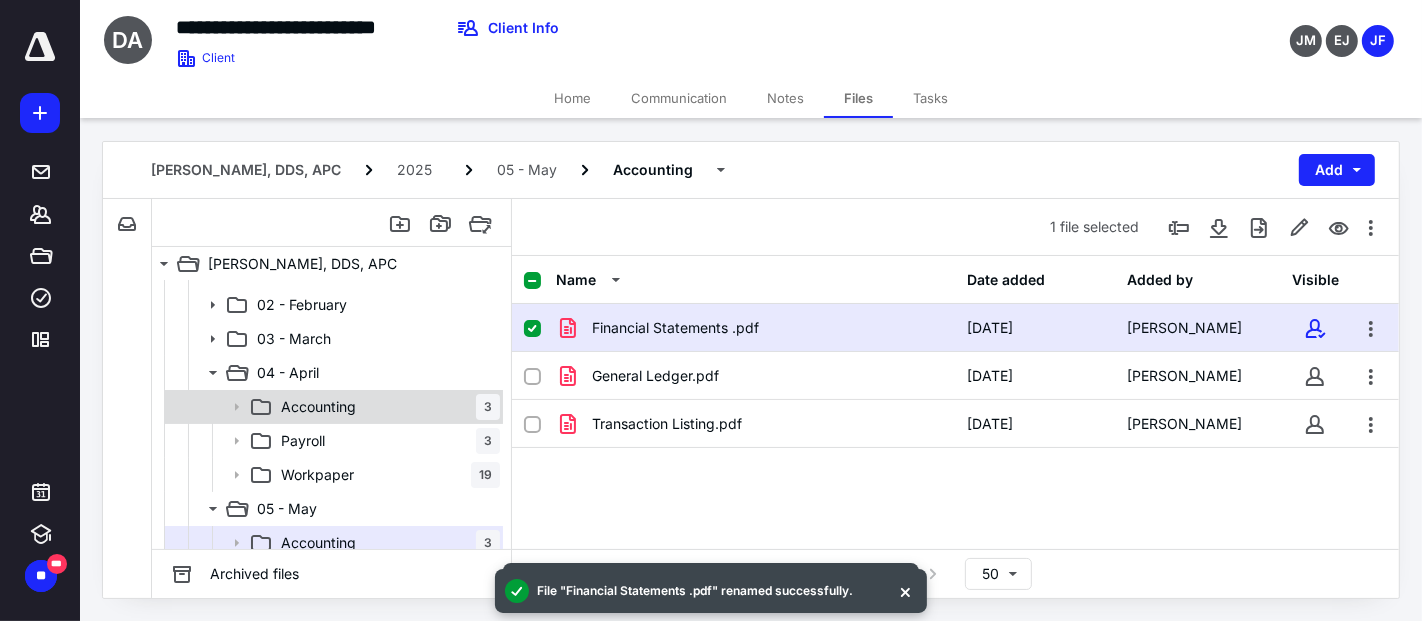 click on "Accounting" at bounding box center (318, 407) 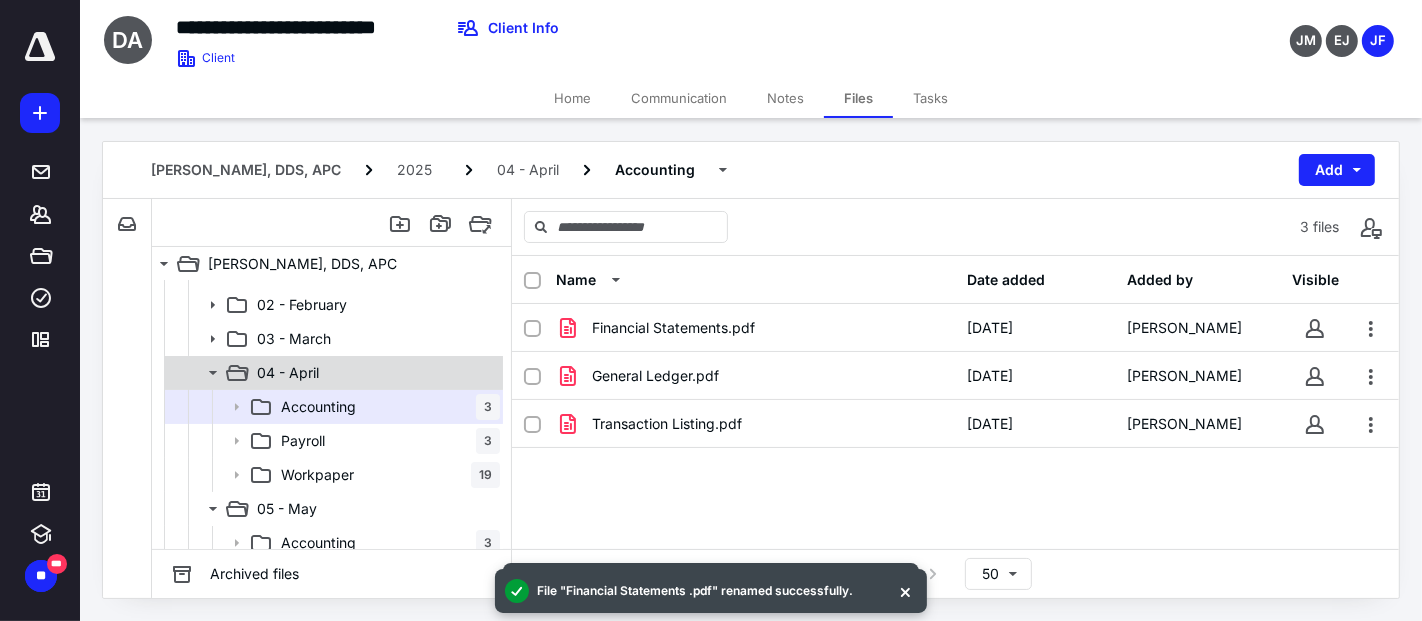 click 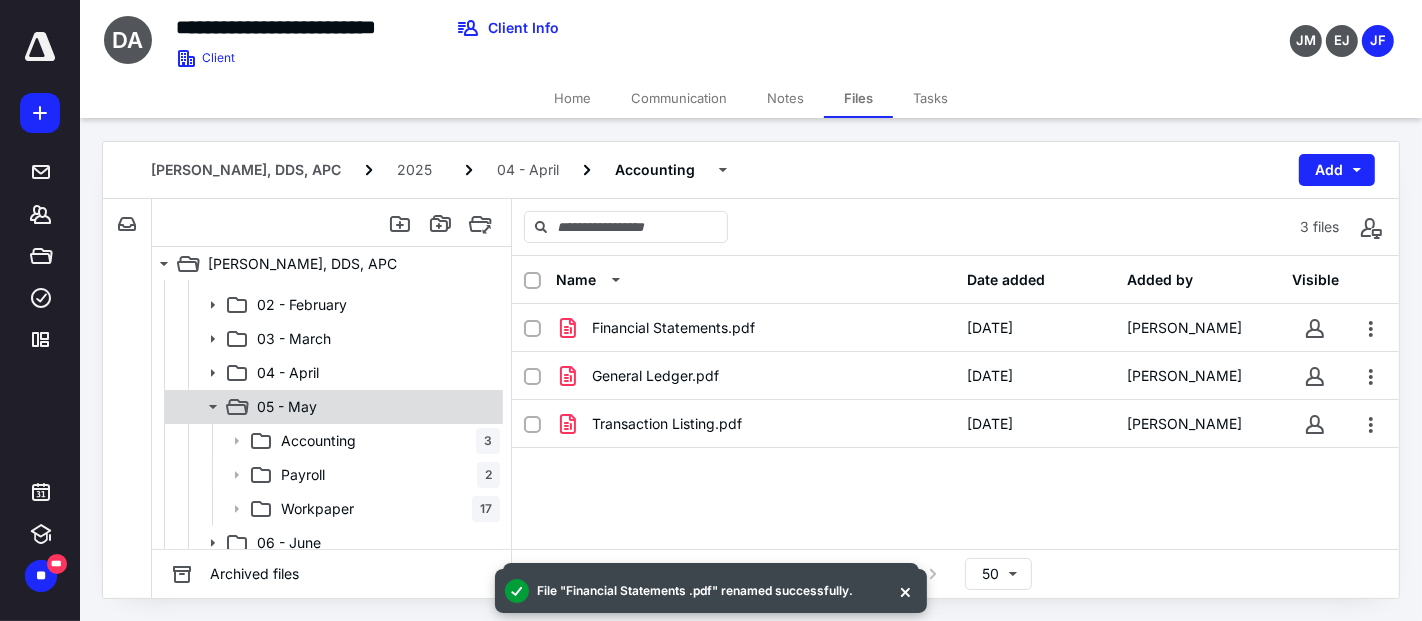 click on "Accounting 3" at bounding box center [332, 441] 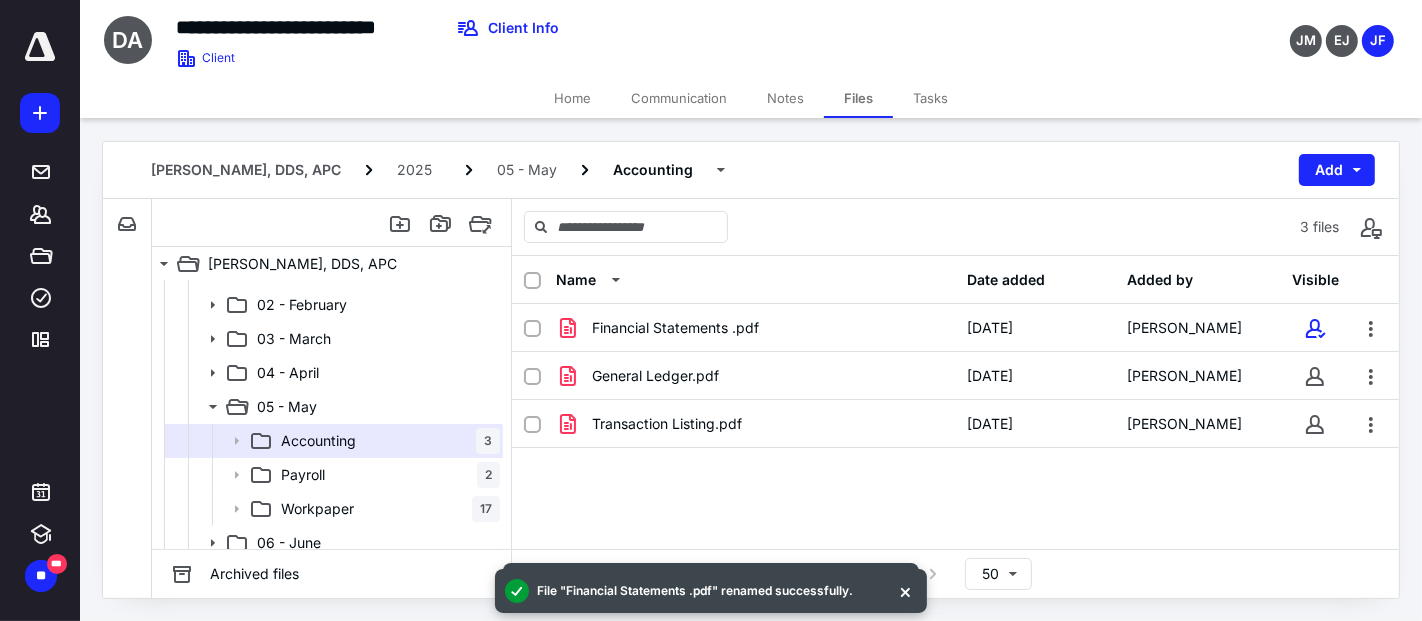 click on "Notes" at bounding box center (785, 98) 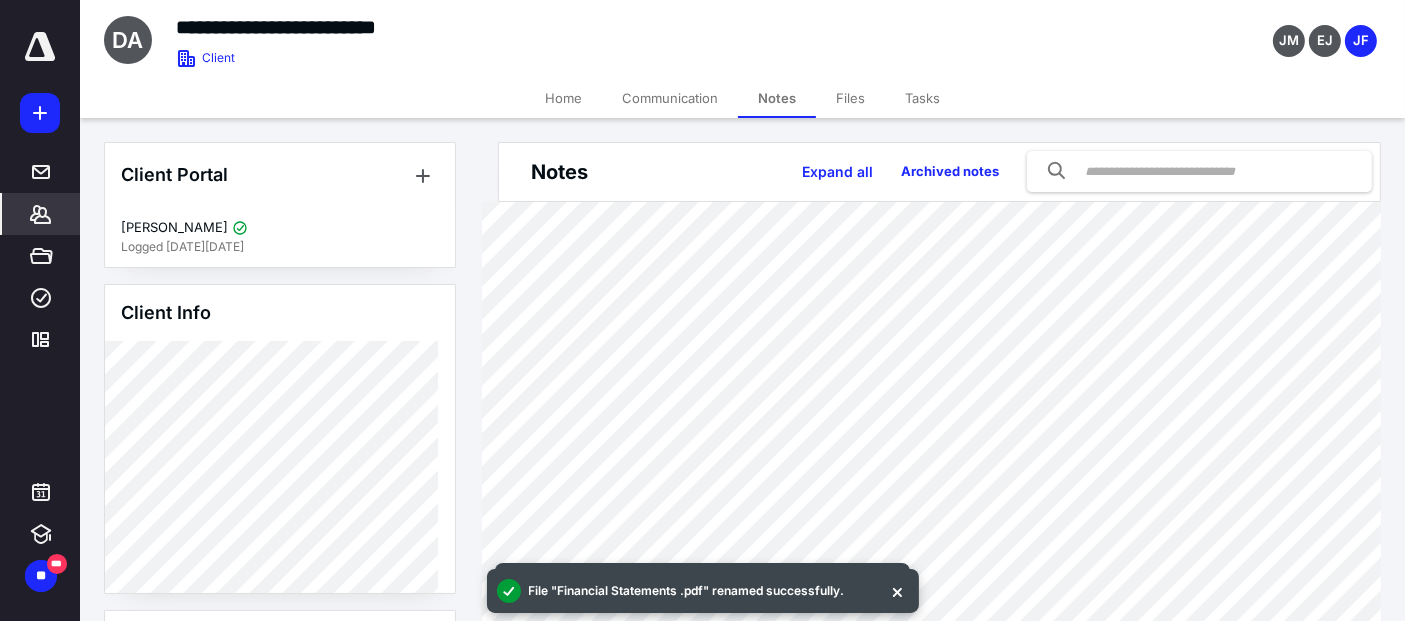 click on "Files" at bounding box center (850, 98) 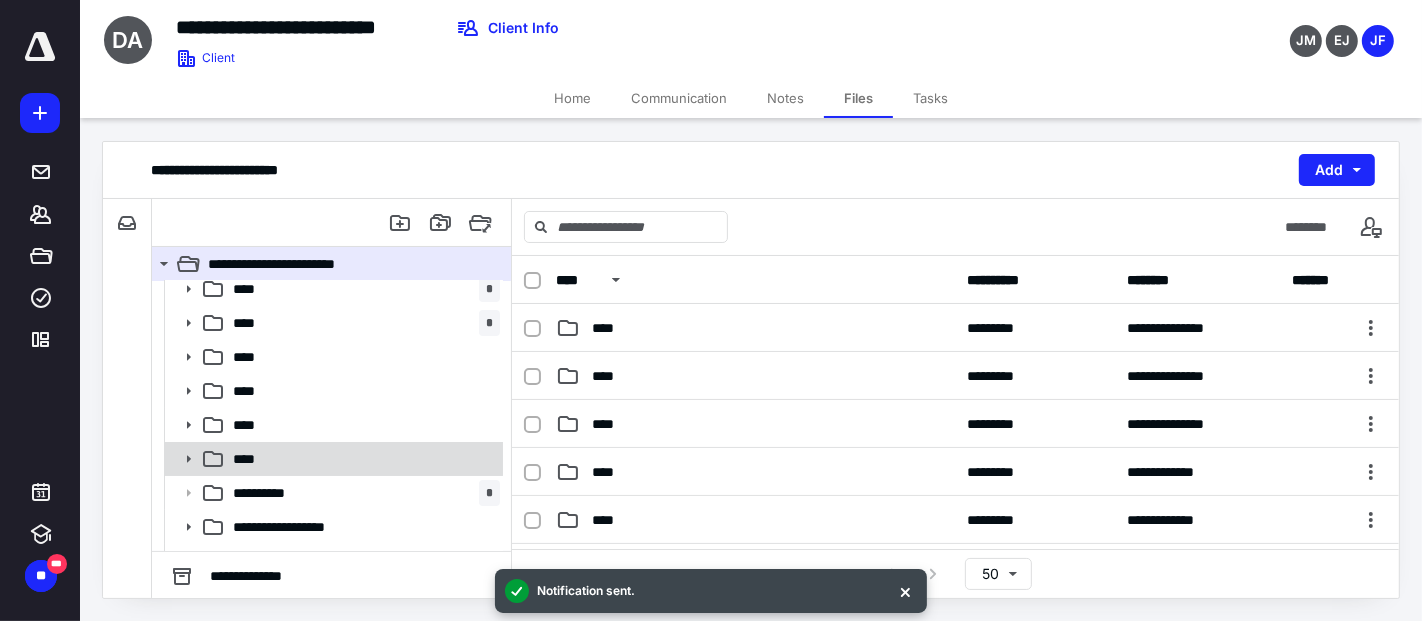 click 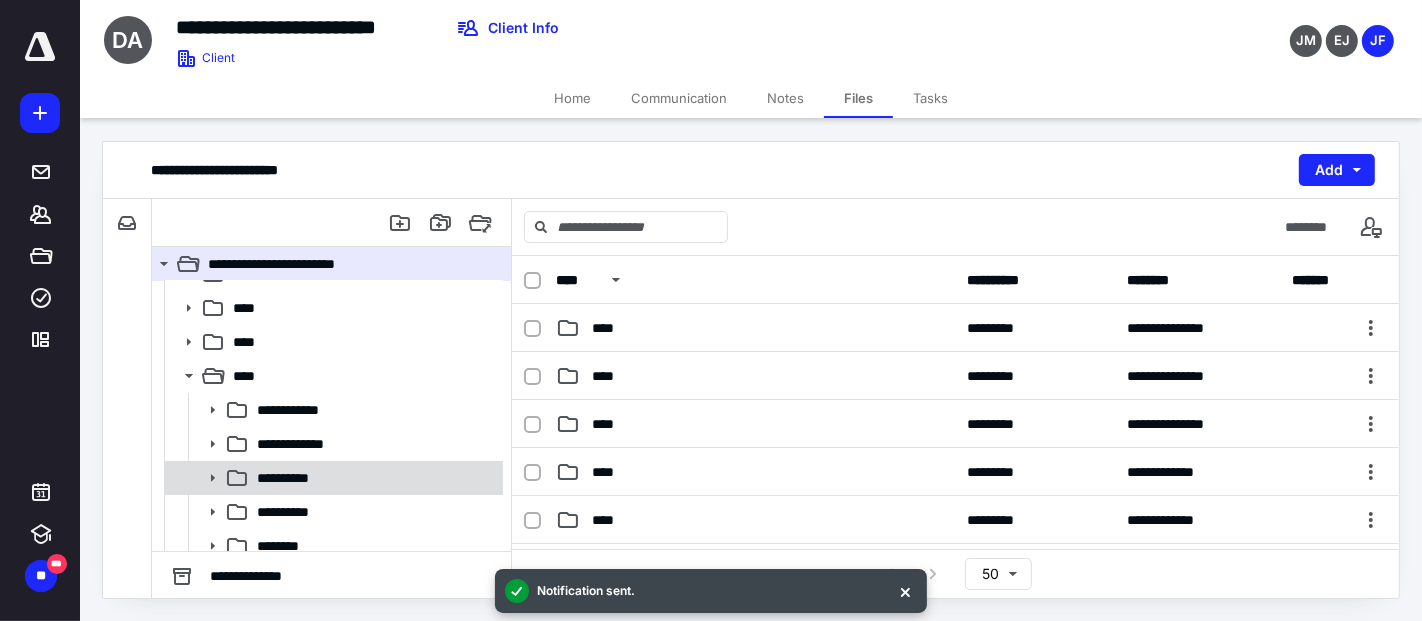 scroll, scrollTop: 222, scrollLeft: 0, axis: vertical 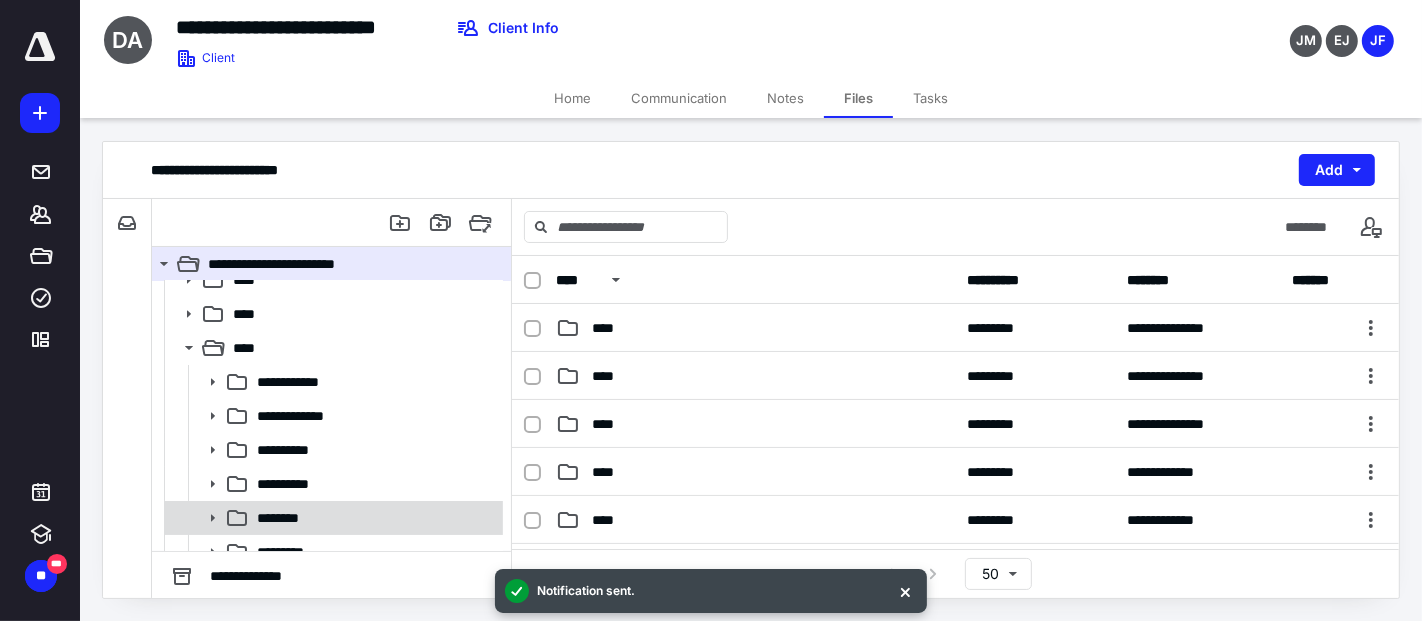 click 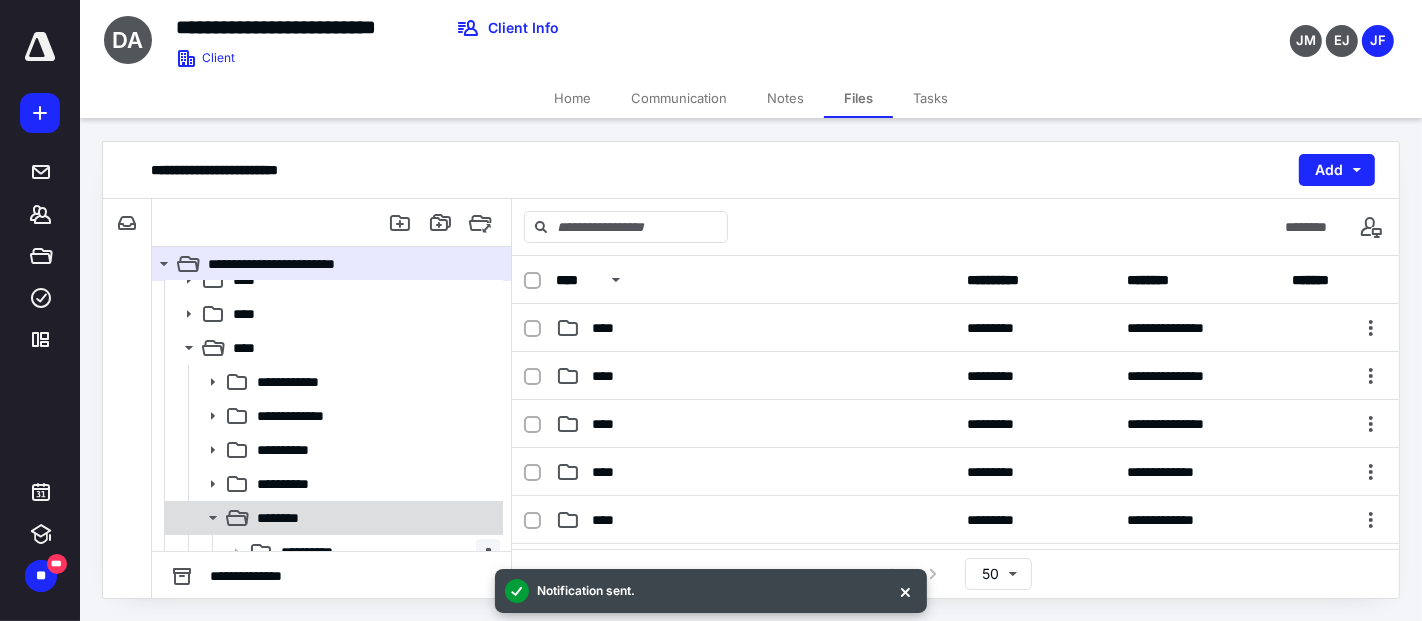 scroll, scrollTop: 333, scrollLeft: 0, axis: vertical 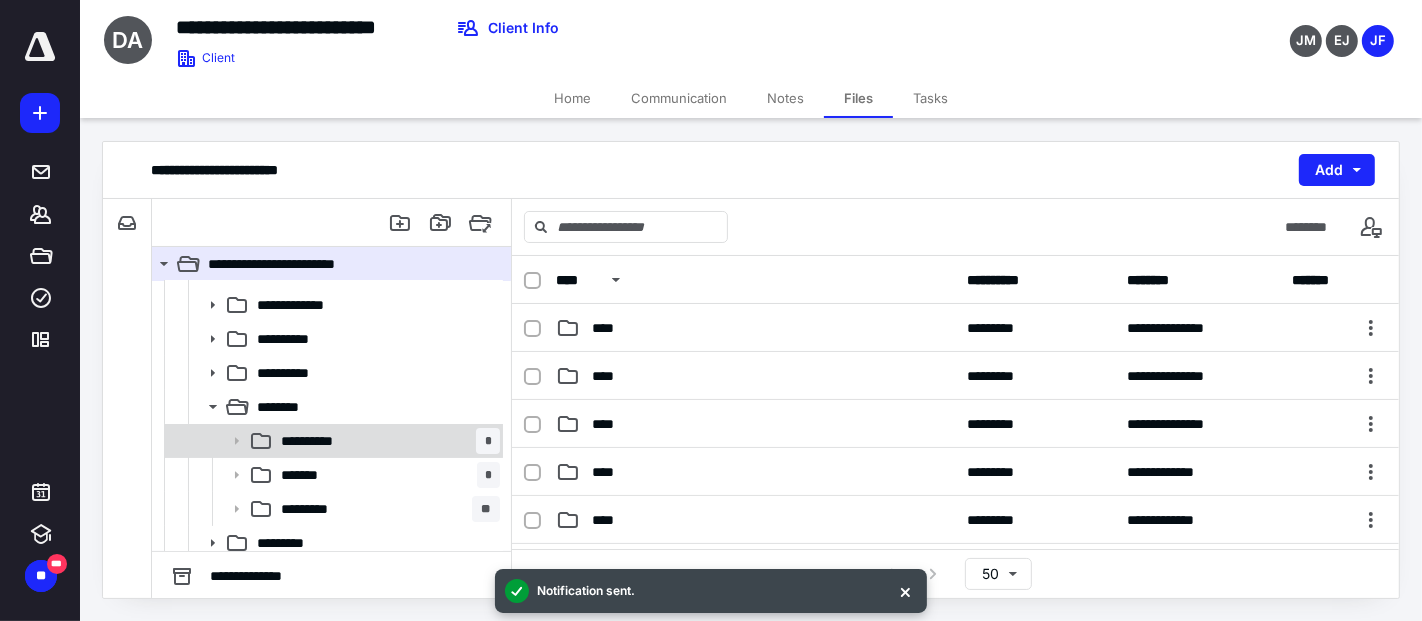 click on "**********" at bounding box center (318, 441) 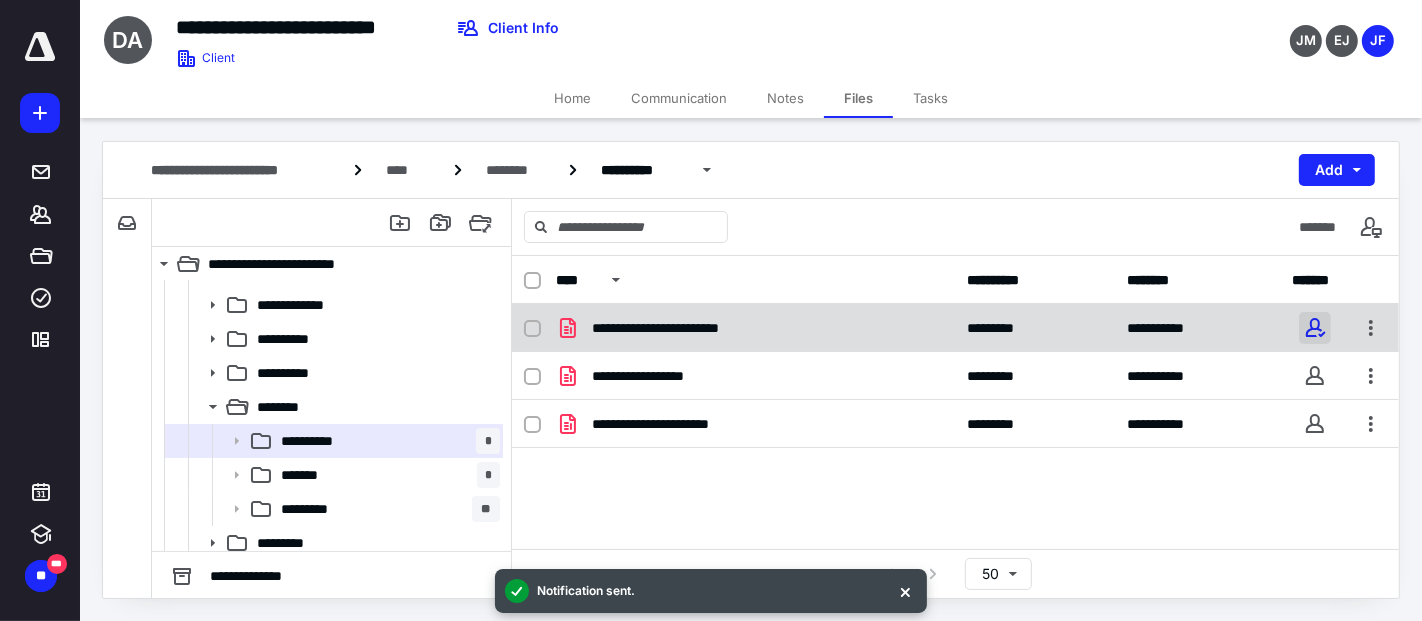 click at bounding box center [1315, 328] 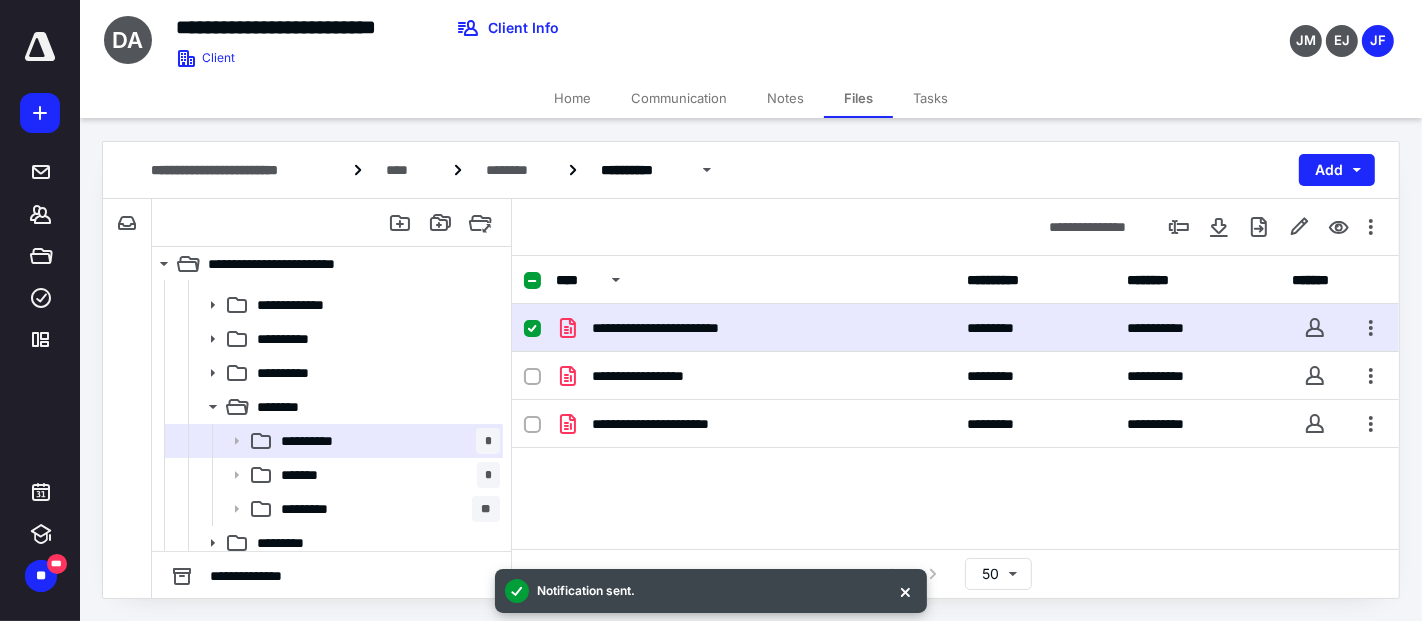 click on "**********" at bounding box center (675, 328) 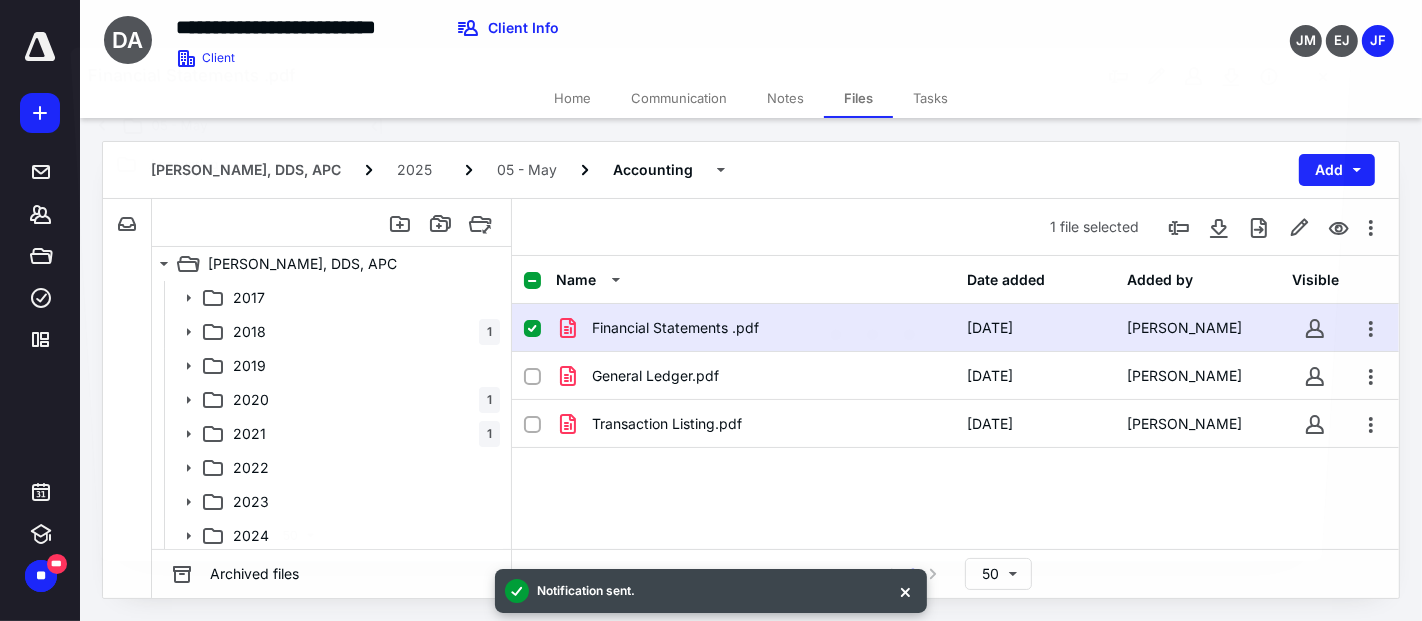 scroll, scrollTop: 333, scrollLeft: 0, axis: vertical 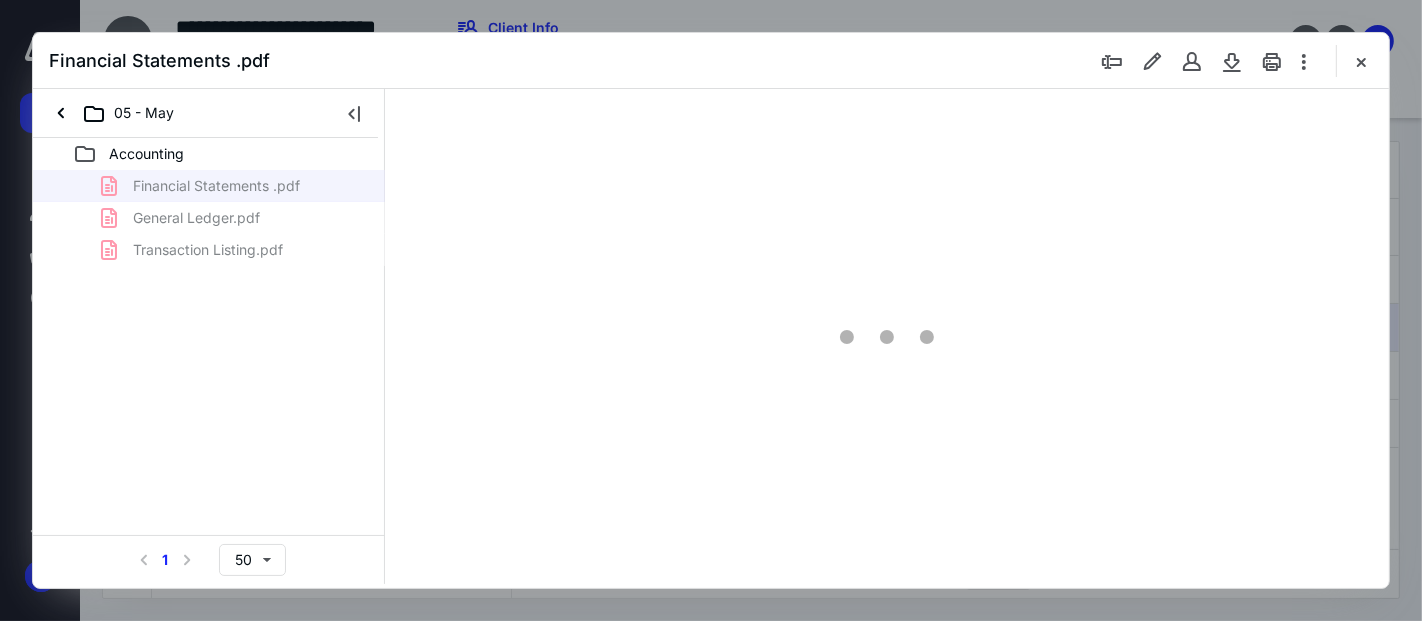 type on "53" 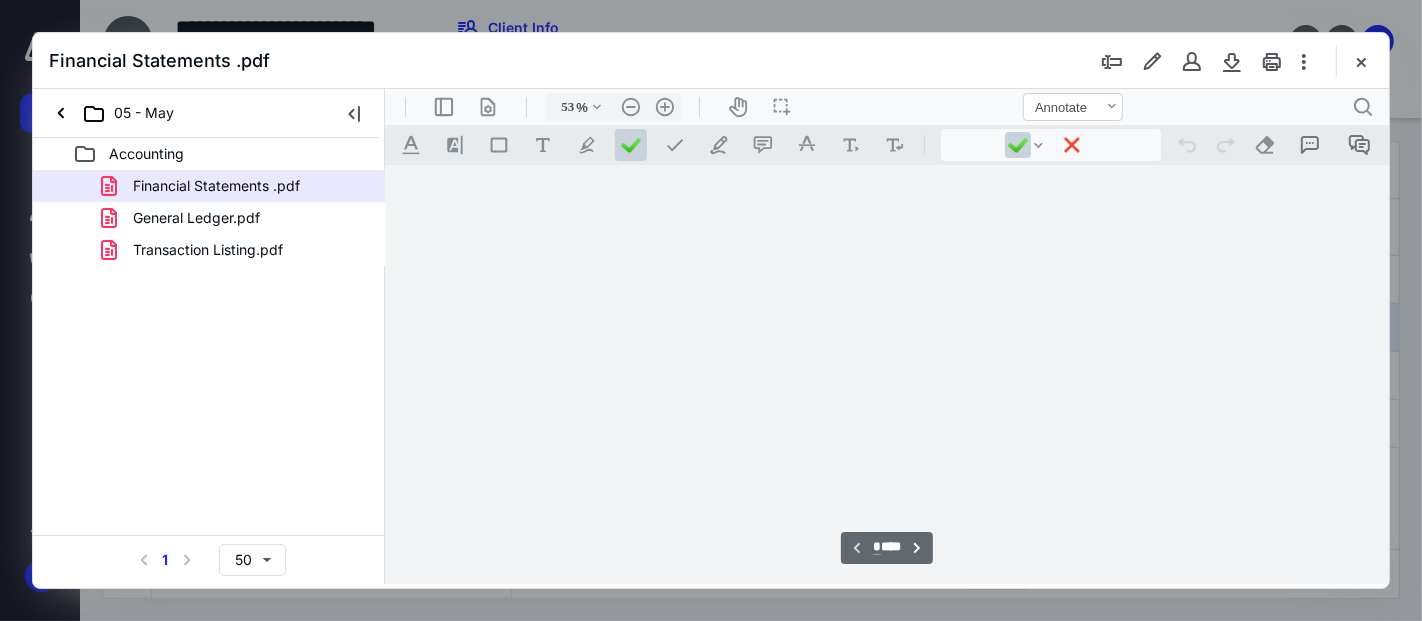 scroll, scrollTop: 77, scrollLeft: 0, axis: vertical 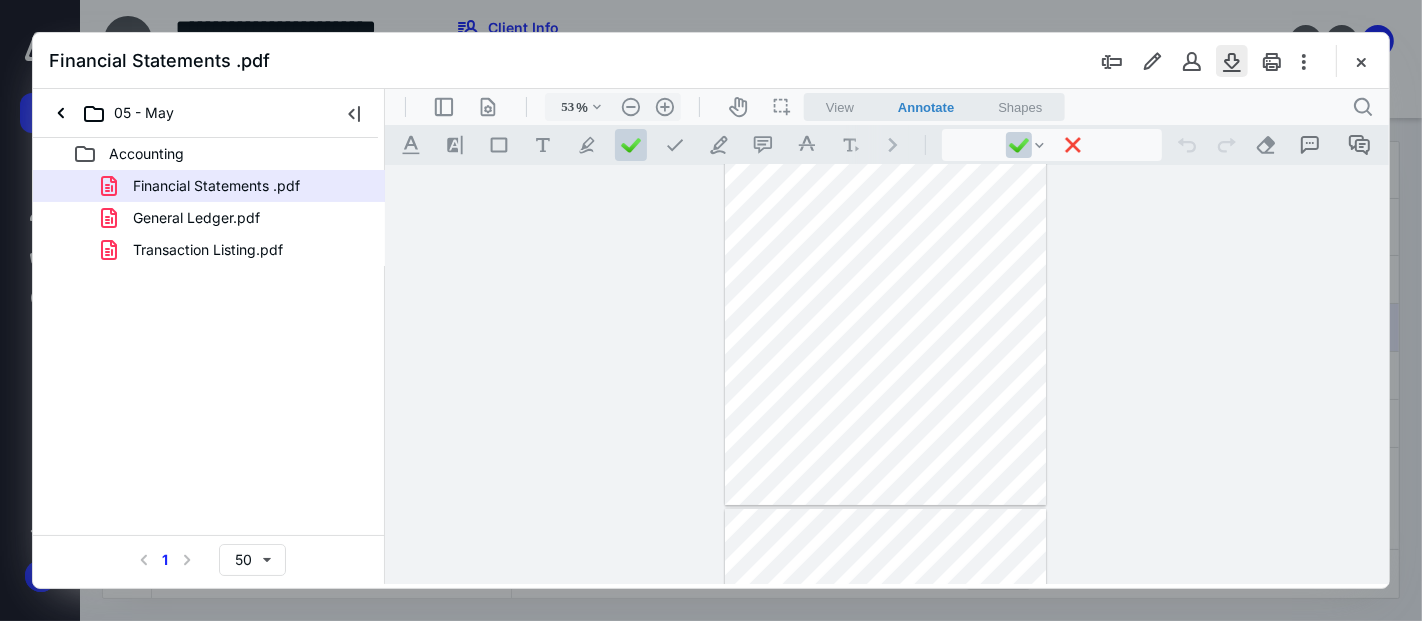 click at bounding box center [1232, 61] 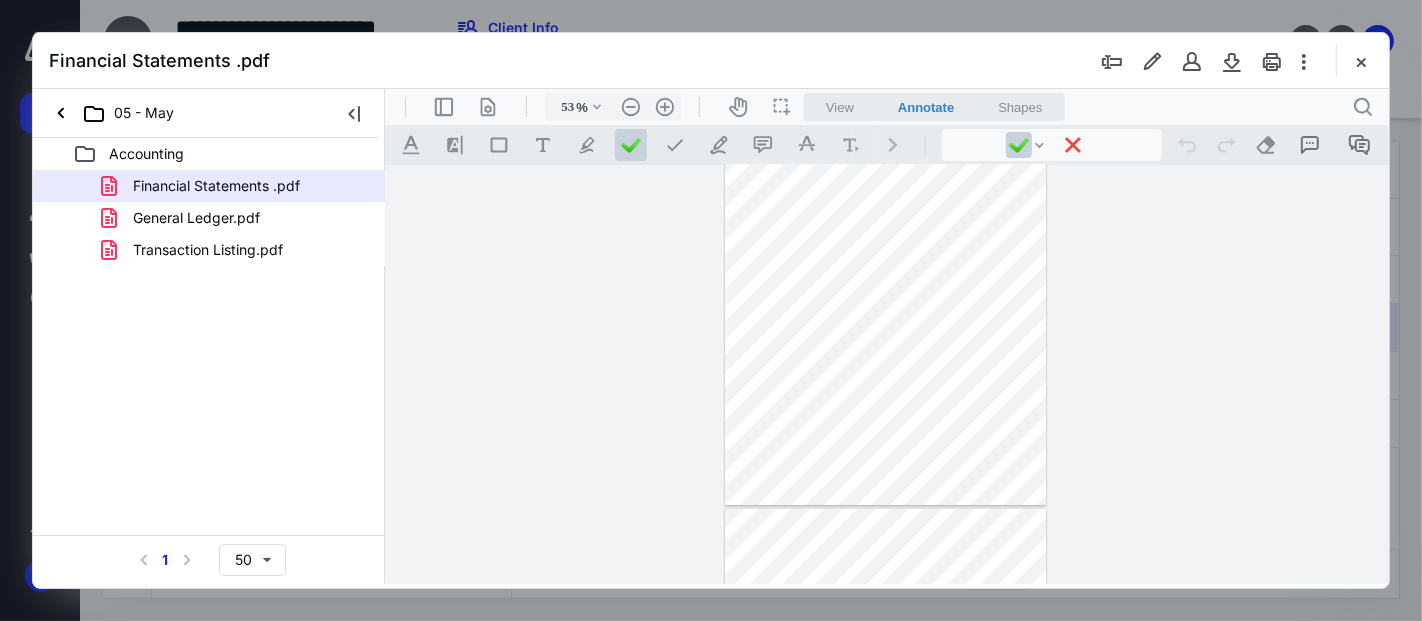 click at bounding box center [1361, 61] 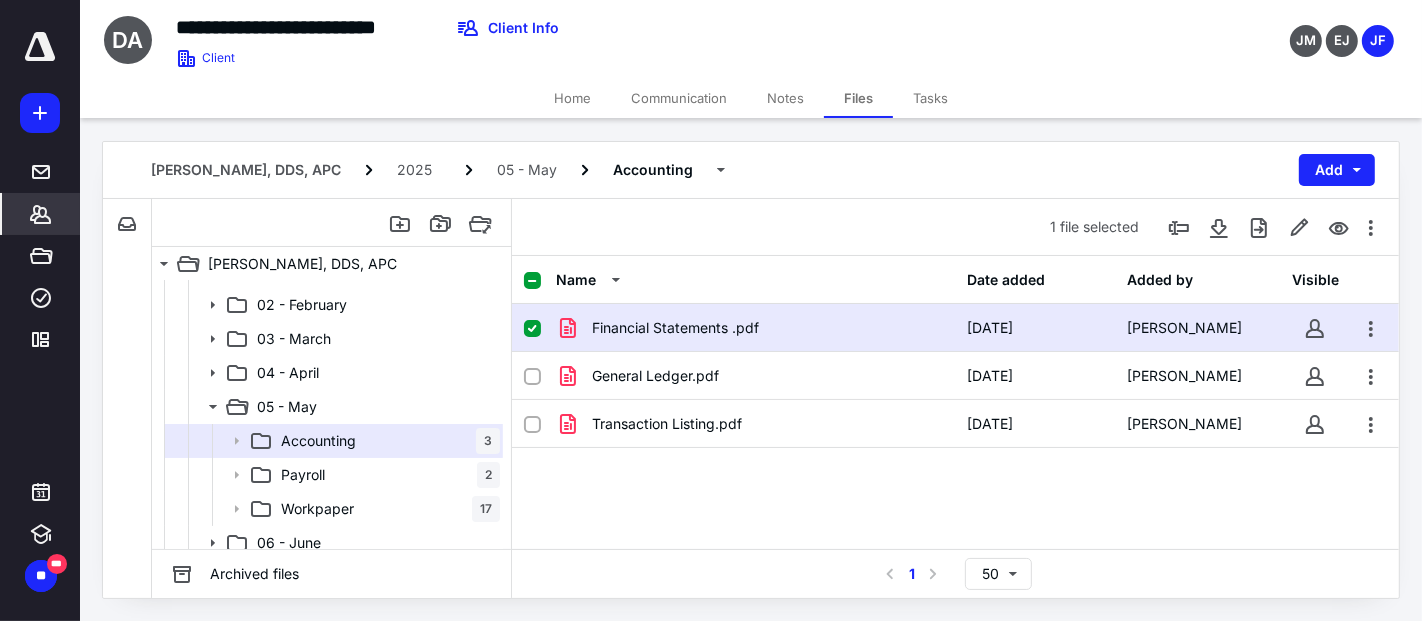 click 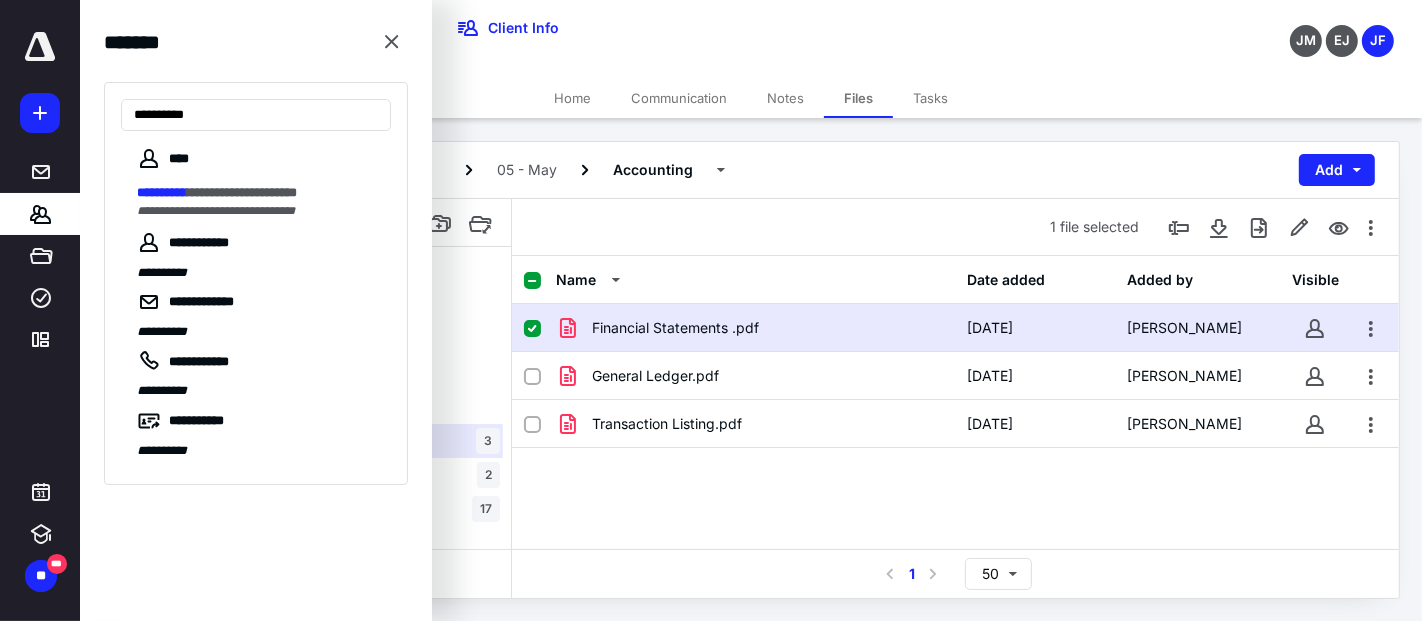 type on "**********" 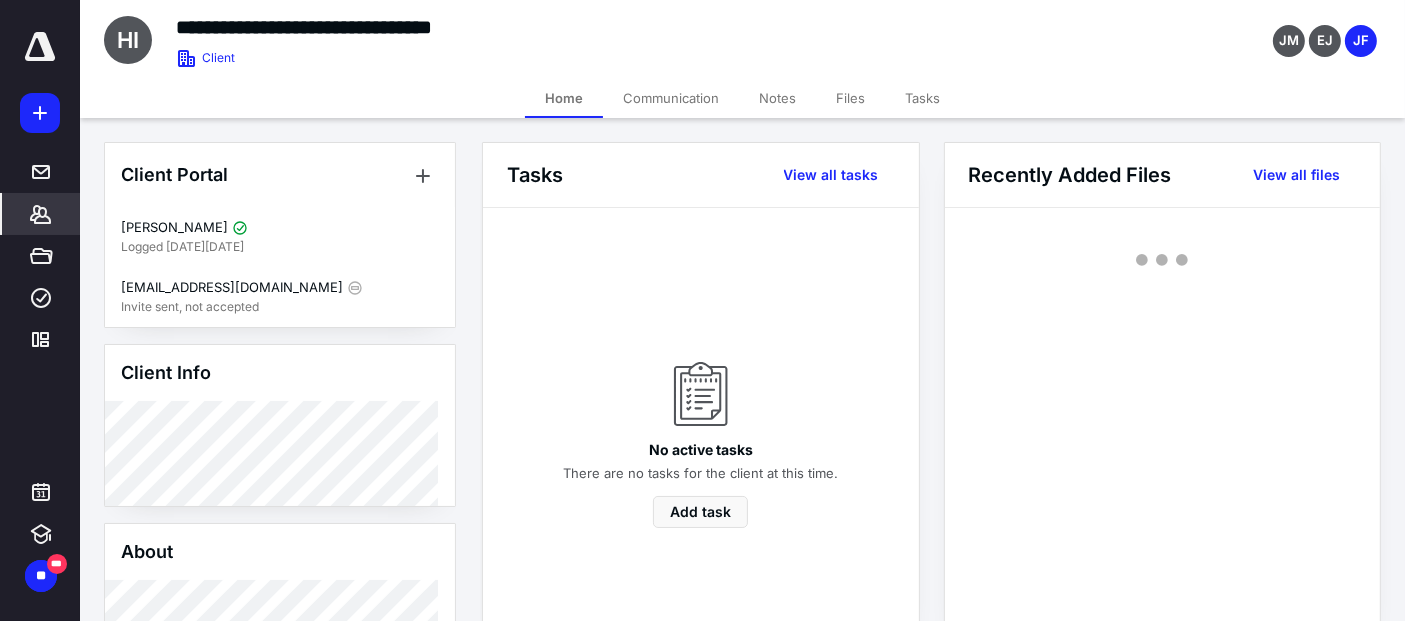 click on "Files" at bounding box center (850, 98) 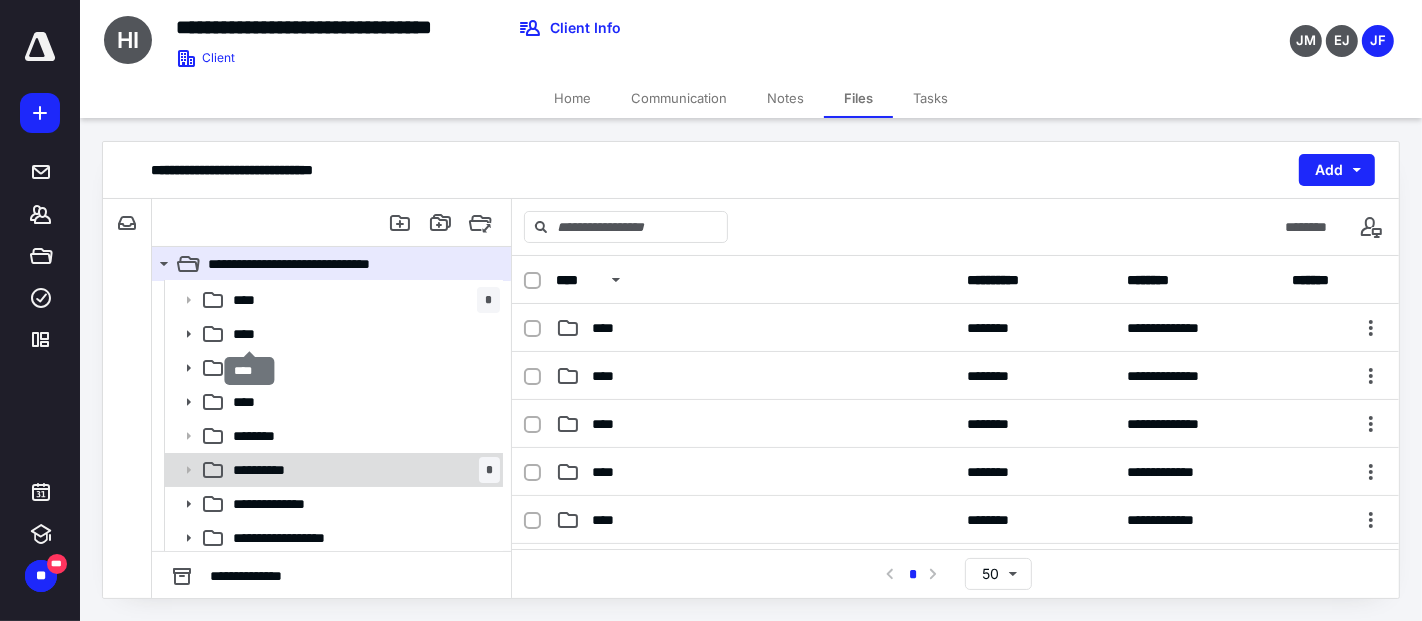 scroll, scrollTop: 111, scrollLeft: 0, axis: vertical 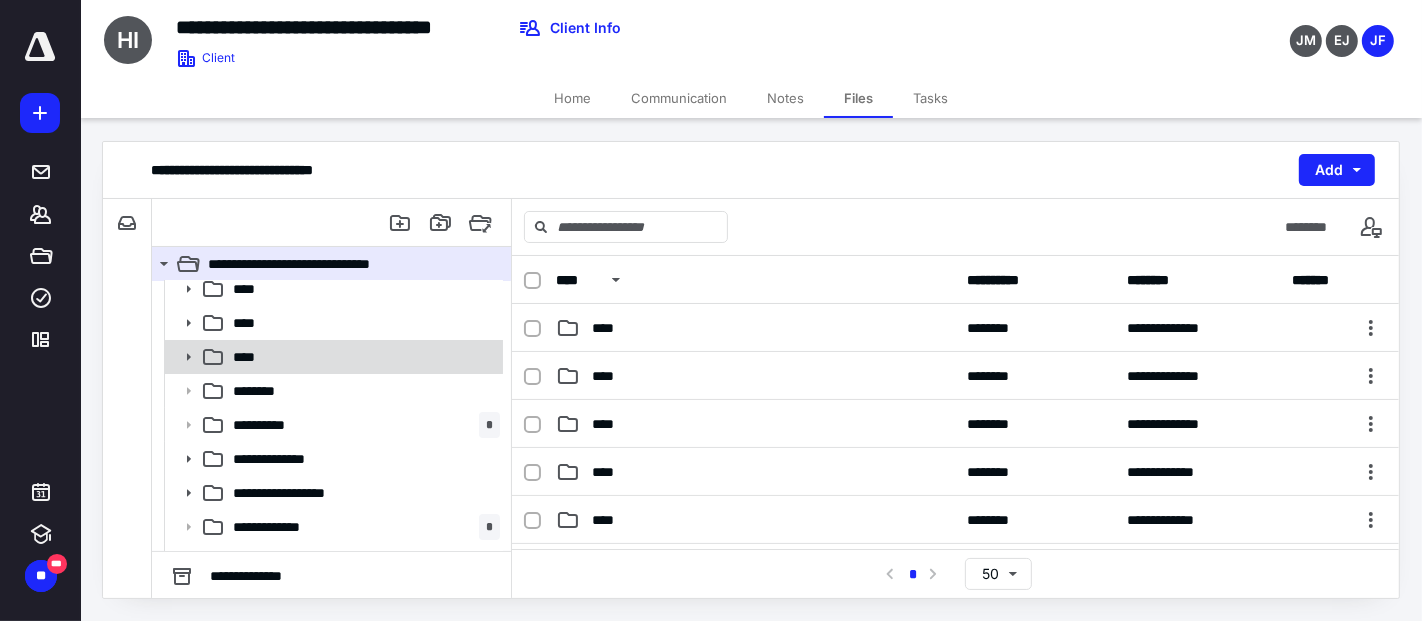 click 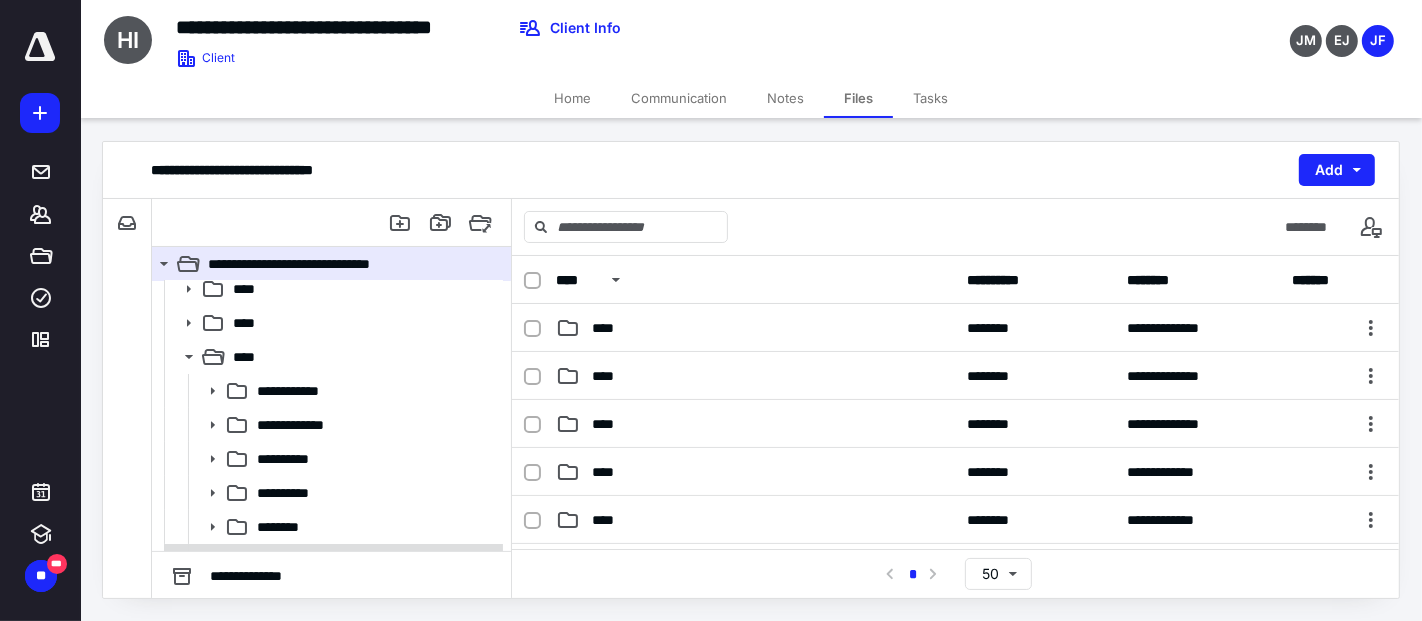 scroll, scrollTop: 444, scrollLeft: 0, axis: vertical 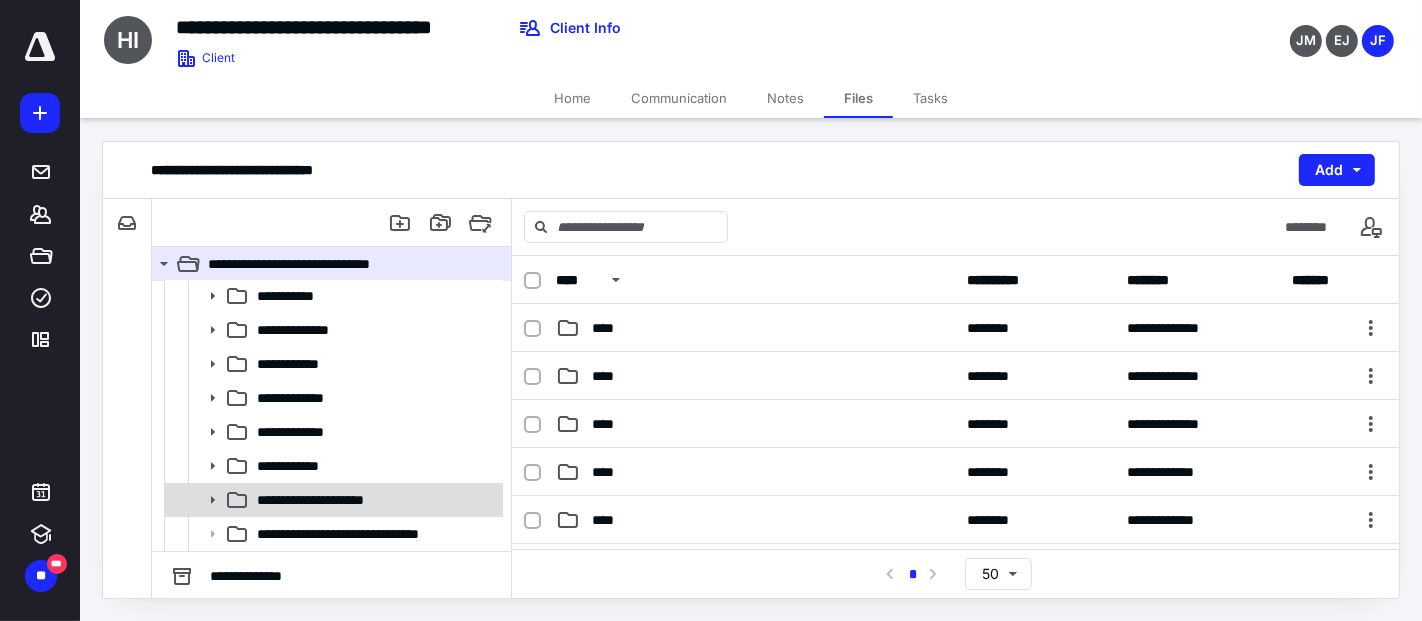 click on "**********" at bounding box center (327, 500) 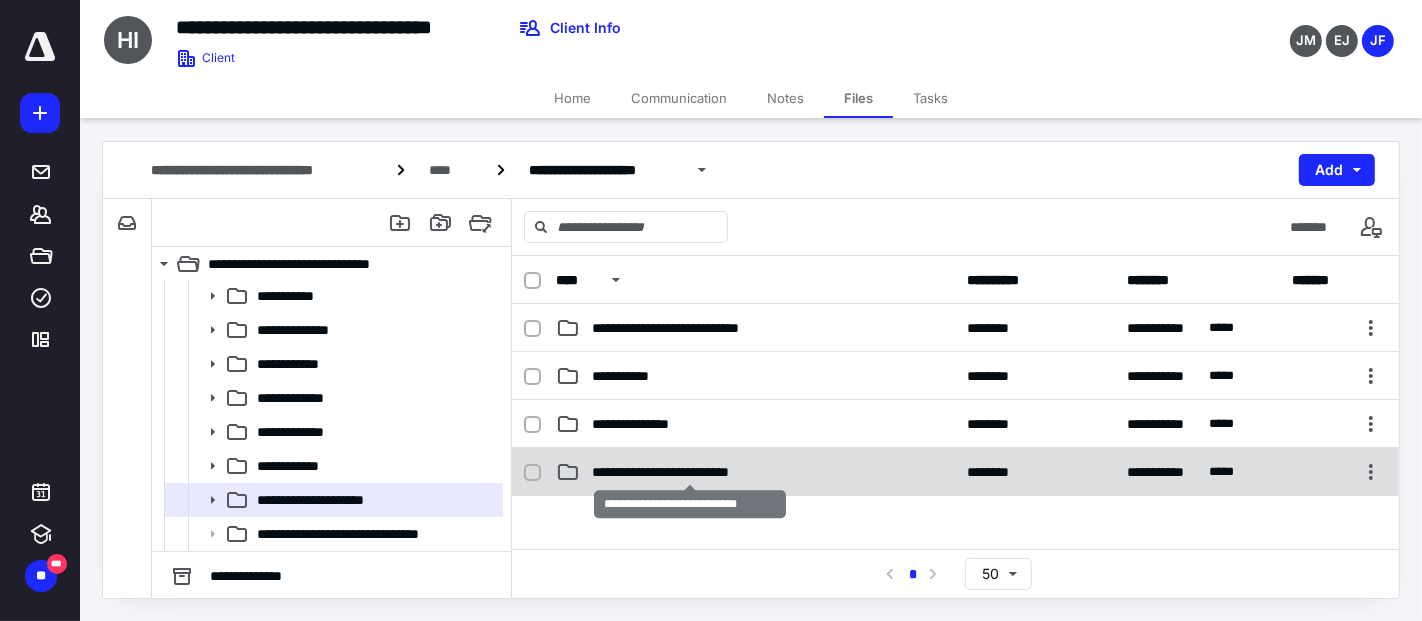 click on "**********" at bounding box center [690, 472] 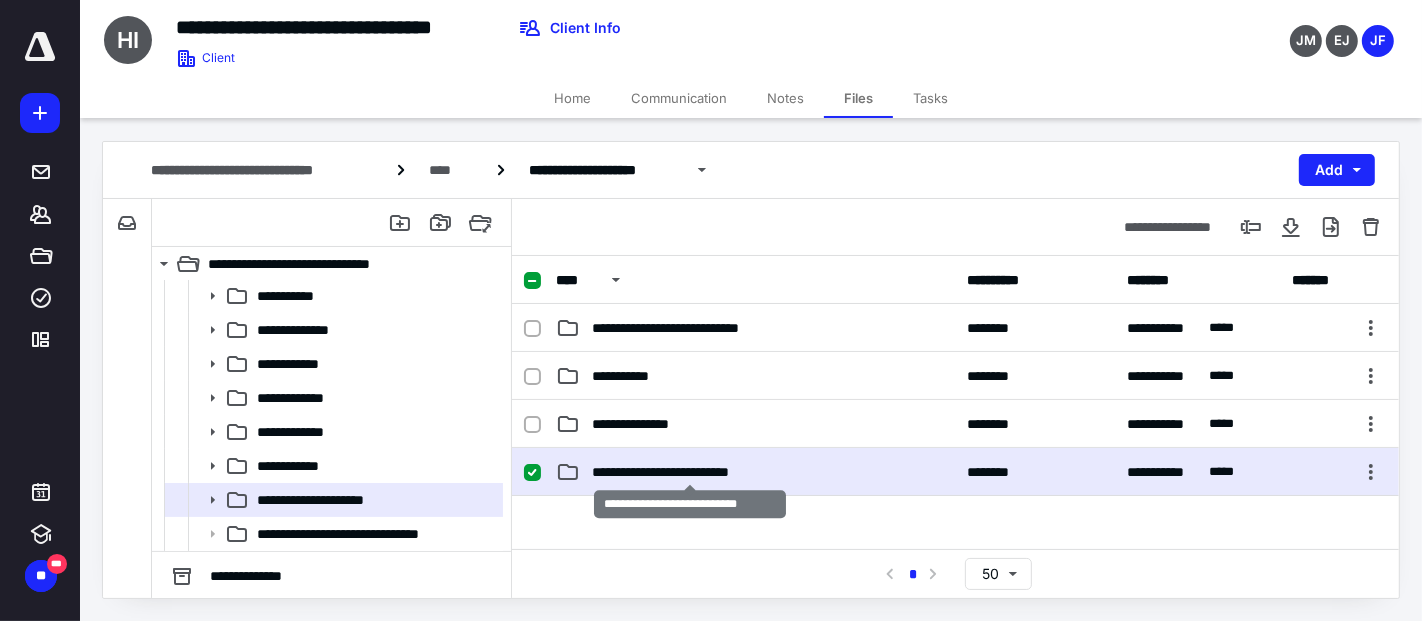 click on "**********" at bounding box center (690, 472) 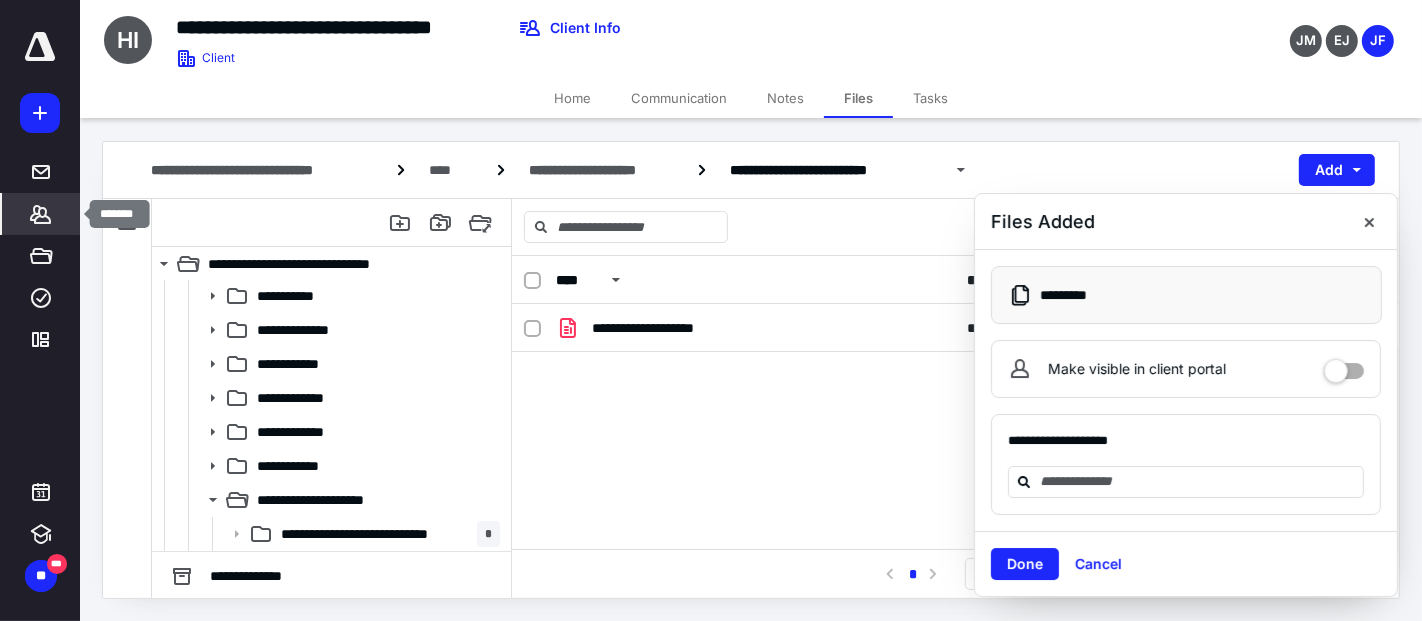 click 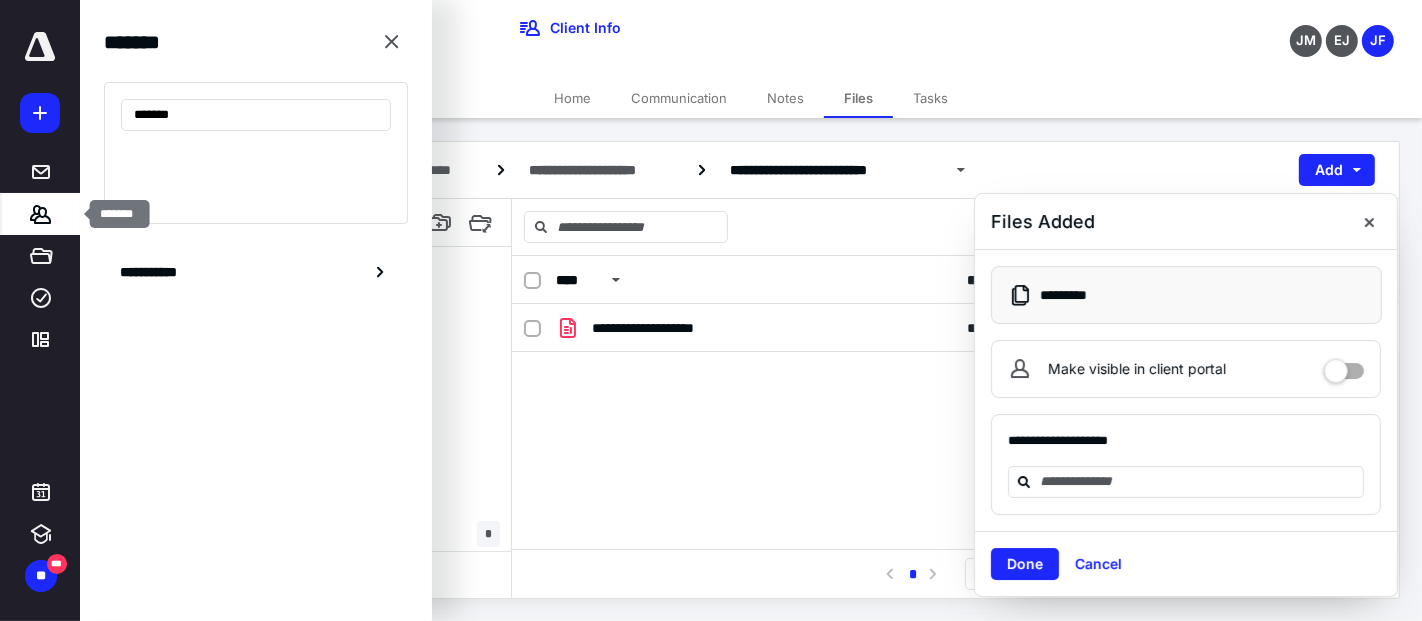 type on "*******" 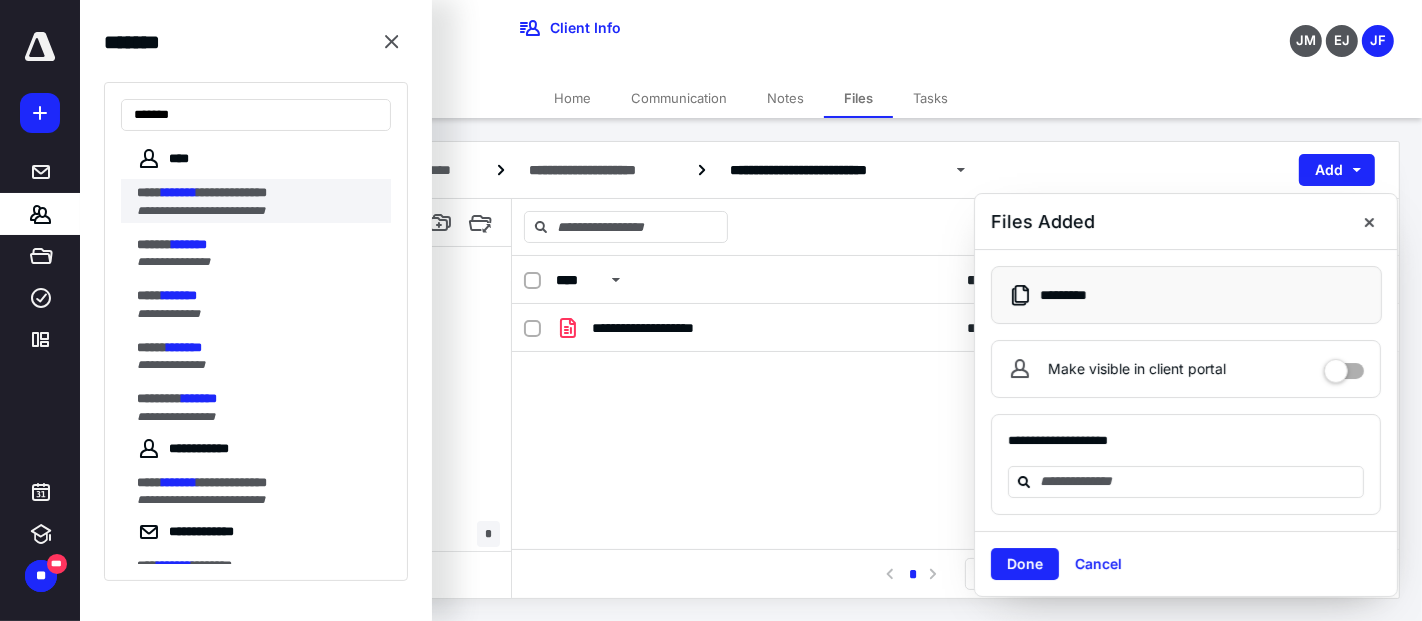 click on "*******" at bounding box center (179, 192) 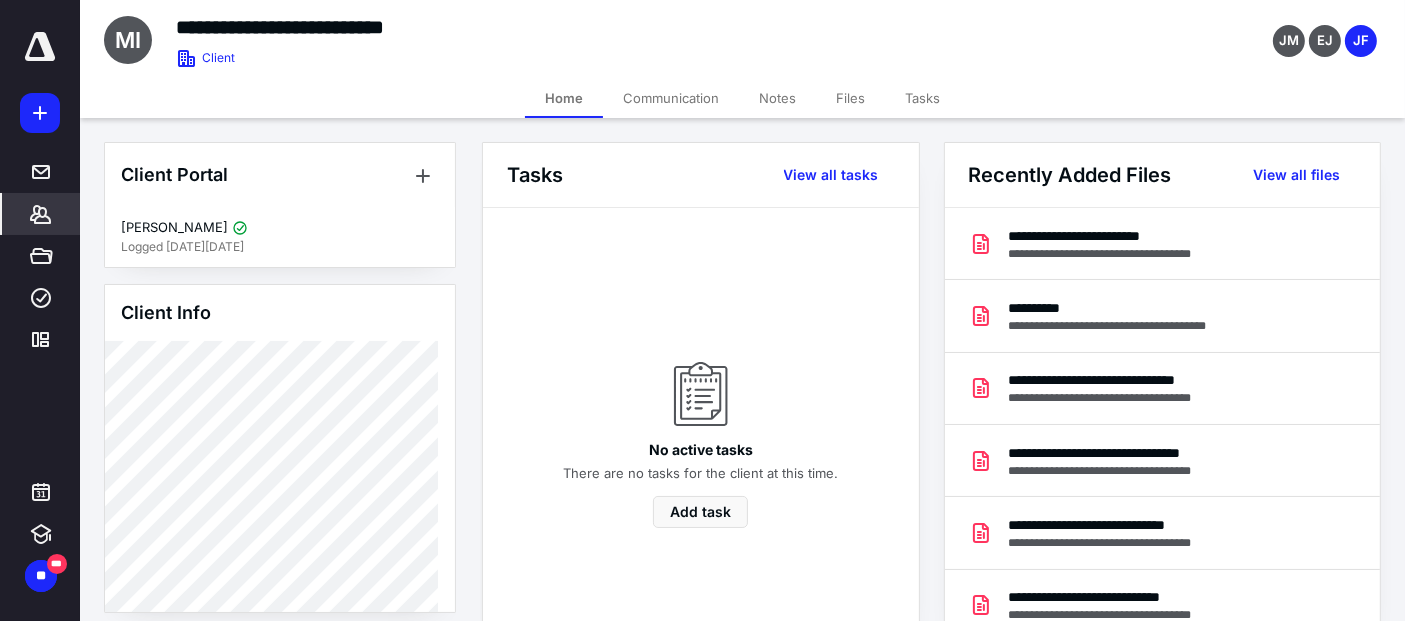 click on "Files" at bounding box center (850, 98) 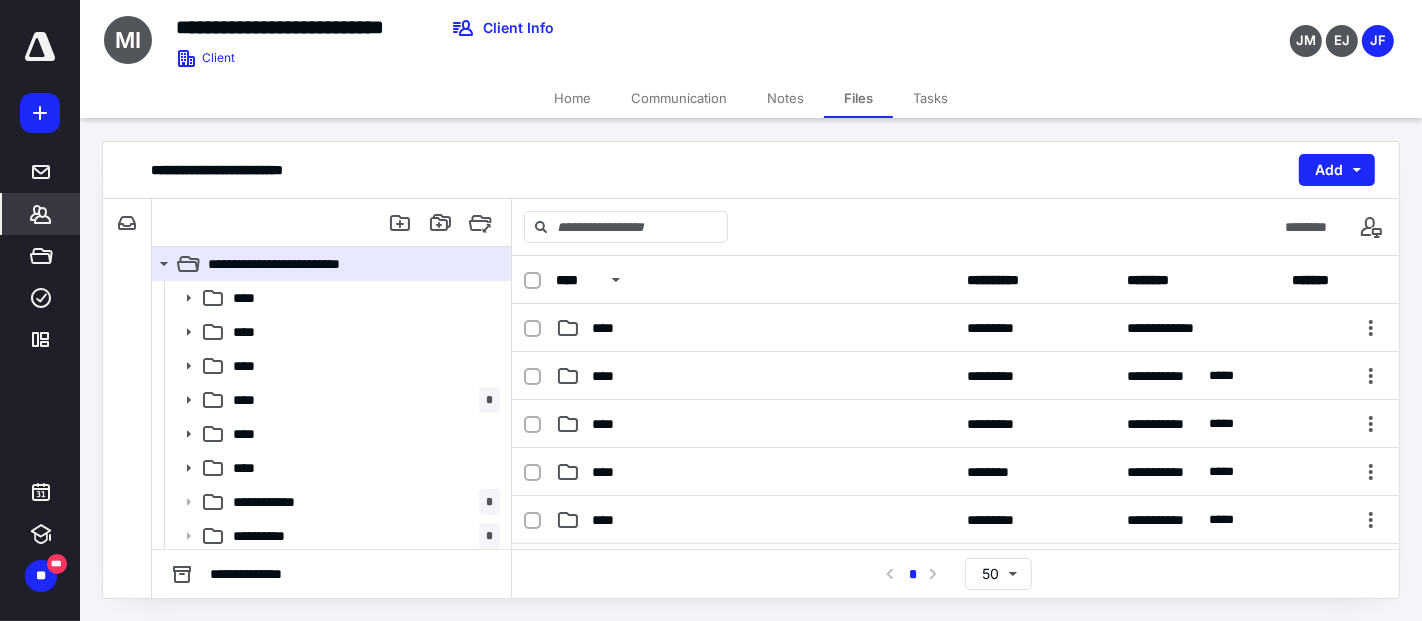 click 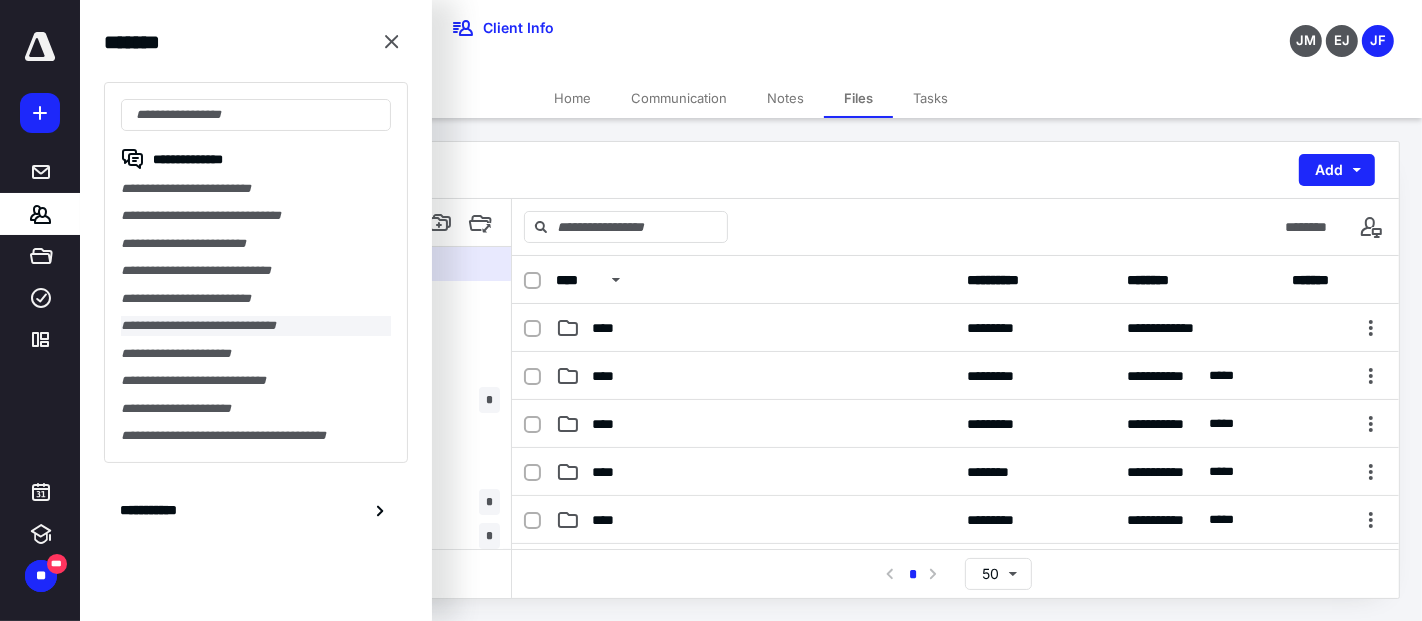 click on "**********" at bounding box center (256, 325) 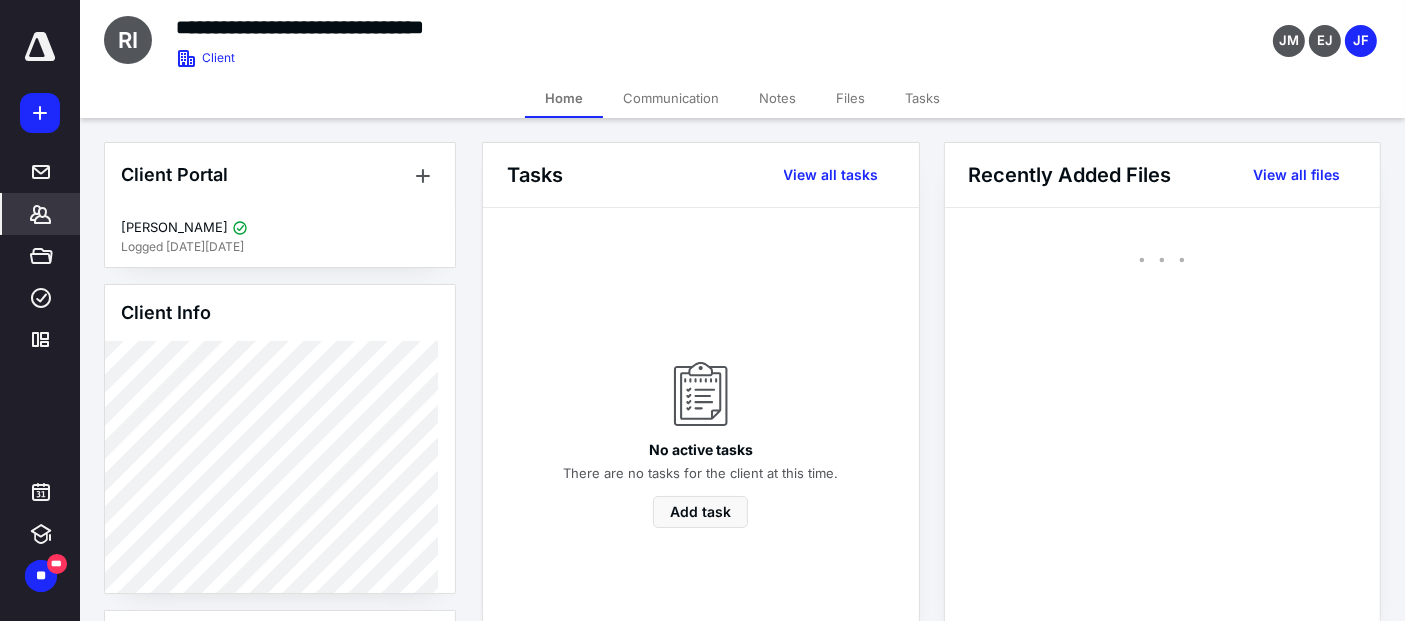 click on "Files" at bounding box center [850, 98] 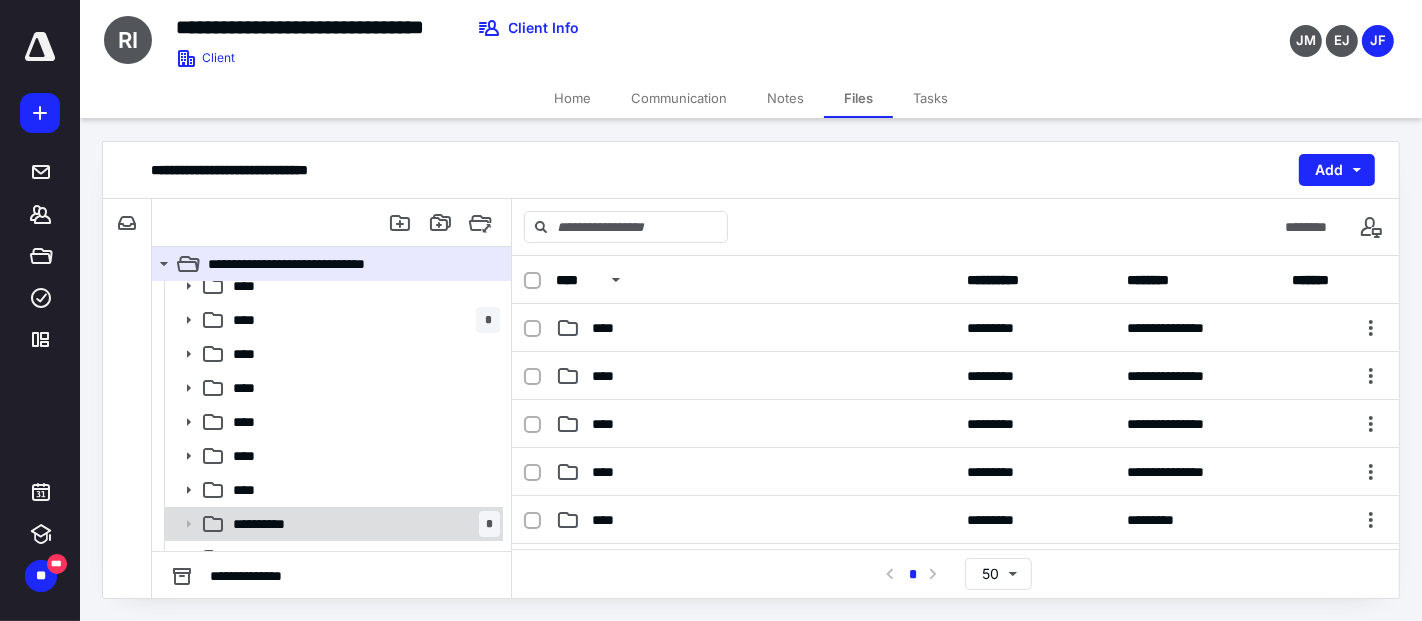 scroll, scrollTop: 111, scrollLeft: 0, axis: vertical 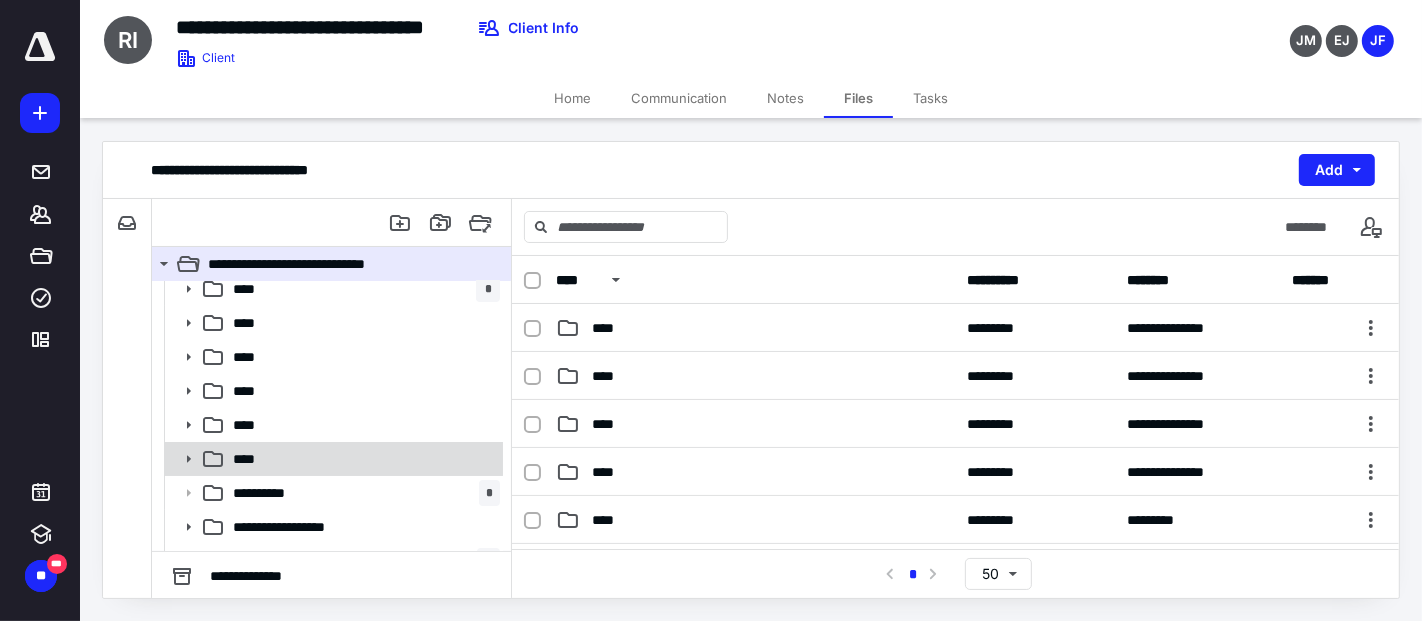 click 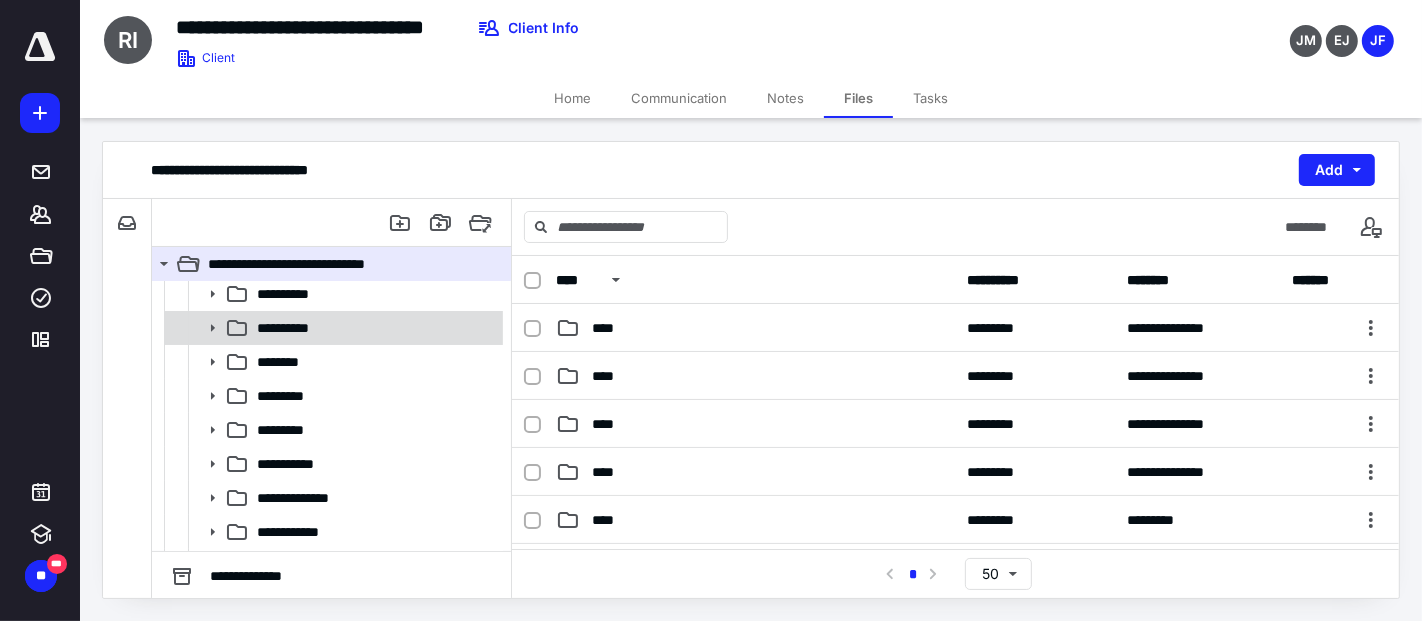 scroll, scrollTop: 333, scrollLeft: 0, axis: vertical 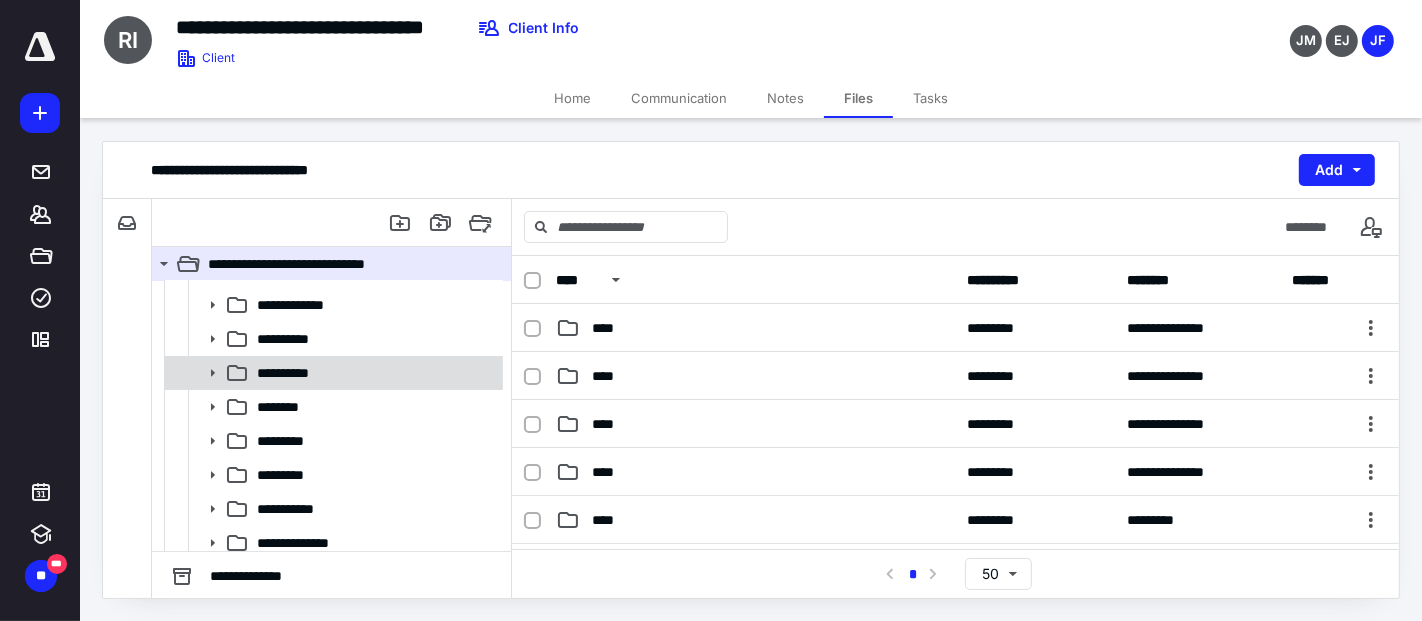 click 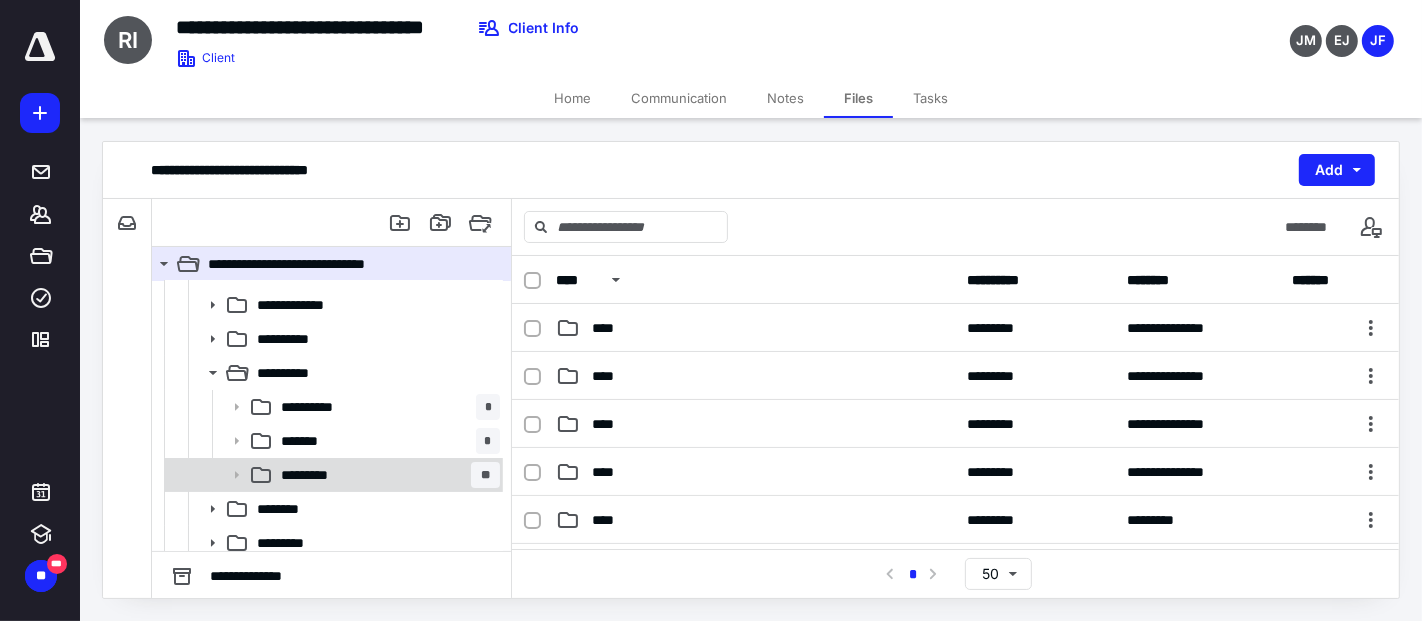 click on "*********" at bounding box center (317, 475) 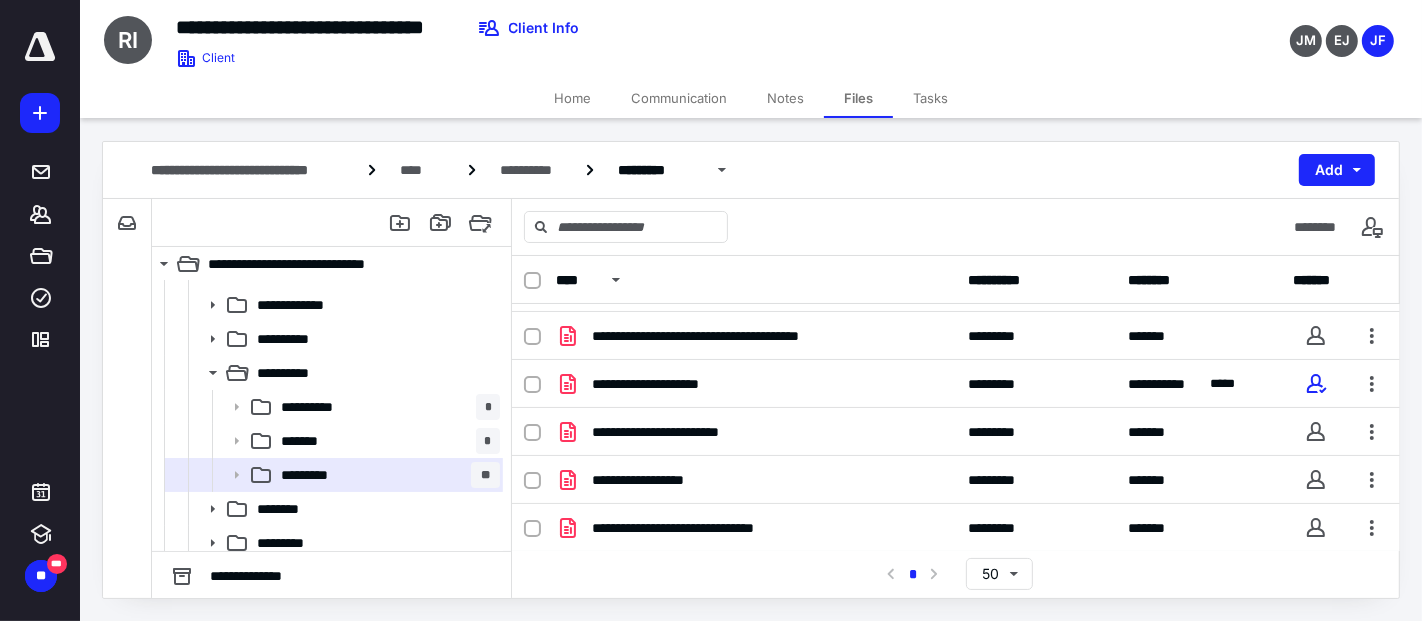 scroll, scrollTop: 555, scrollLeft: 0, axis: vertical 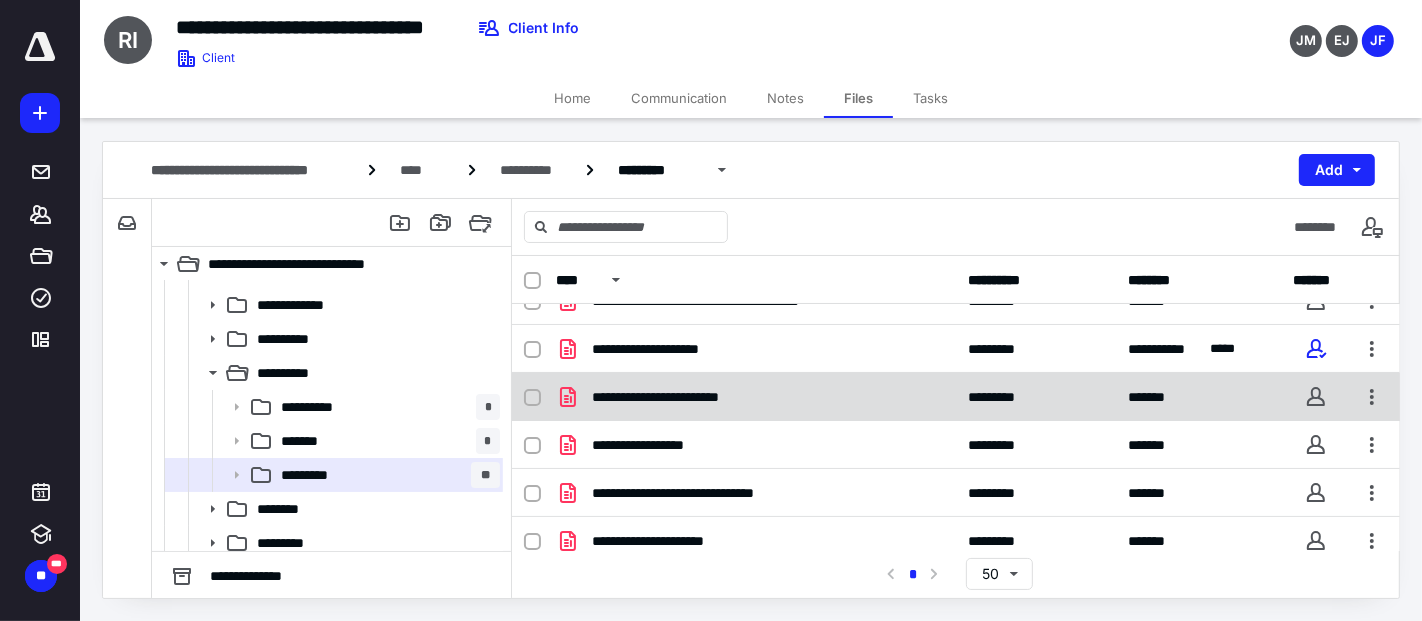 click on "**********" at bounding box center (956, 397) 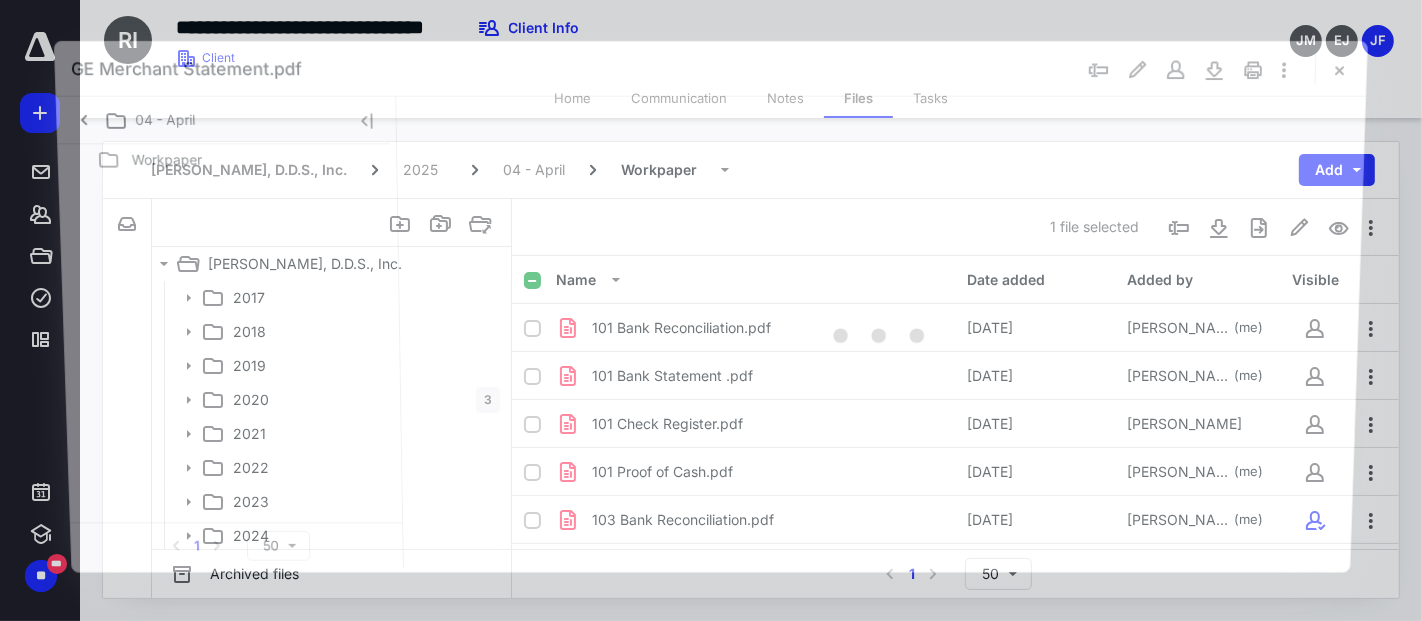 scroll, scrollTop: 333, scrollLeft: 0, axis: vertical 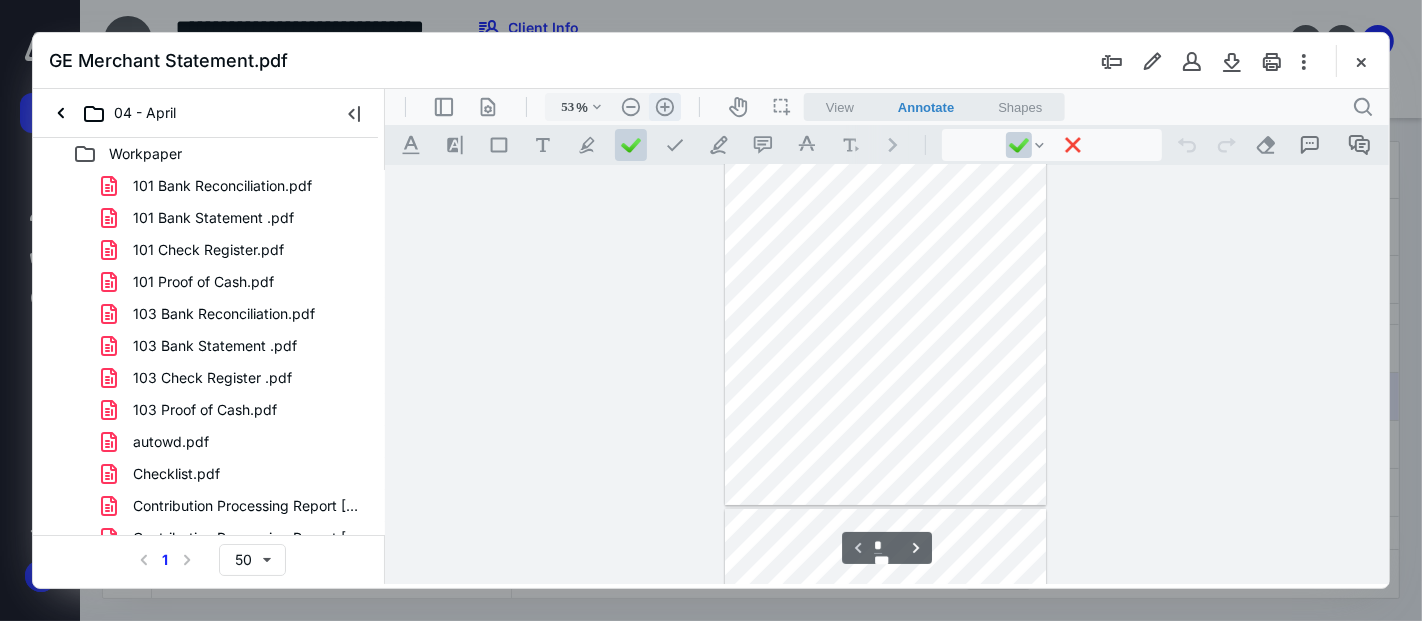 click on ".cls-1{fill:#abb0c4;} icon - header - zoom - in - line" at bounding box center [664, 106] 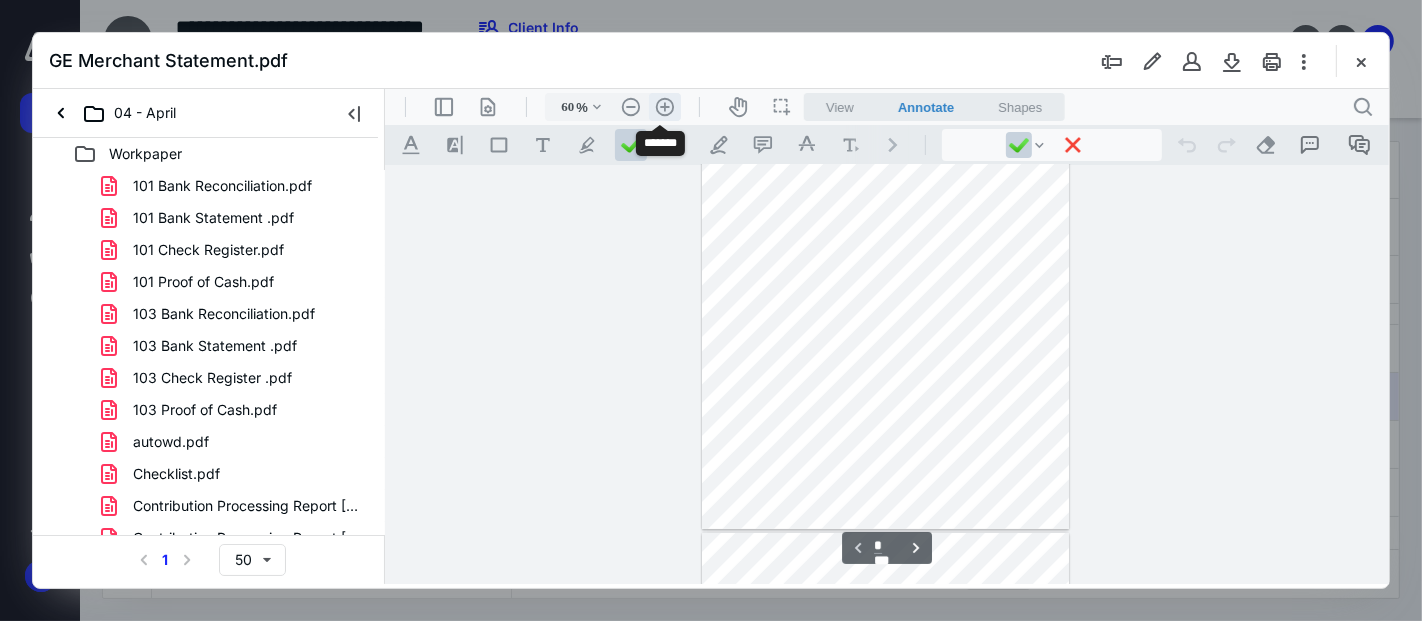 click on ".cls-1{fill:#abb0c4;} icon - header - zoom - in - line" at bounding box center [664, 106] 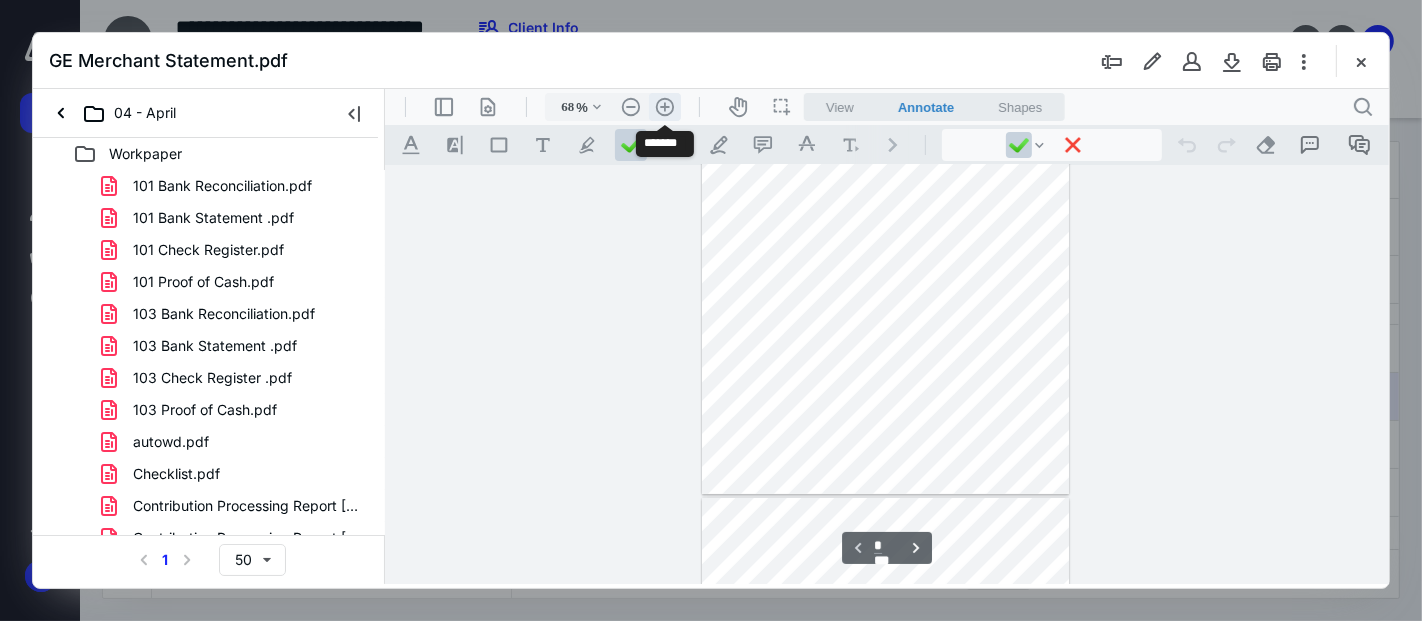 click on ".cls-1{fill:#abb0c4;} icon - header - zoom - in - line" at bounding box center (664, 106) 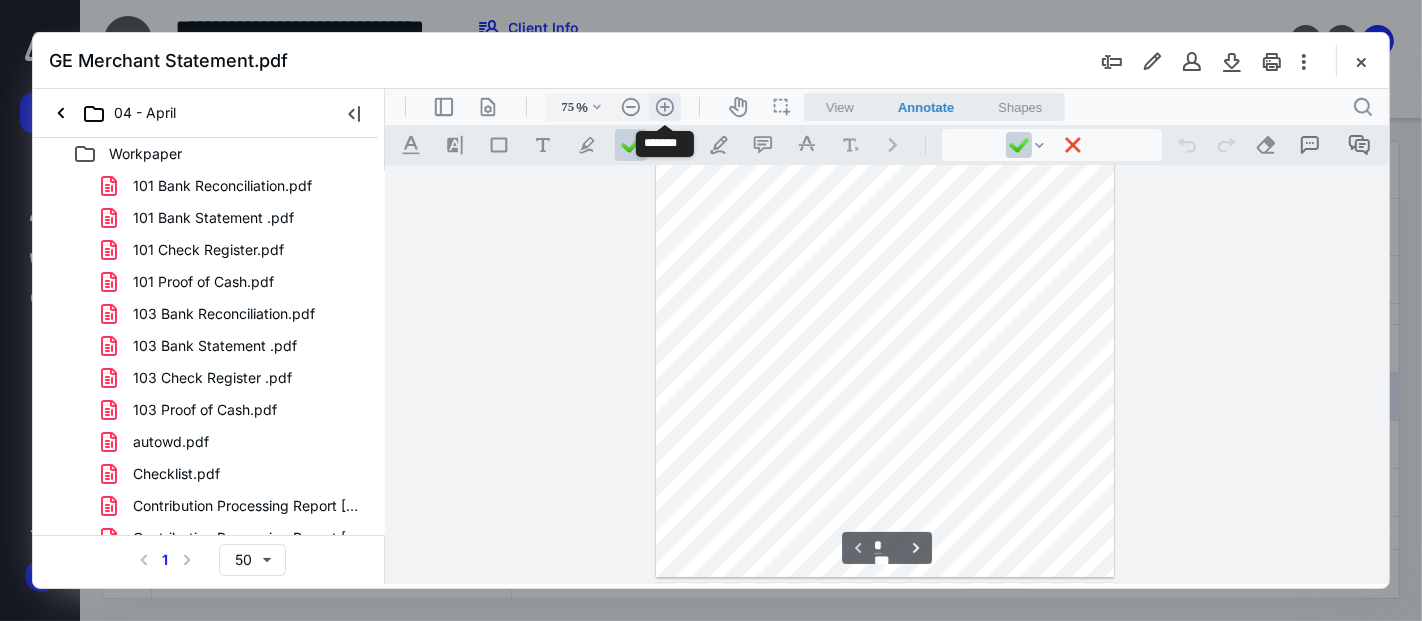 click on ".cls-1{fill:#abb0c4;} icon - header - zoom - in - line" at bounding box center (664, 106) 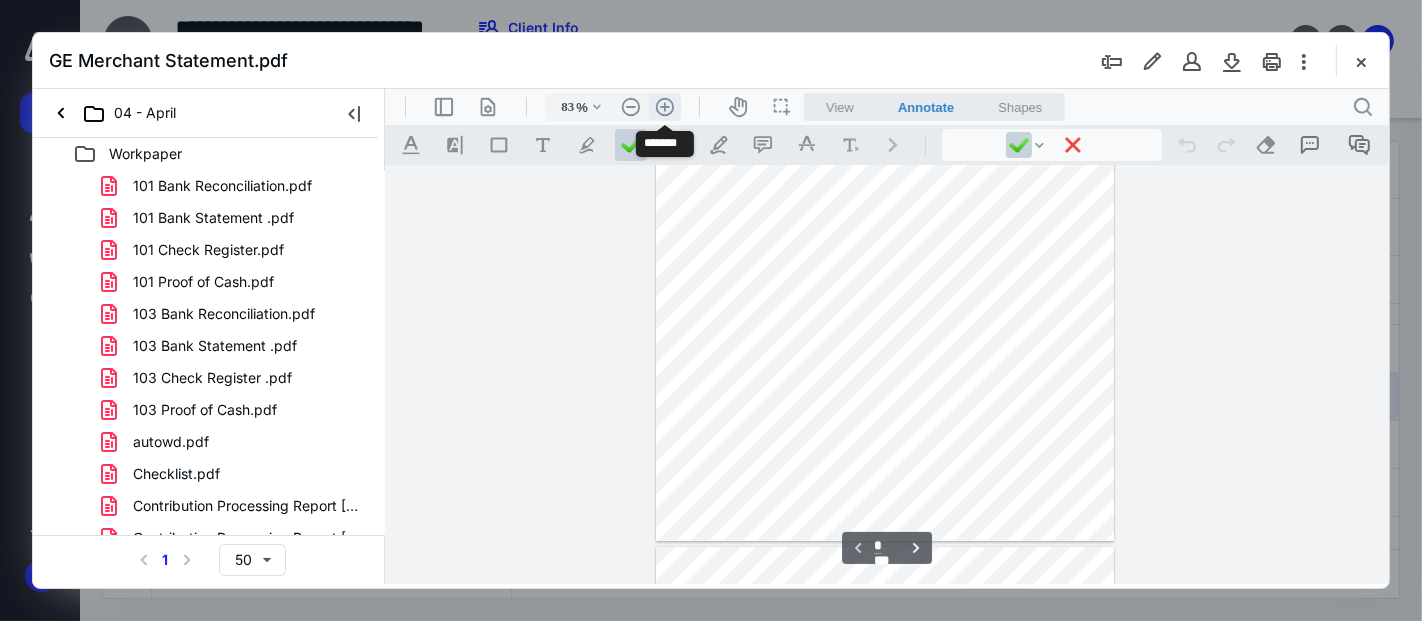 click on ".cls-1{fill:#abb0c4;} icon - header - zoom - in - line" at bounding box center (664, 106) 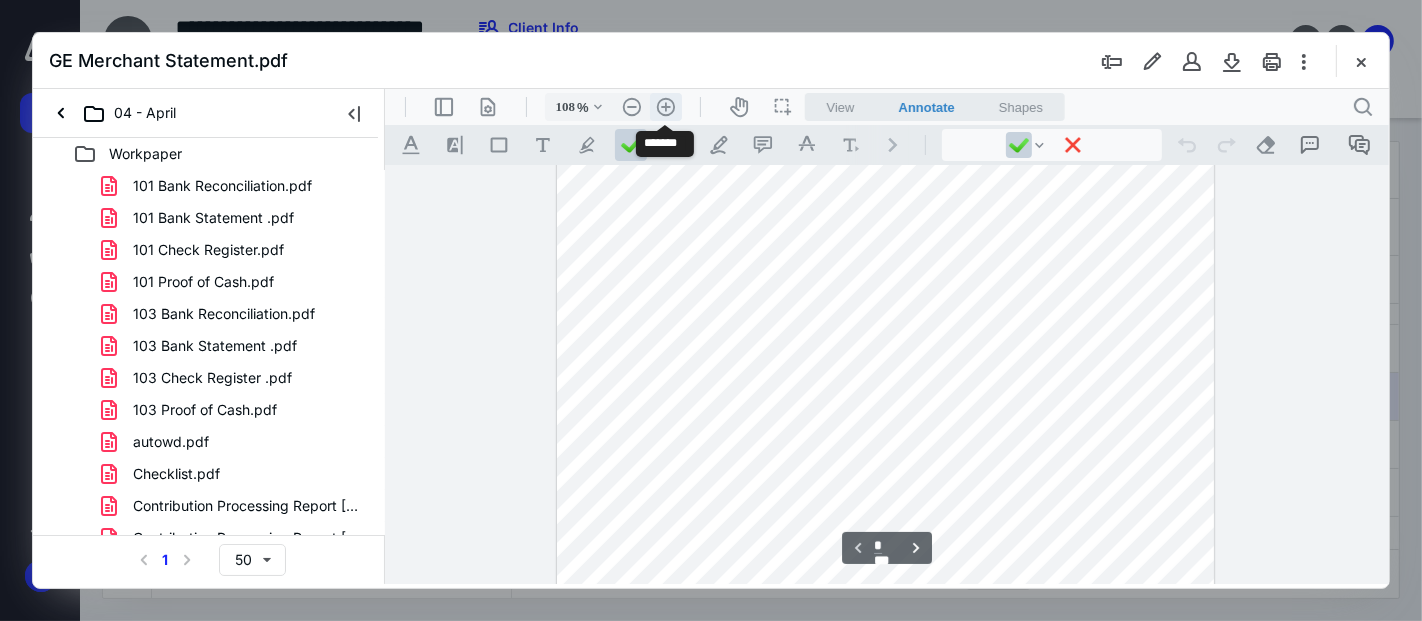 click on ".cls-1{fill:#abb0c4;} icon - header - zoom - in - line" at bounding box center (665, 106) 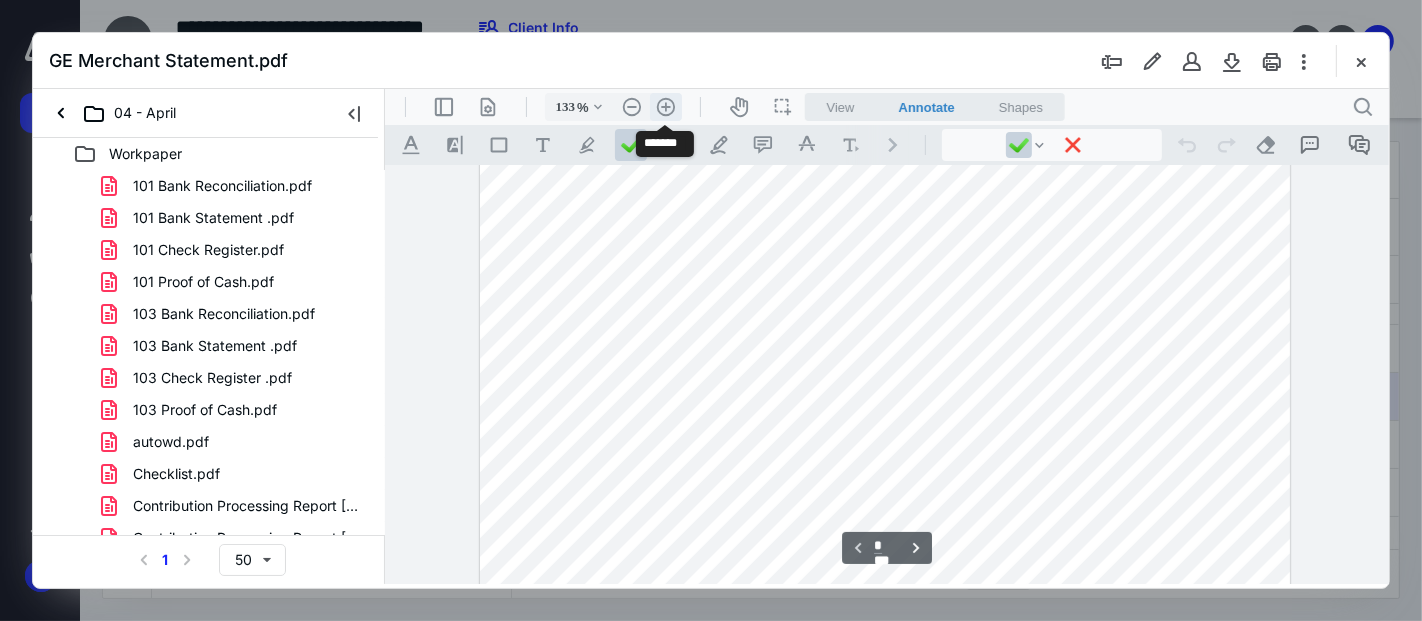 click on ".cls-1{fill:#abb0c4;} icon - header - zoom - in - line" at bounding box center (665, 106) 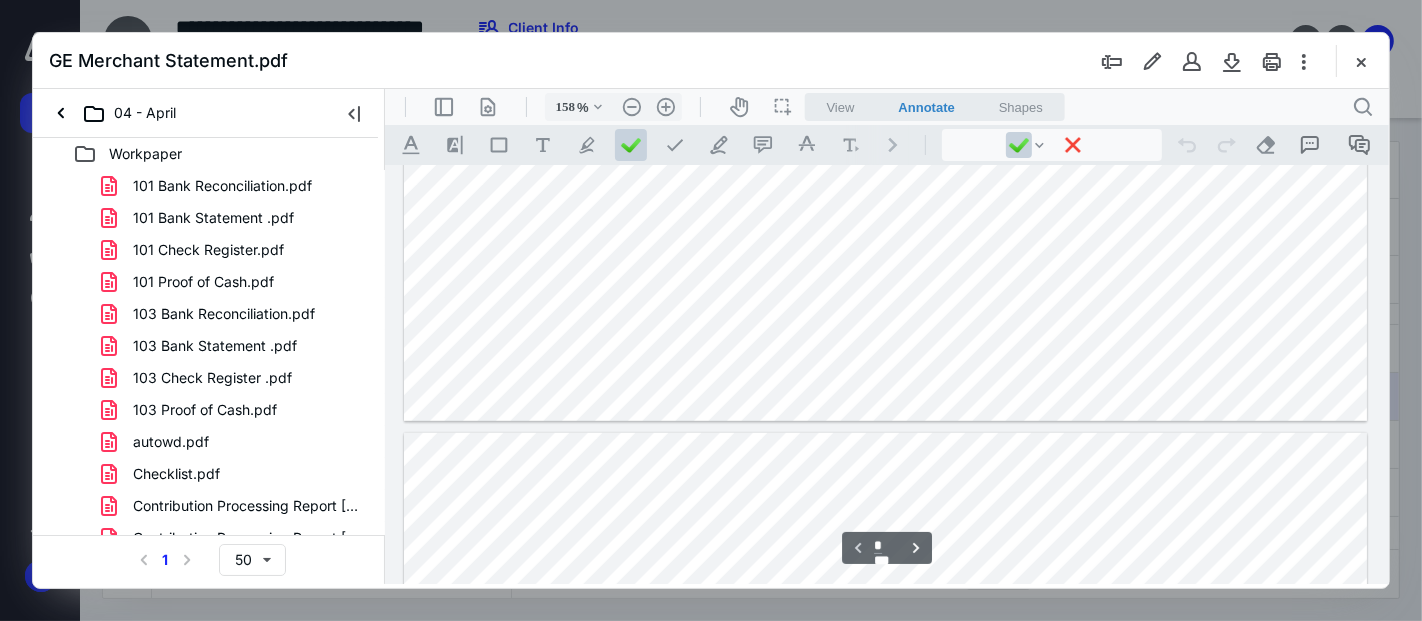 scroll, scrollTop: 1000, scrollLeft: 0, axis: vertical 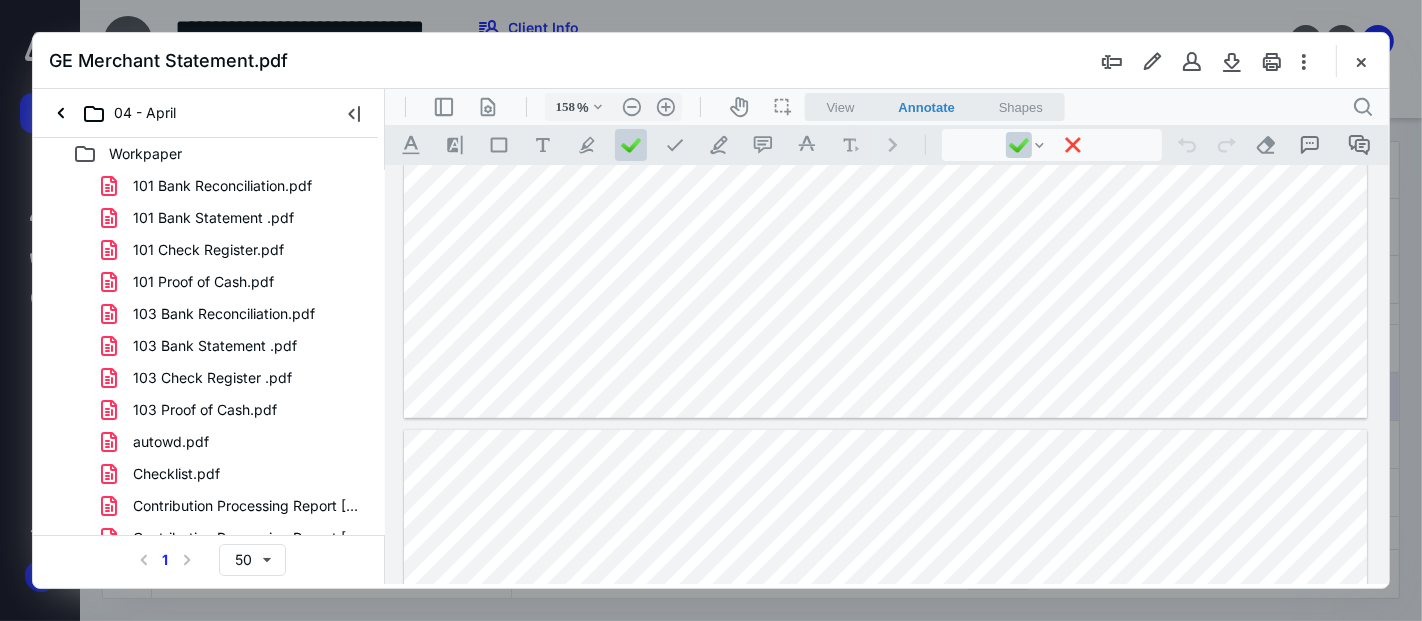 type on "*" 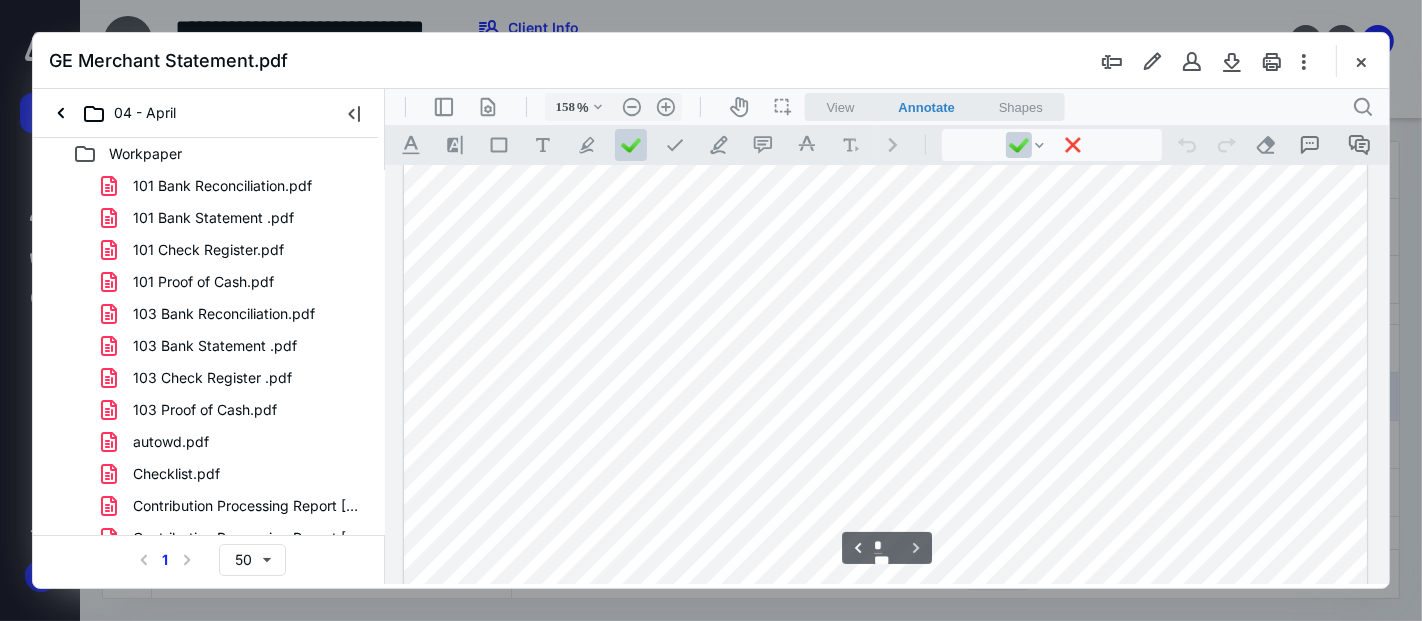 scroll, scrollTop: 1555, scrollLeft: 0, axis: vertical 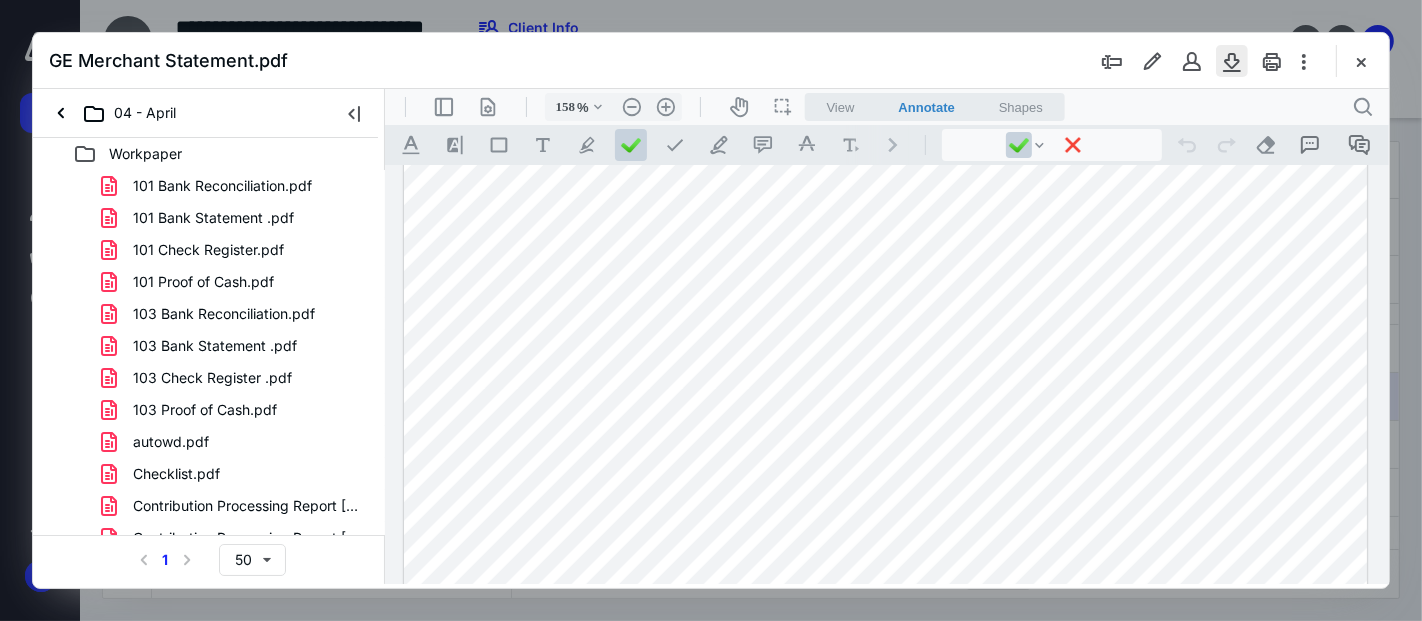 click at bounding box center (1232, 61) 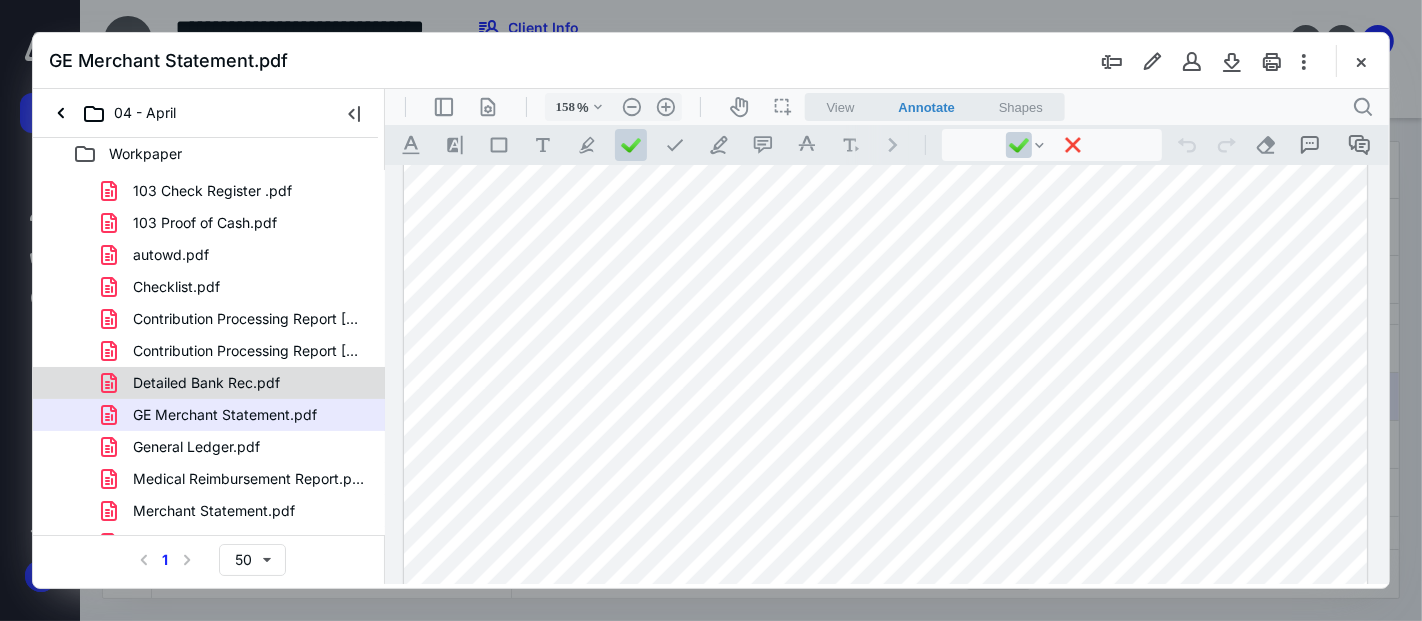 scroll, scrollTop: 222, scrollLeft: 0, axis: vertical 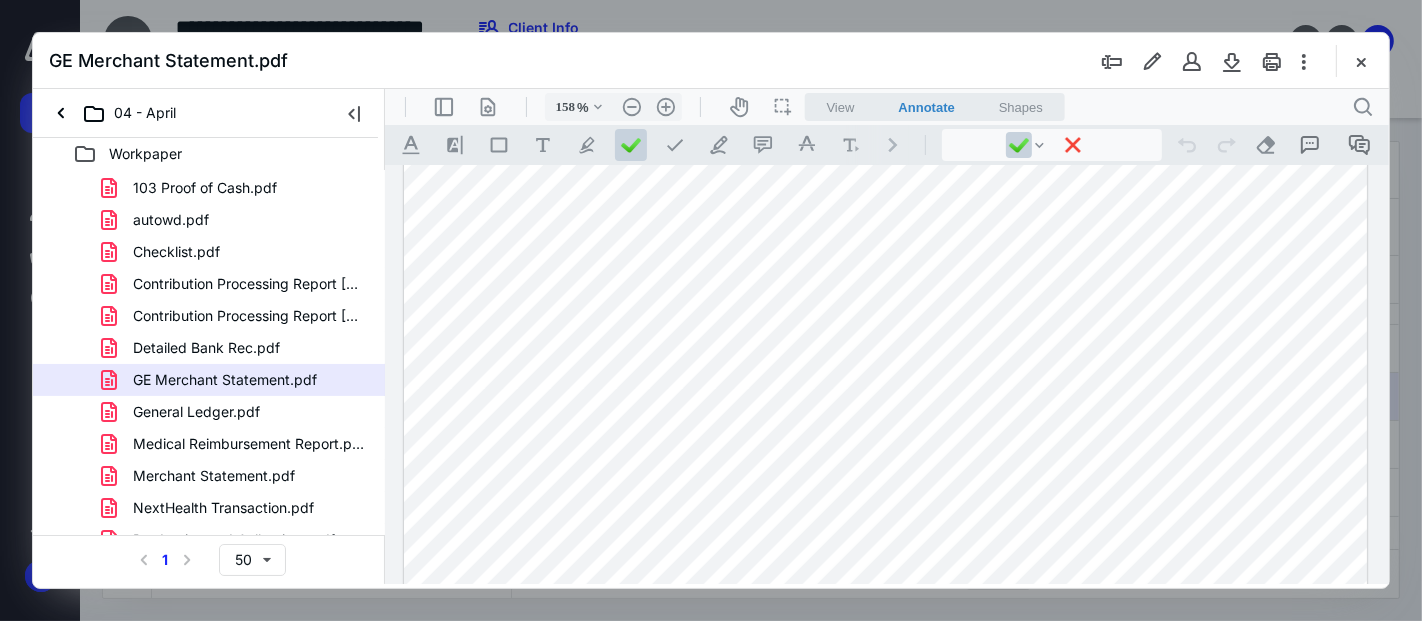 drag, startPoint x: 320, startPoint y: 500, endPoint x: 381, endPoint y: 502, distance: 61.03278 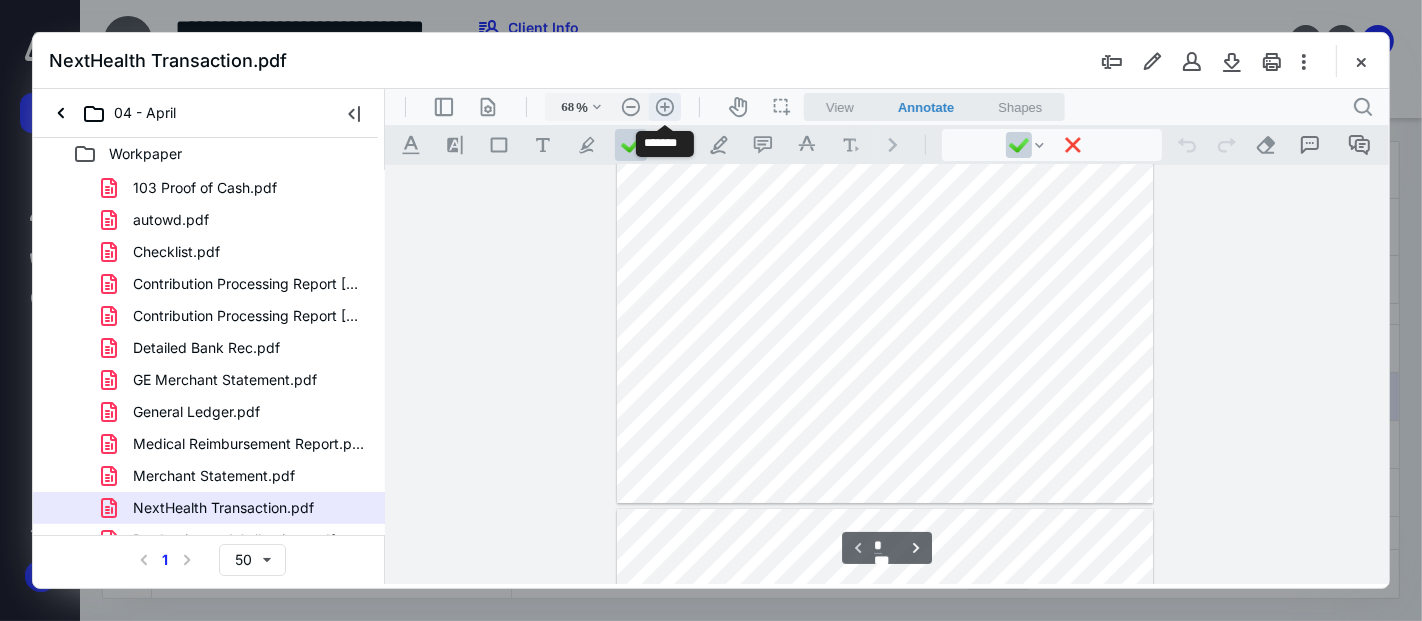 click on ".cls-1{fill:#abb0c4;} icon - header - zoom - in - line" at bounding box center [664, 106] 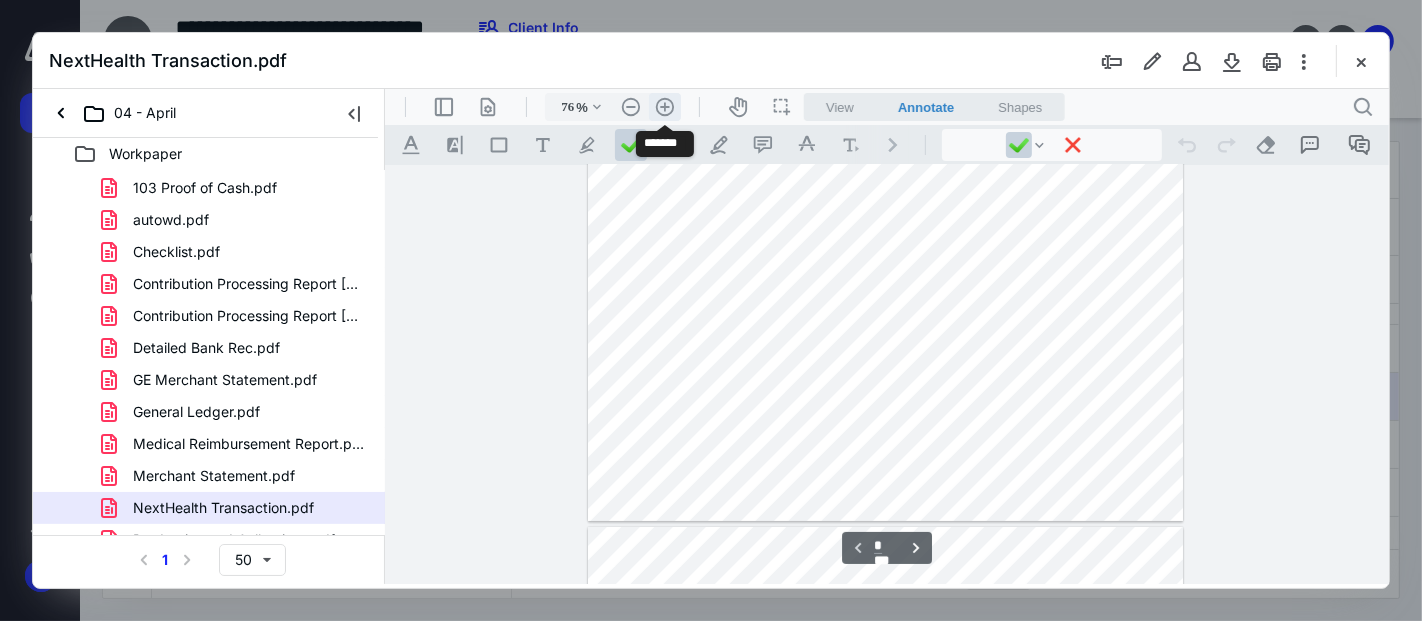 click on ".cls-1{fill:#abb0c4;} icon - header - zoom - in - line" at bounding box center (664, 106) 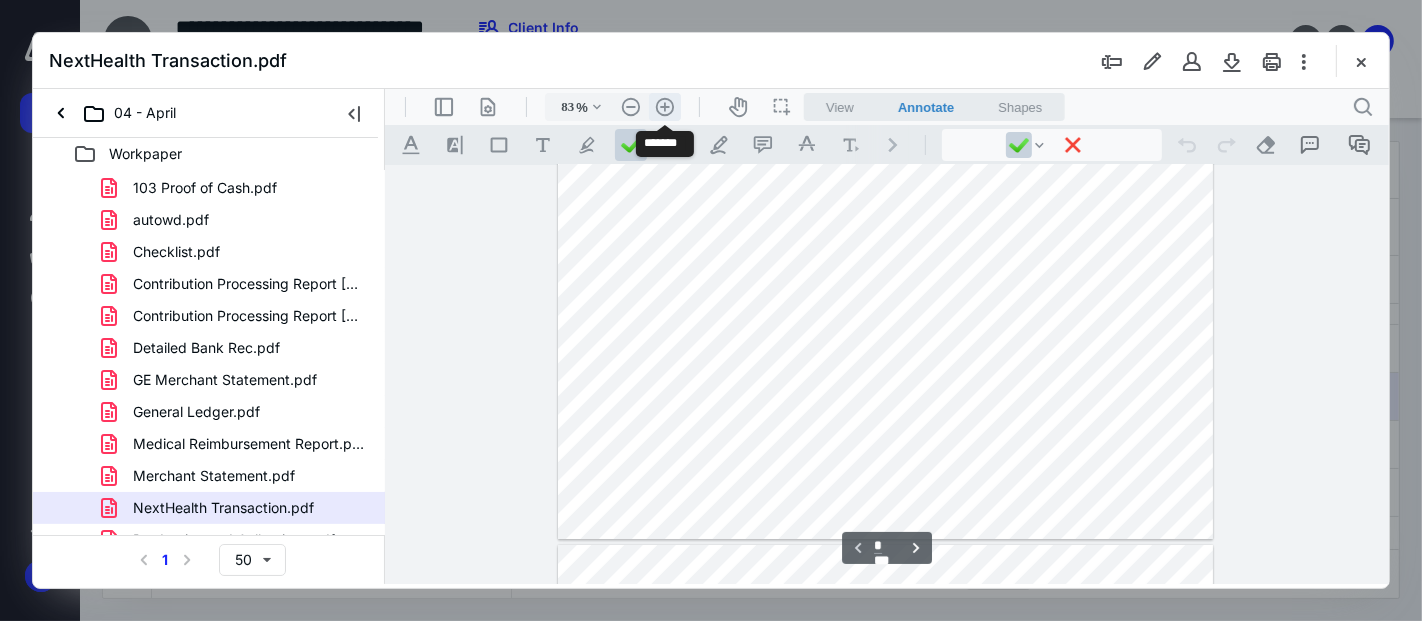 click on ".cls-1{fill:#abb0c4;} icon - header - zoom - in - line" at bounding box center [664, 106] 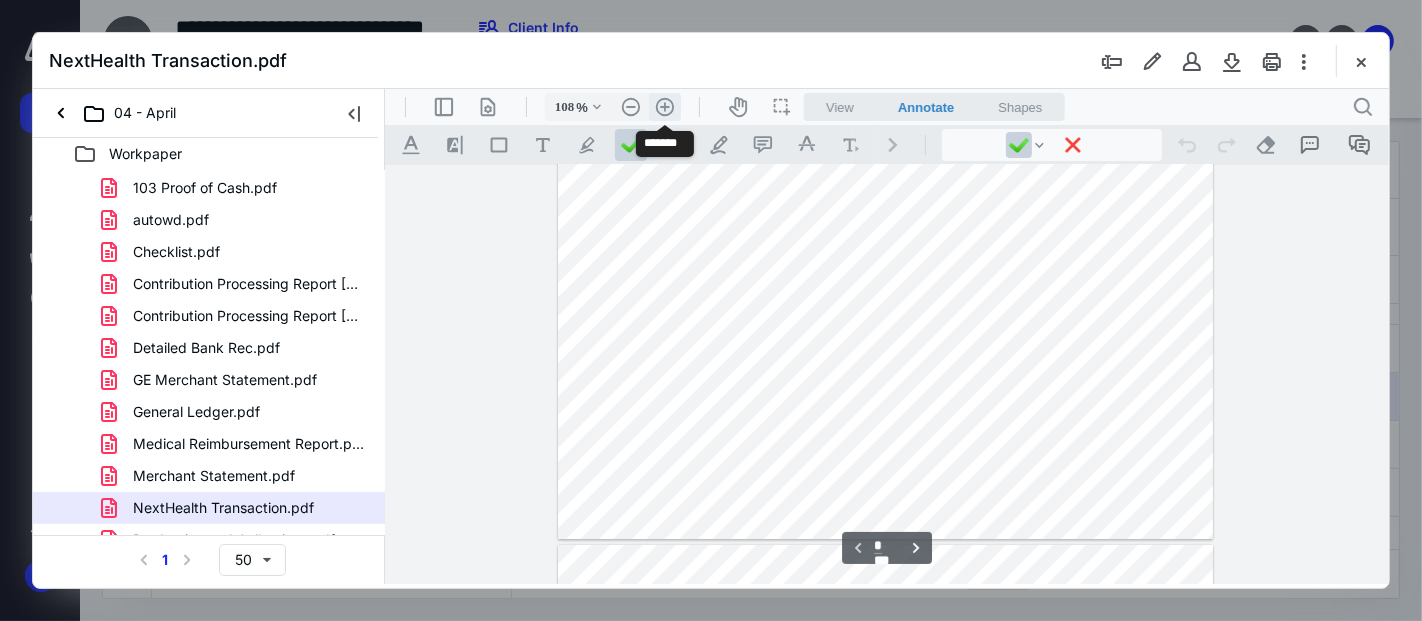 scroll, scrollTop: 228, scrollLeft: 0, axis: vertical 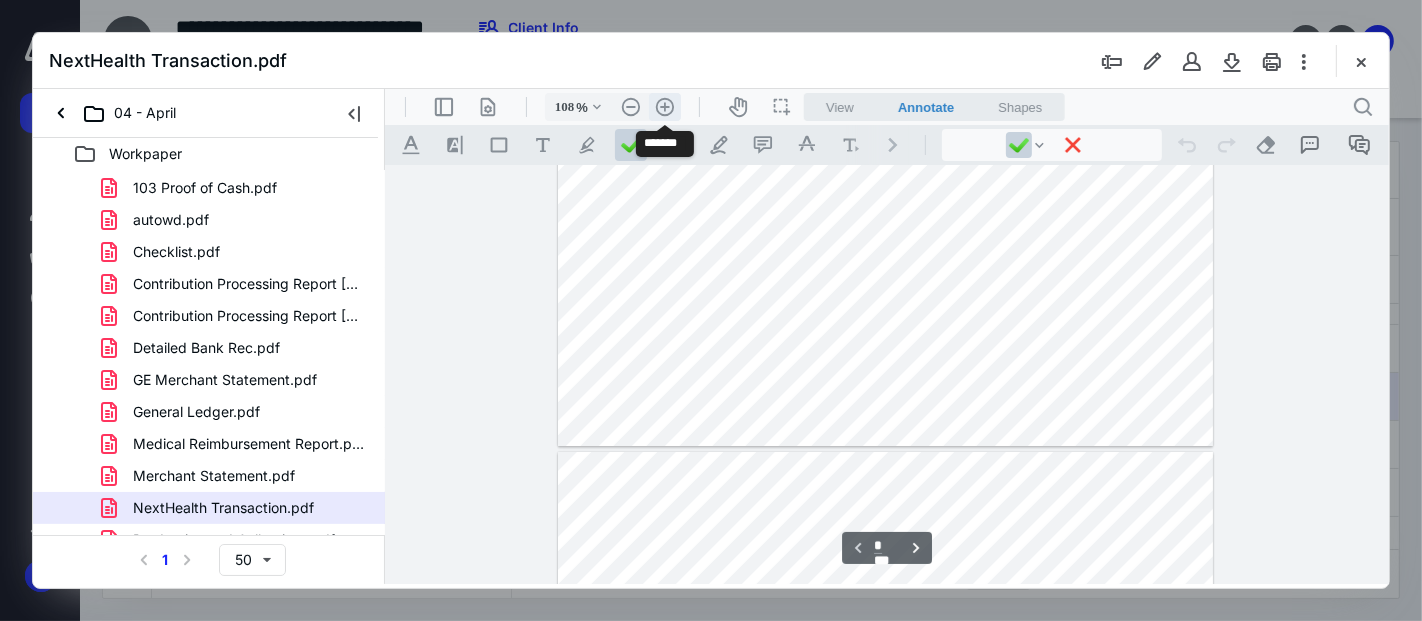 click on ".cls-1{fill:#abb0c4;} icon - header - zoom - in - line" at bounding box center [664, 106] 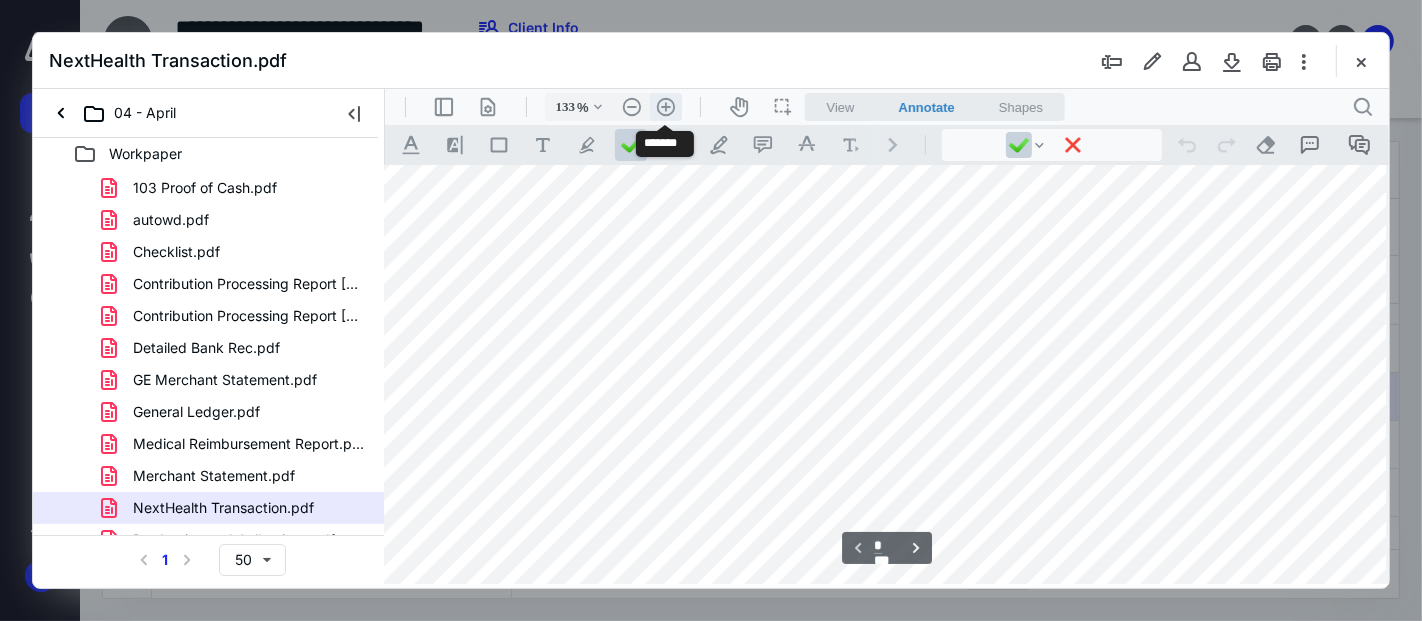 click on ".cls-1{fill:#abb0c4;} icon - header - zoom - in - line" at bounding box center [665, 106] 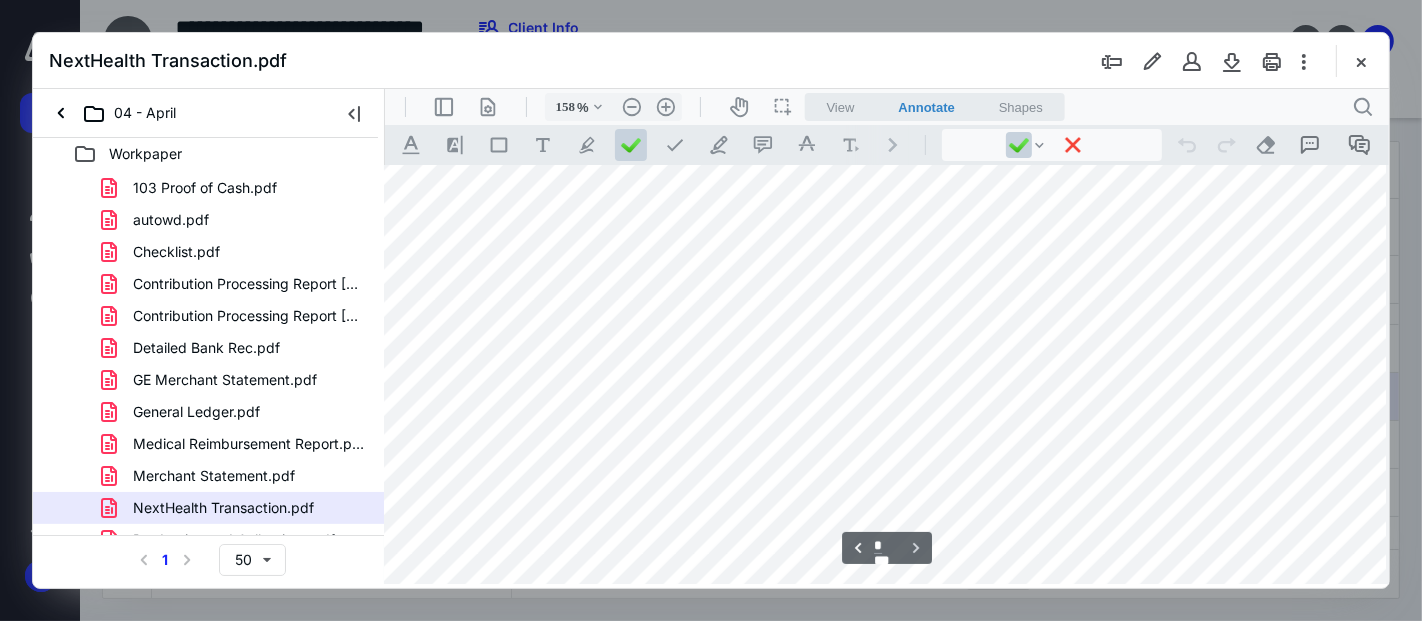 scroll, scrollTop: 2517, scrollLeft: 135, axis: both 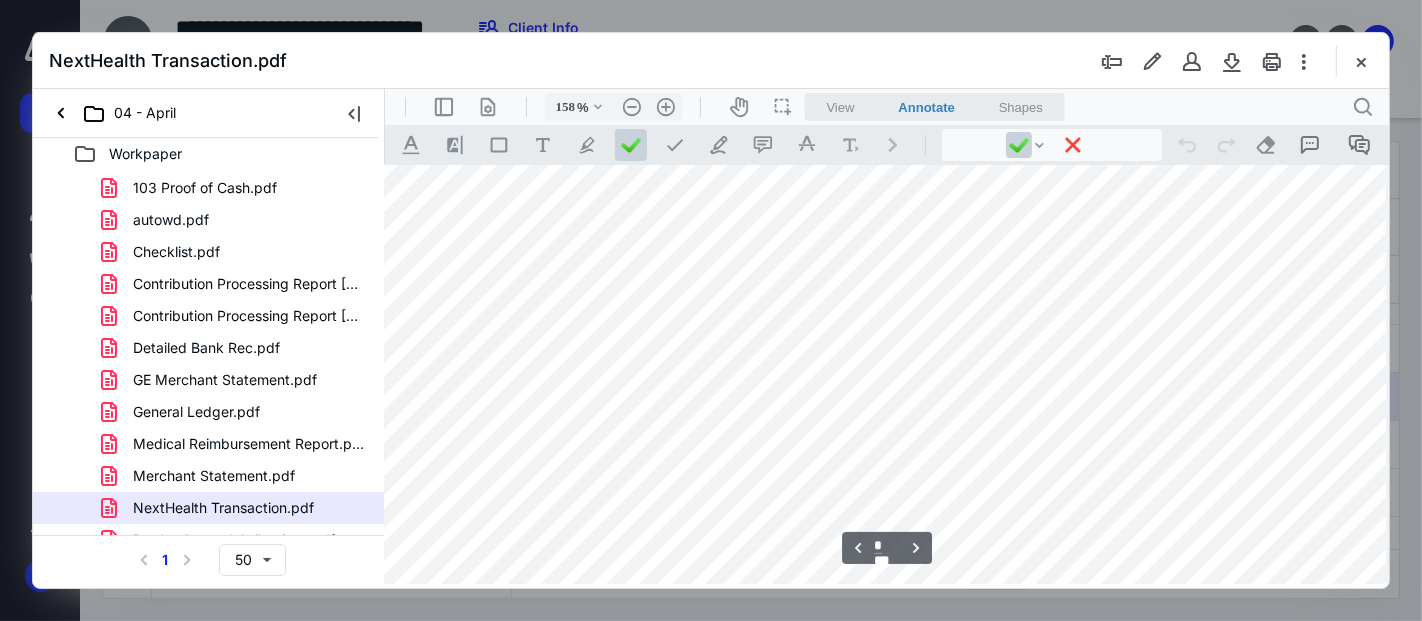 type on "*" 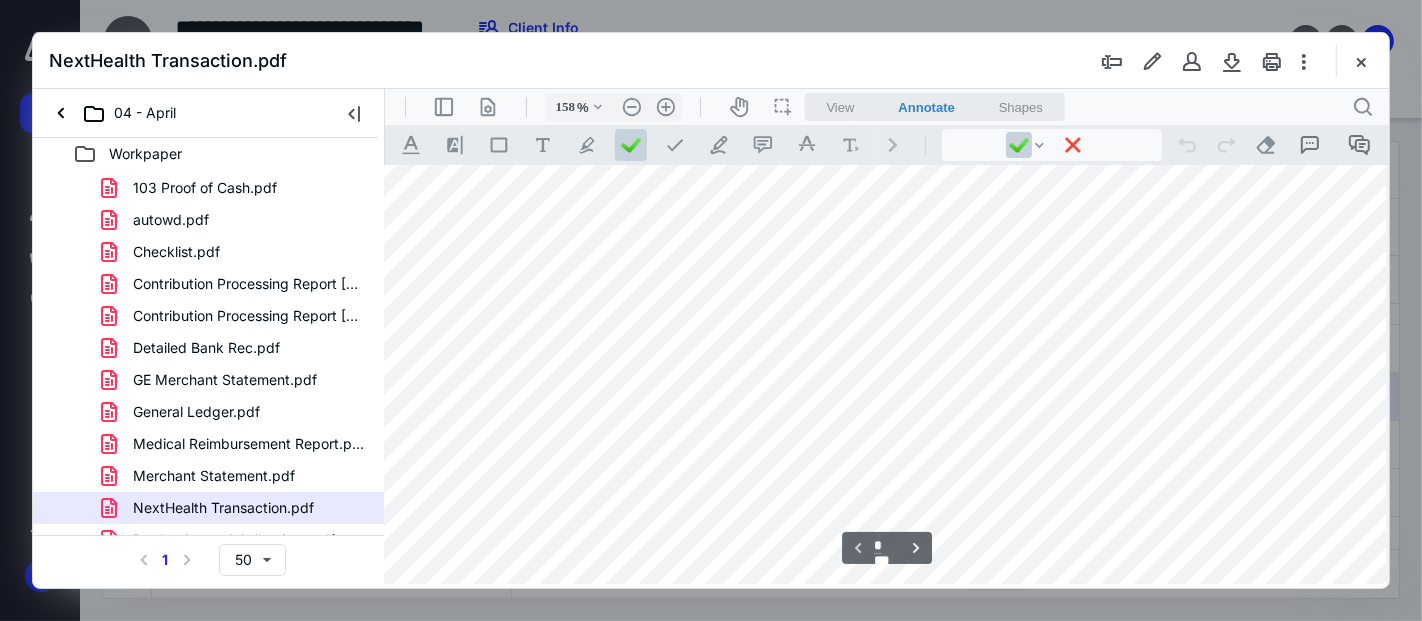scroll, scrollTop: 0, scrollLeft: 135, axis: horizontal 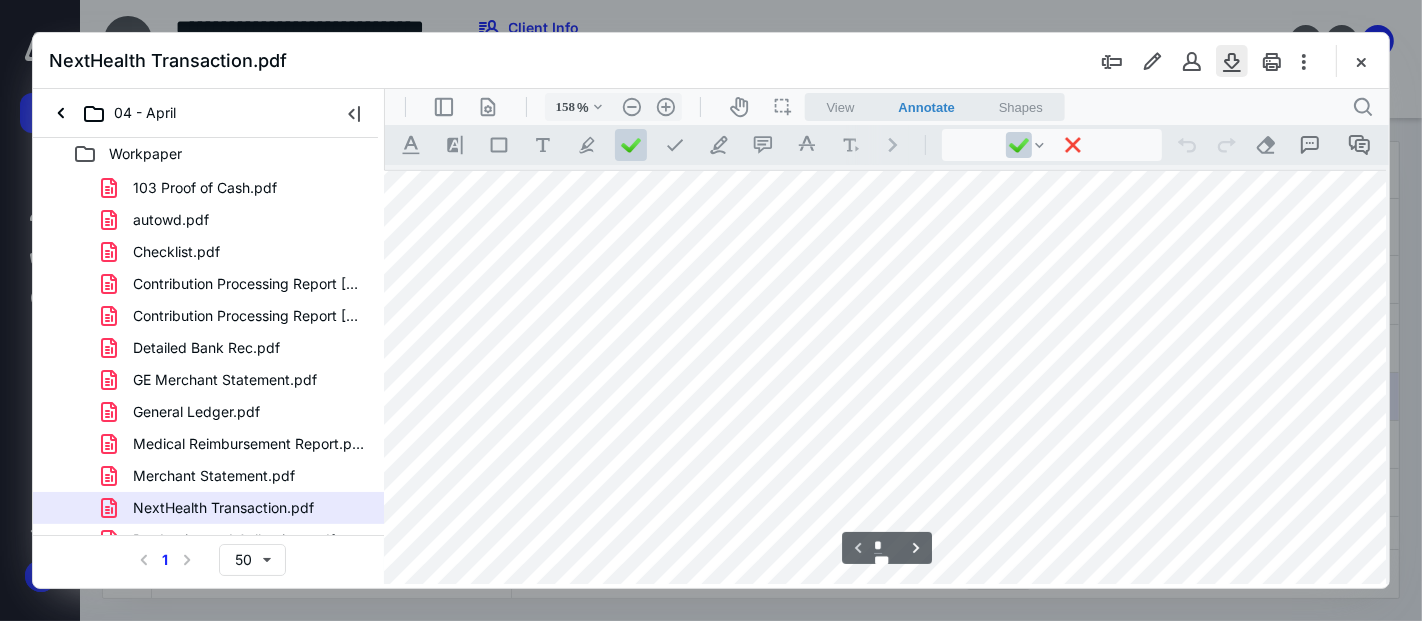 click at bounding box center [1232, 61] 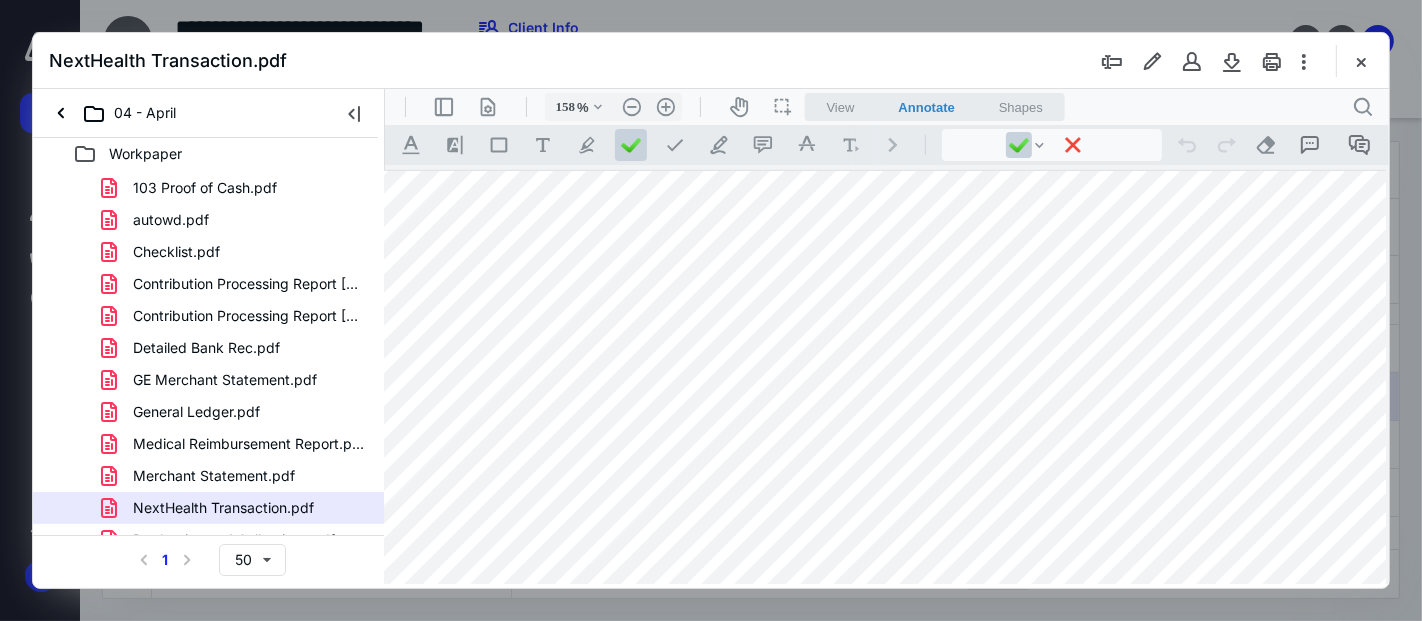 drag, startPoint x: 1367, startPoint y: 60, endPoint x: 1042, endPoint y: 194, distance: 351.5409 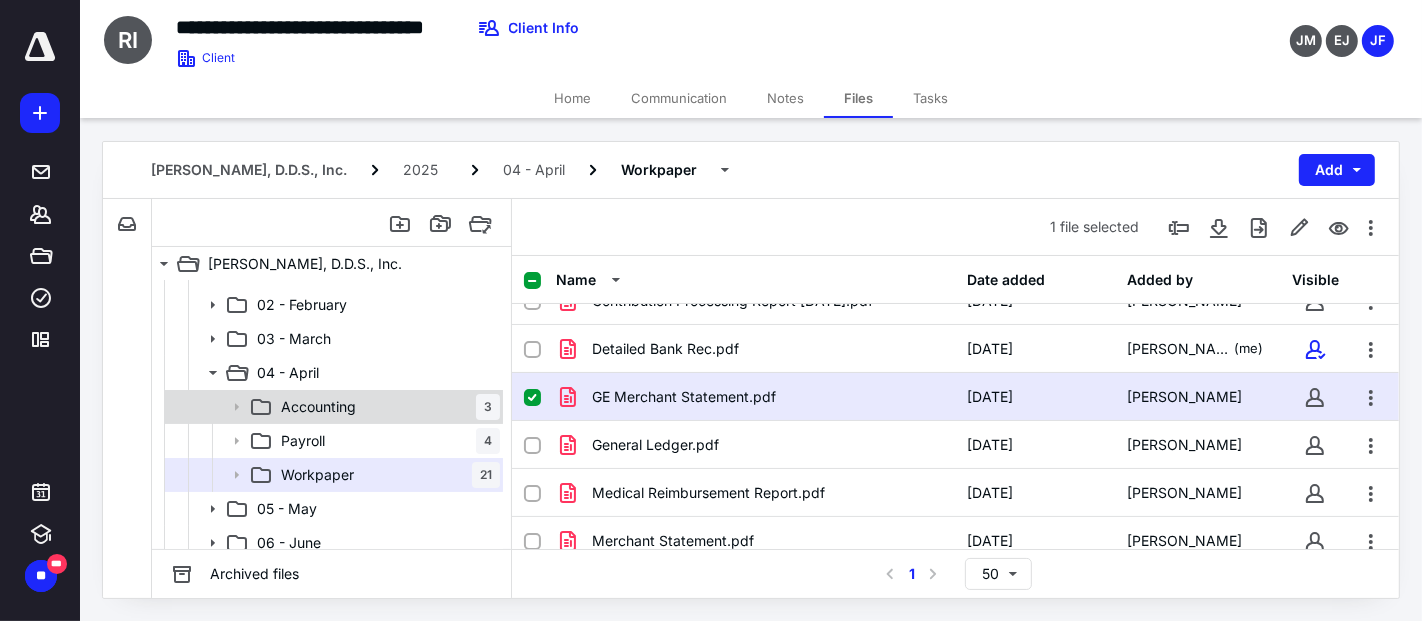 click on "Accounting" at bounding box center [318, 407] 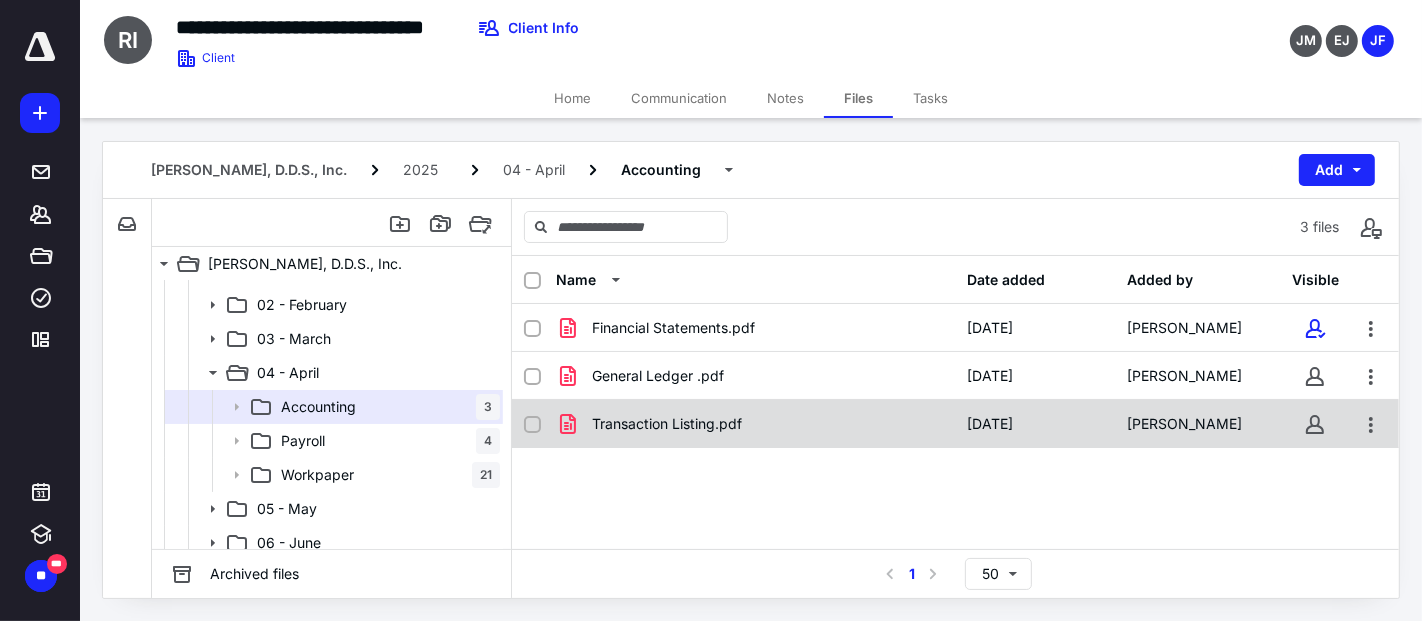 click on "Transaction Listing.pdf" at bounding box center [667, 424] 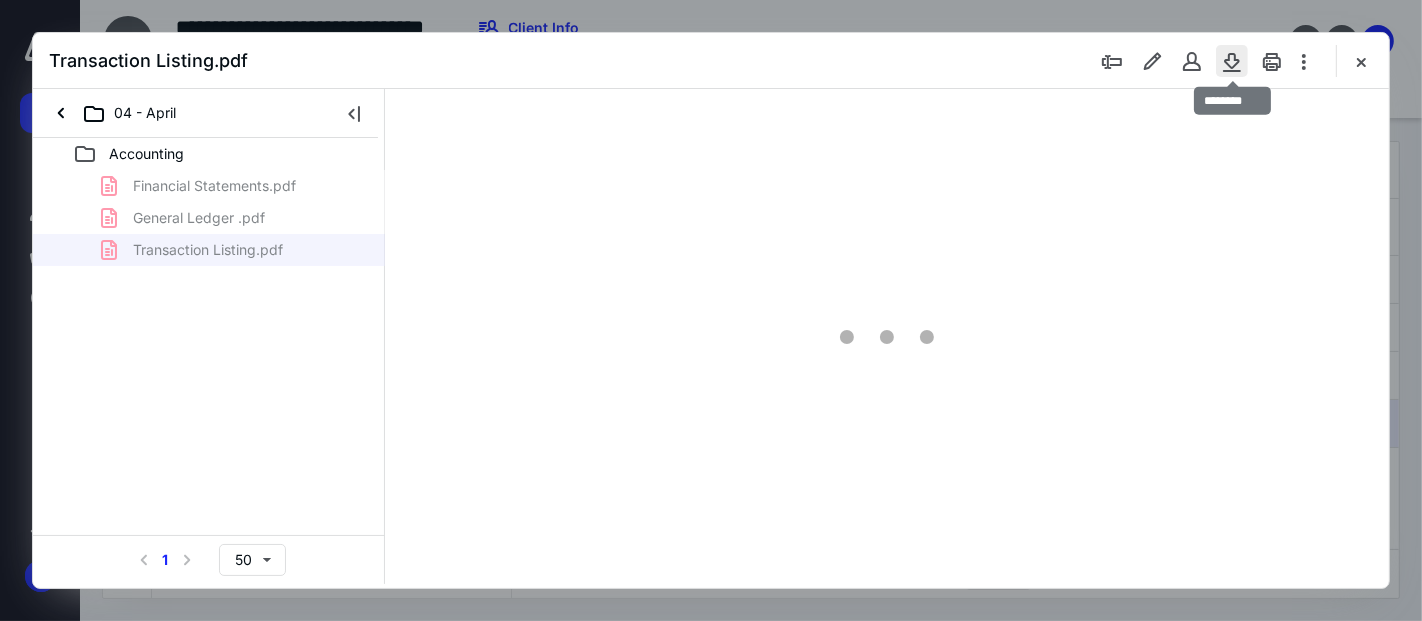scroll, scrollTop: 0, scrollLeft: 0, axis: both 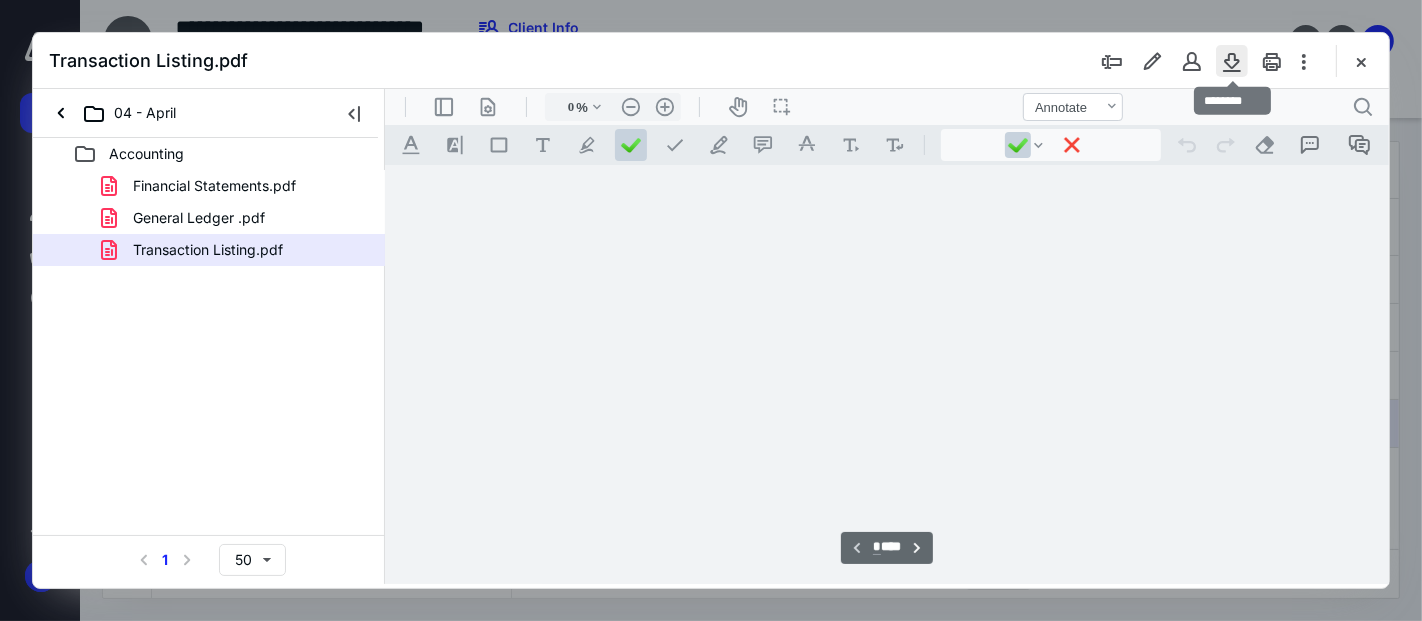 type on "53" 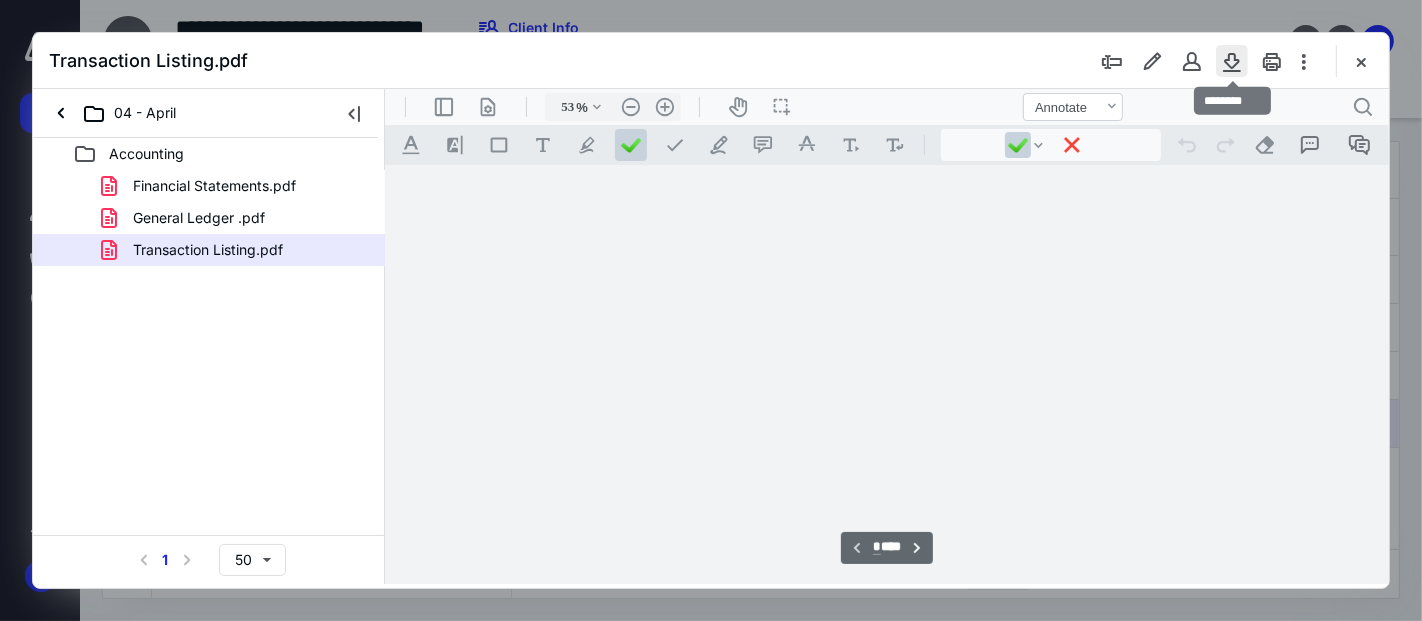 scroll, scrollTop: 77, scrollLeft: 0, axis: vertical 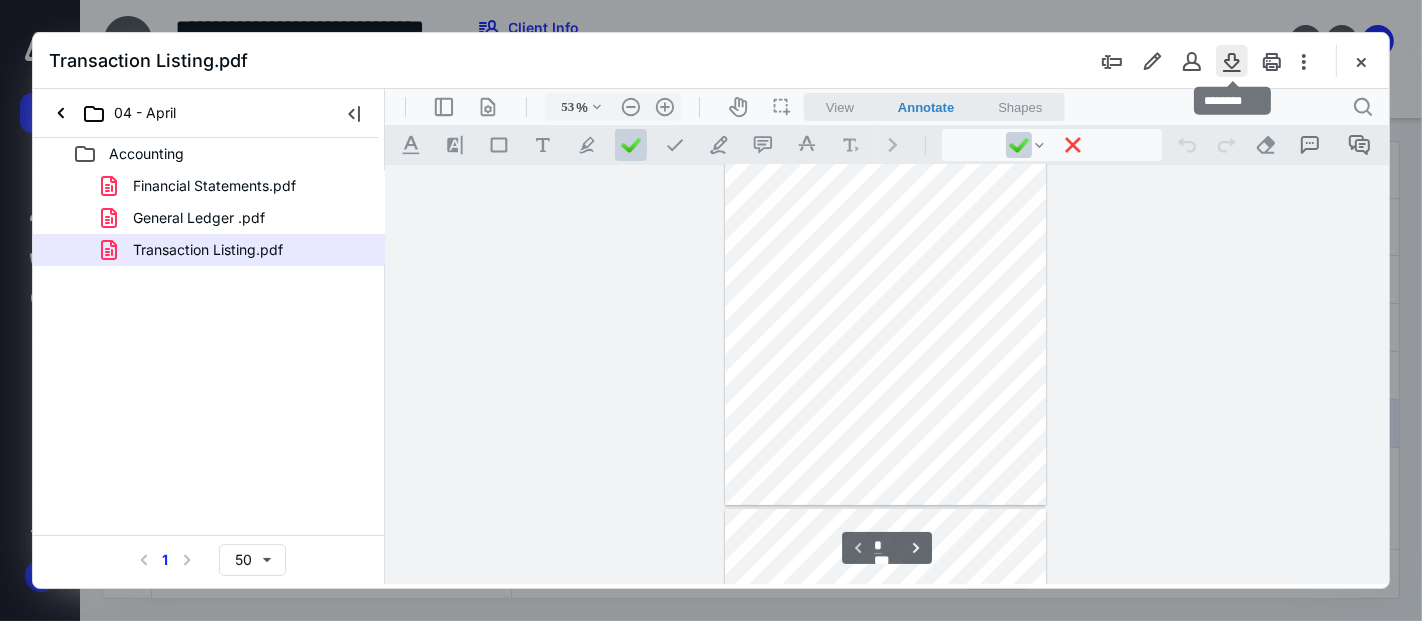 click at bounding box center [1232, 61] 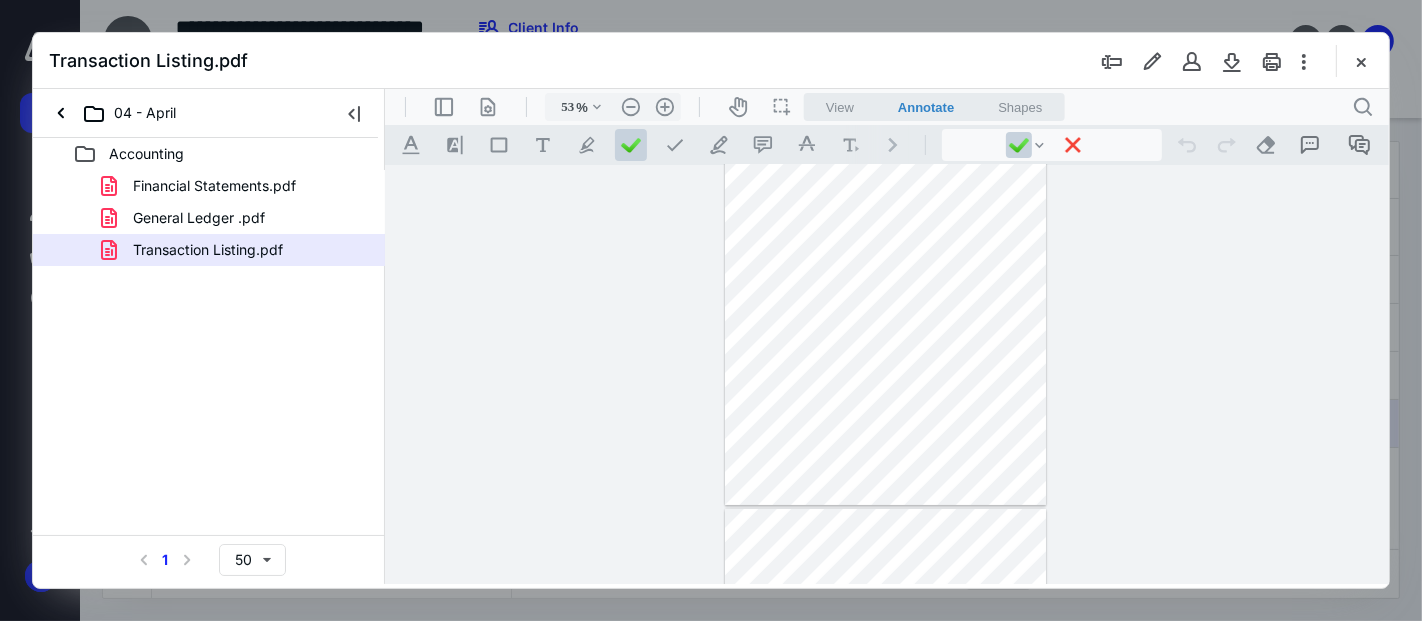 click at bounding box center [1361, 61] 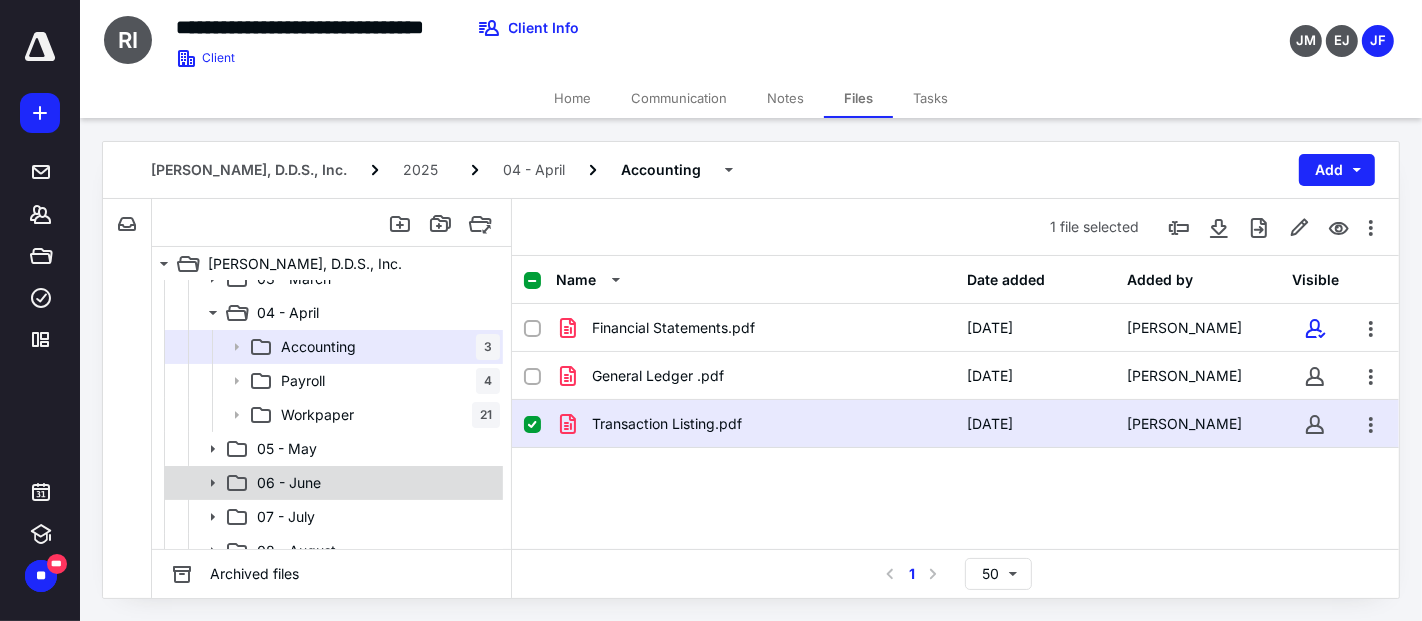 scroll, scrollTop: 444, scrollLeft: 0, axis: vertical 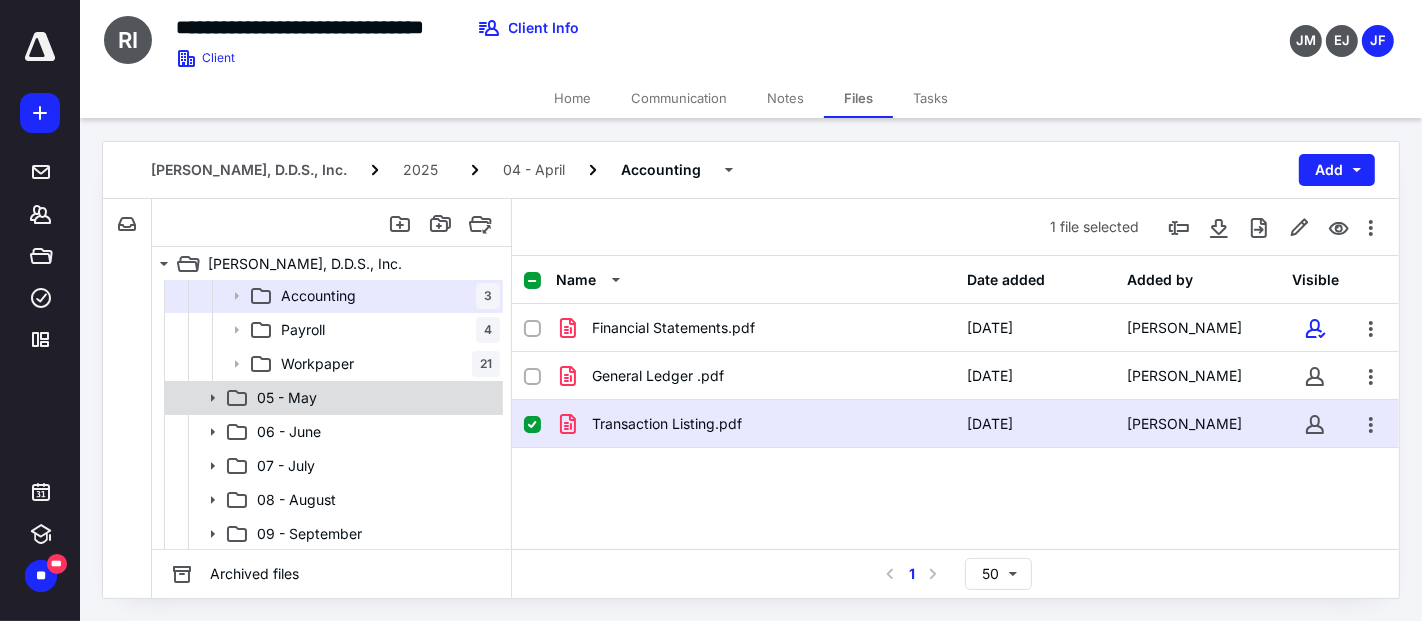 click 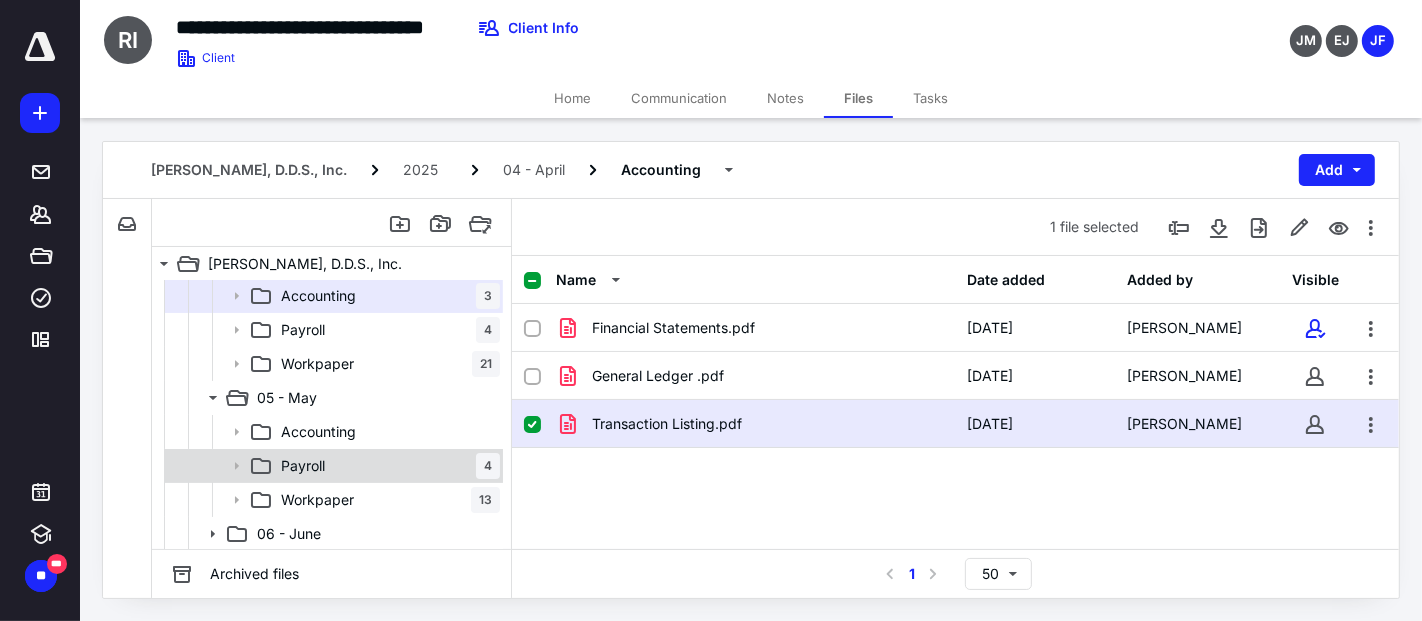click on "Payroll 4" at bounding box center [386, 466] 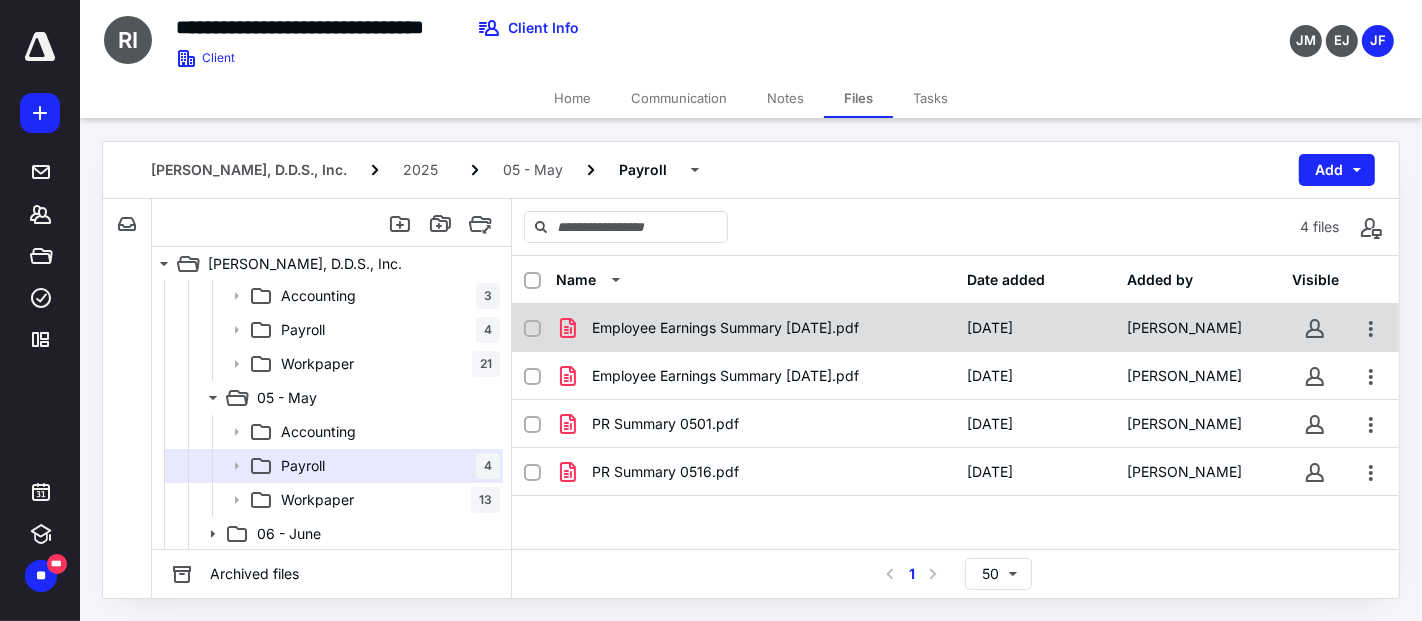 click on "Employee Earnings Summary [DATE].pdf" at bounding box center (725, 328) 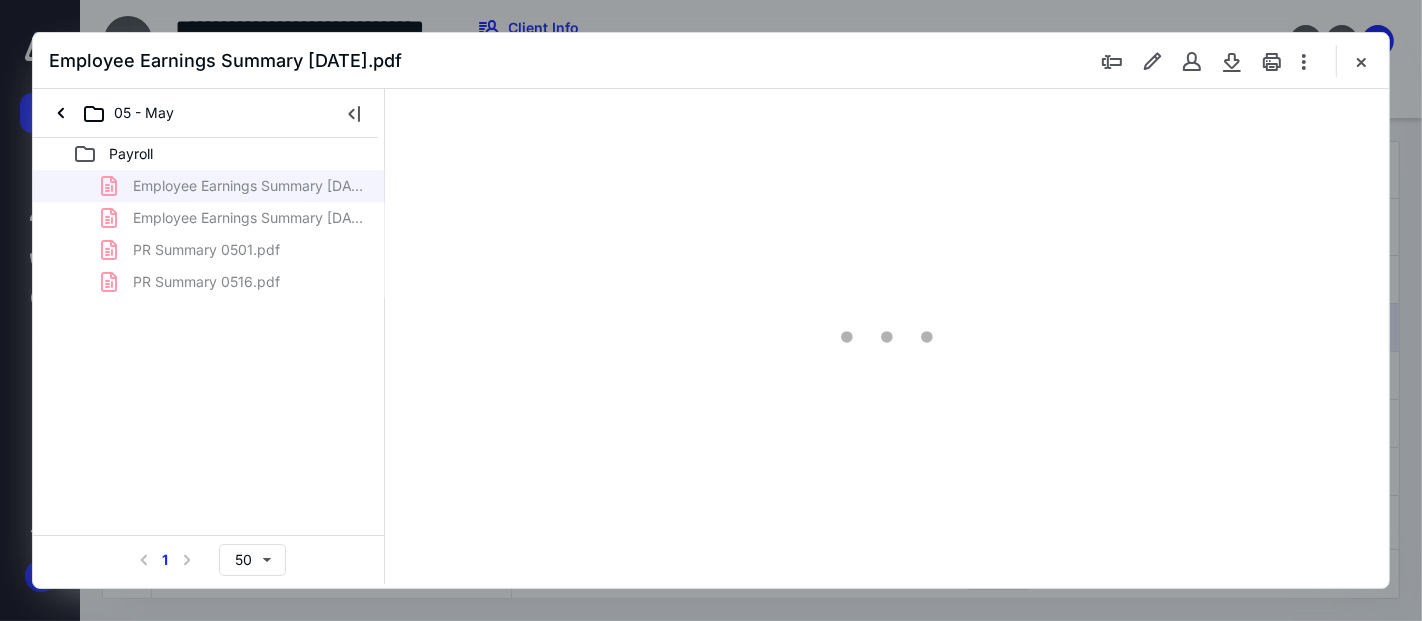 scroll, scrollTop: 0, scrollLeft: 0, axis: both 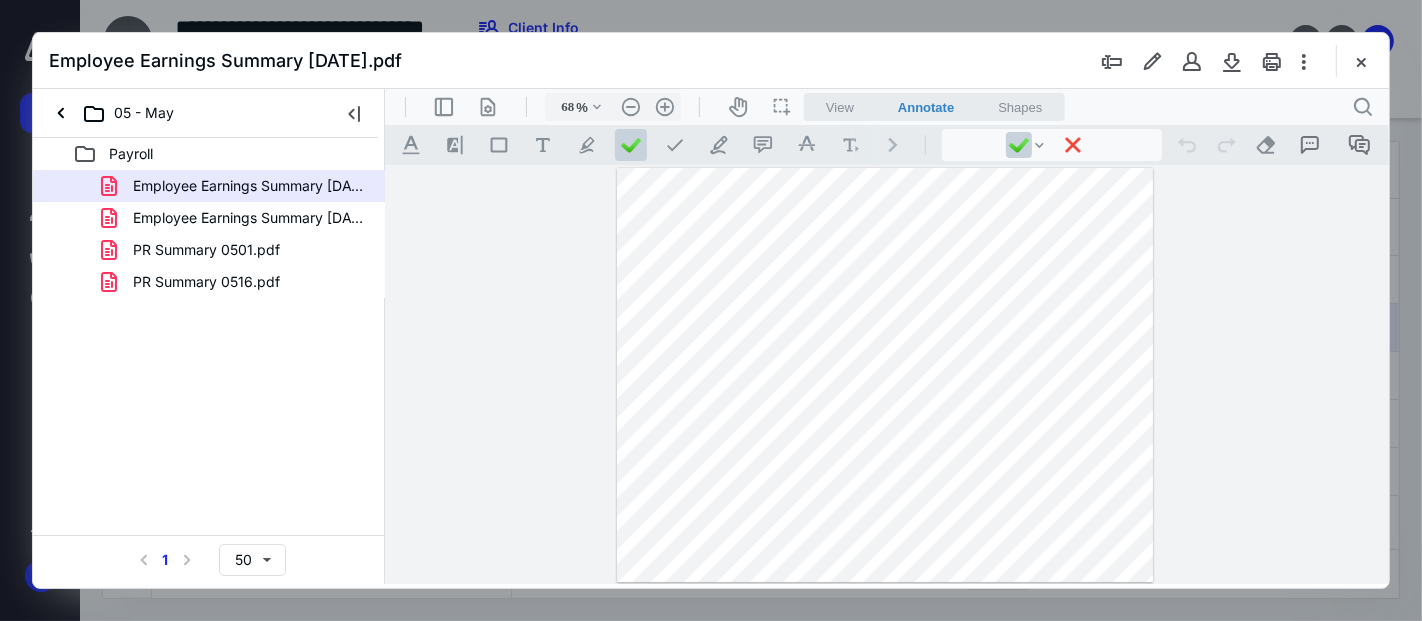 click on "PR Summary 0501.pdf" at bounding box center (206, 250) 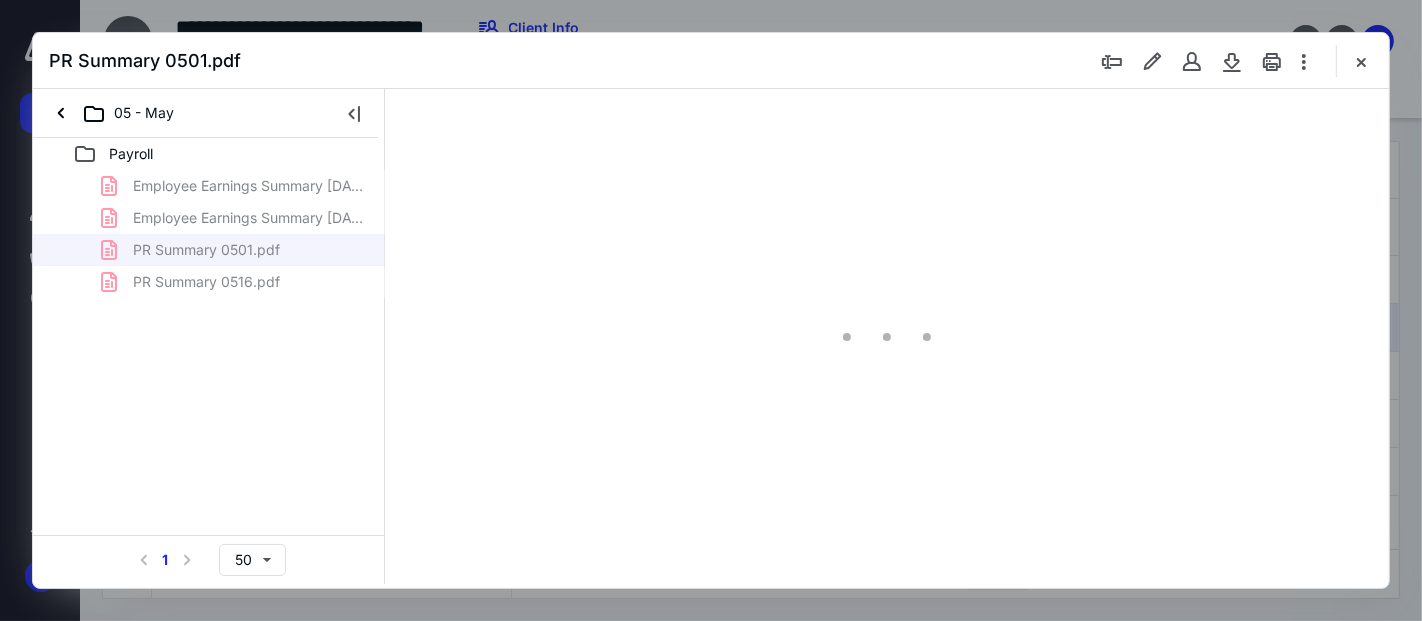 scroll, scrollTop: 79, scrollLeft: 0, axis: vertical 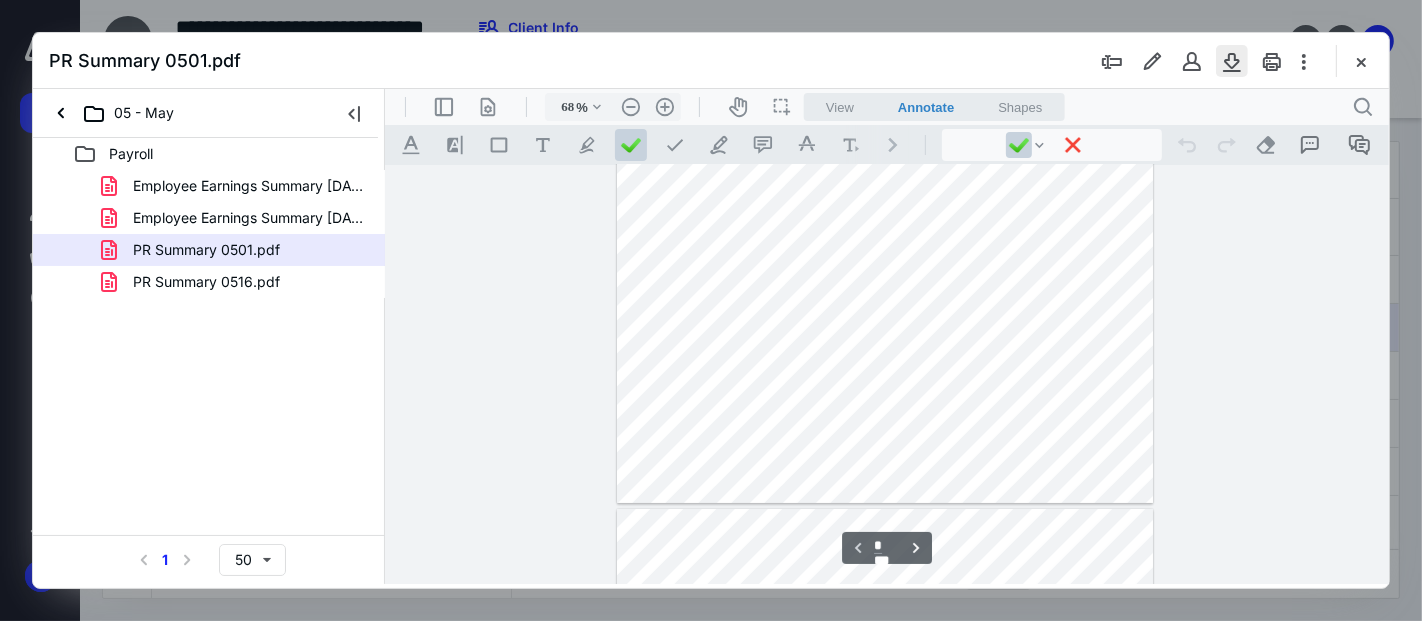 click at bounding box center [1232, 61] 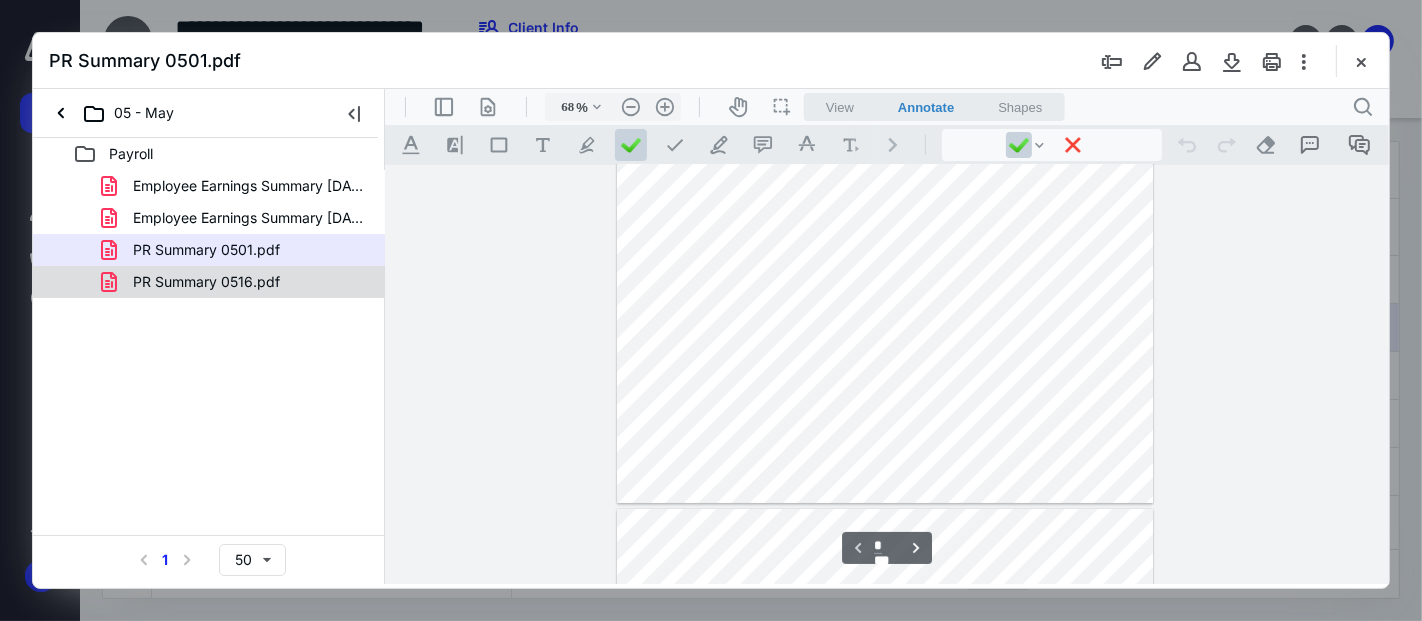 drag, startPoint x: 272, startPoint y: 277, endPoint x: 937, endPoint y: 225, distance: 667.02997 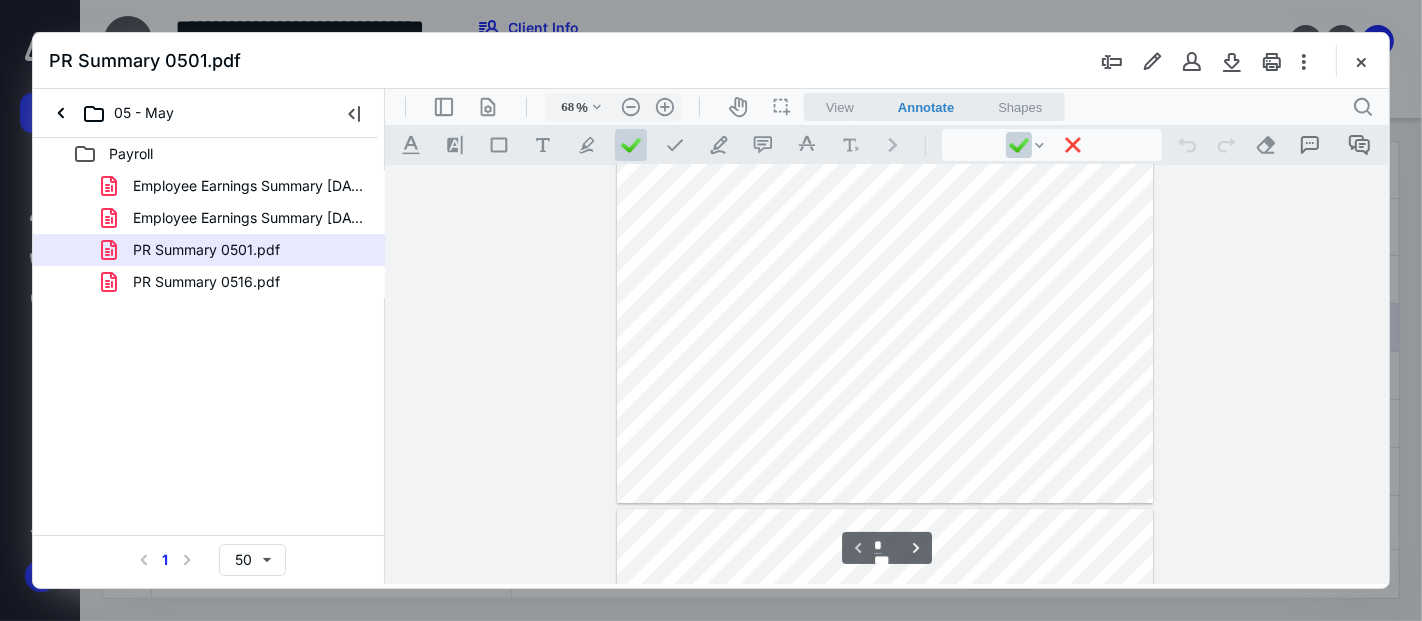 click on "PR Summary 0516.pdf" at bounding box center [206, 282] 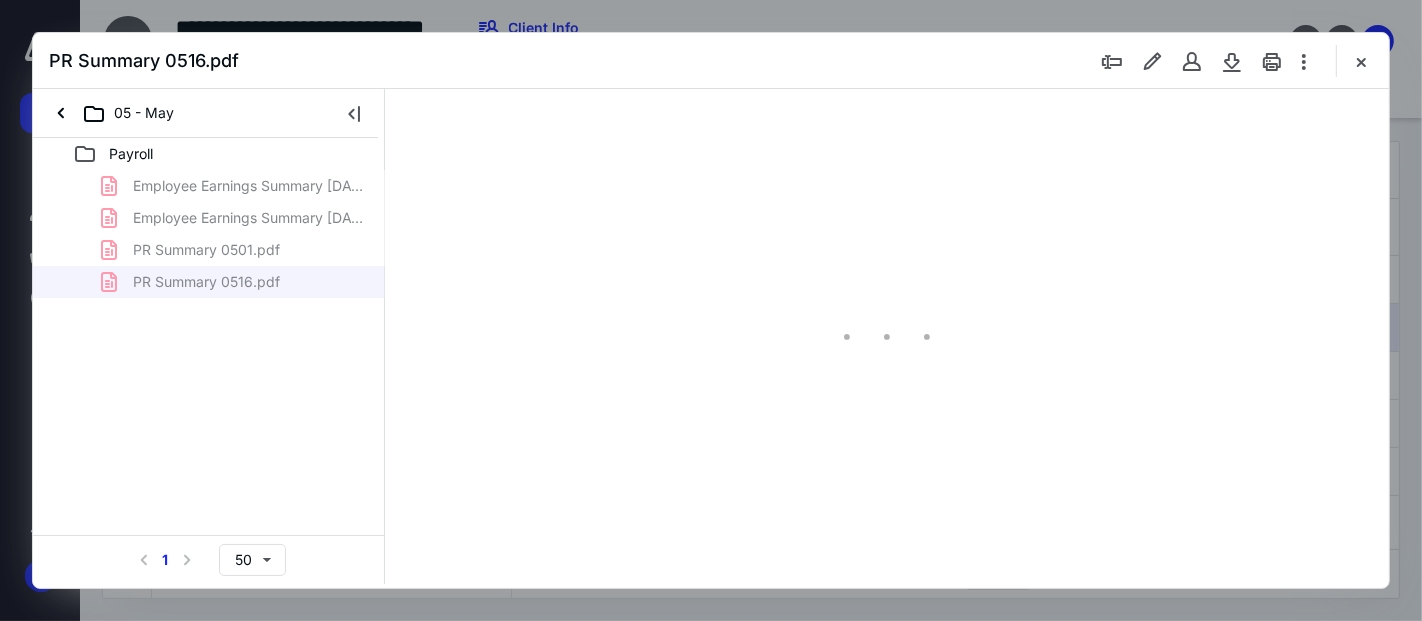 type on "68" 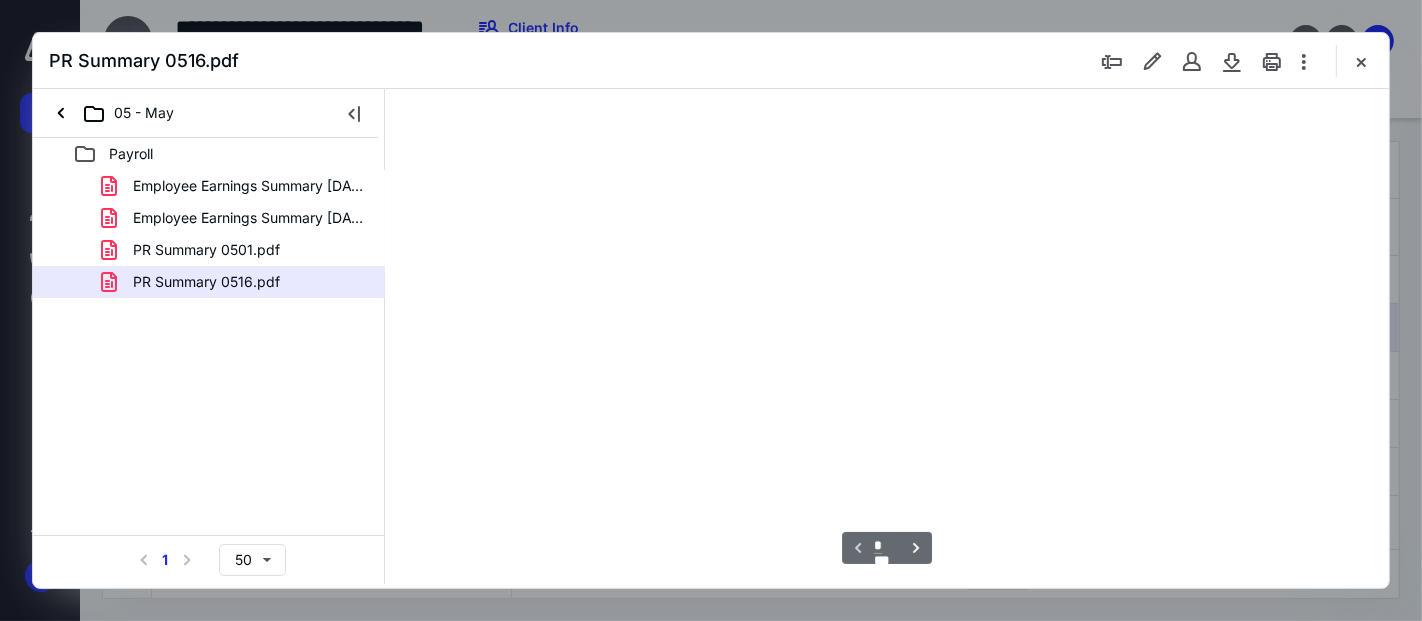 scroll, scrollTop: 79, scrollLeft: 0, axis: vertical 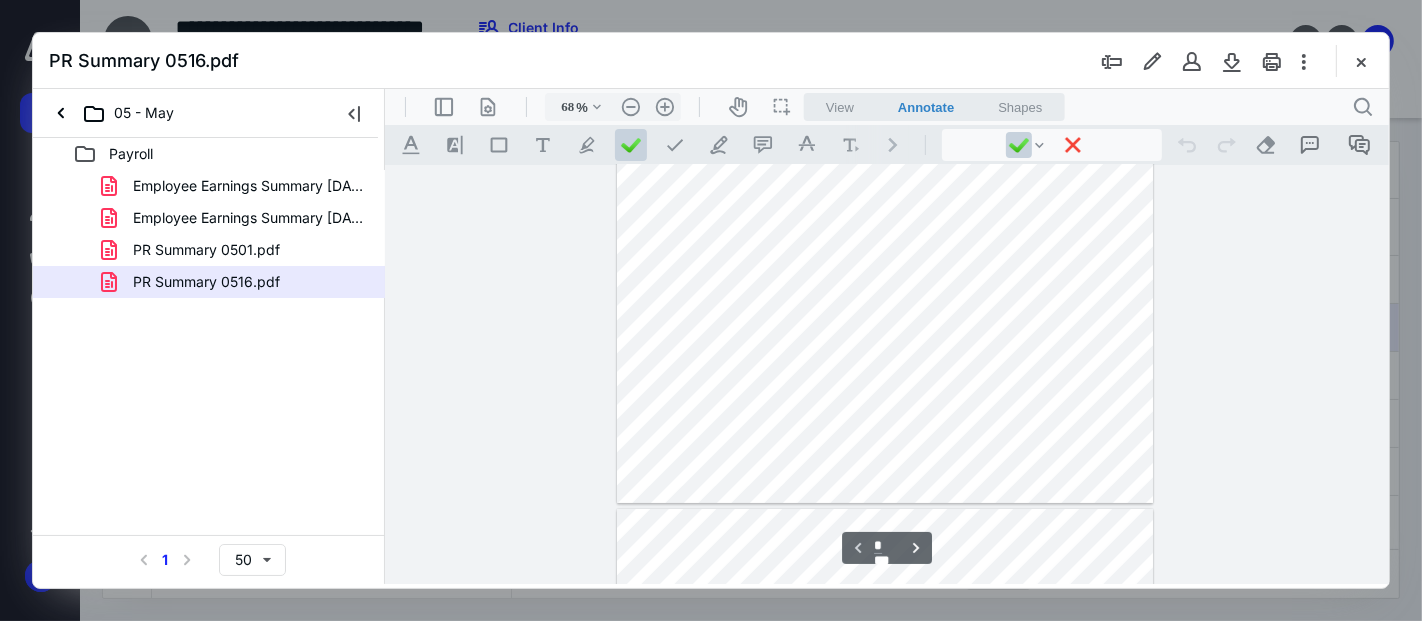 drag, startPoint x: 1188, startPoint y: 349, endPoint x: 1282, endPoint y: 213, distance: 165.32393 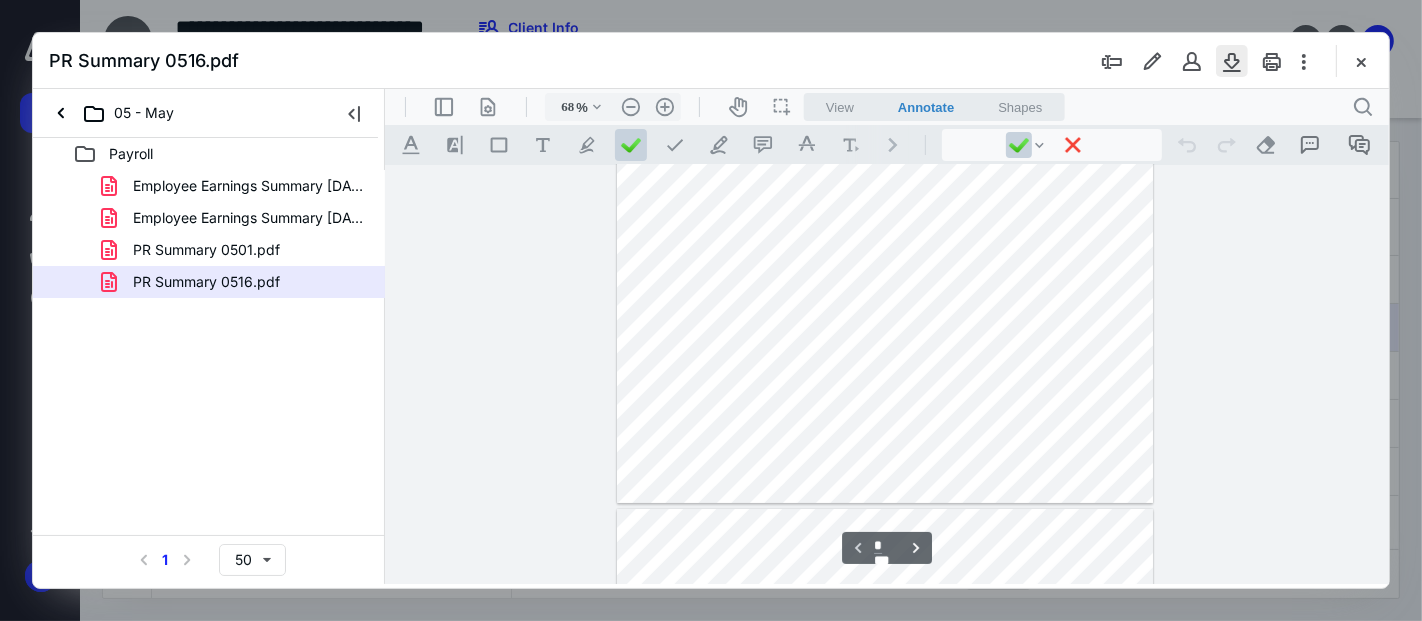 click at bounding box center (1232, 61) 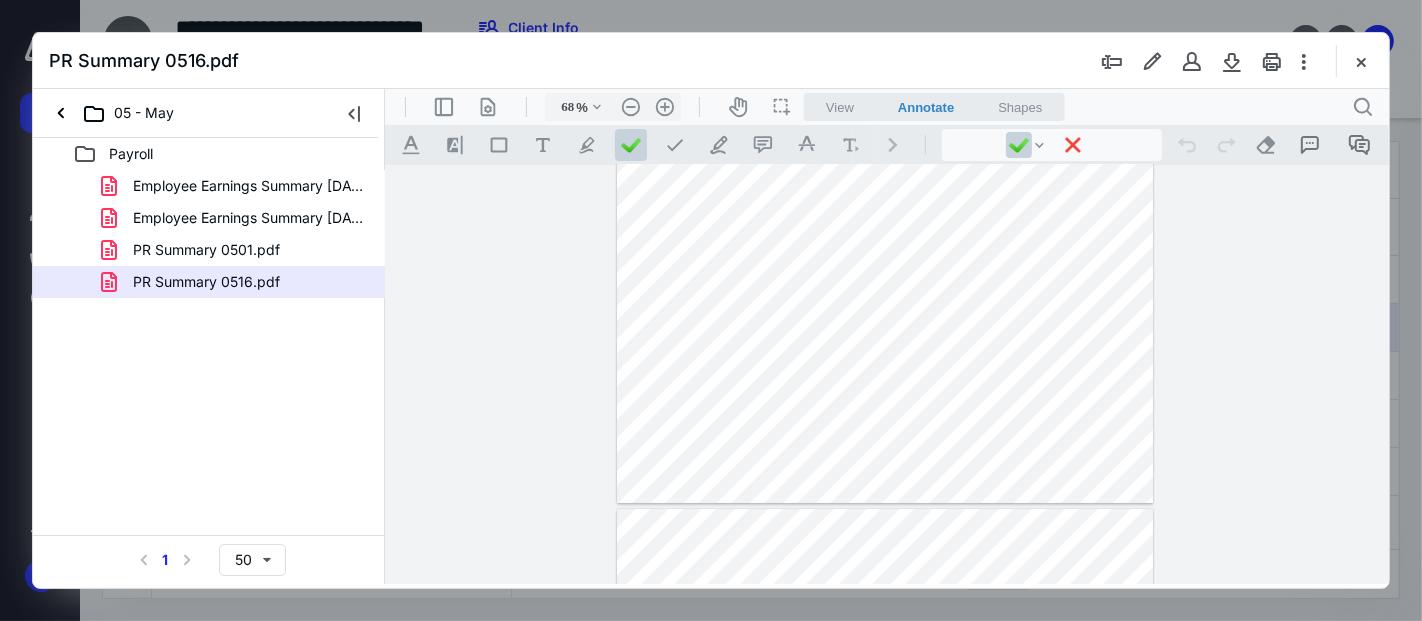 drag, startPoint x: 1370, startPoint y: 56, endPoint x: 437, endPoint y: 276, distance: 958.587 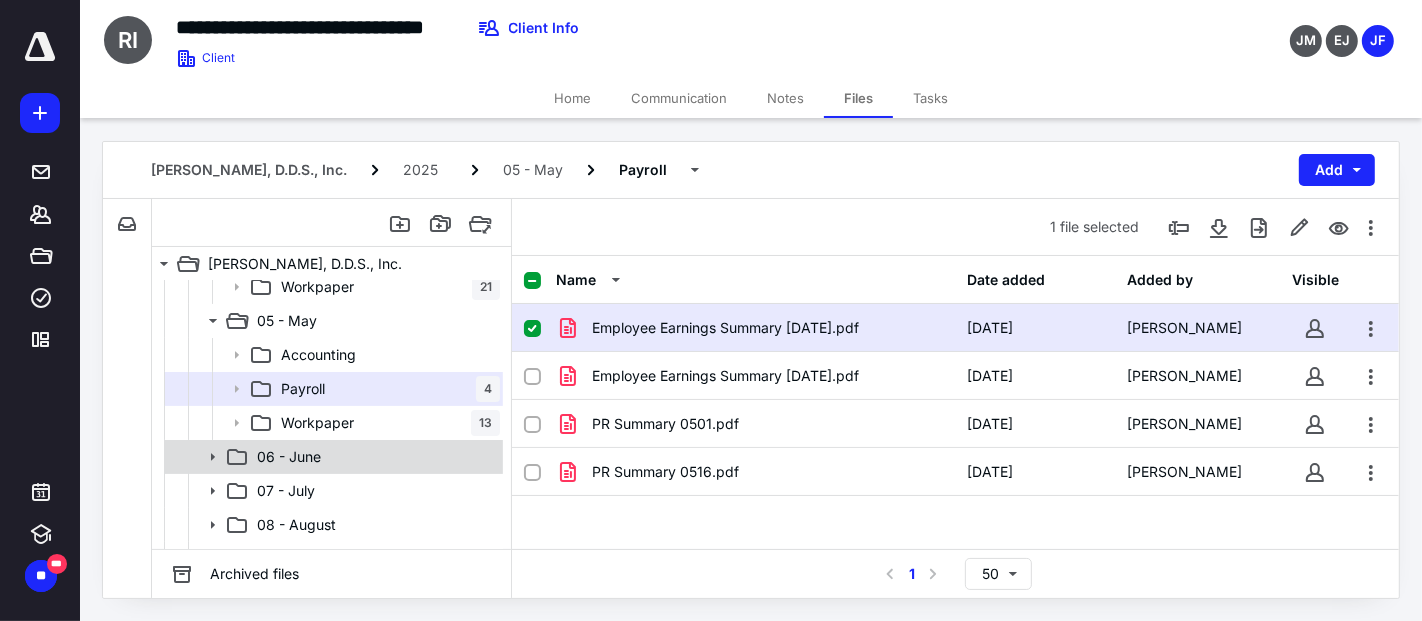 scroll, scrollTop: 555, scrollLeft: 0, axis: vertical 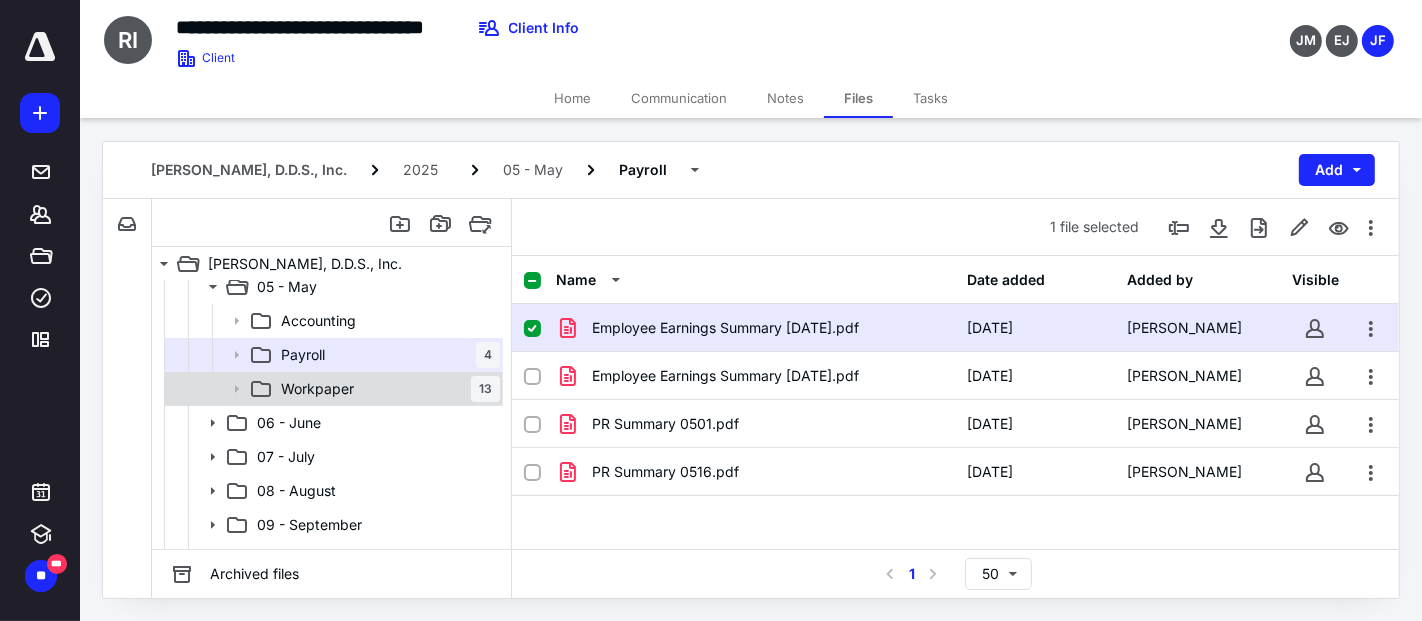 click on "Workpaper 13" at bounding box center (332, 389) 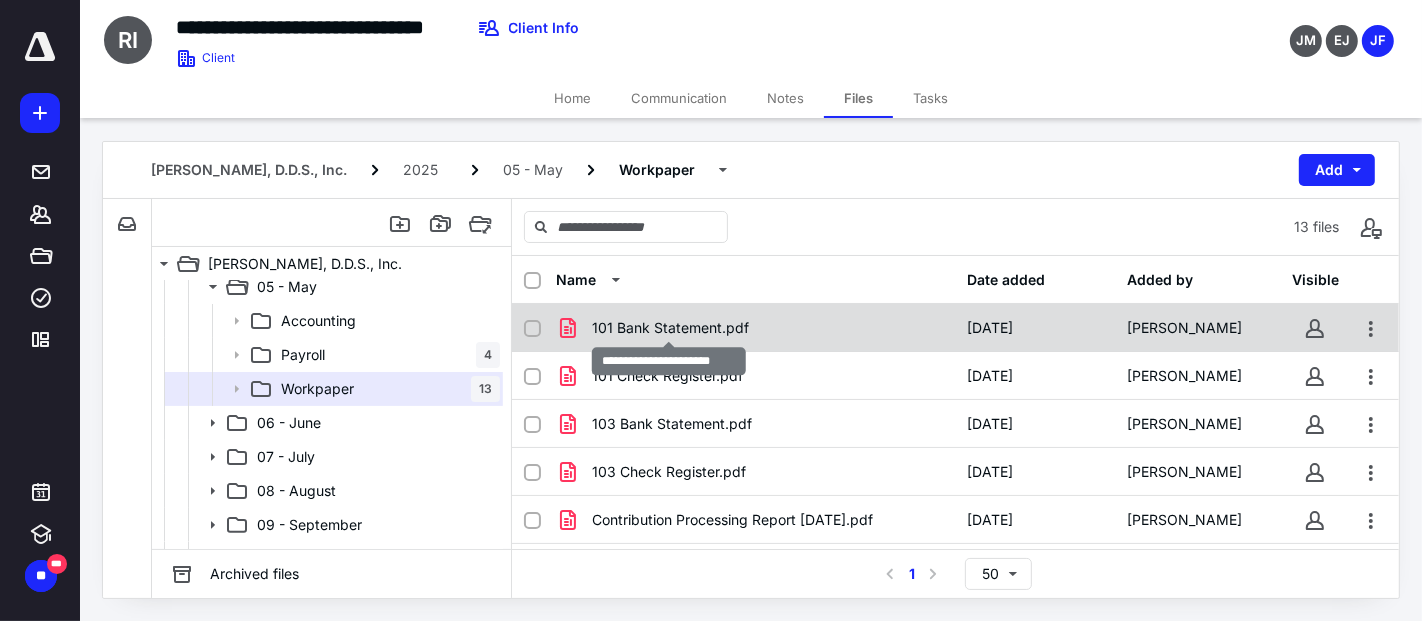 click on "101 Bank Statement.pdf" at bounding box center [670, 328] 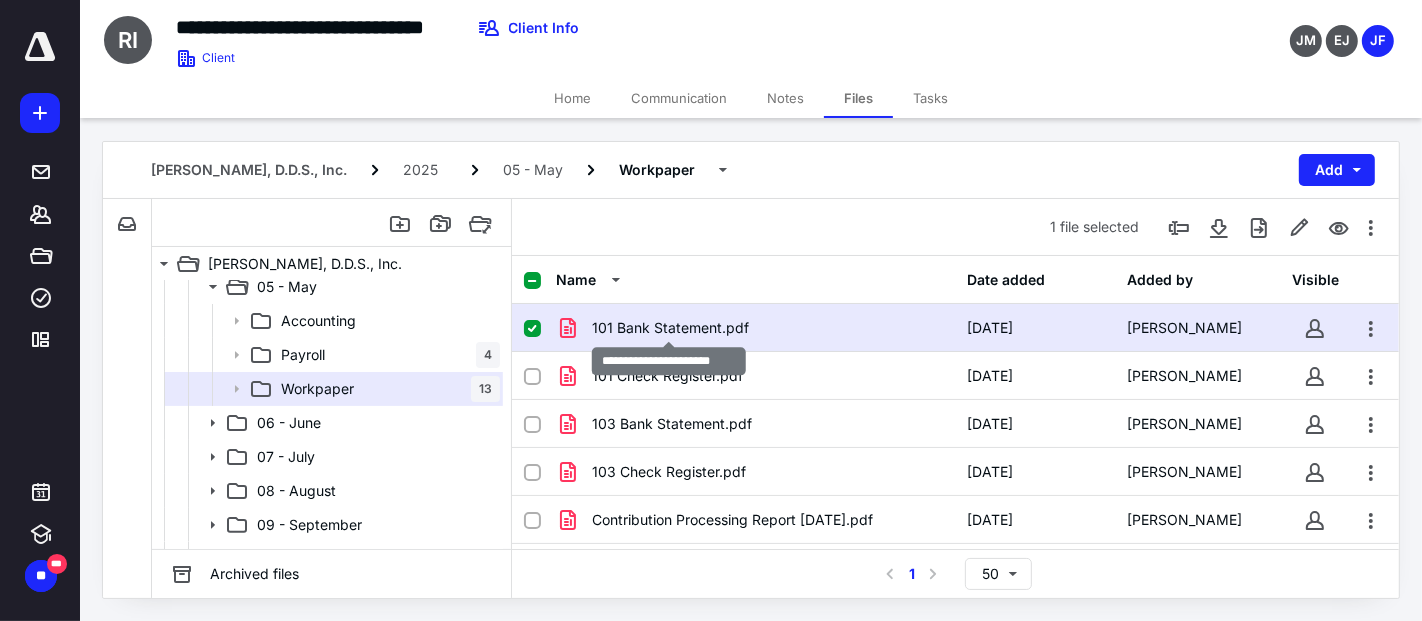 click on "101 Bank Statement.pdf" at bounding box center (670, 328) 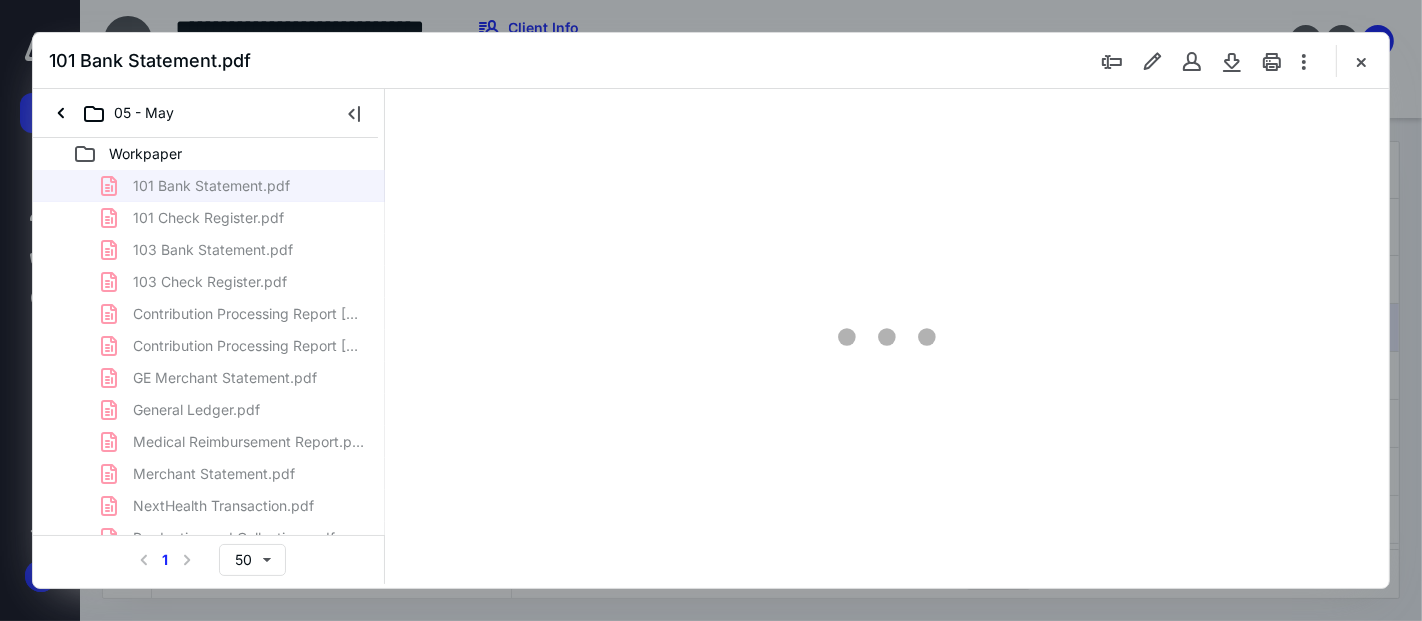 scroll, scrollTop: 0, scrollLeft: 0, axis: both 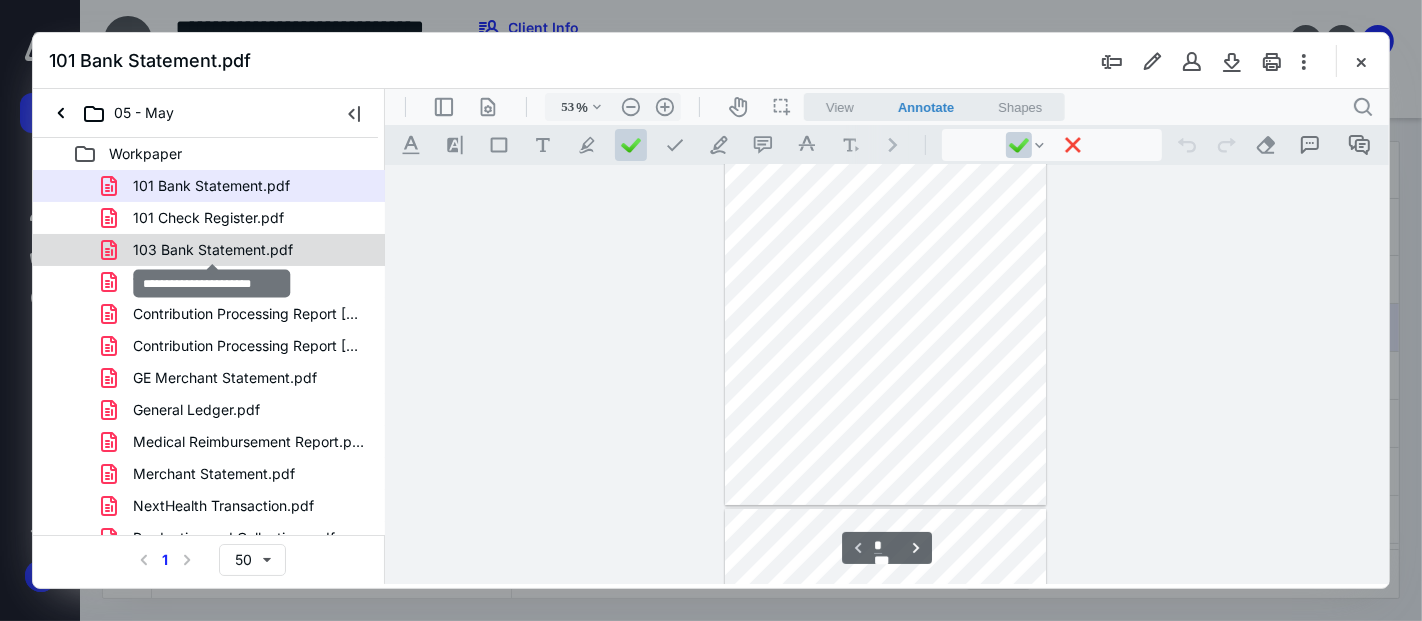 click on "103 Bank Statement.pdf" at bounding box center (213, 250) 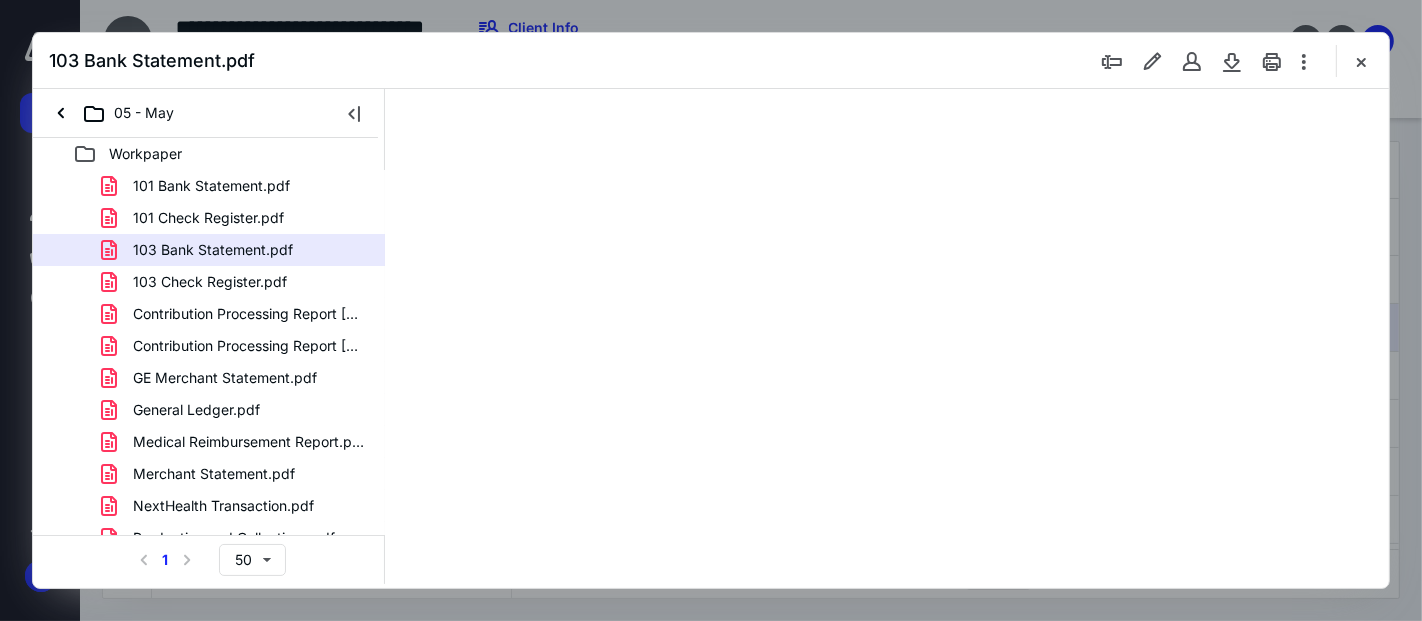 scroll, scrollTop: 0, scrollLeft: 0, axis: both 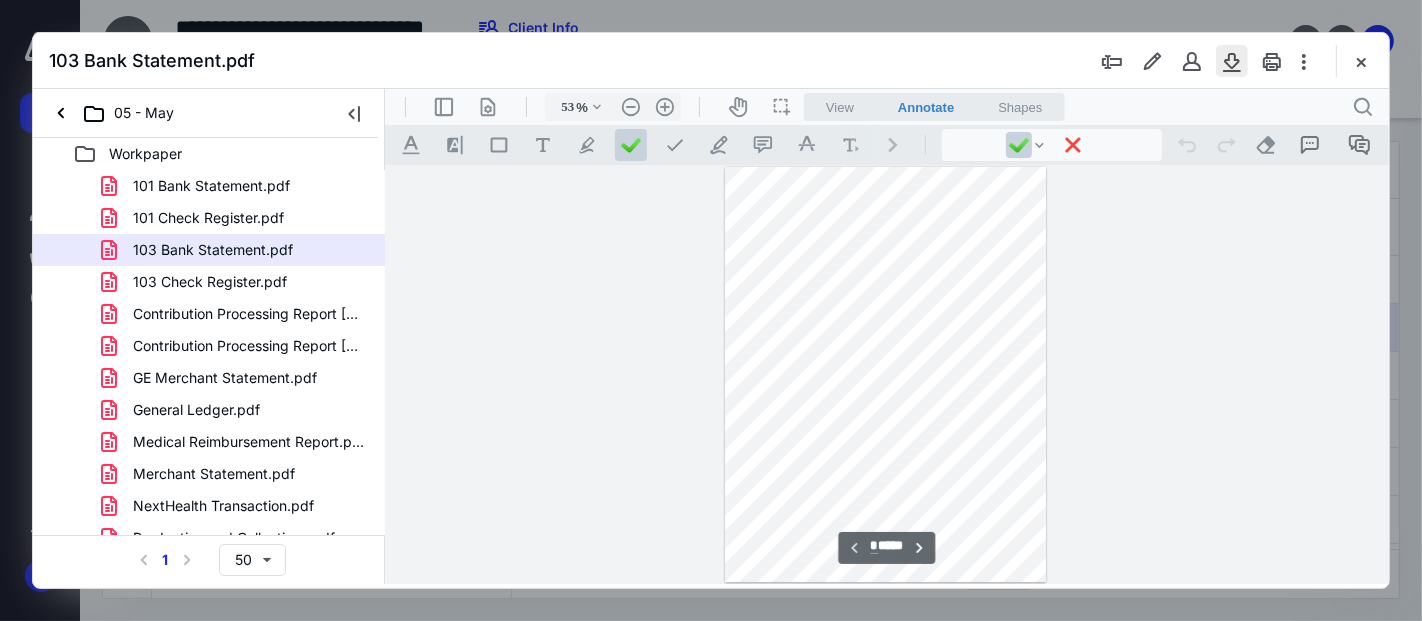 click at bounding box center [1232, 61] 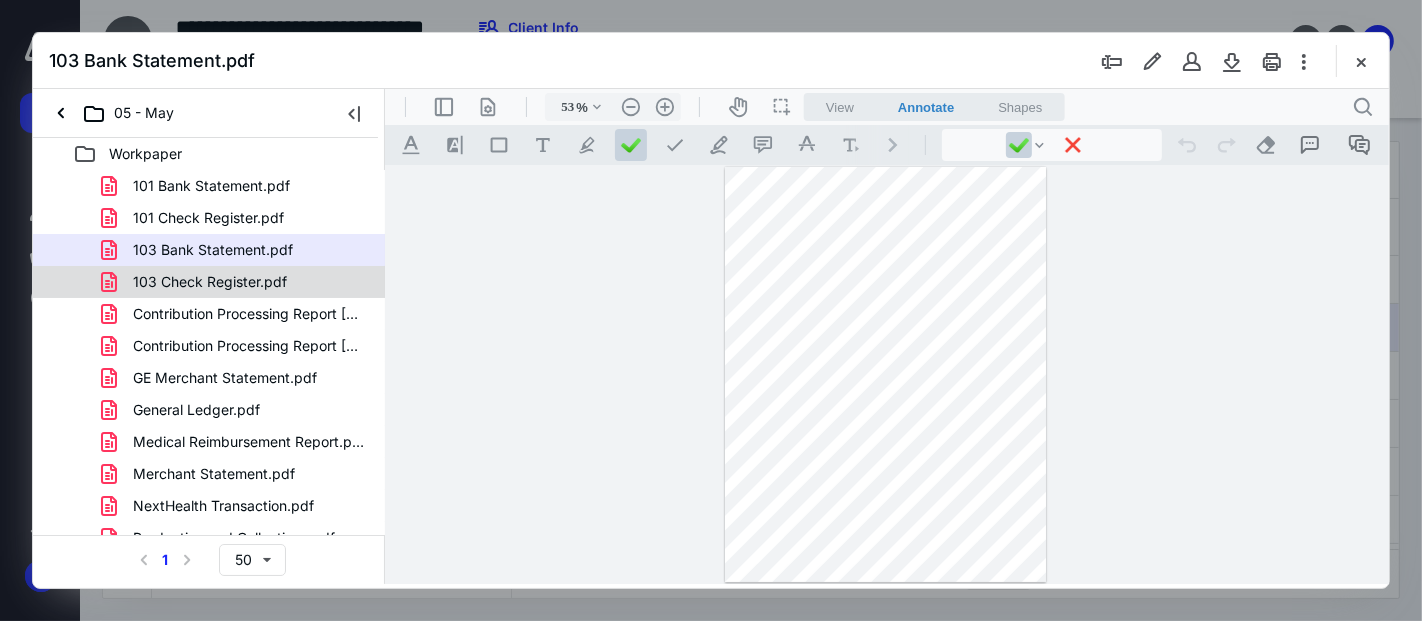 click on "103 Check Register.pdf" at bounding box center (210, 282) 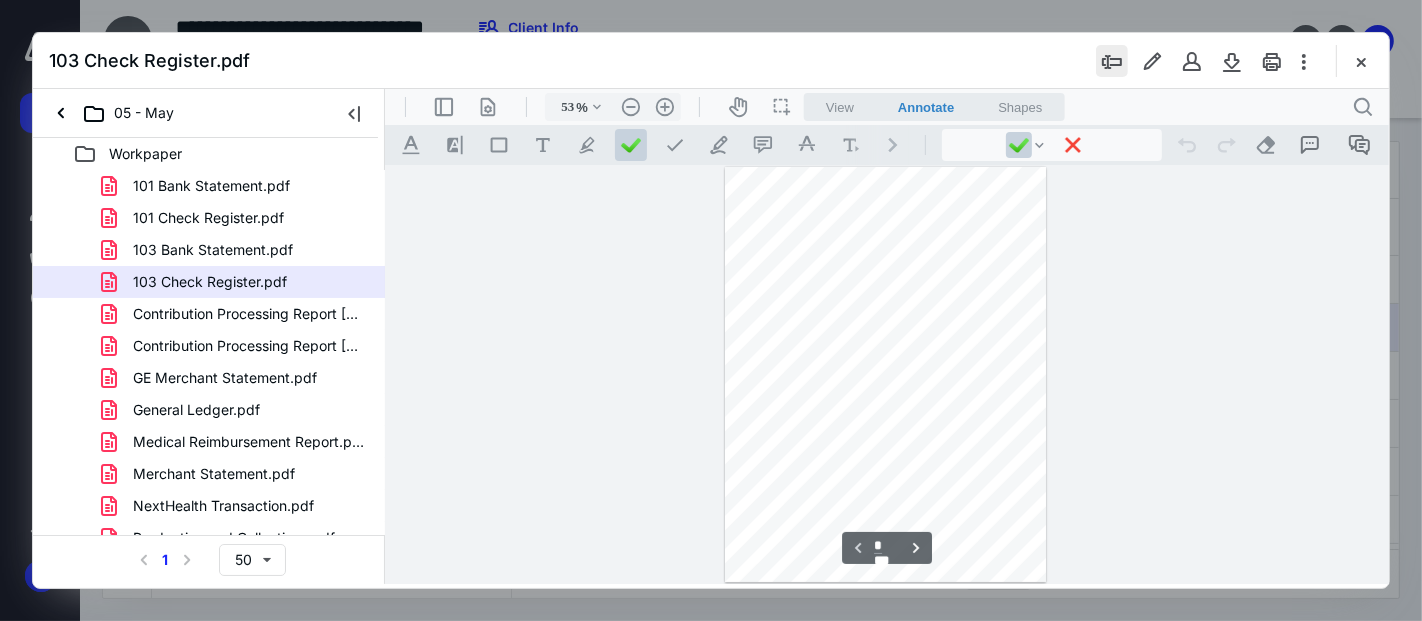 scroll, scrollTop: 77, scrollLeft: 0, axis: vertical 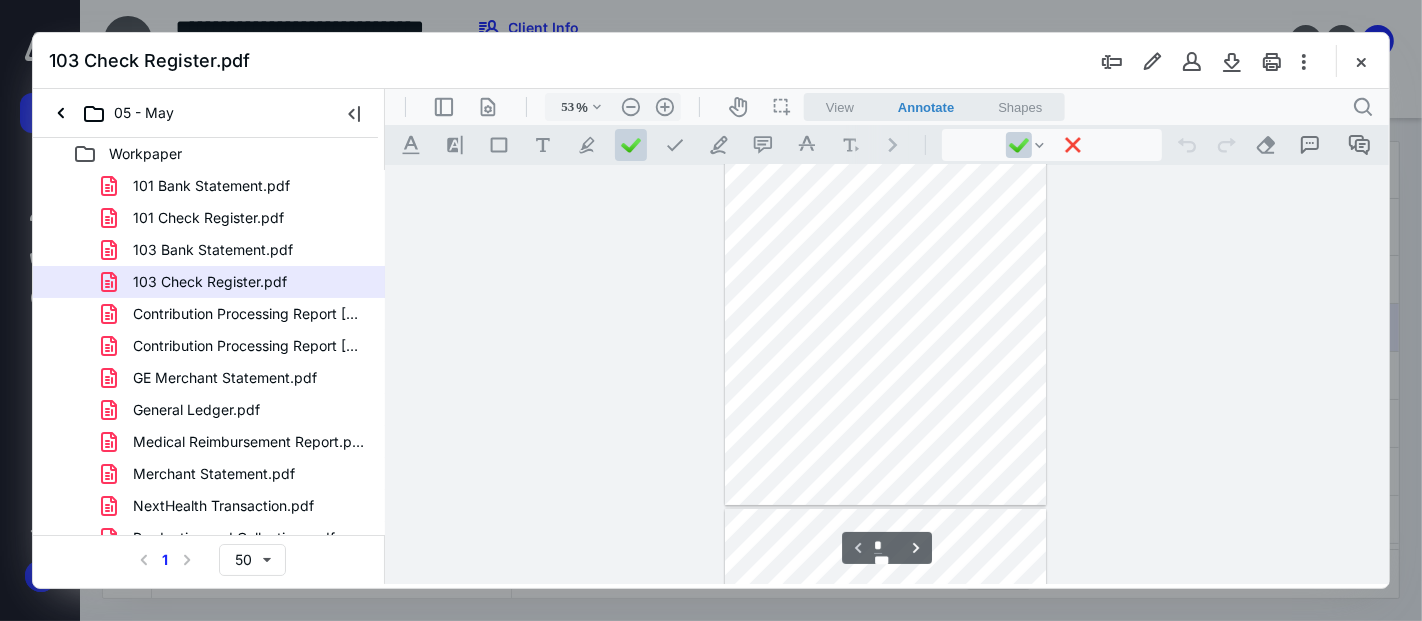 drag, startPoint x: 1227, startPoint y: 222, endPoint x: 1239, endPoint y: 180, distance: 43.68066 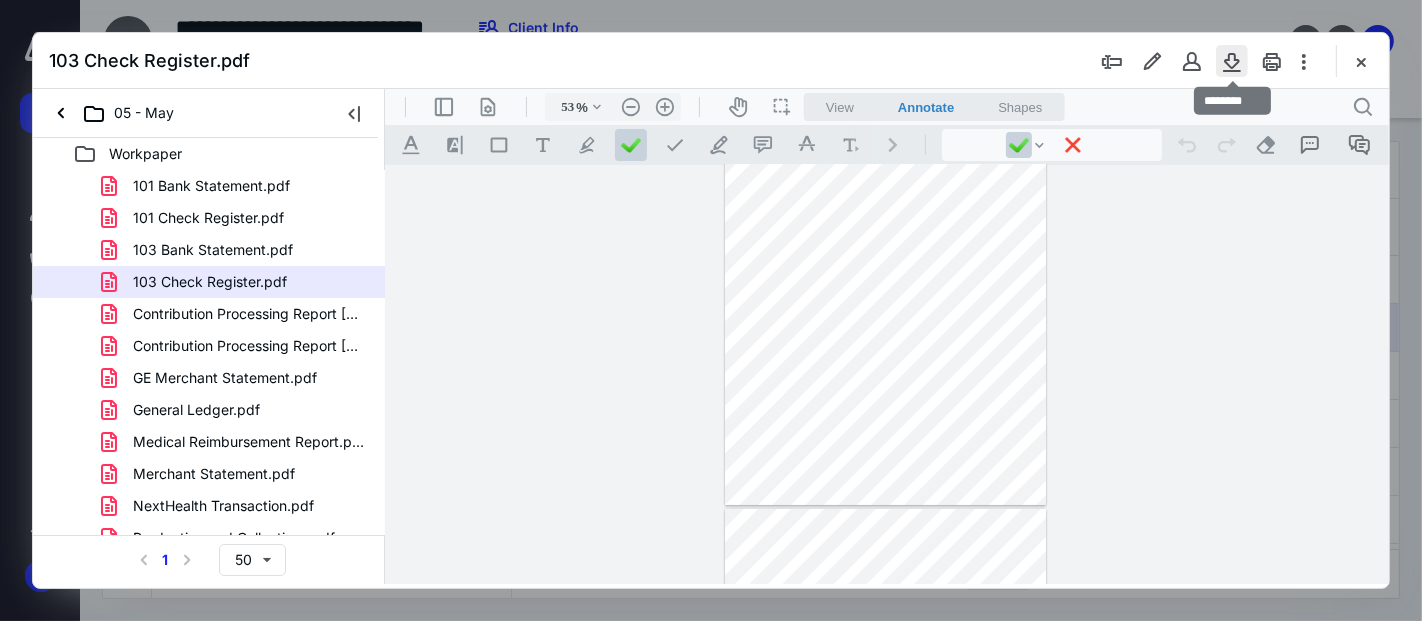 click at bounding box center [1232, 61] 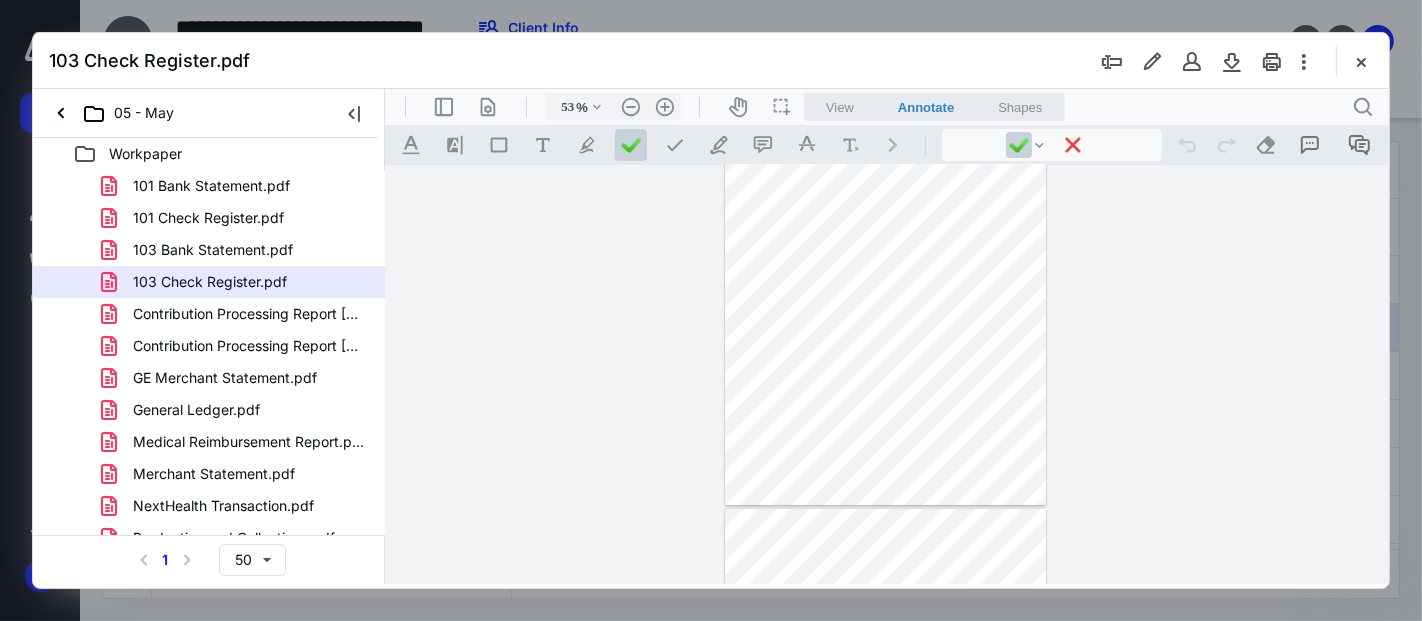 click on "101 Bank Statement.pdf" at bounding box center (211, 186) 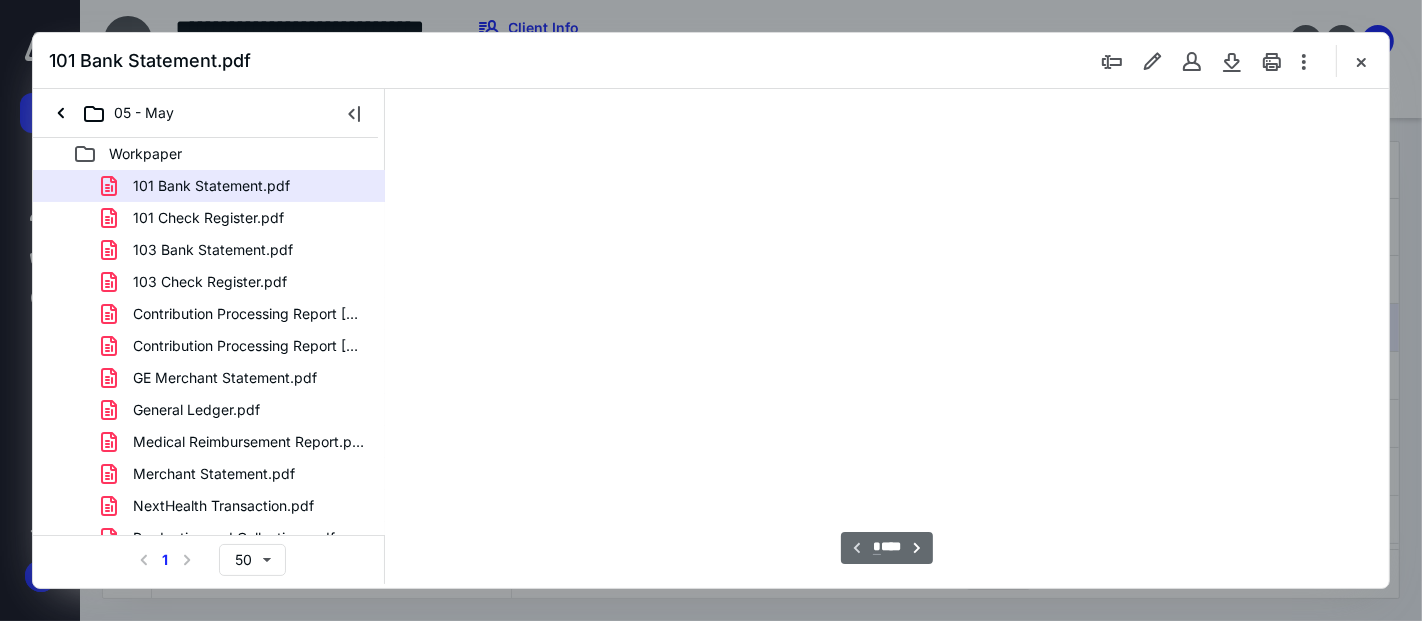 scroll, scrollTop: 77, scrollLeft: 0, axis: vertical 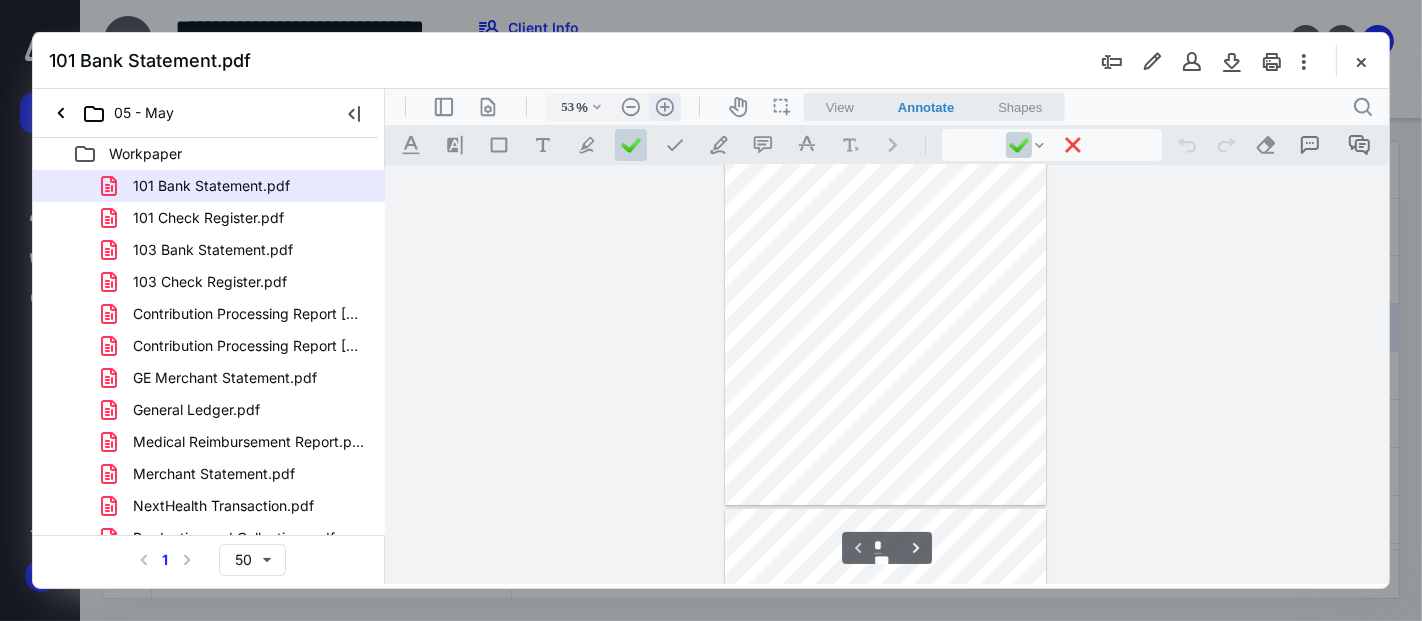 click on ".cls-1{fill:#abb0c4;} icon - header - zoom - in - line" at bounding box center [664, 106] 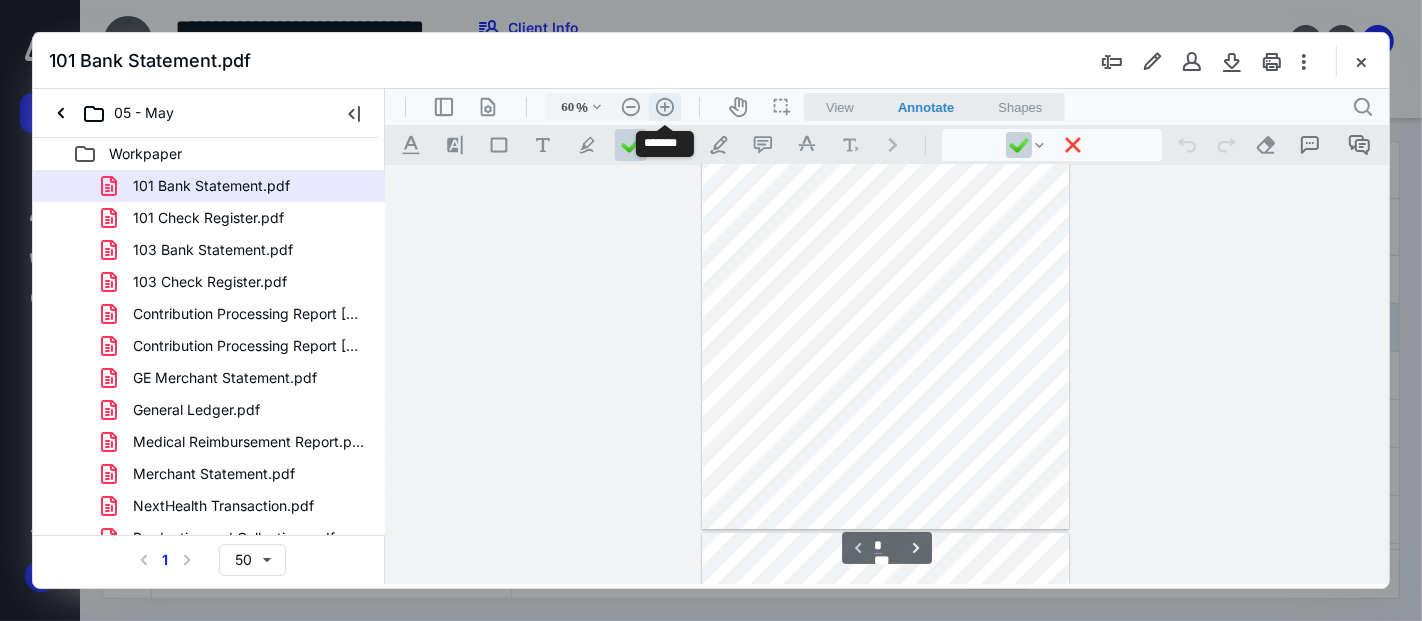 click on ".cls-1{fill:#abb0c4;} icon - header - zoom - in - line" at bounding box center (664, 106) 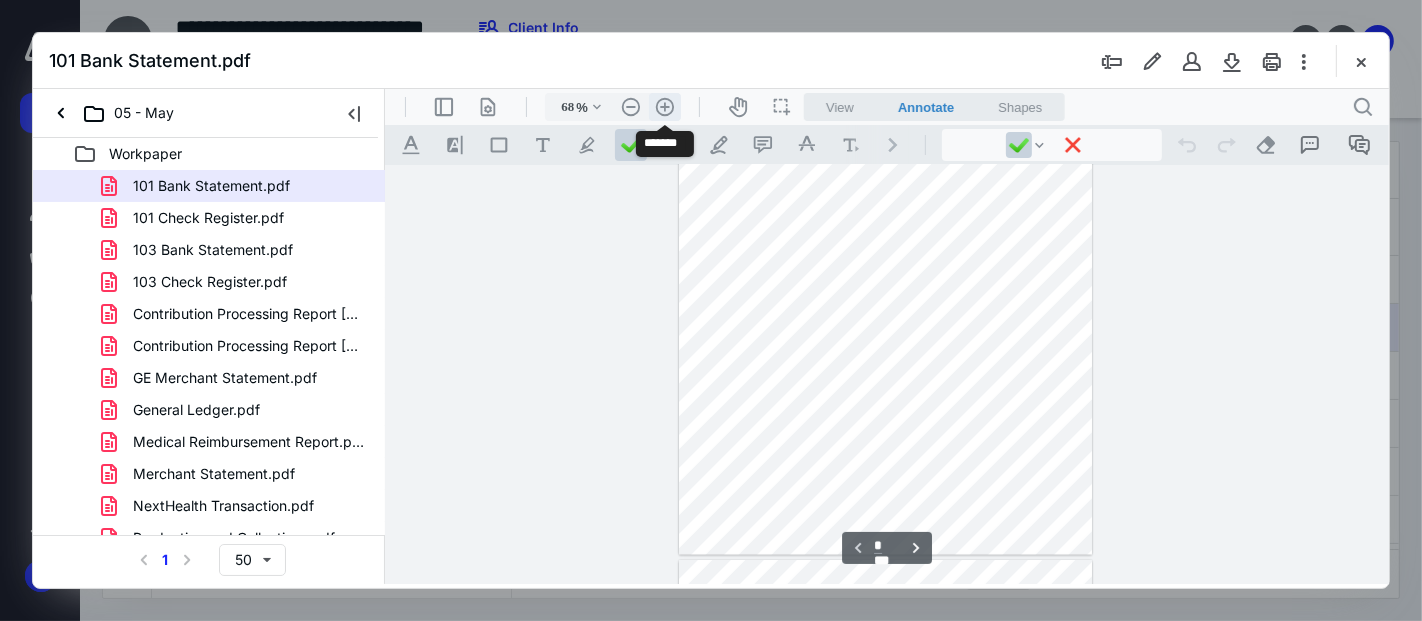 click on ".cls-1{fill:#abb0c4;} icon - header - zoom - in - line" at bounding box center (664, 106) 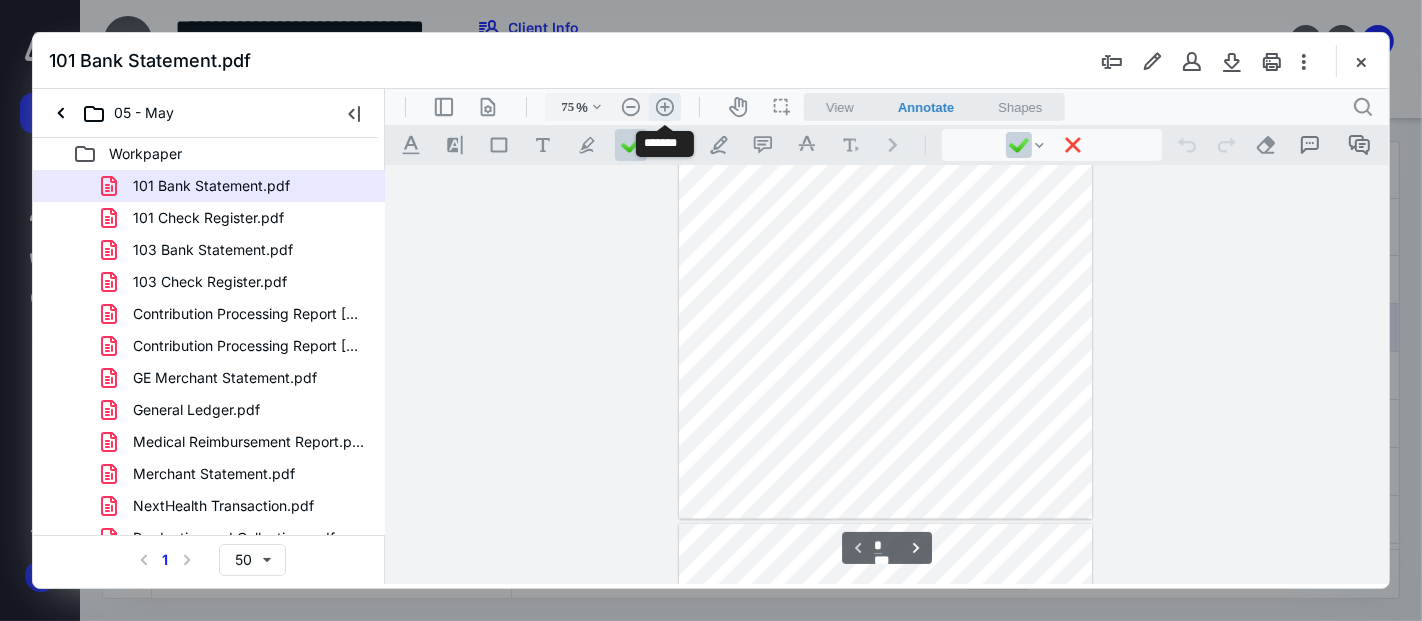 click on ".cls-1{fill:#abb0c4;} icon - header - zoom - in - line" at bounding box center (664, 106) 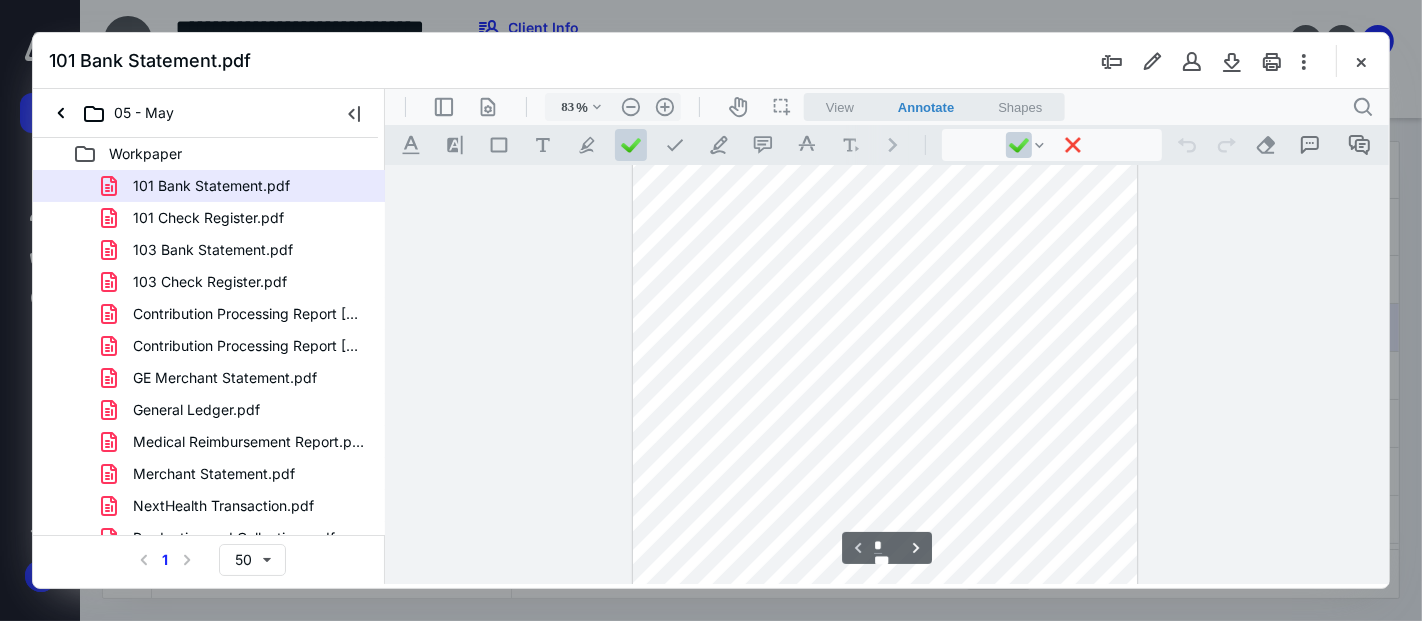 scroll, scrollTop: 453, scrollLeft: 0, axis: vertical 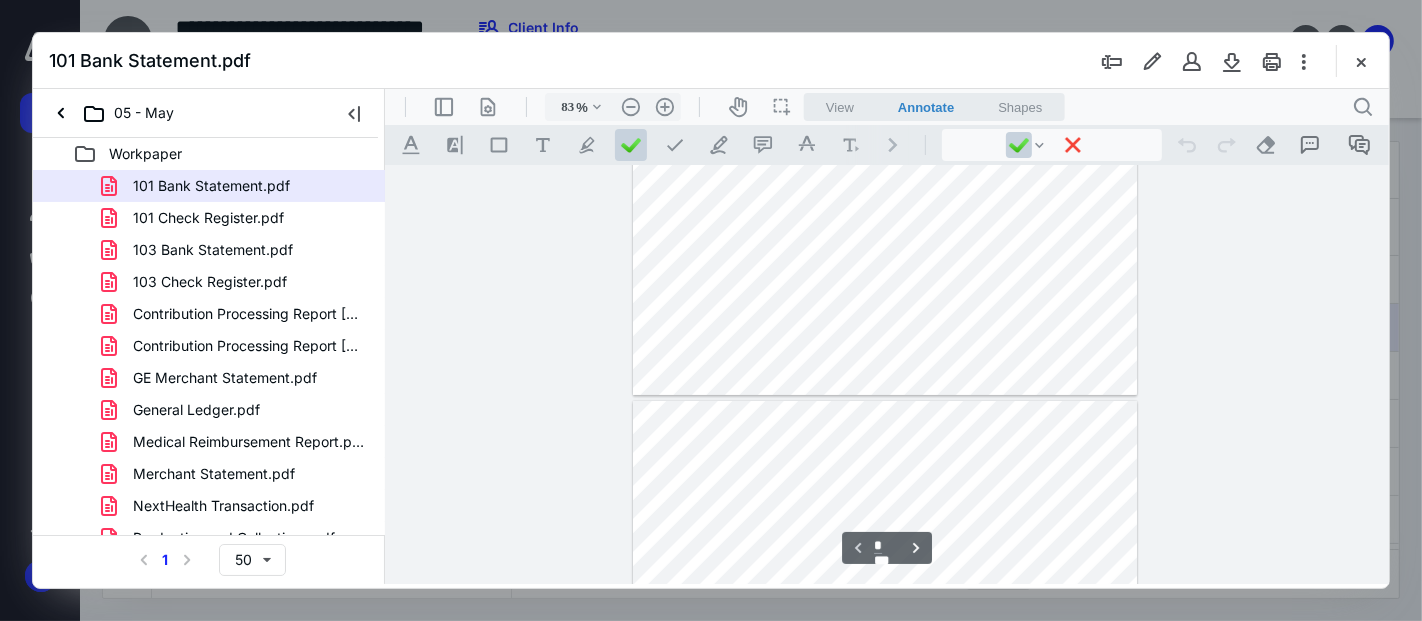 type on "*" 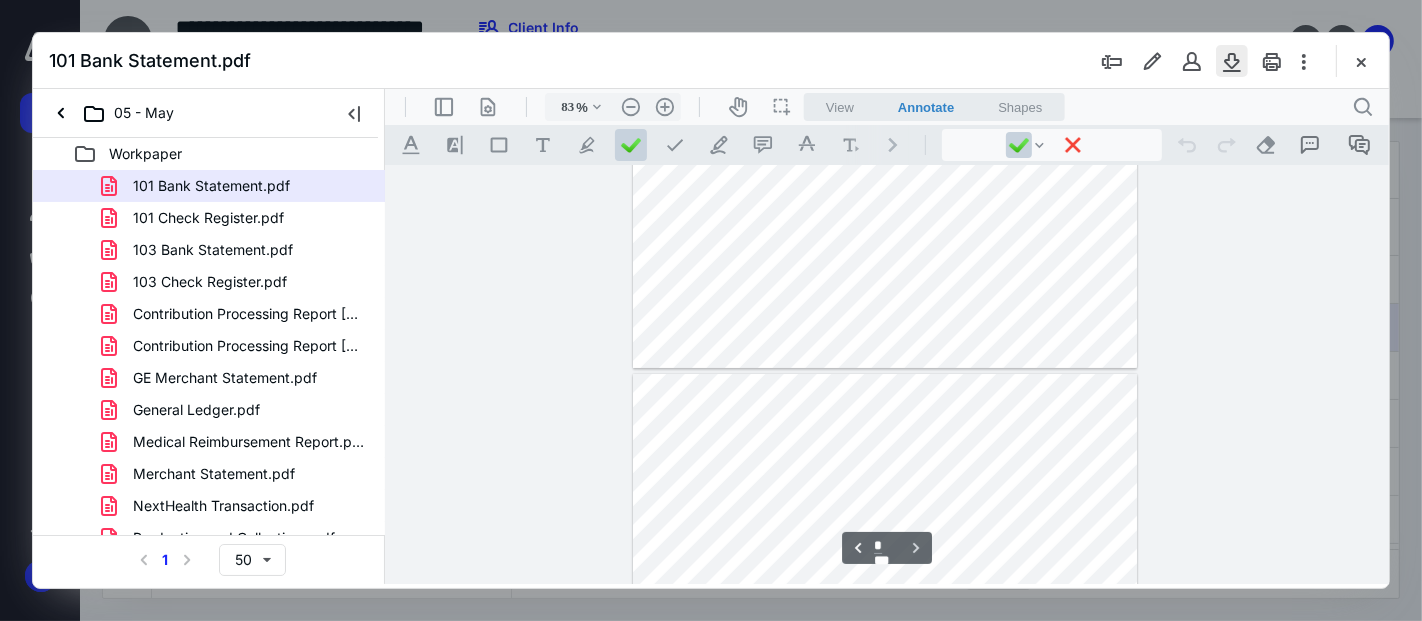 click at bounding box center [1232, 61] 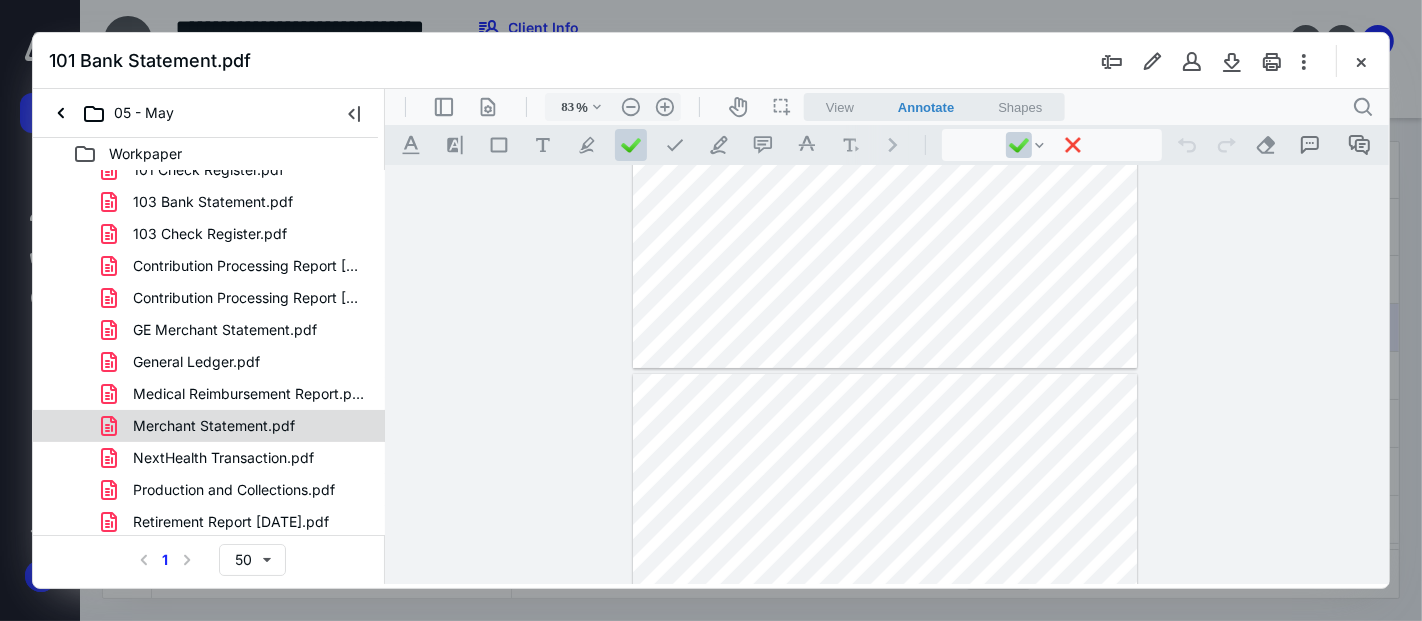 scroll, scrollTop: 48, scrollLeft: 0, axis: vertical 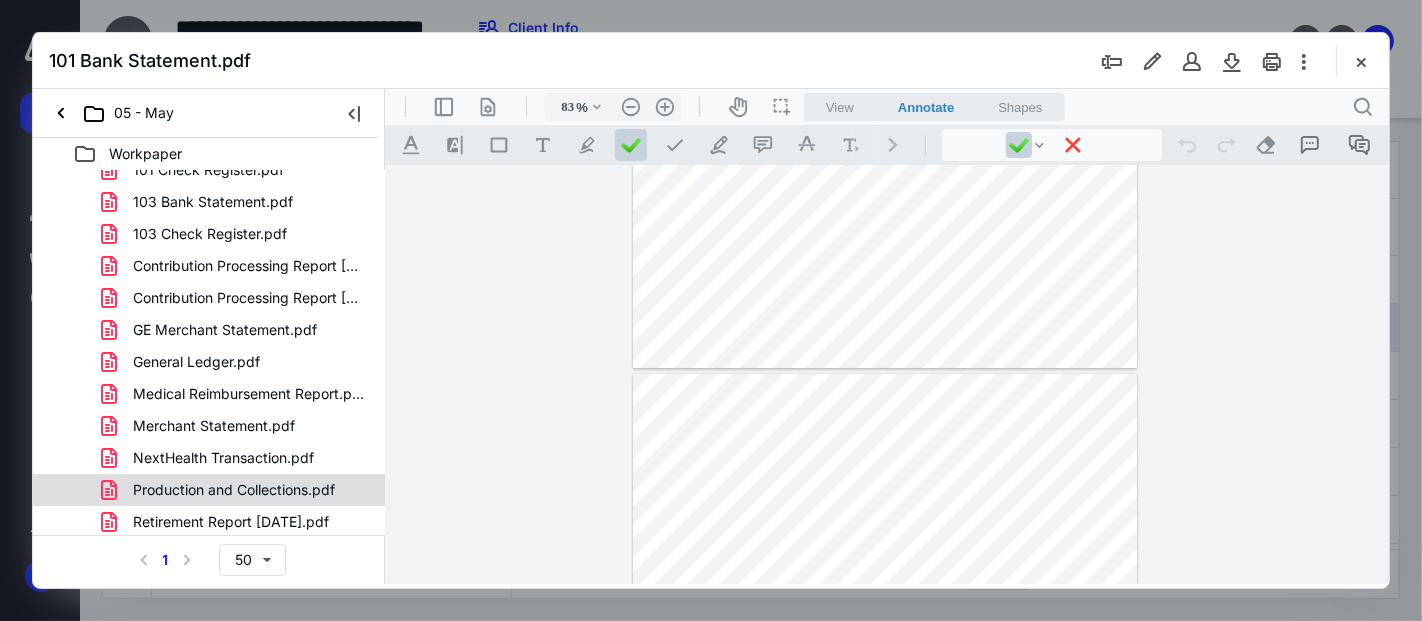 click on "Production and Collections.pdf" at bounding box center [234, 490] 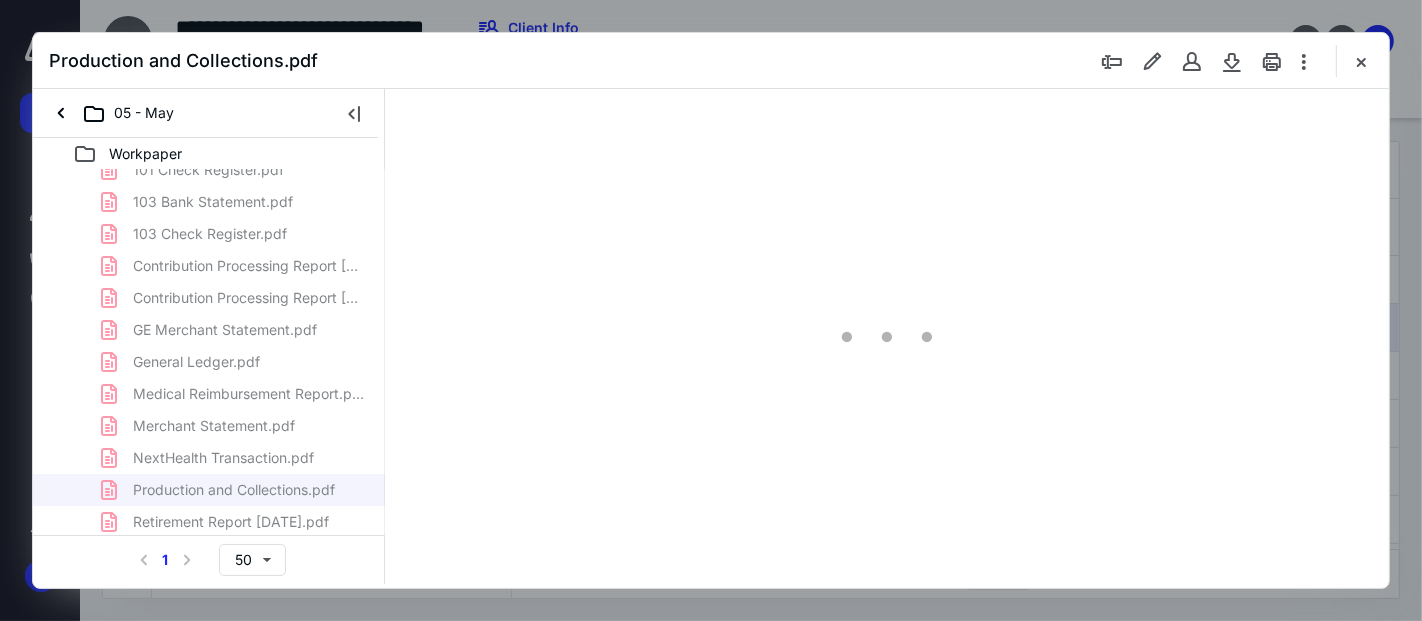 scroll, scrollTop: 77, scrollLeft: 0, axis: vertical 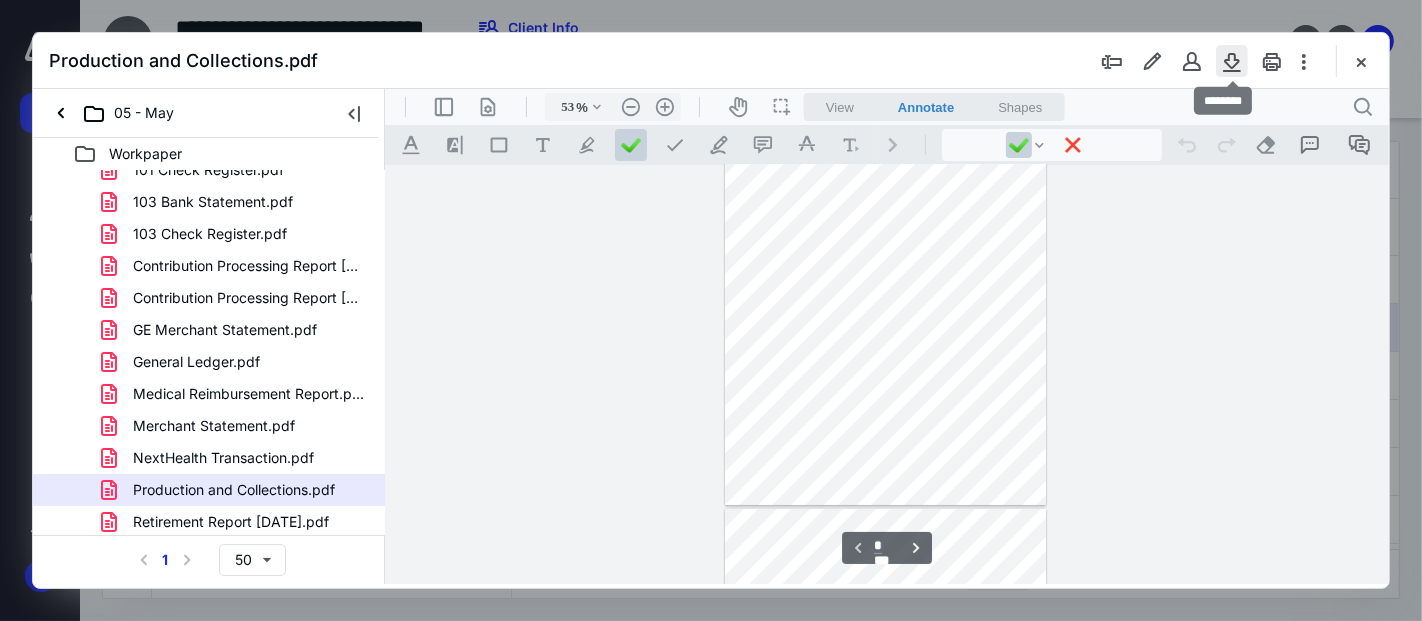 click at bounding box center (1232, 61) 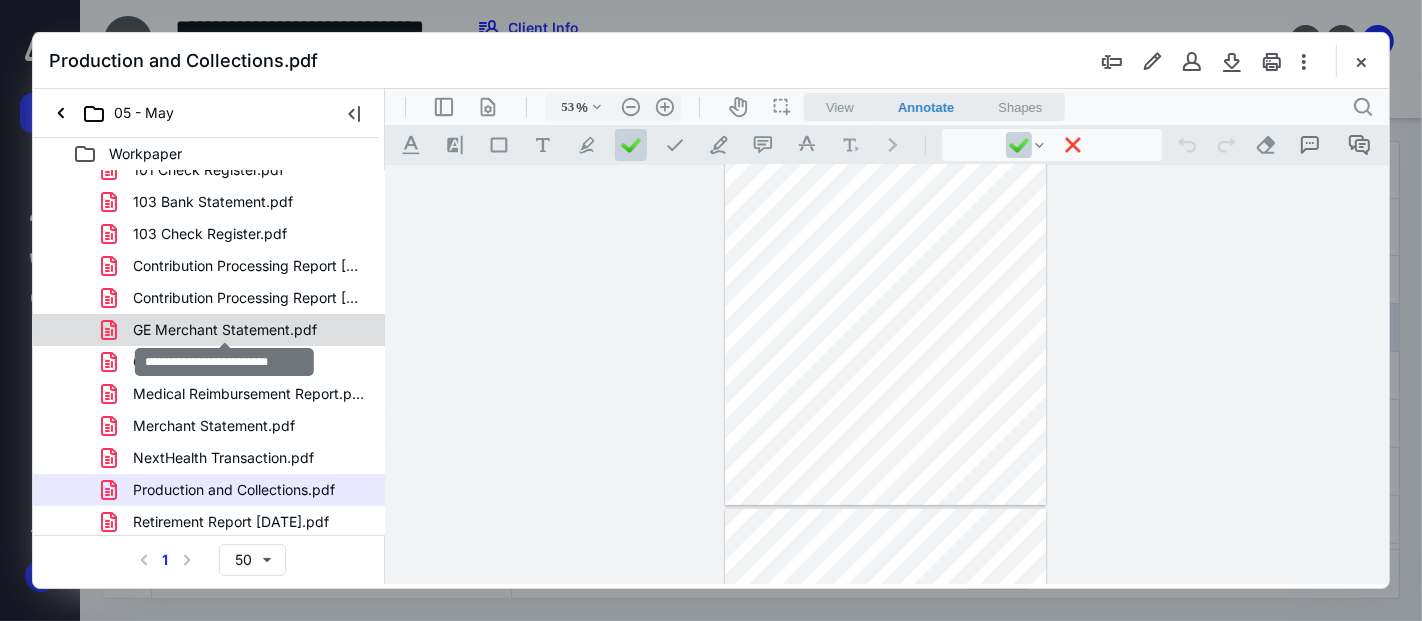 click on "GE Merchant Statement.pdf" at bounding box center [225, 330] 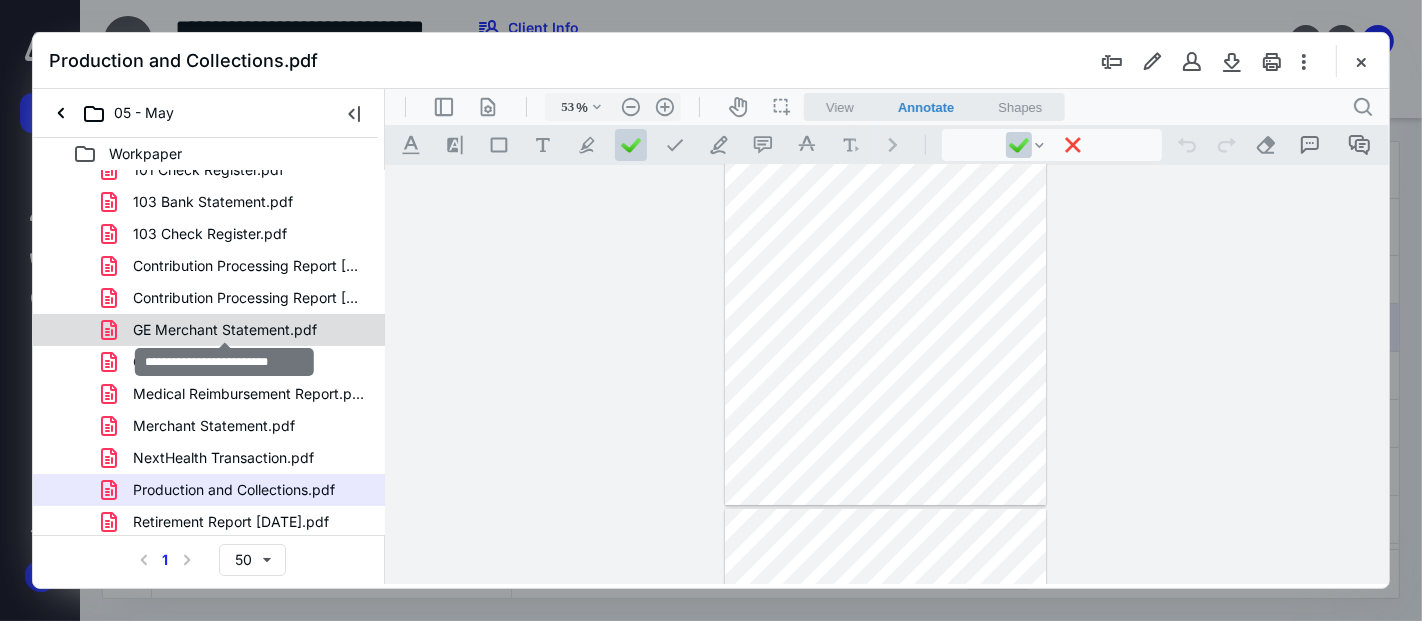 click on "101 Bank Statement.pdf 101 Check Register.pdf 103 Bank Statement.pdf 103 Check Register.pdf Contribution Processing Report [DATE].pdf Contribution Processing Report [DATE].pdf GE Merchant Statement.pdf General Ledger.pdf Medical Reimbursement Report.pdf Merchant Statement.pdf NextHealth Transaction.pdf Production and Collections.pdf Retirement Report [DATE].pdf" at bounding box center (209, 330) 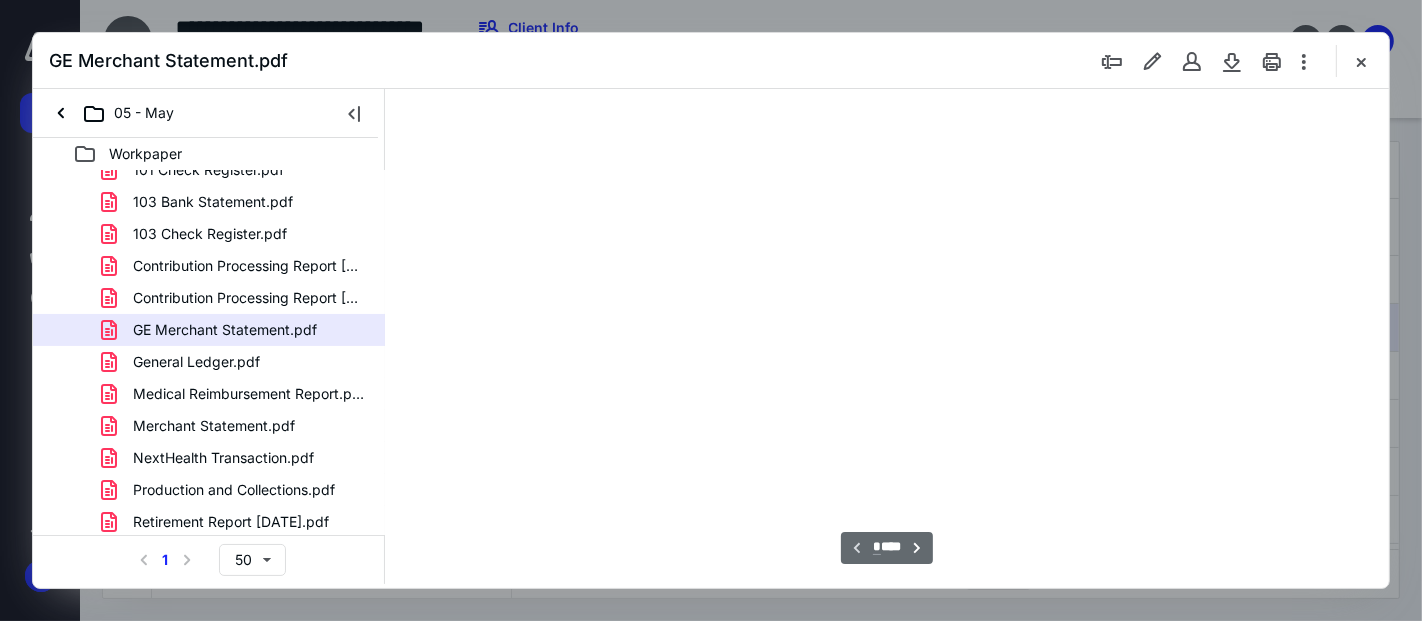 scroll, scrollTop: 77, scrollLeft: 0, axis: vertical 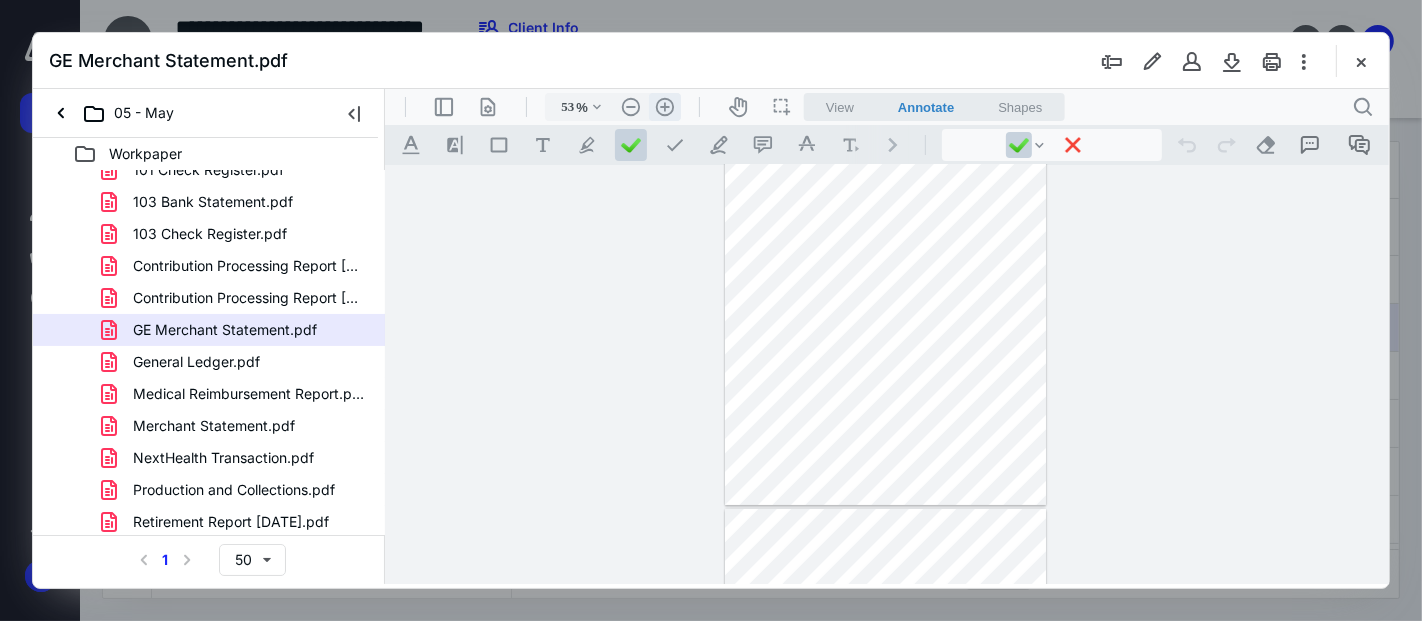 click on ".cls-1{fill:#abb0c4;} icon - header - zoom - in - line" at bounding box center (664, 106) 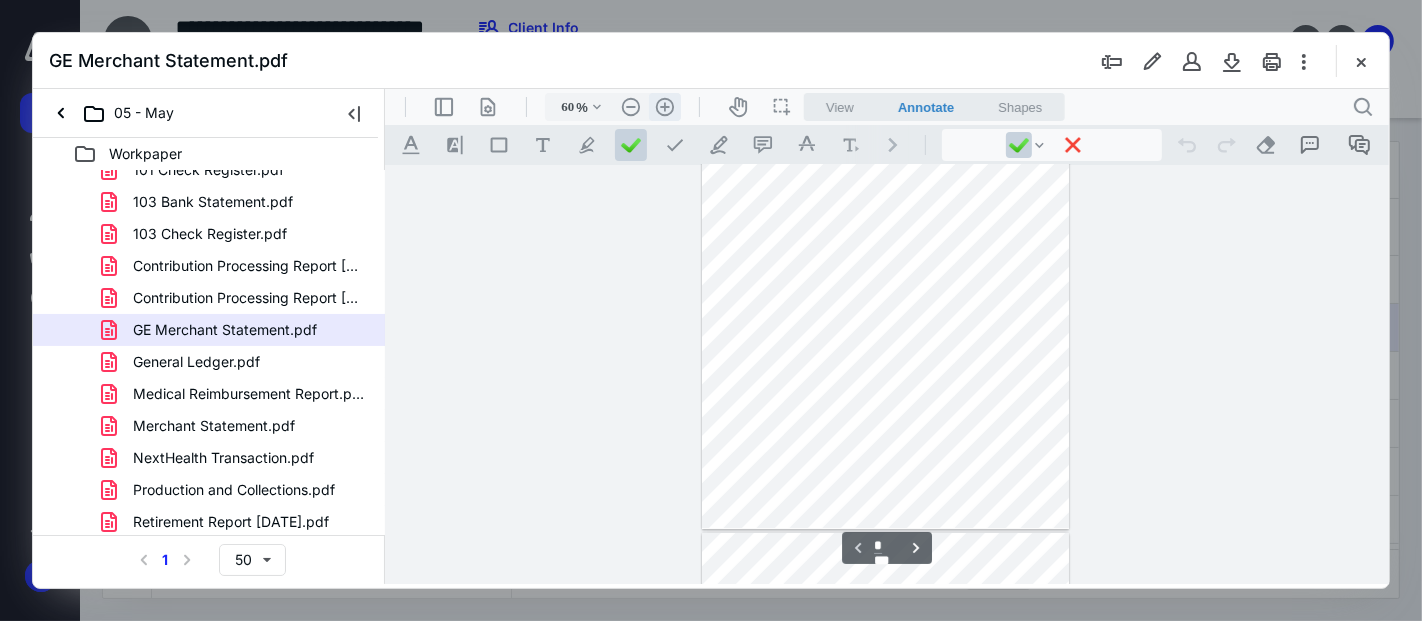 click on ".cls-1{fill:#abb0c4;} icon - header - zoom - in - line" at bounding box center (664, 106) 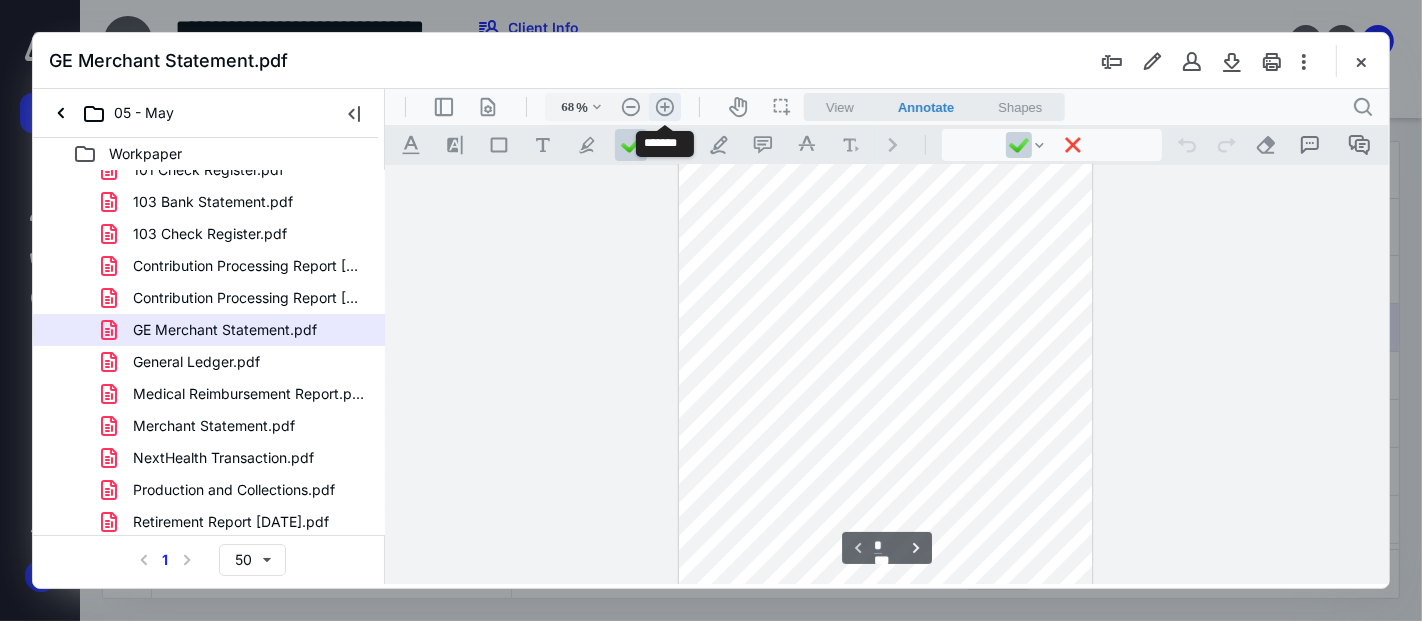 click on ".cls-1{fill:#abb0c4;} icon - header - zoom - in - line" at bounding box center (664, 106) 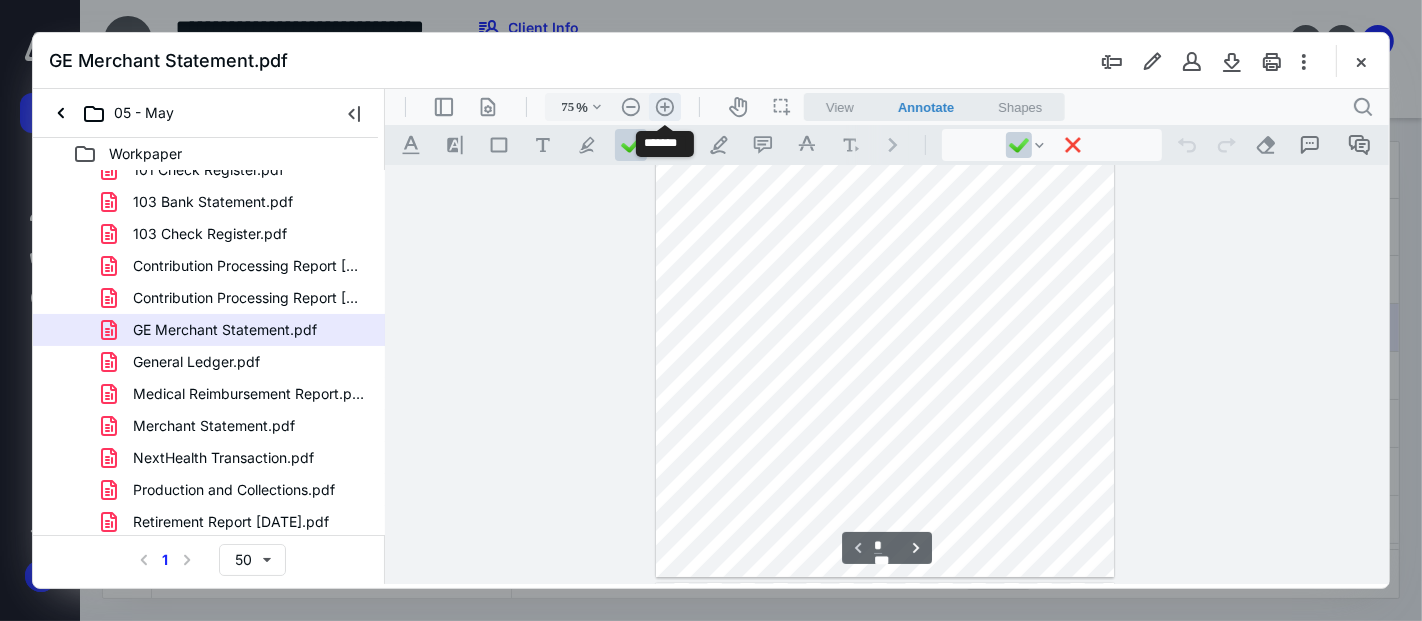 click on ".cls-1{fill:#abb0c4;} icon - header - zoom - in - line" at bounding box center (664, 106) 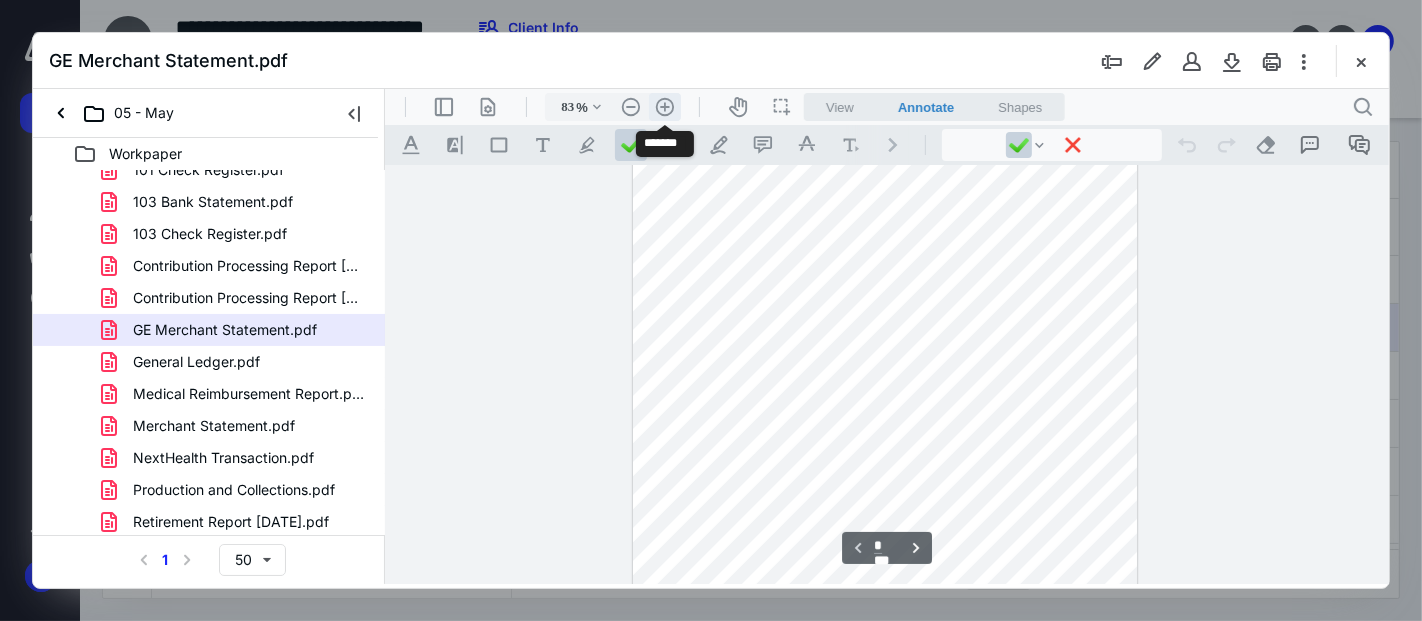 click on ".cls-1{fill:#abb0c4;} icon - header - zoom - in - line" at bounding box center (664, 106) 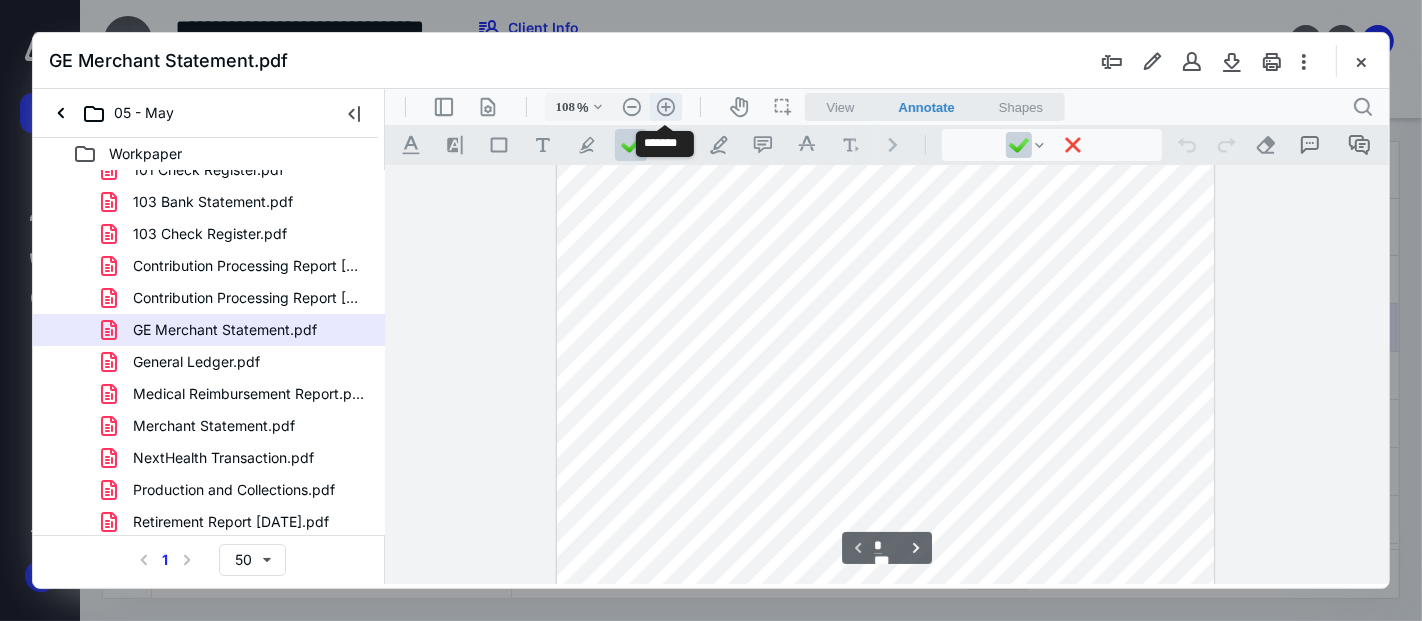 click on ".cls-1{fill:#abb0c4;} icon - header - zoom - in - line" at bounding box center (665, 106) 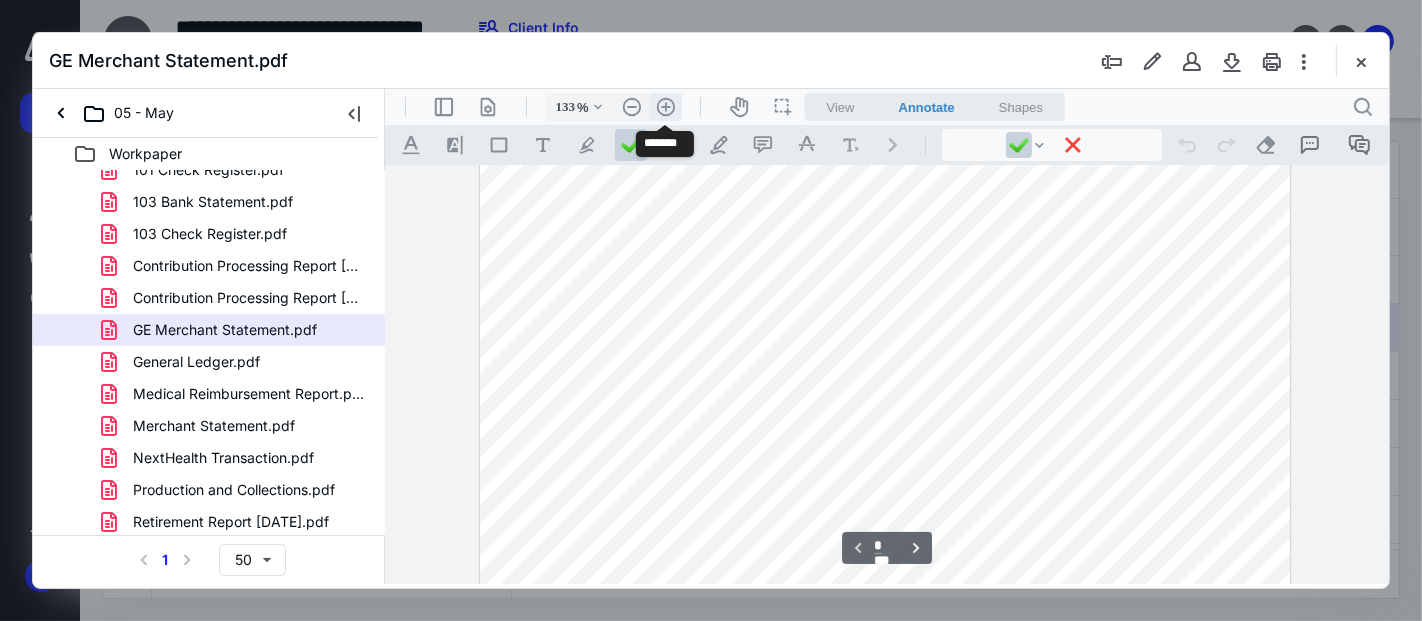 click on ".cls-1{fill:#abb0c4;} icon - header - zoom - in - line" at bounding box center (665, 106) 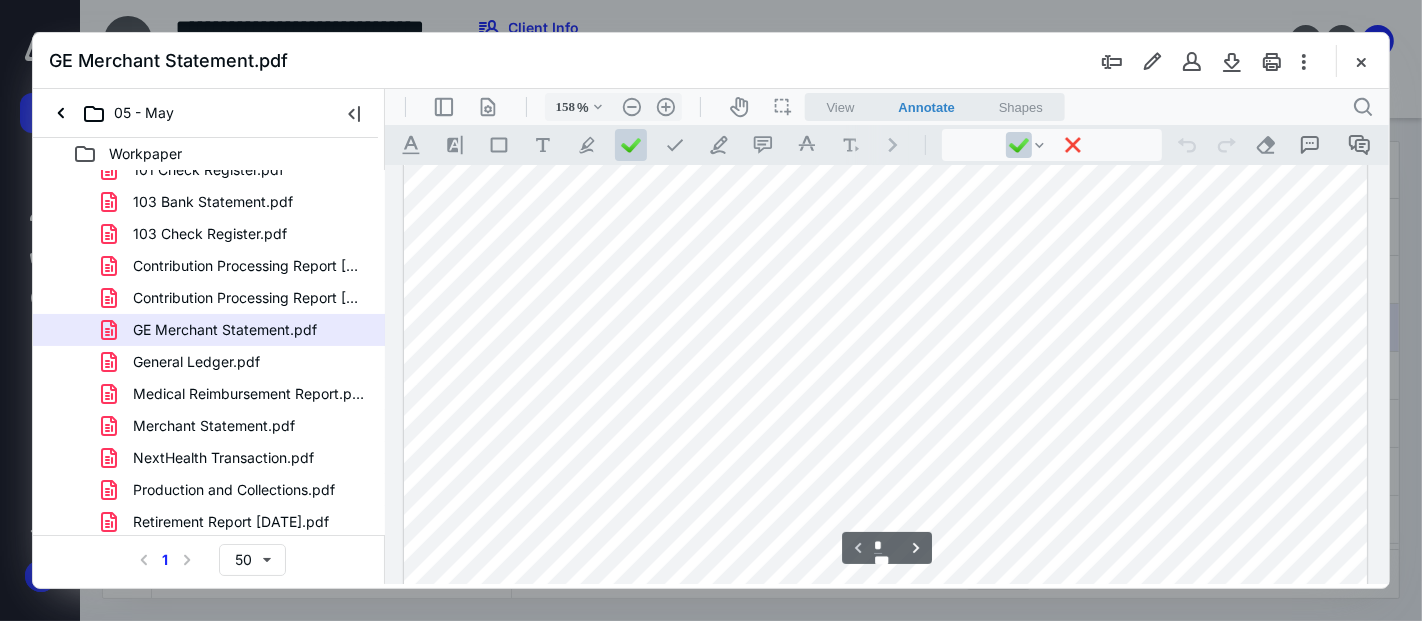 scroll, scrollTop: 908, scrollLeft: 0, axis: vertical 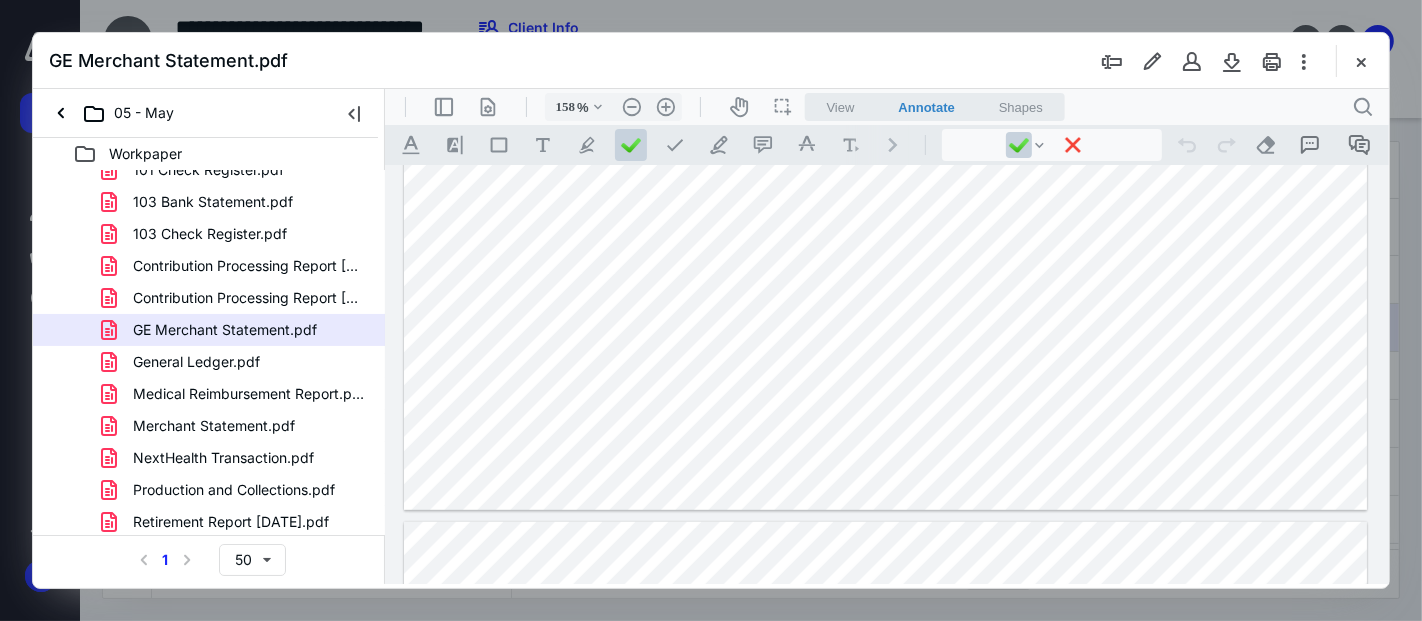 type on "*" 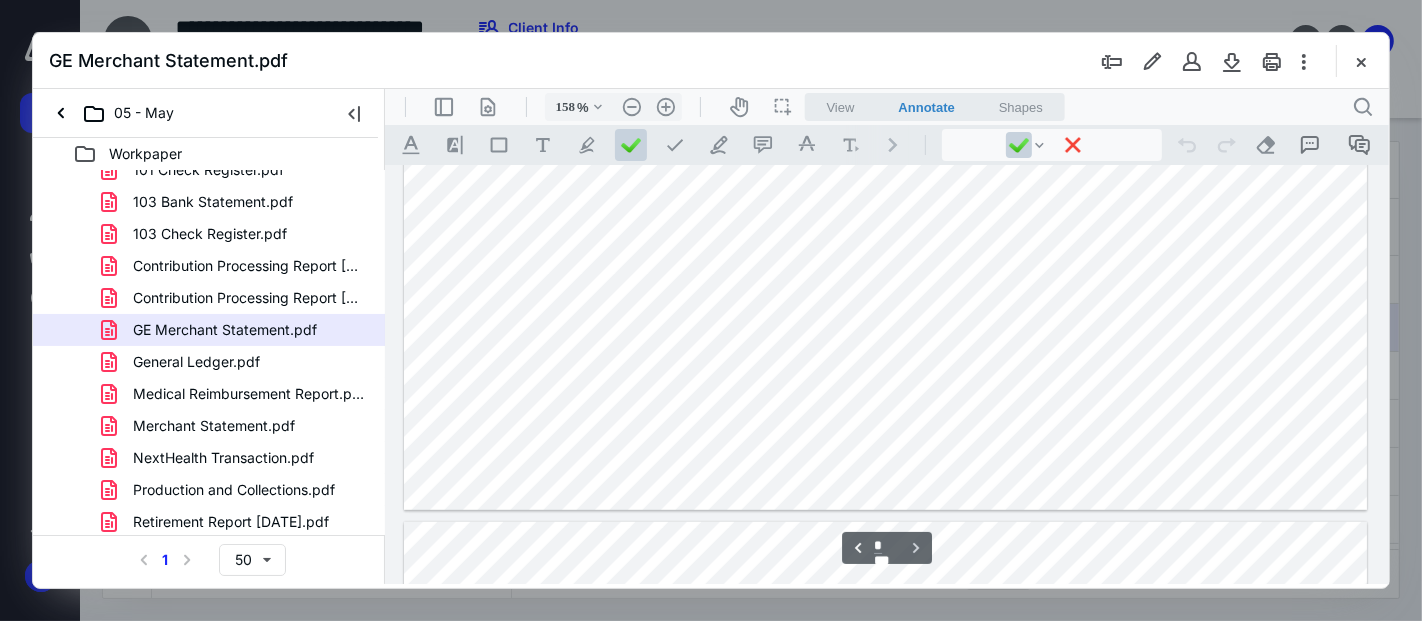 scroll, scrollTop: 1575, scrollLeft: 0, axis: vertical 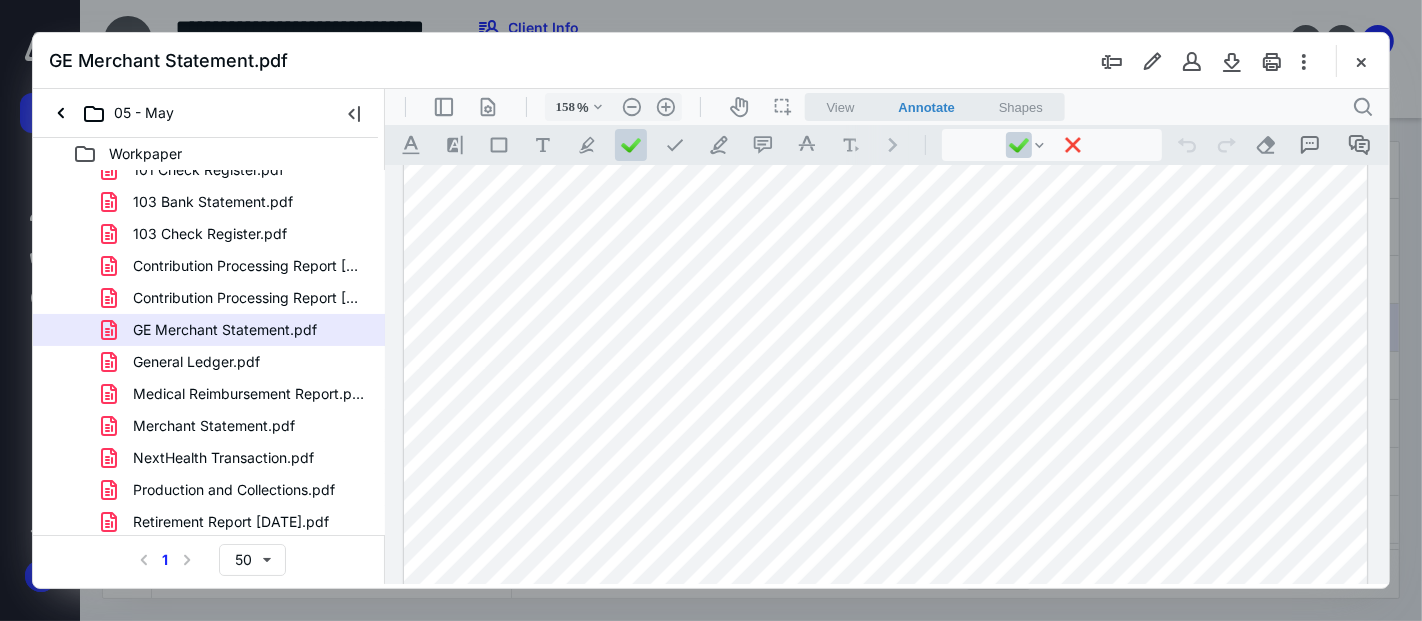 click on "NextHealth Transaction.pdf" at bounding box center [209, 458] 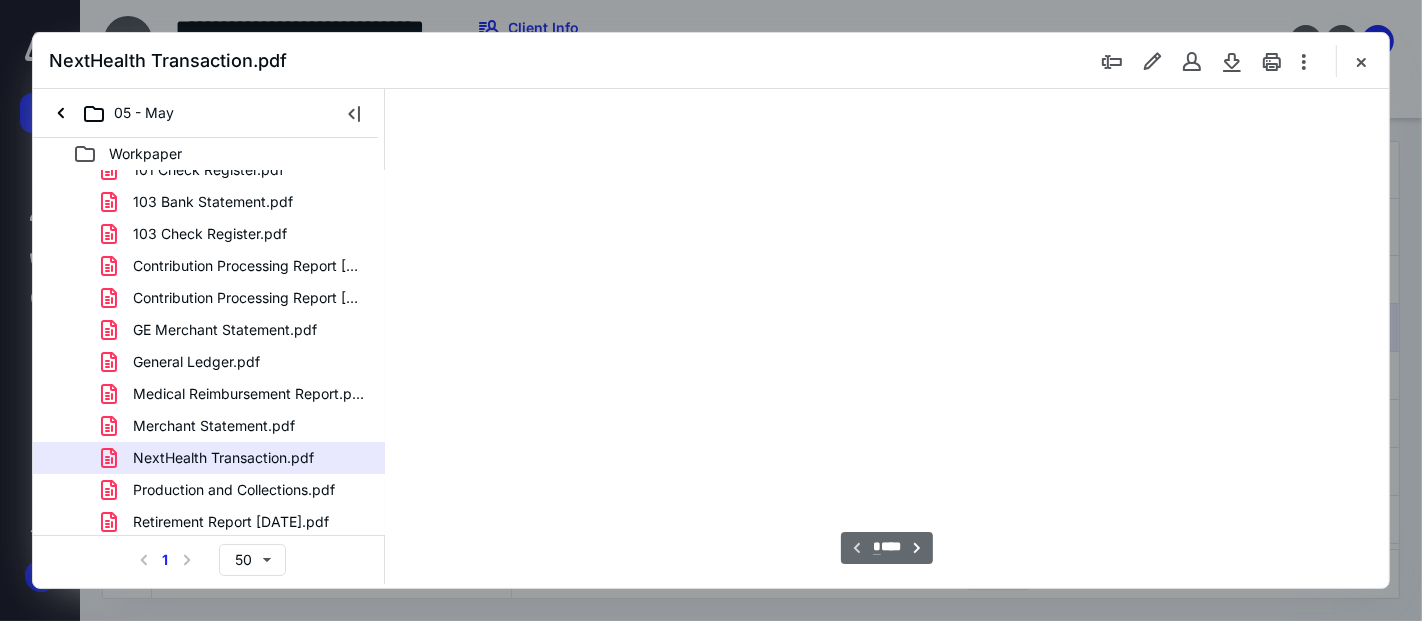 scroll, scrollTop: 79, scrollLeft: 0, axis: vertical 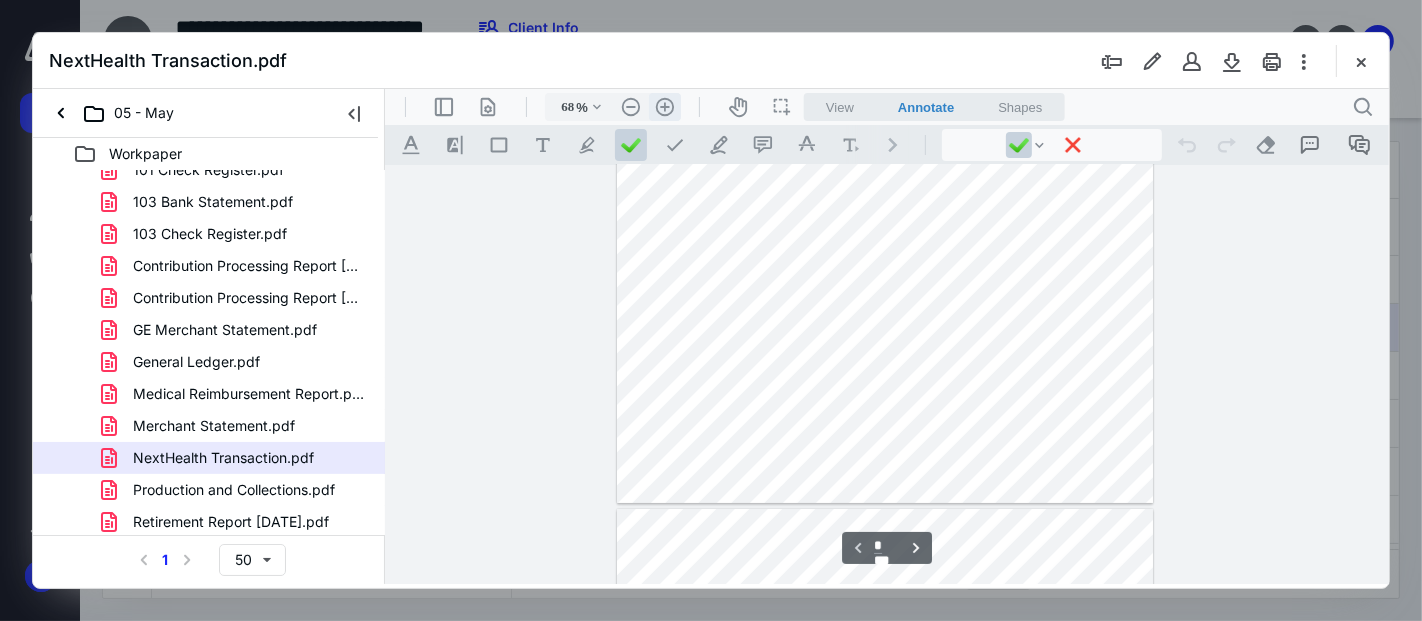 click on ".cls-1{fill:#abb0c4;} icon - header - zoom - in - line" at bounding box center (664, 106) 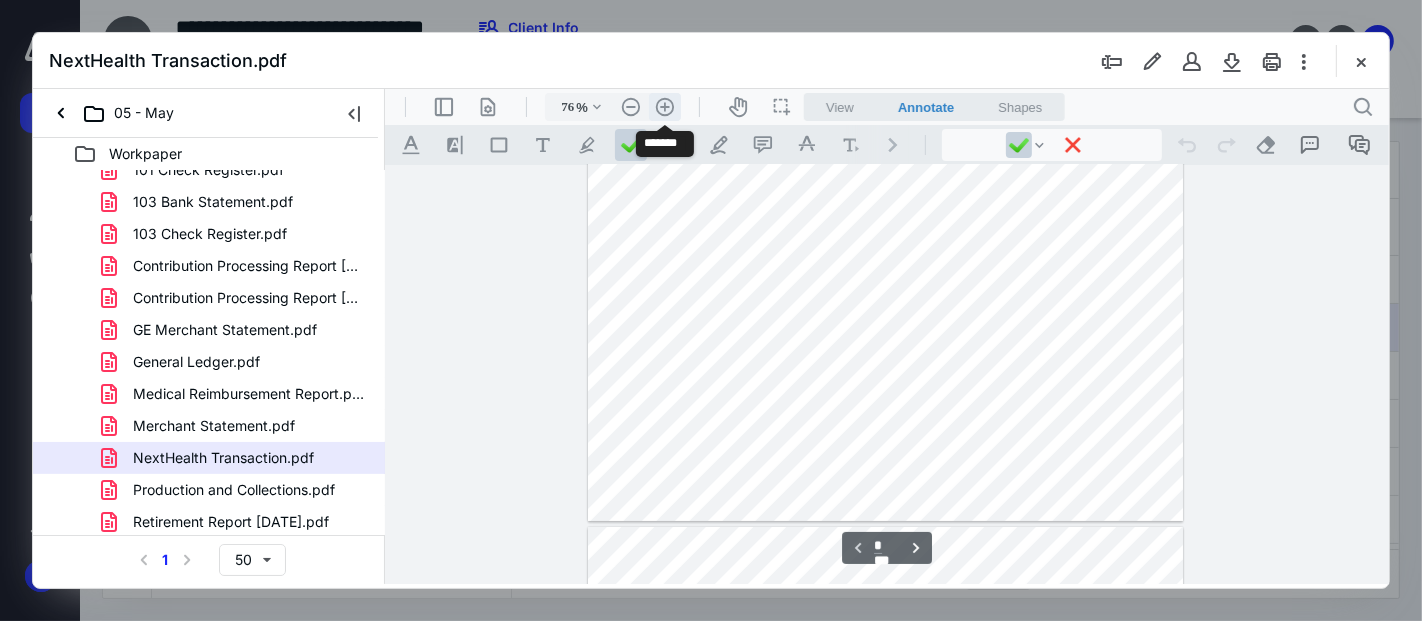 click on ".cls-1{fill:#abb0c4;} icon - header - zoom - in - line" at bounding box center (664, 106) 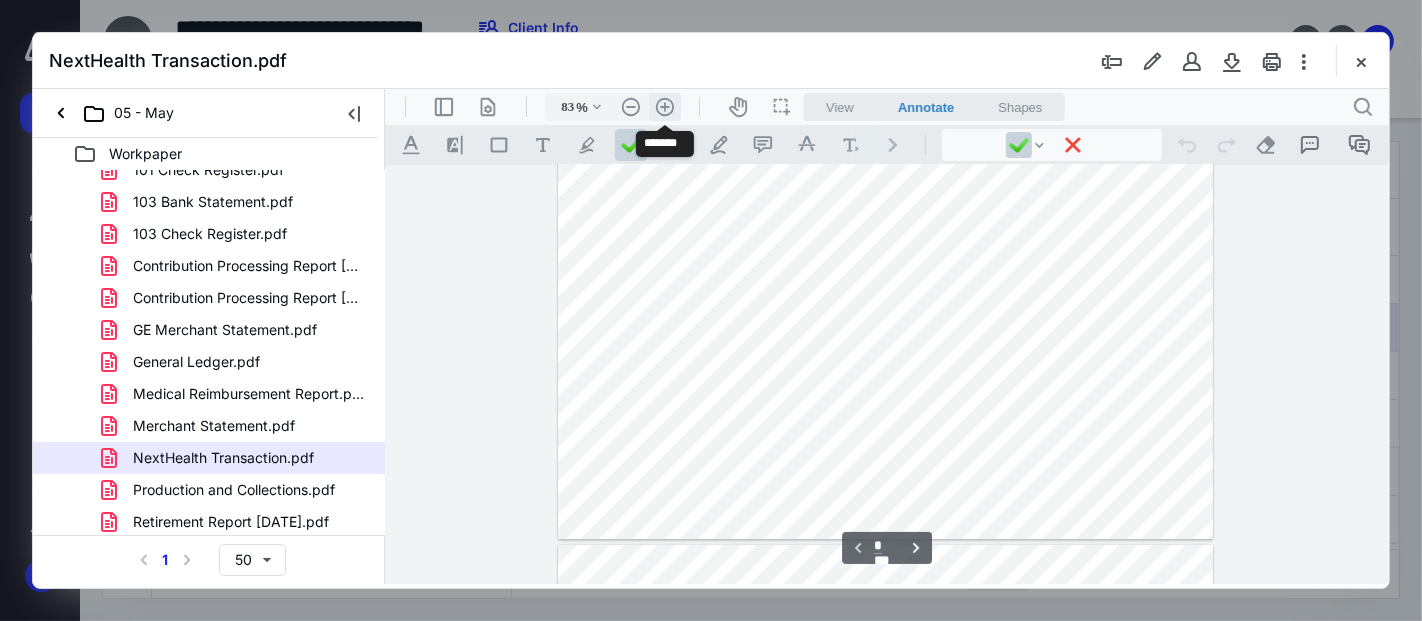 click on ".cls-1{fill:#abb0c4;} icon - header - zoom - in - line" at bounding box center (664, 106) 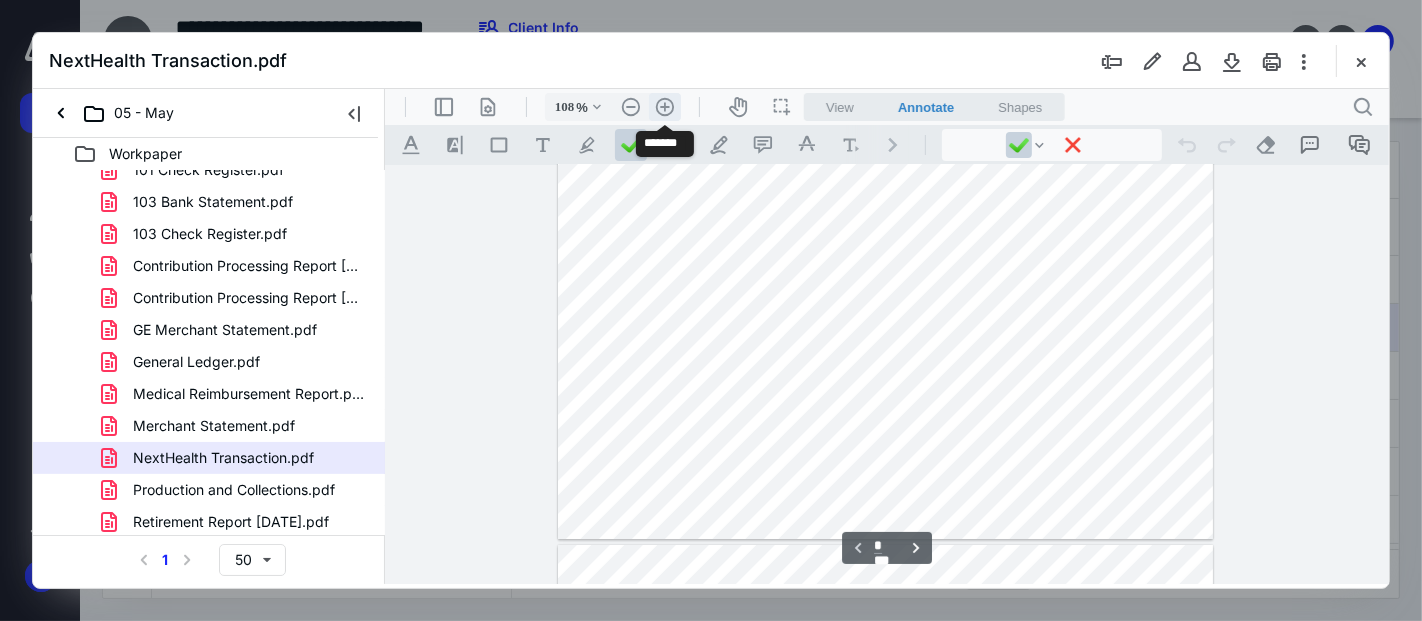 scroll, scrollTop: 228, scrollLeft: 0, axis: vertical 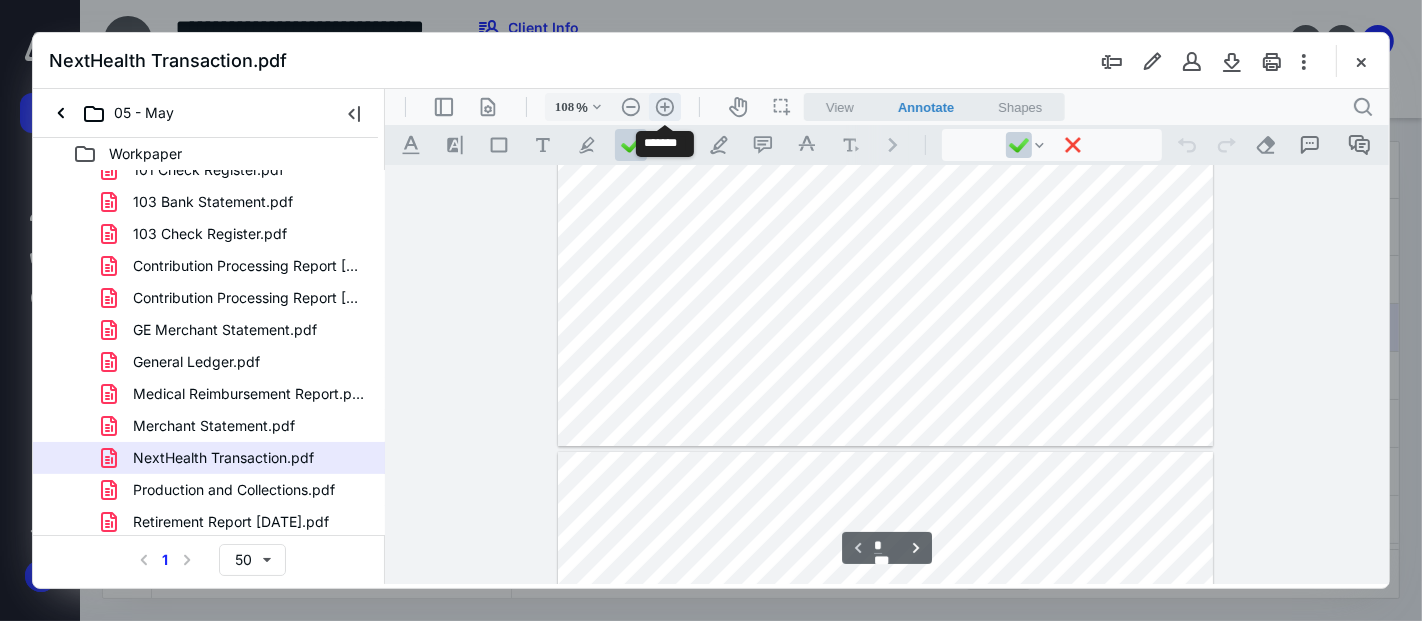 click on ".cls-1{fill:#abb0c4;} icon - header - zoom - in - line" at bounding box center (664, 106) 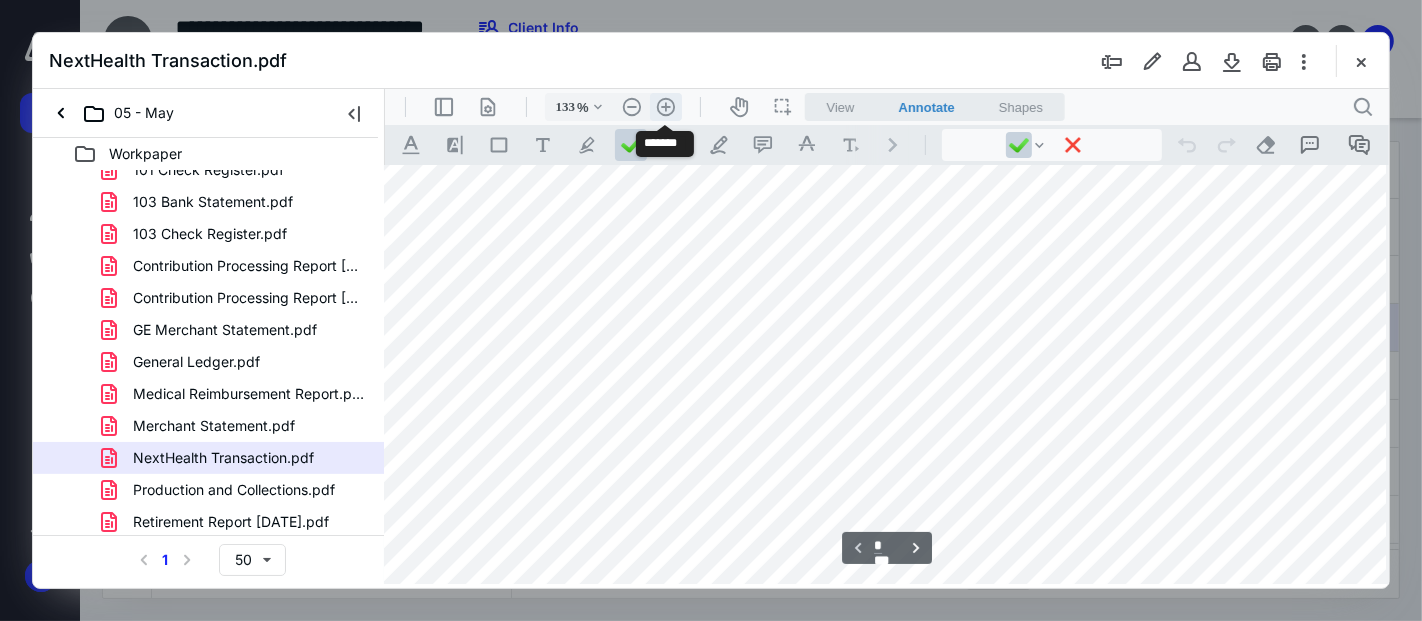 click on ".cls-1{fill:#abb0c4;} icon - header - zoom - in - line" at bounding box center [665, 106] 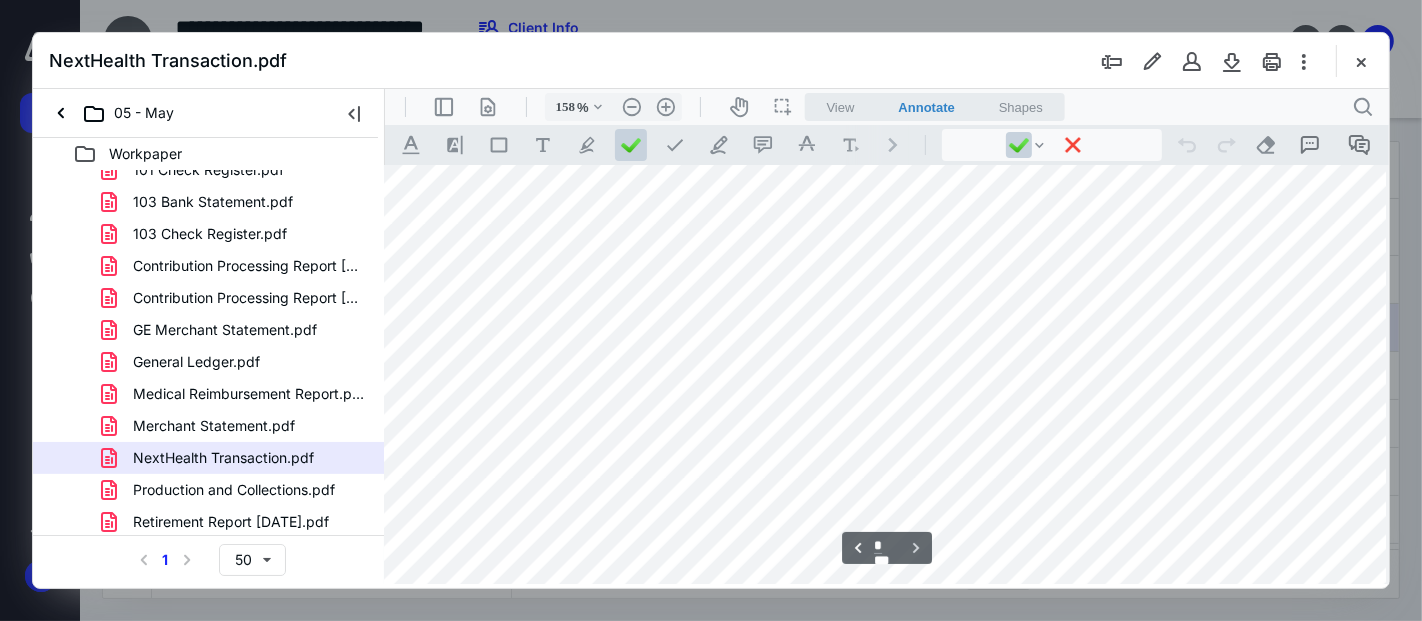 scroll, scrollTop: 1961, scrollLeft: 135, axis: both 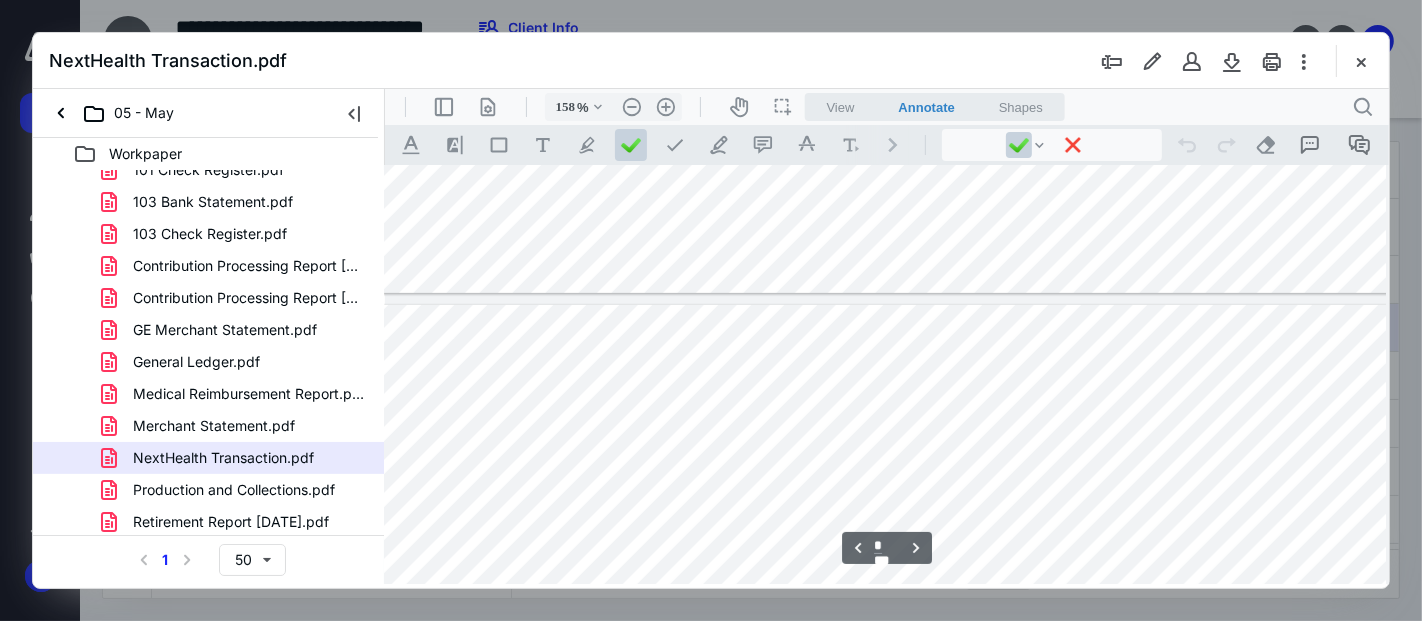 type on "*" 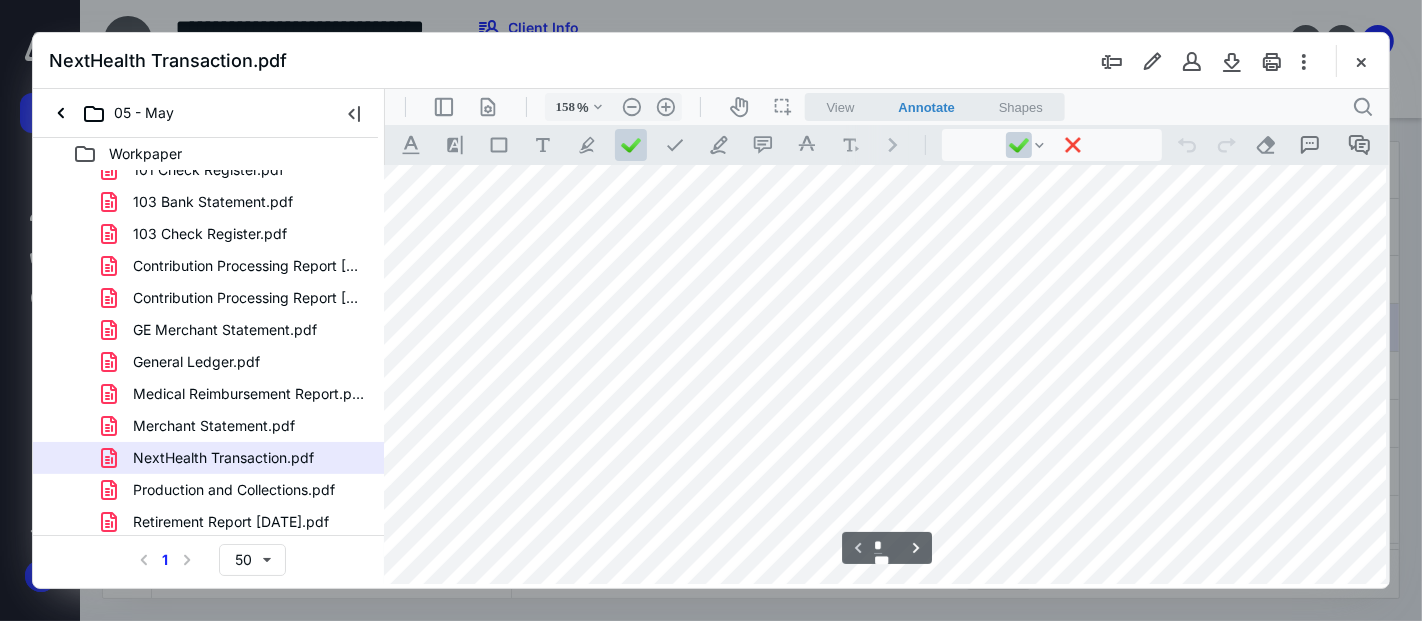 scroll, scrollTop: 444, scrollLeft: 135, axis: both 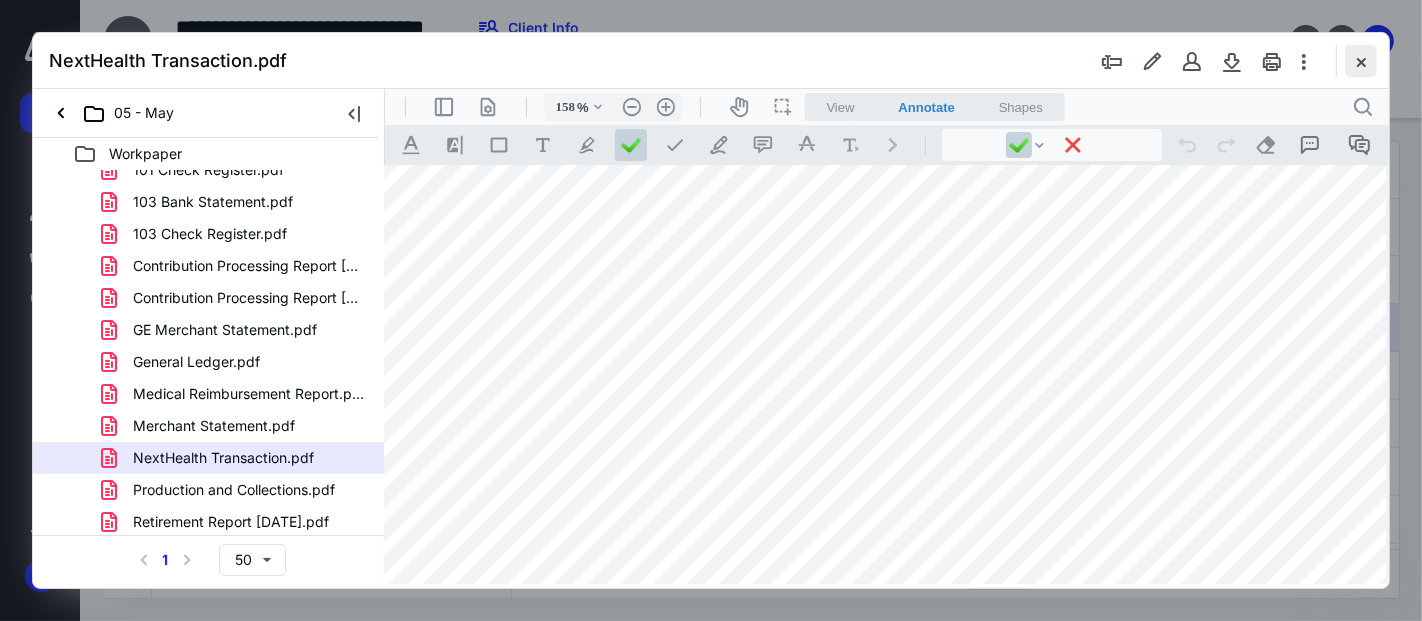 drag, startPoint x: 1357, startPoint y: 55, endPoint x: 1160, endPoint y: 163, distance: 224.66197 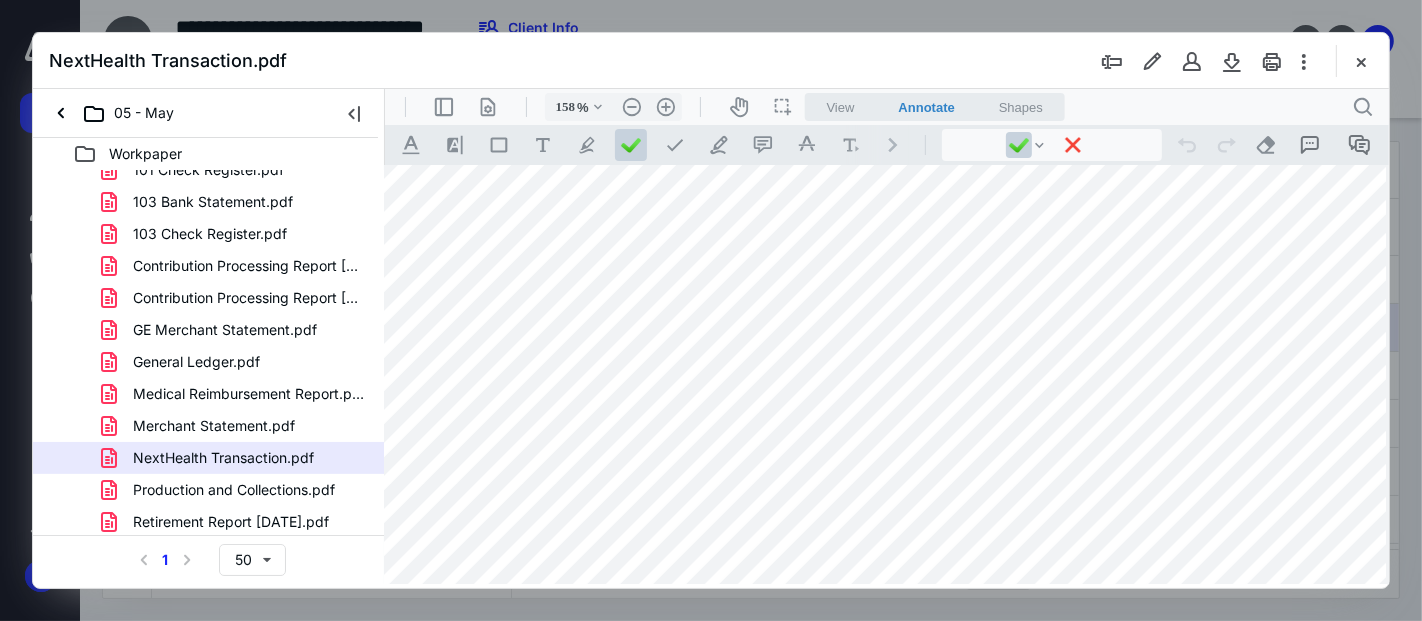 click at bounding box center (1361, 61) 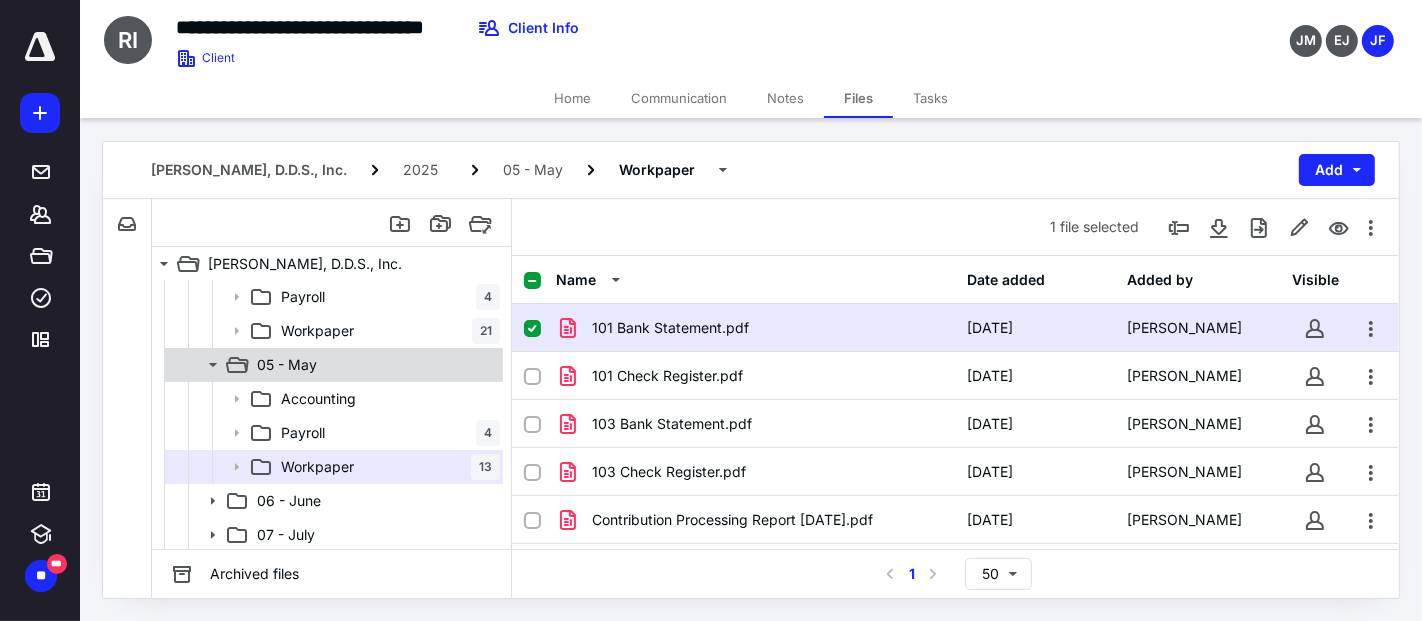 scroll, scrollTop: 444, scrollLeft: 0, axis: vertical 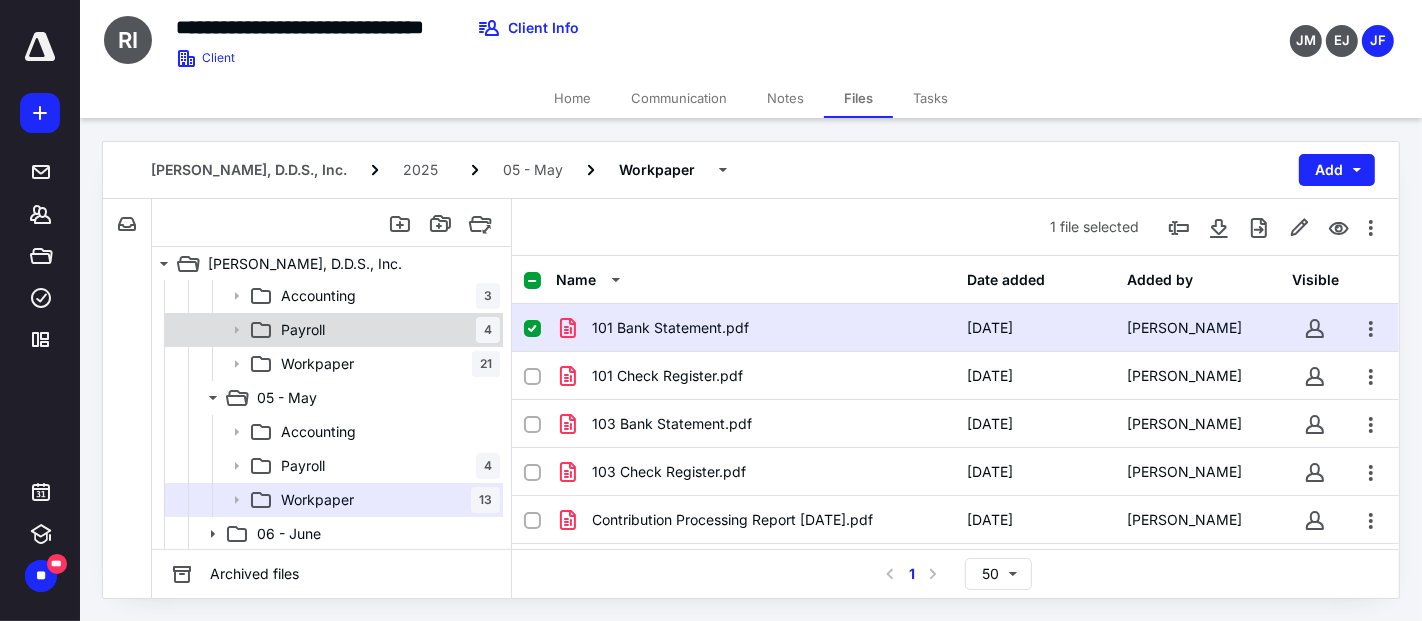 click on "Payroll 4" at bounding box center [386, 330] 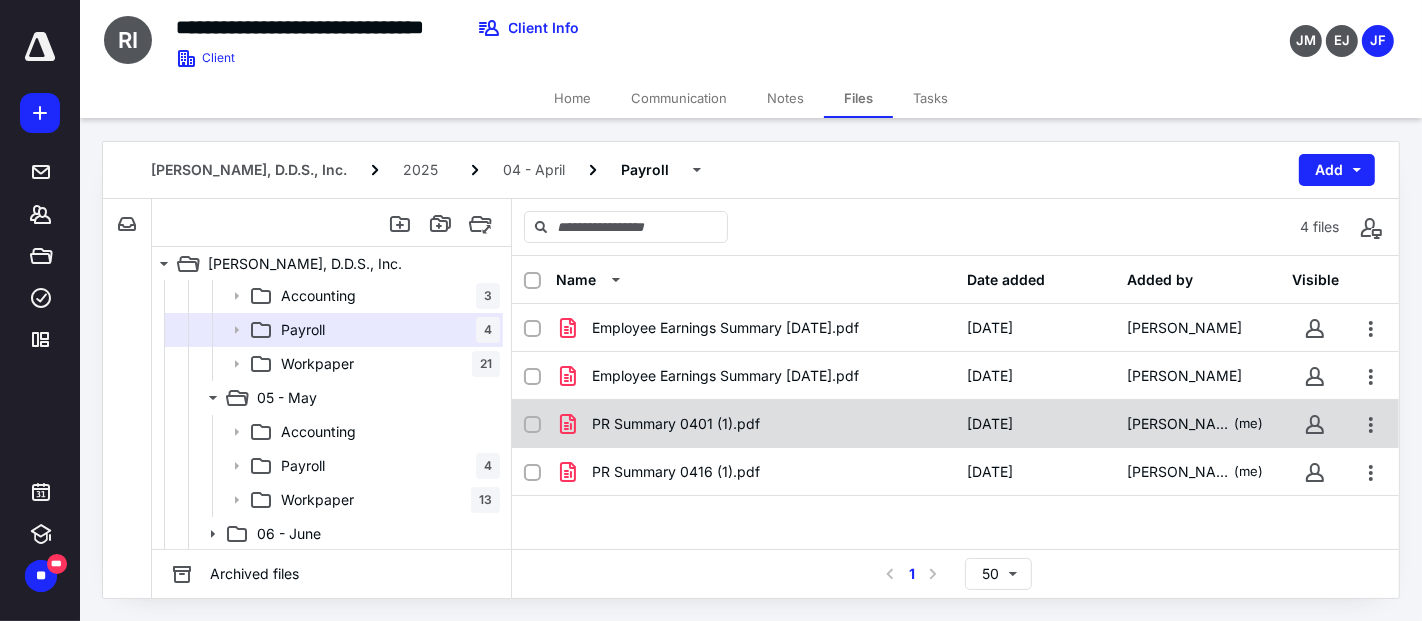 click on "PR Summary 0401 (1).pdf" at bounding box center [756, 424] 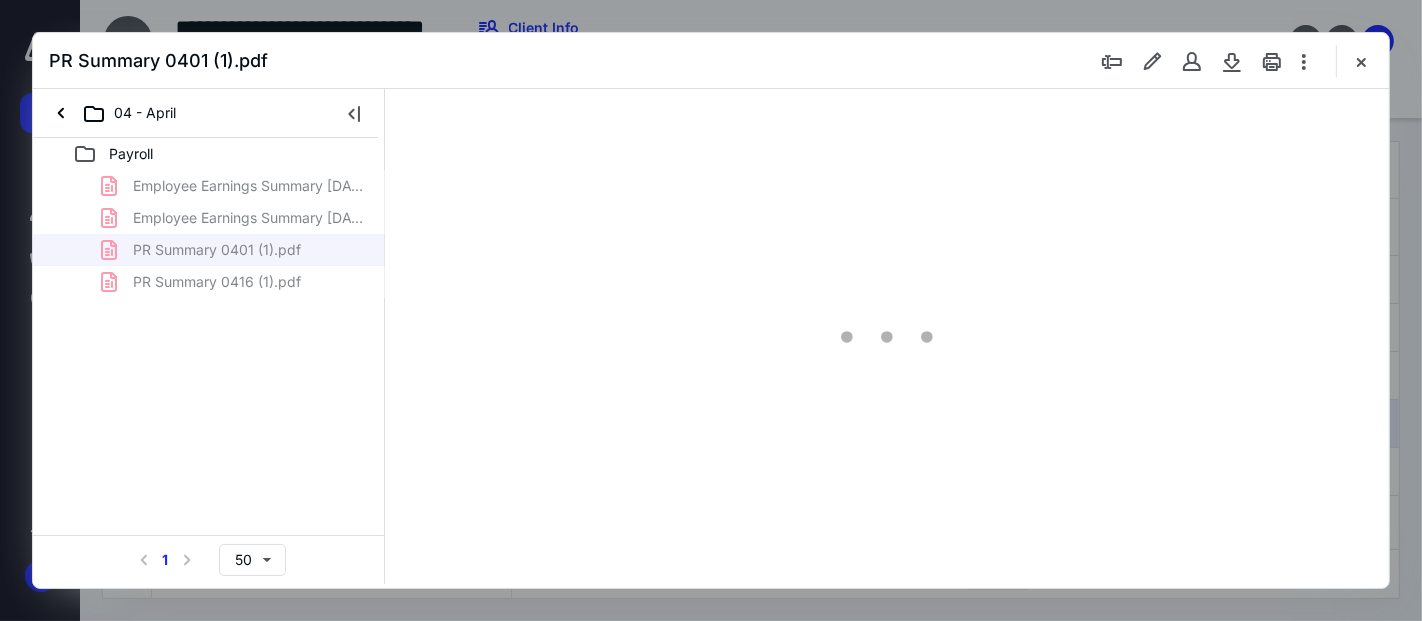 scroll, scrollTop: 0, scrollLeft: 0, axis: both 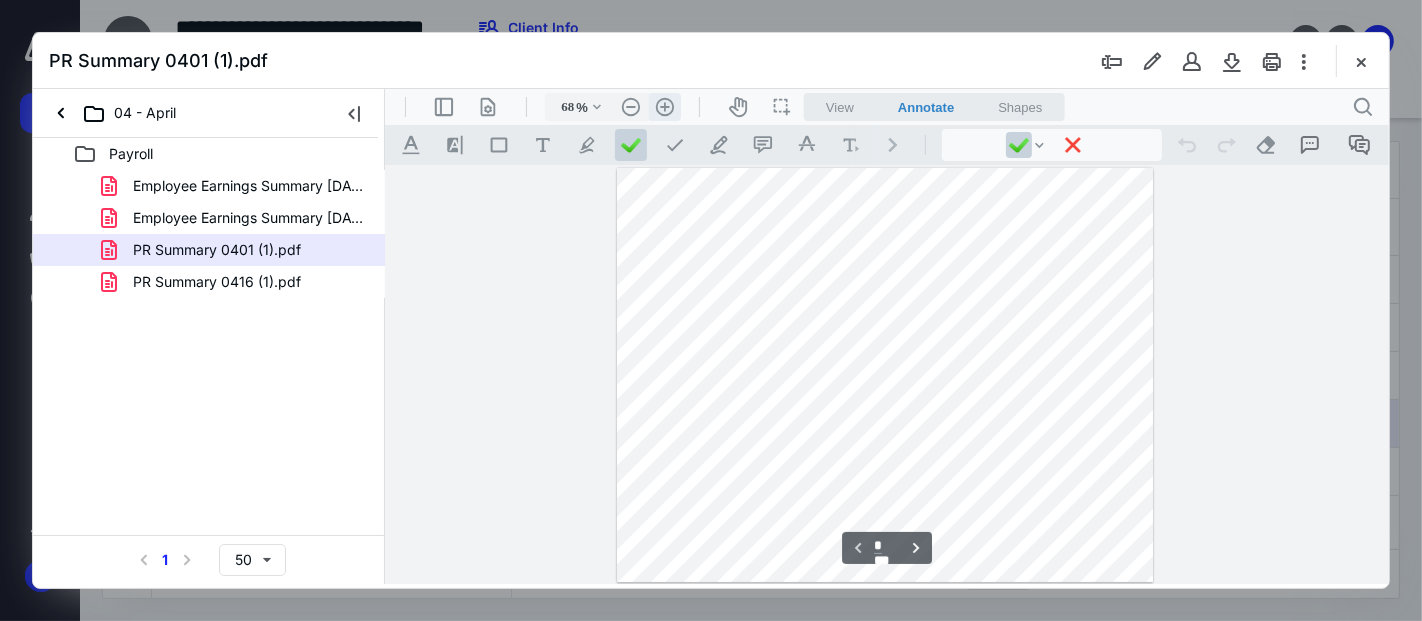 click on ".cls-1{fill:#abb0c4;} icon - header - zoom - in - line" at bounding box center [664, 106] 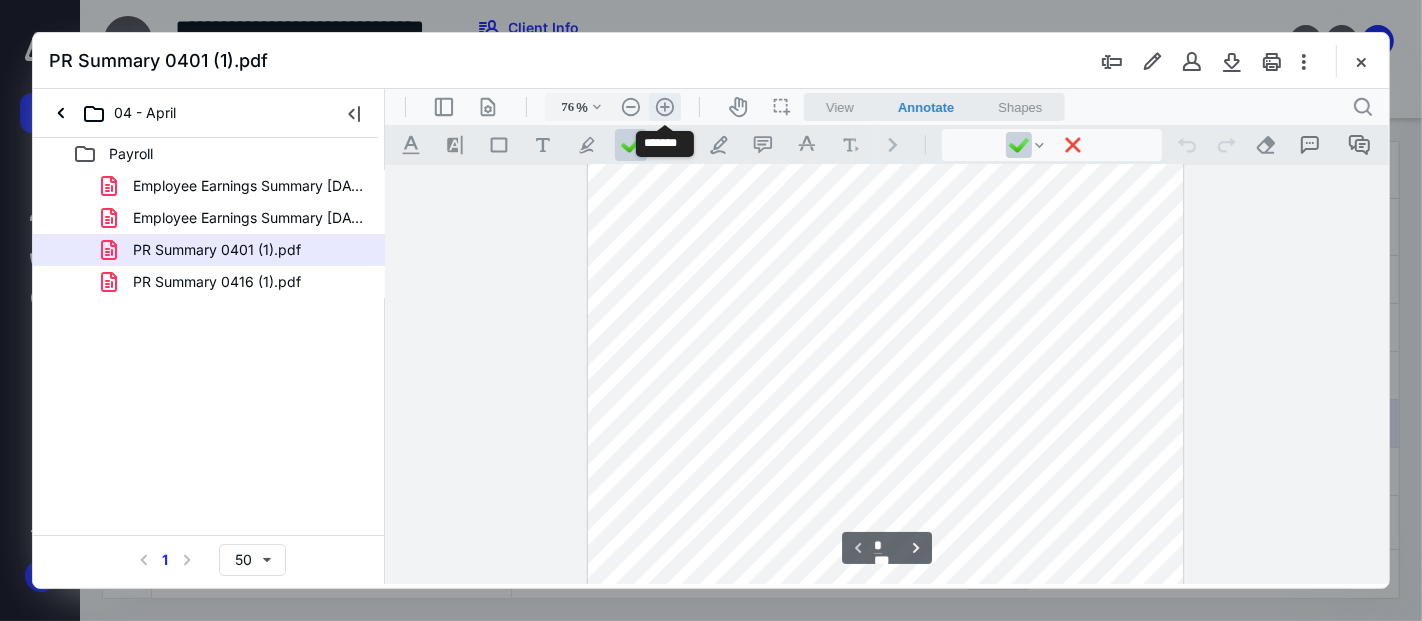 click on ".cls-1{fill:#abb0c4;} icon - header - zoom - in - line" at bounding box center (664, 106) 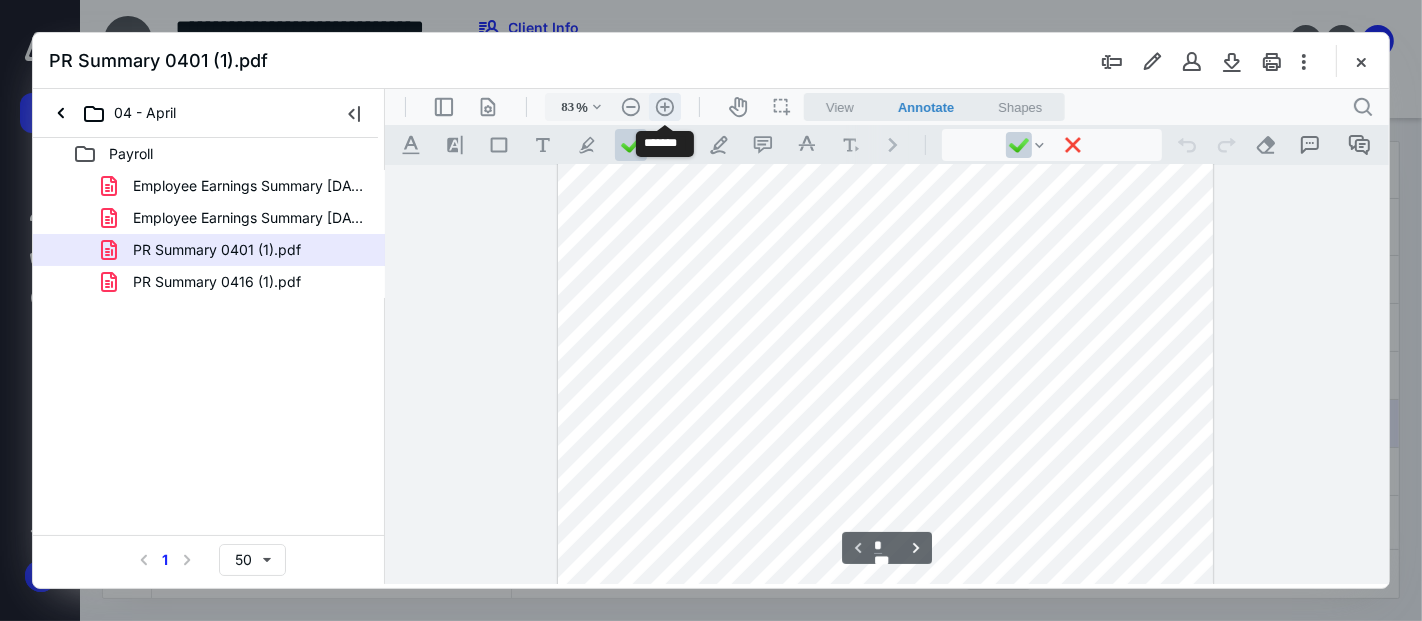 click on ".cls-1{fill:#abb0c4;} icon - header - zoom - in - line" at bounding box center [664, 106] 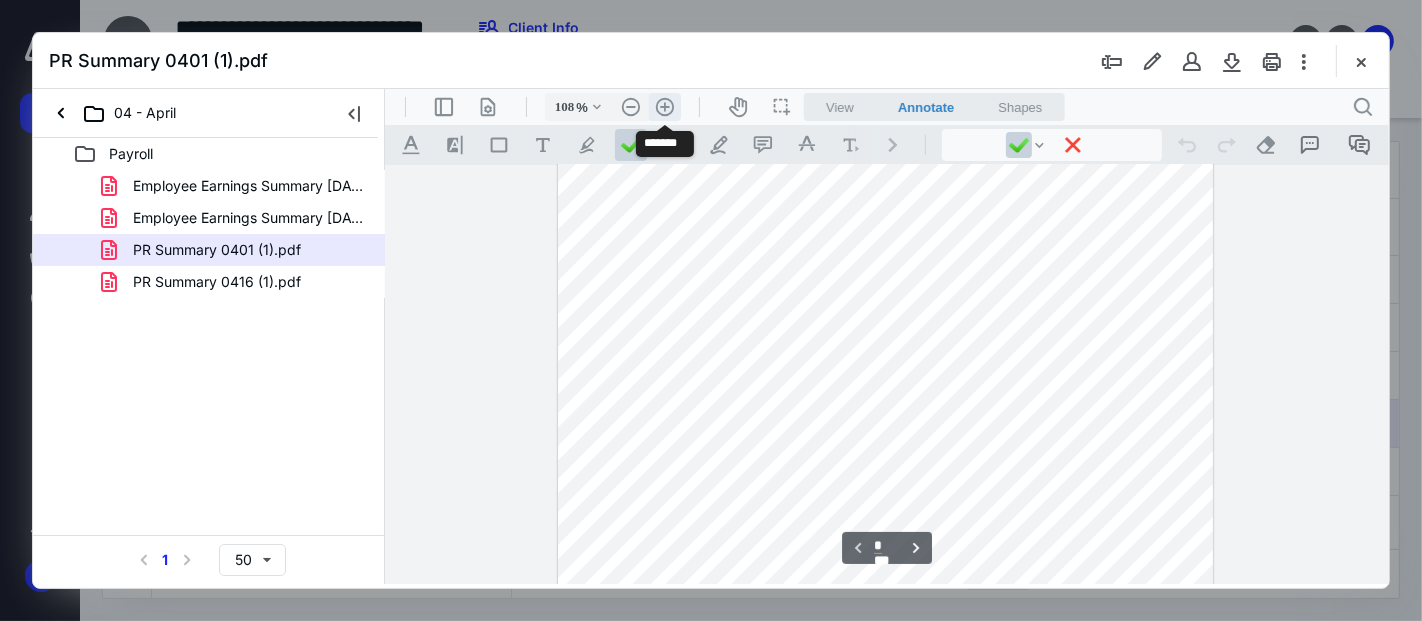 scroll, scrollTop: 102, scrollLeft: 0, axis: vertical 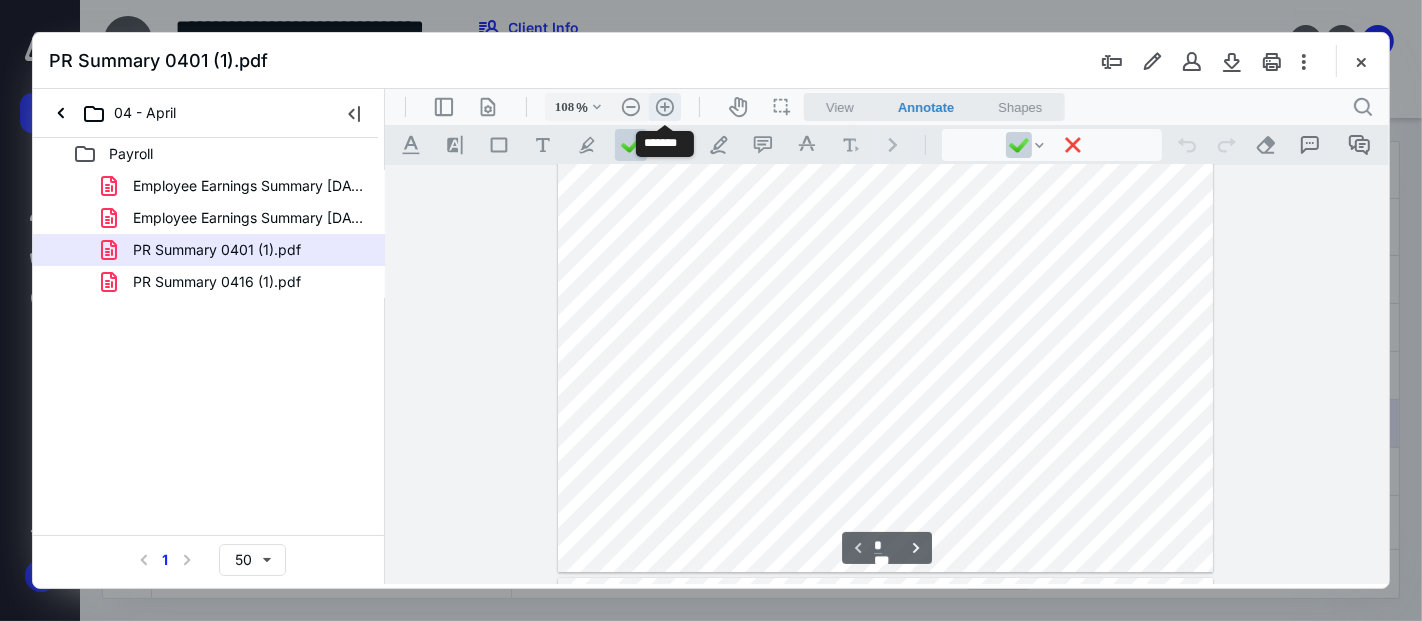 click on ".cls-1{fill:#abb0c4;} icon - header - zoom - in - line" at bounding box center (664, 106) 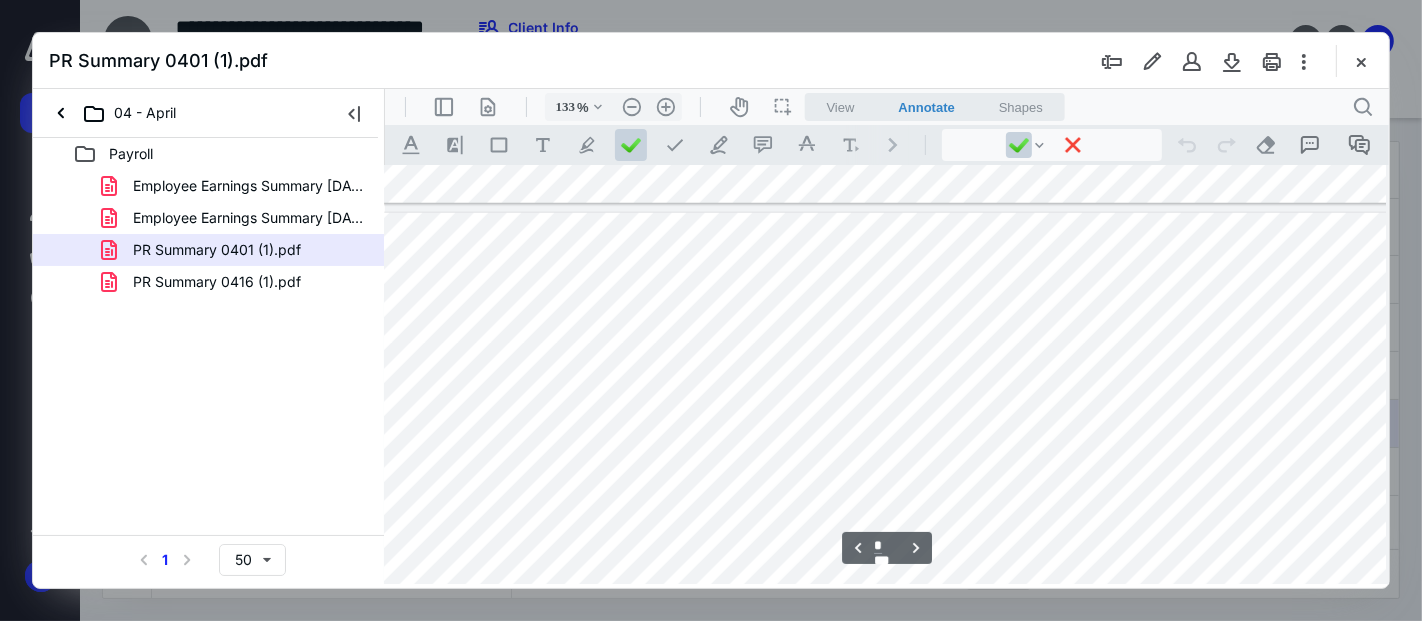 scroll, scrollTop: 1666, scrollLeft: 34, axis: both 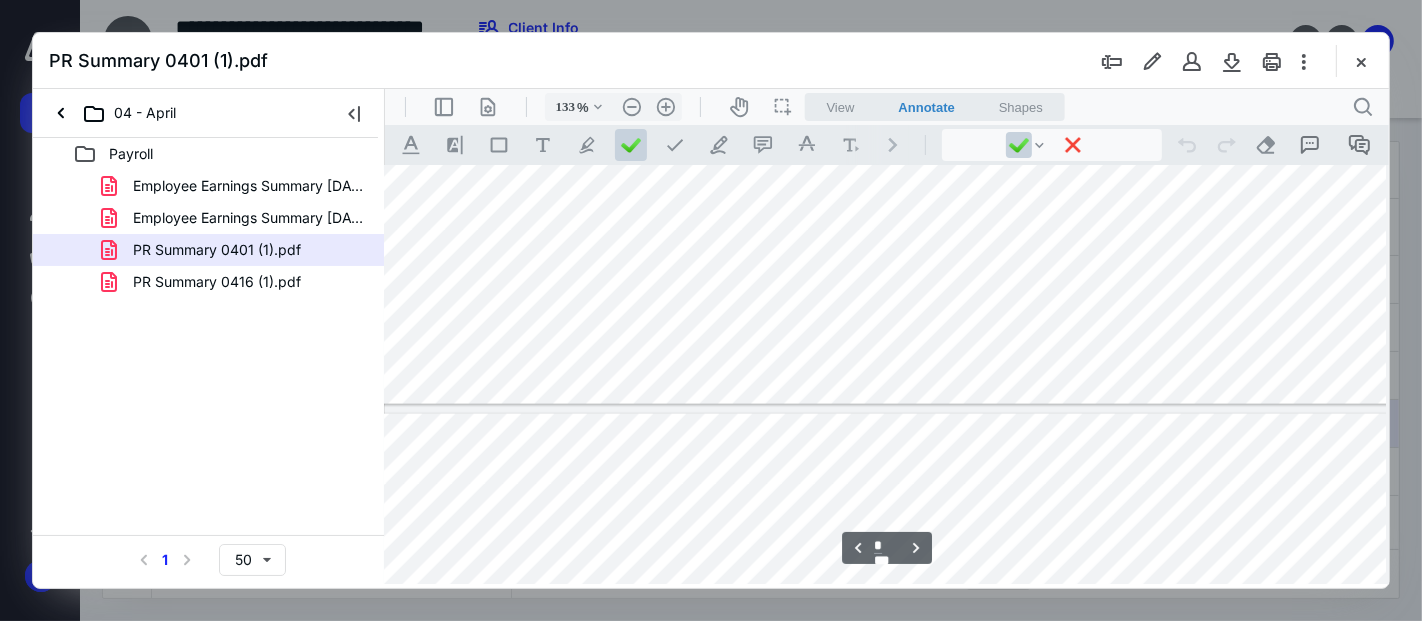 type on "*" 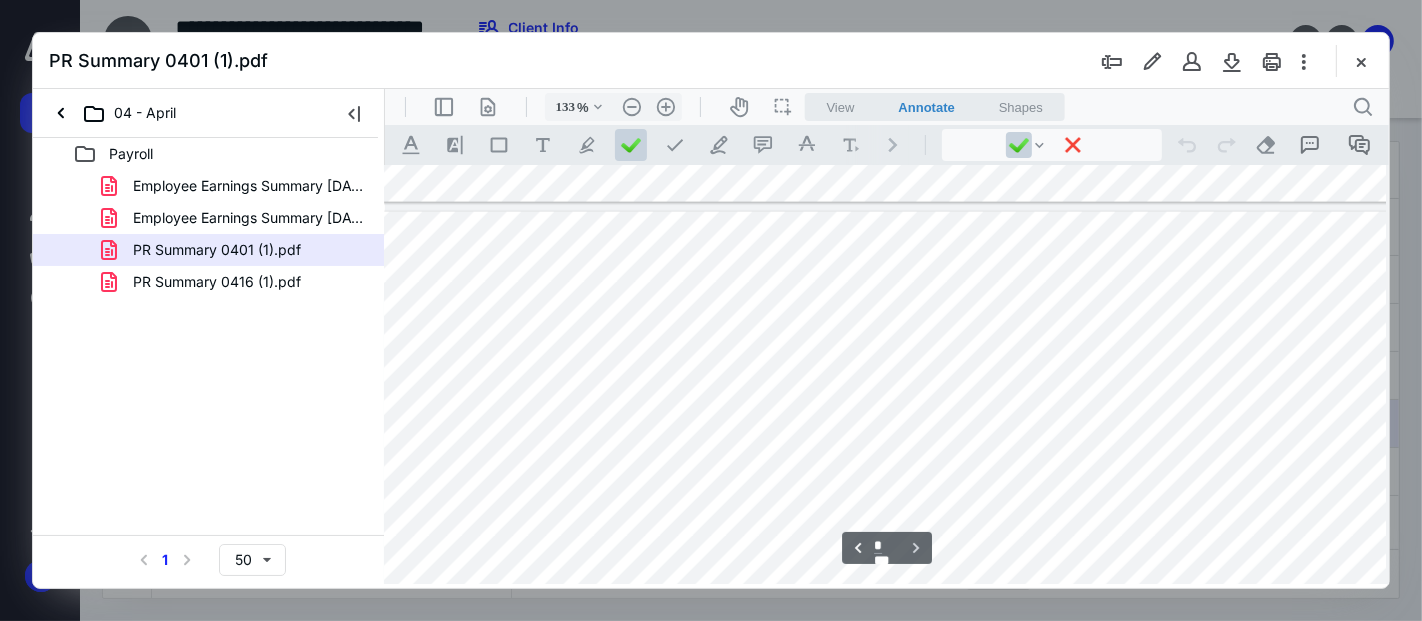 scroll, scrollTop: 2555, scrollLeft: 34, axis: both 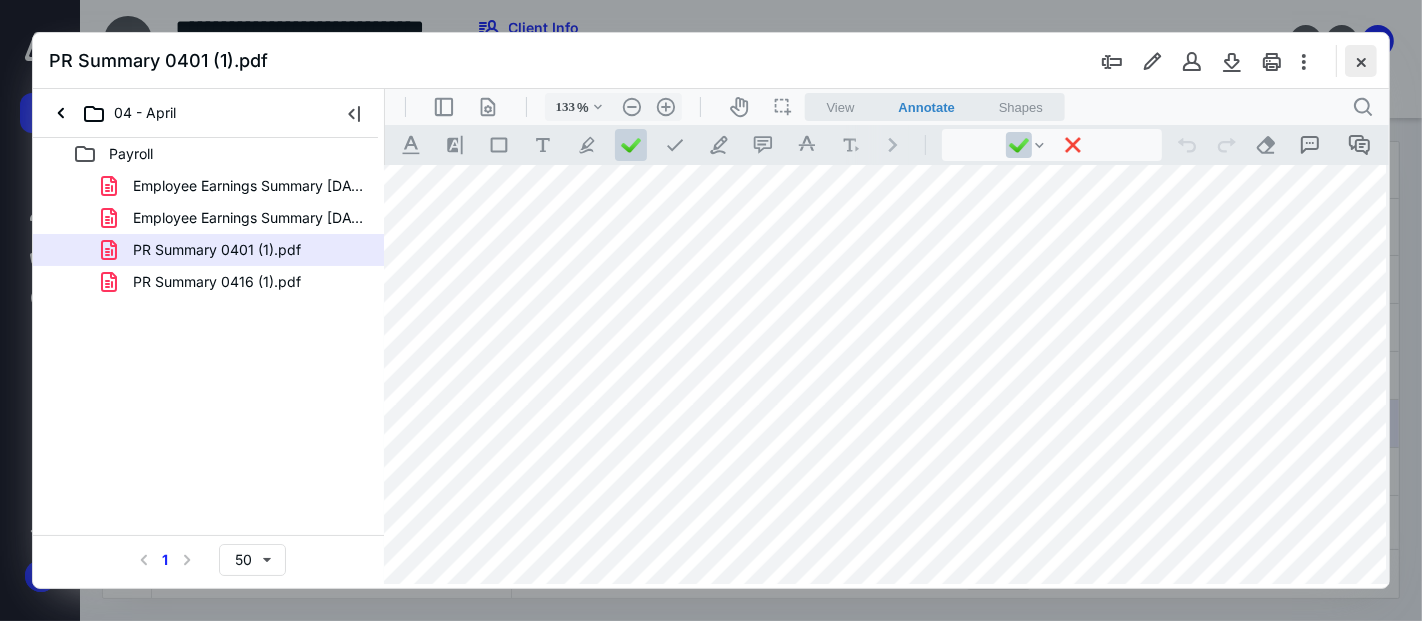 click at bounding box center [1361, 61] 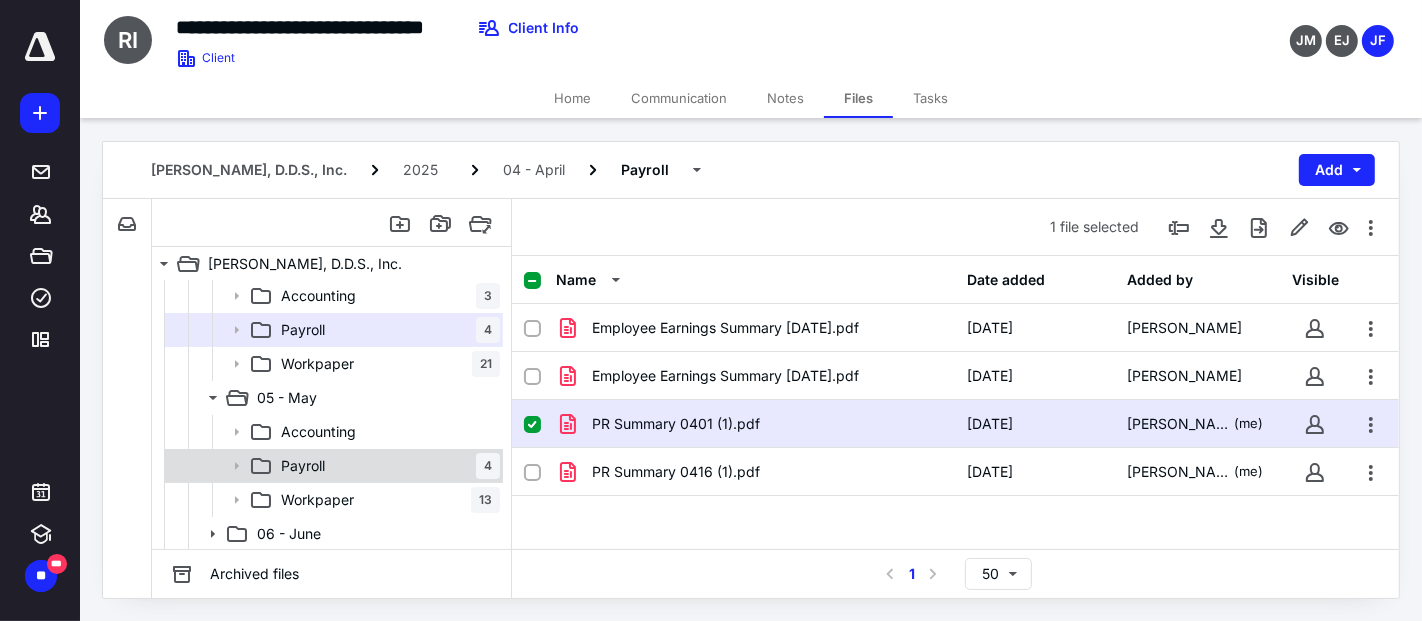 click on "Payroll 4" at bounding box center (386, 466) 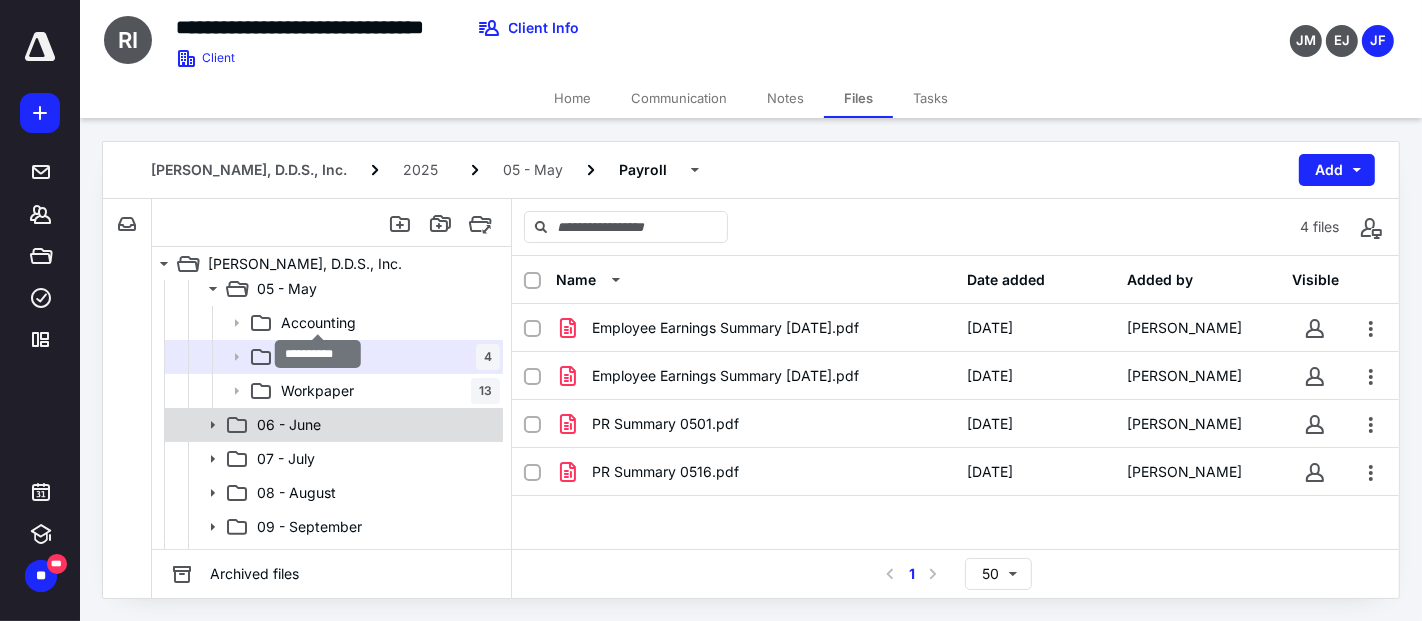 scroll, scrollTop: 555, scrollLeft: 0, axis: vertical 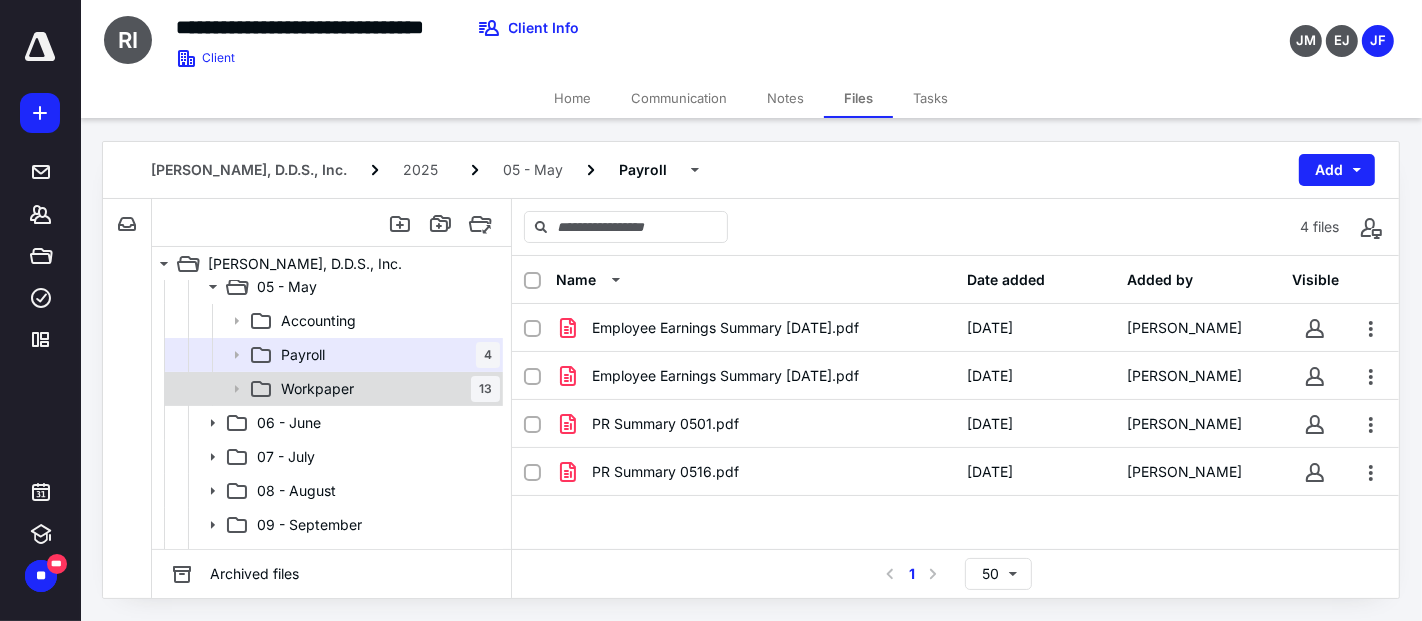click on "Workpaper 13" at bounding box center (386, 389) 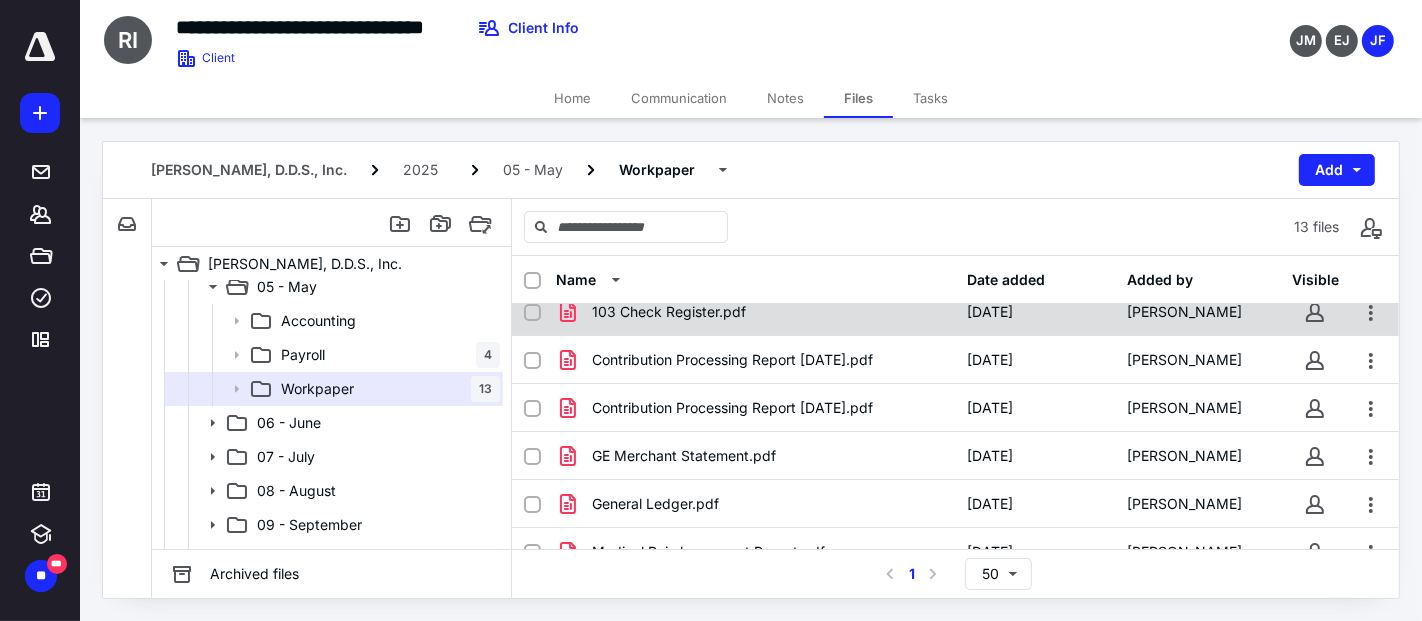 scroll, scrollTop: 111, scrollLeft: 0, axis: vertical 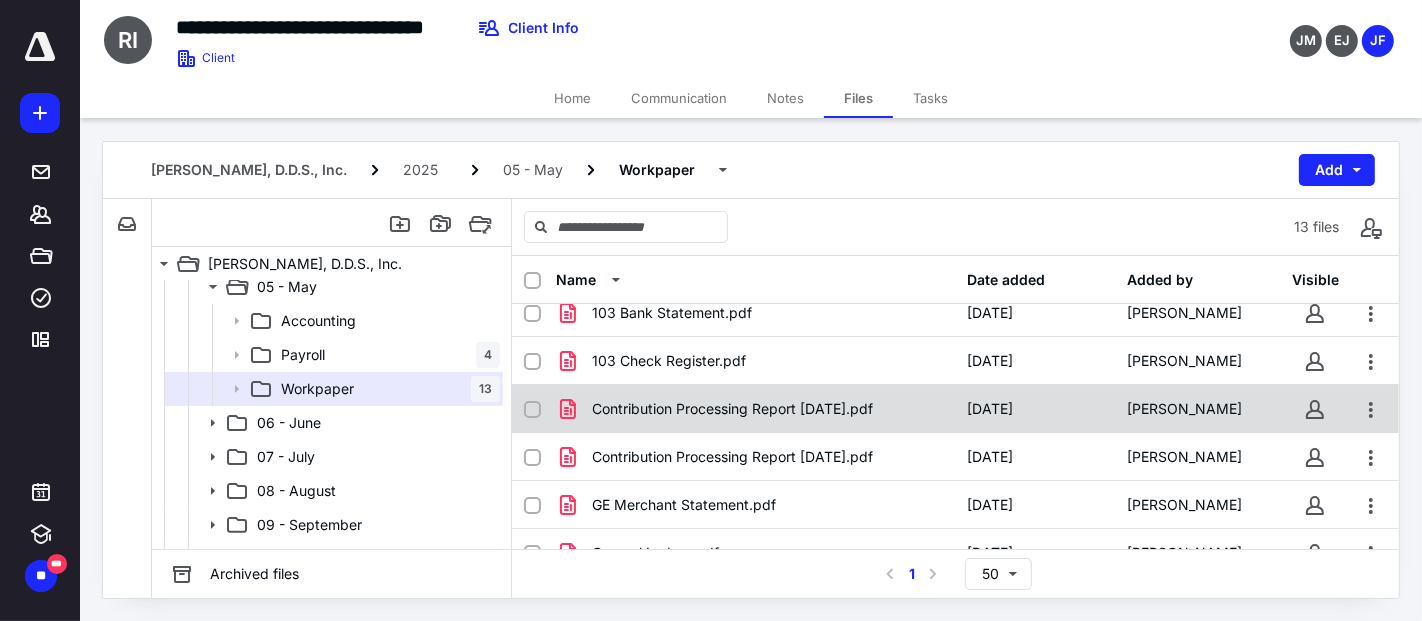 click on "Contribution Processing Report [DATE].pdf" at bounding box center (732, 409) 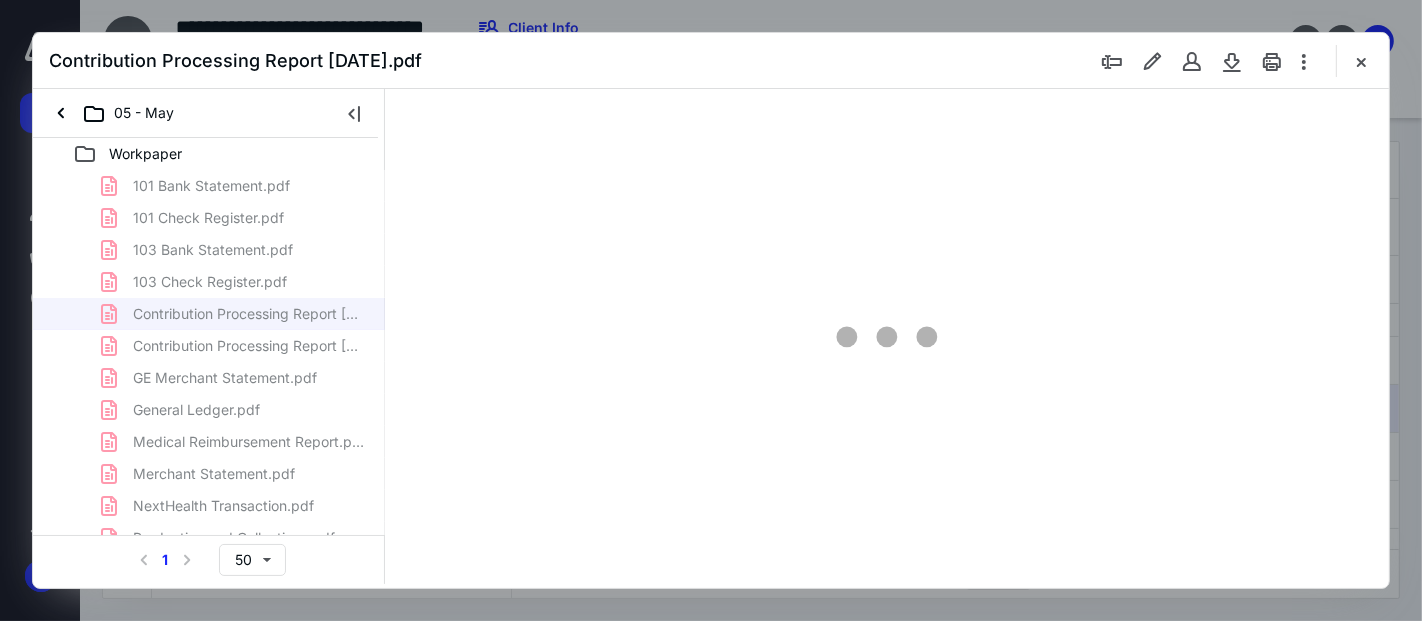 scroll, scrollTop: 0, scrollLeft: 0, axis: both 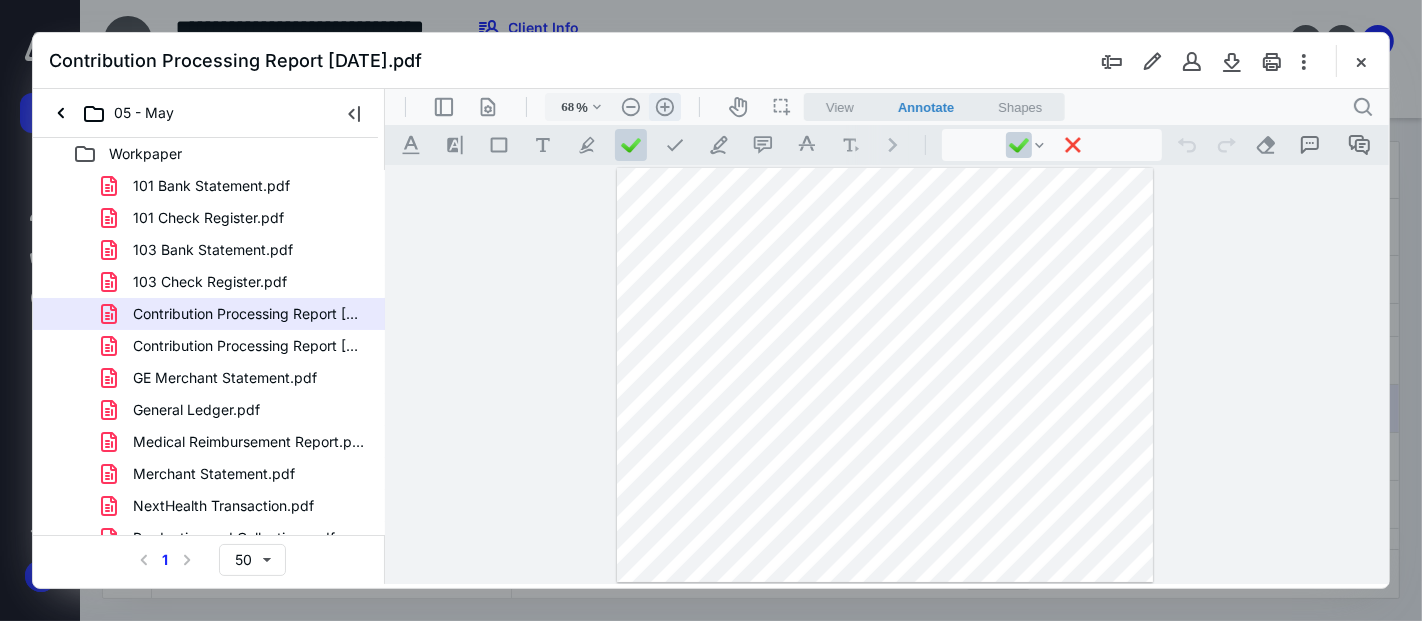 click on ".cls-1{fill:#abb0c4;} icon - header - zoom - in - line" at bounding box center (664, 106) 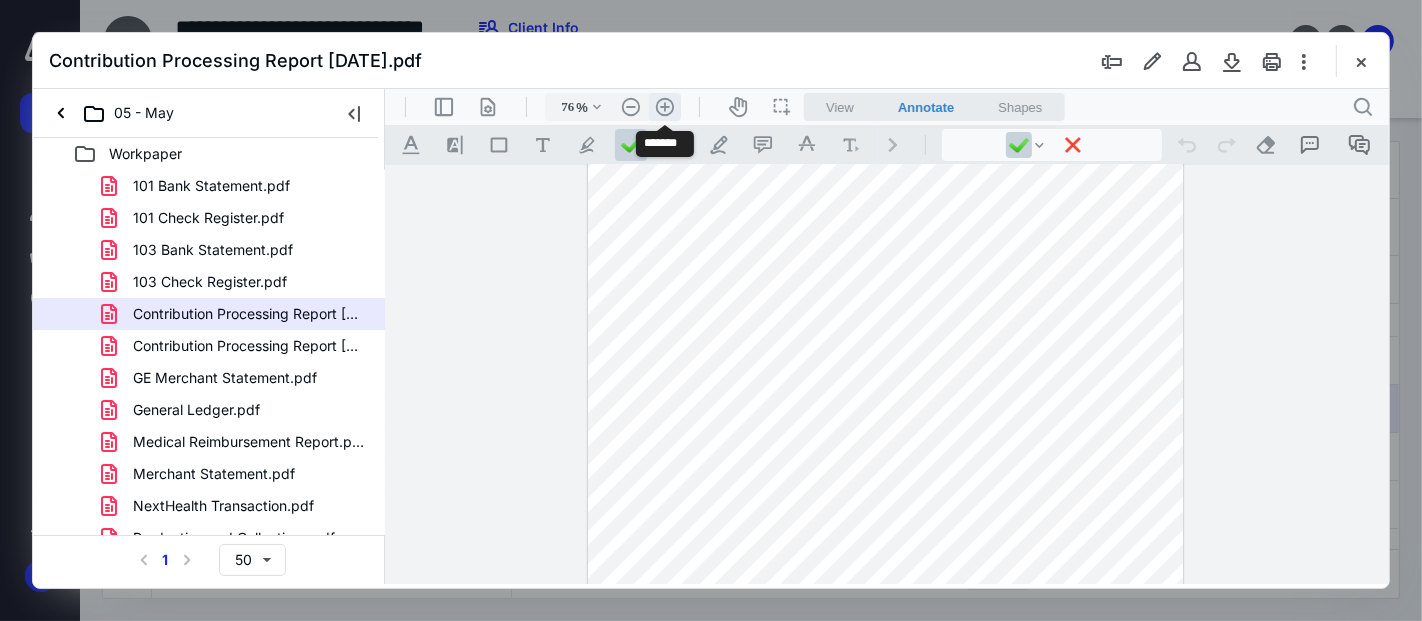 click on ".cls-1{fill:#abb0c4;} icon - header - zoom - in - line" at bounding box center [664, 106] 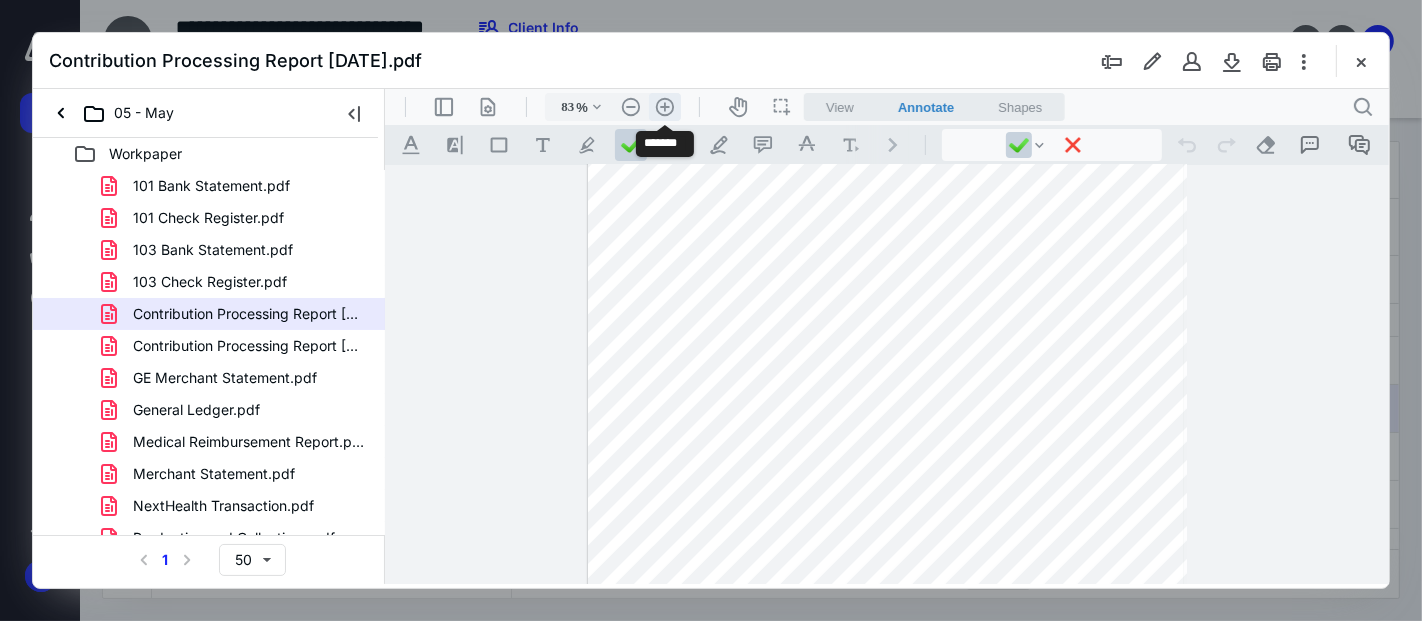 click on ".cls-1{fill:#abb0c4;} icon - header - zoom - in - line" at bounding box center [664, 106] 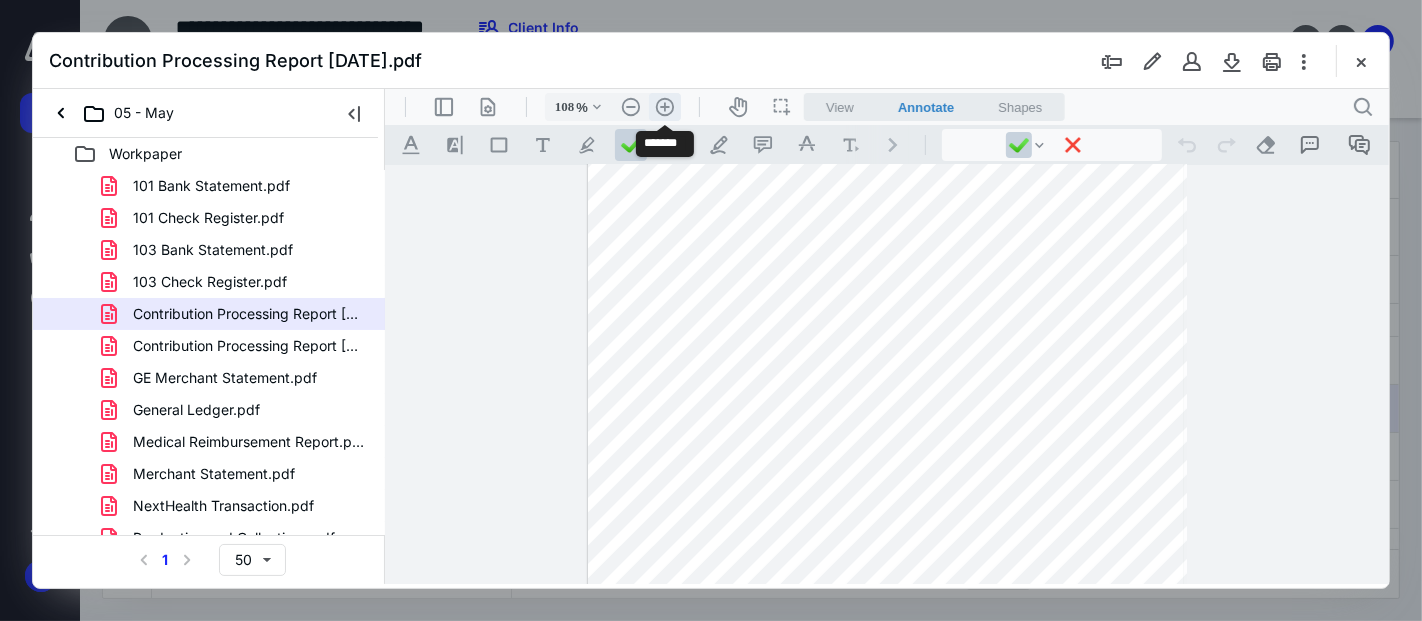 scroll, scrollTop: 102, scrollLeft: 0, axis: vertical 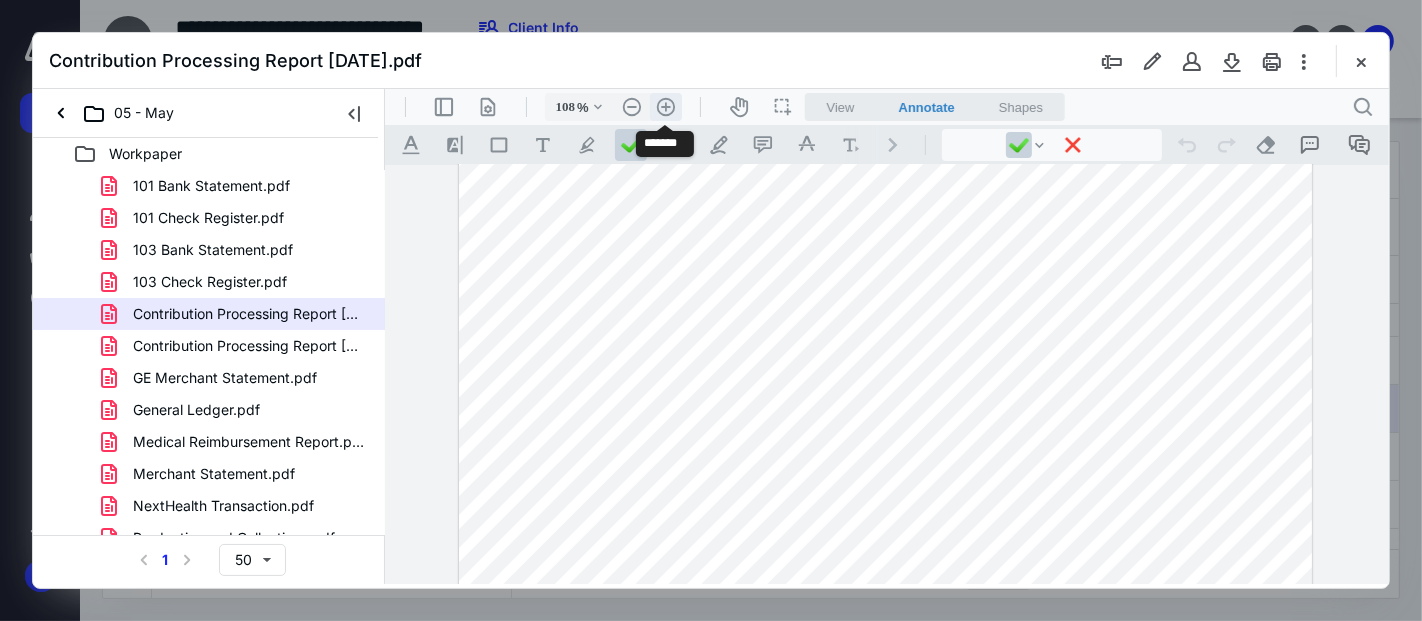 click on ".cls-1{fill:#abb0c4;} icon - header - zoom - in - line" at bounding box center (665, 106) 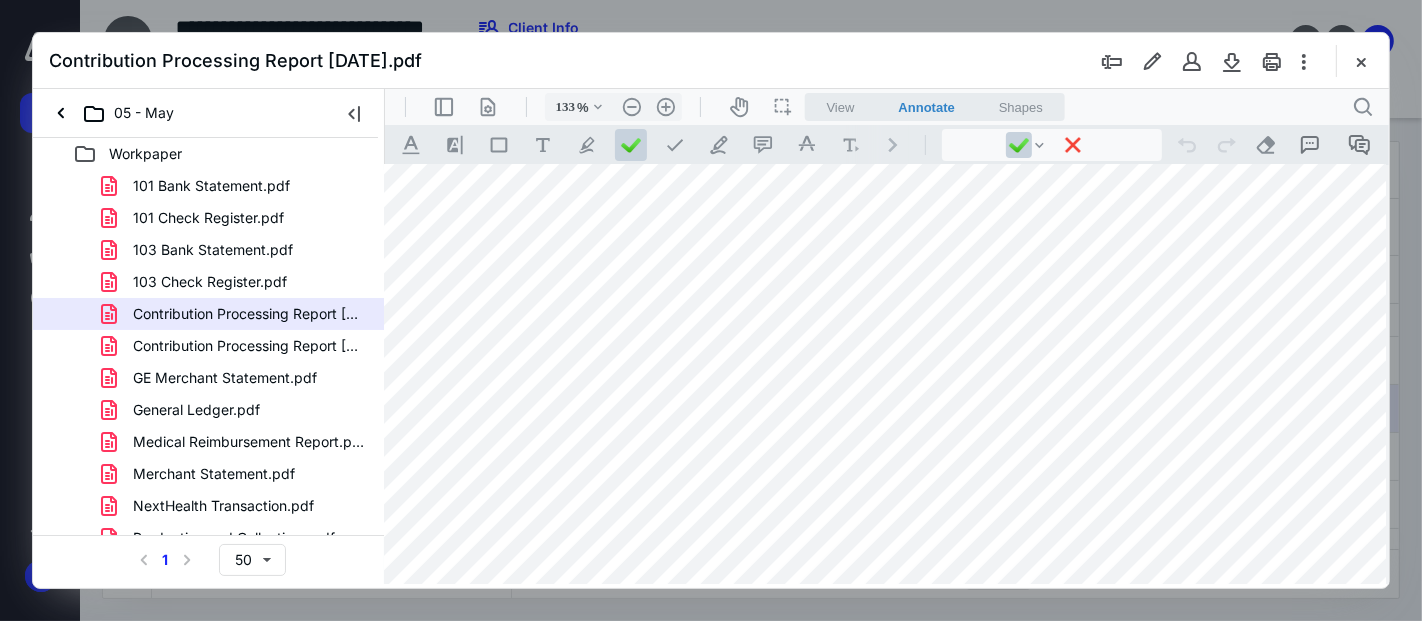 scroll, scrollTop: 0, scrollLeft: 34, axis: horizontal 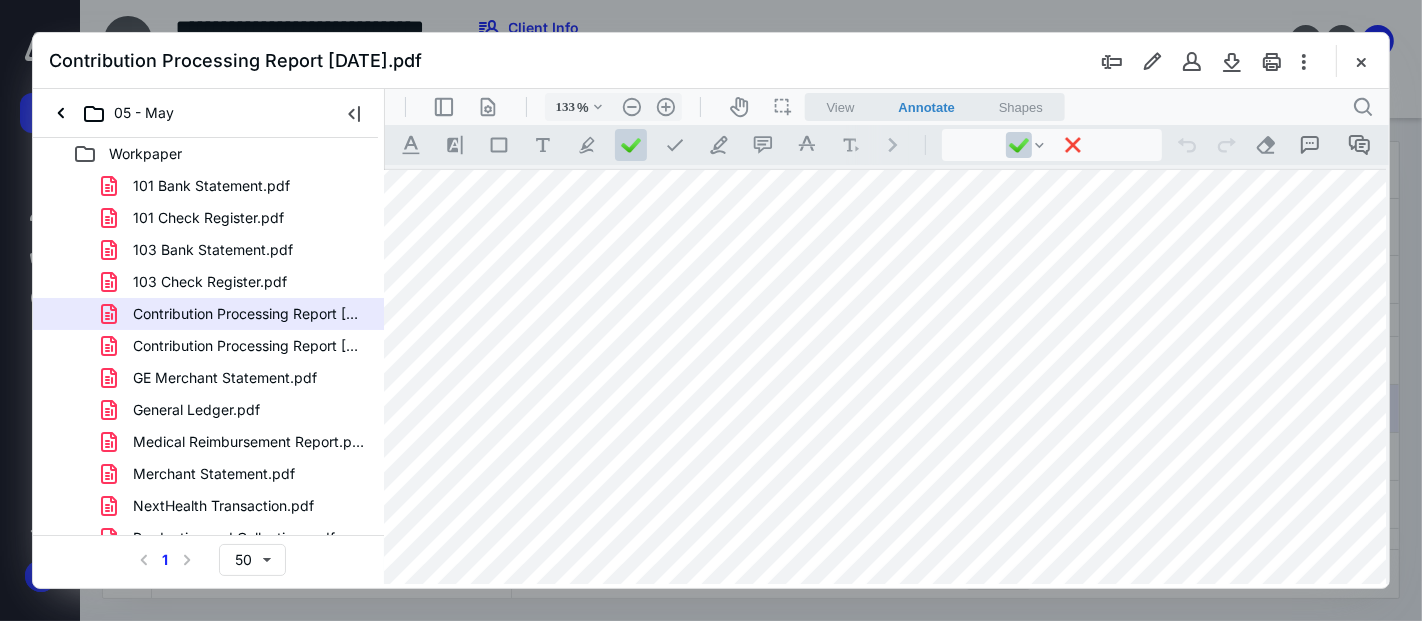 drag, startPoint x: 1356, startPoint y: 55, endPoint x: 1335, endPoint y: 57, distance: 21.095022 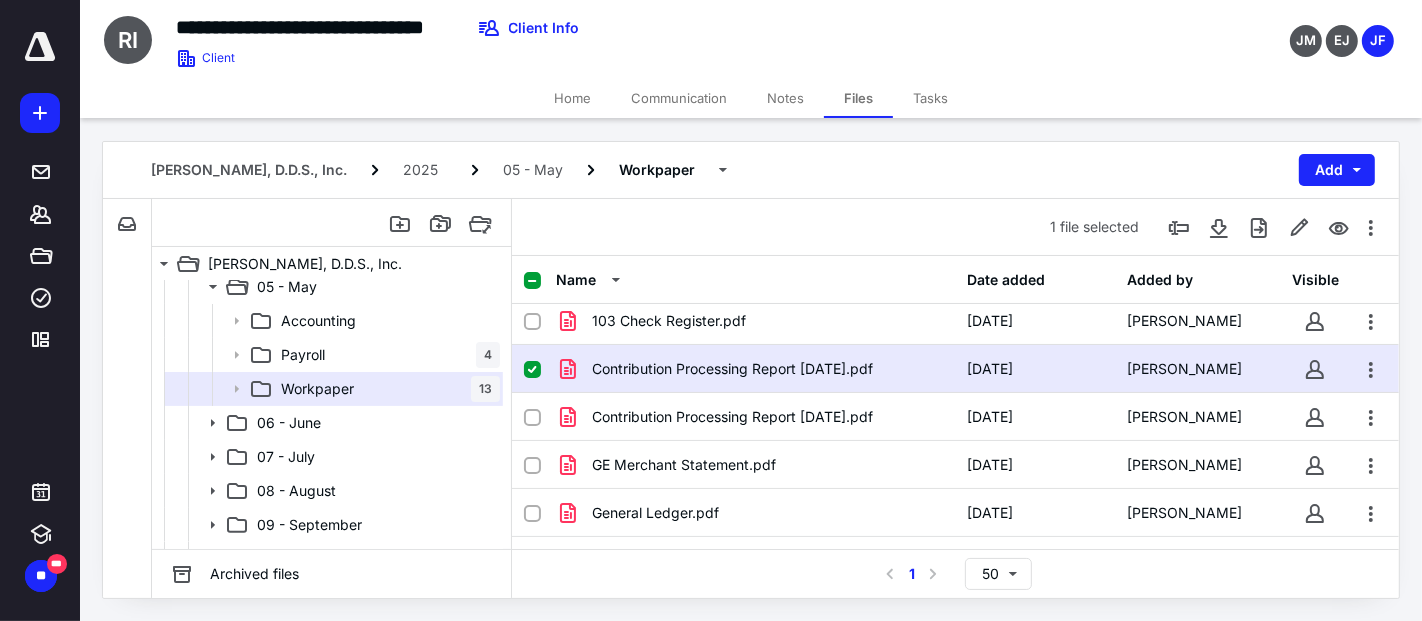 scroll, scrollTop: 262, scrollLeft: 0, axis: vertical 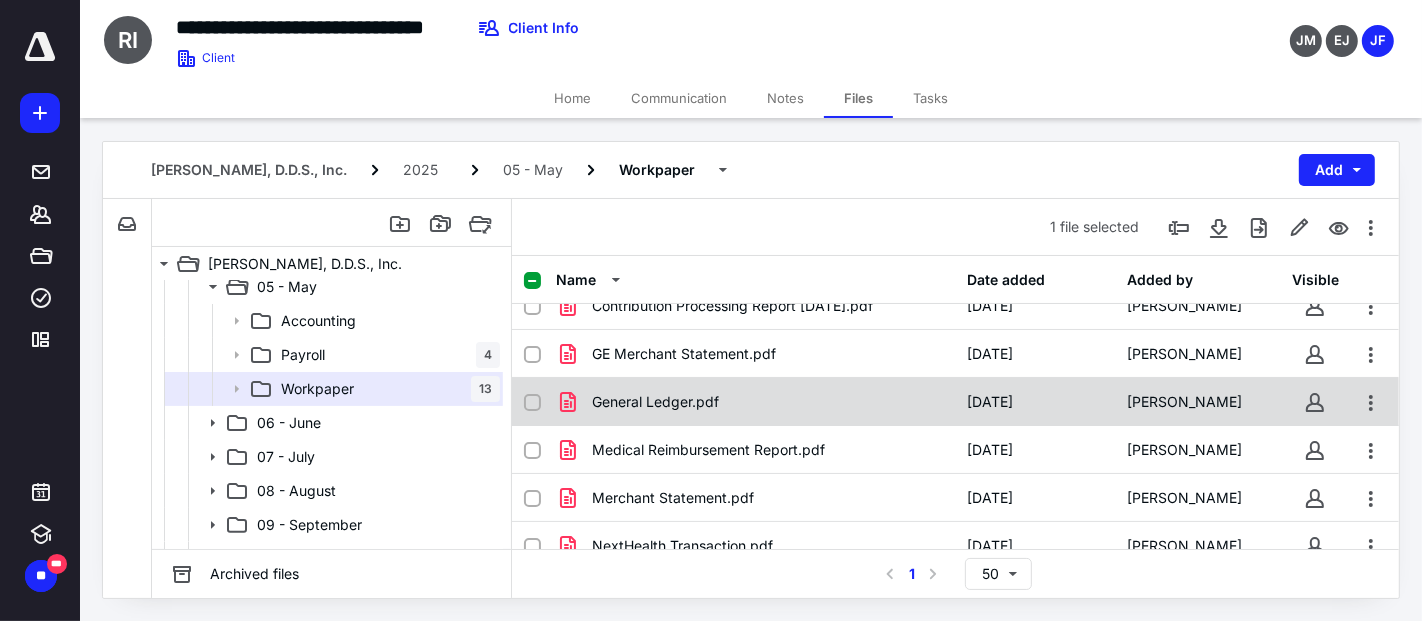 click on "General Ledger.pdf" at bounding box center [655, 402] 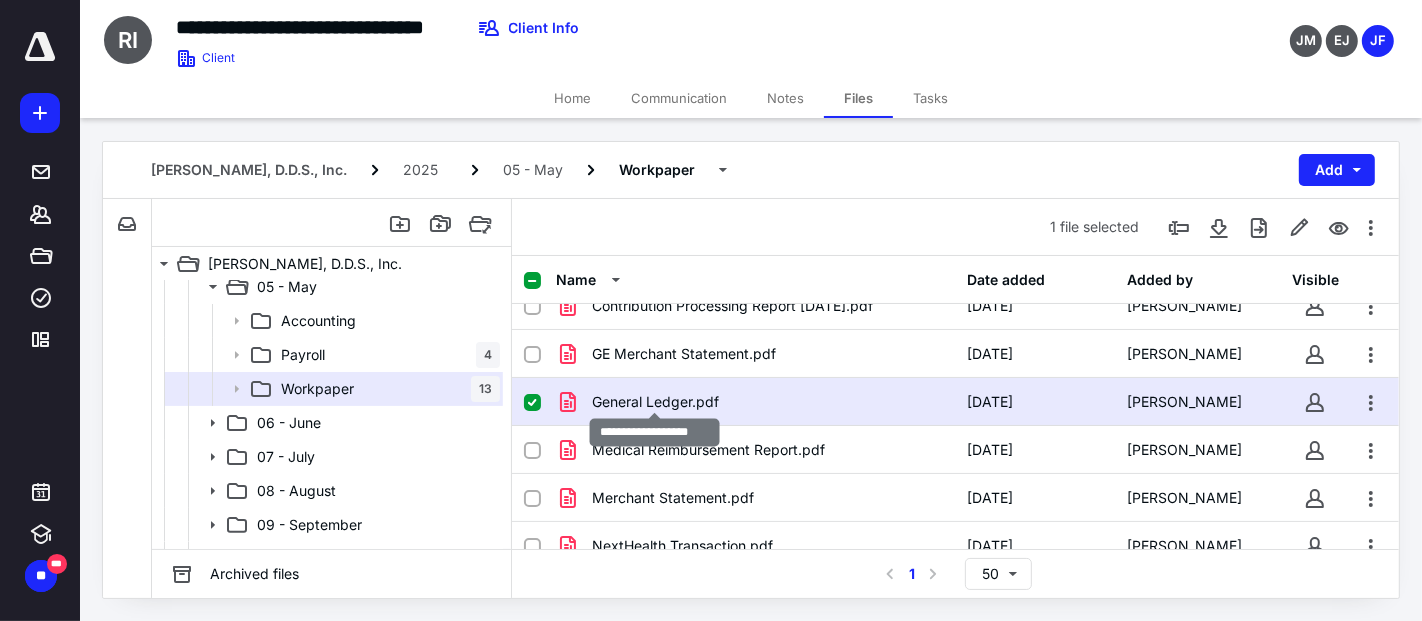click on "General Ledger.pdf" at bounding box center [655, 402] 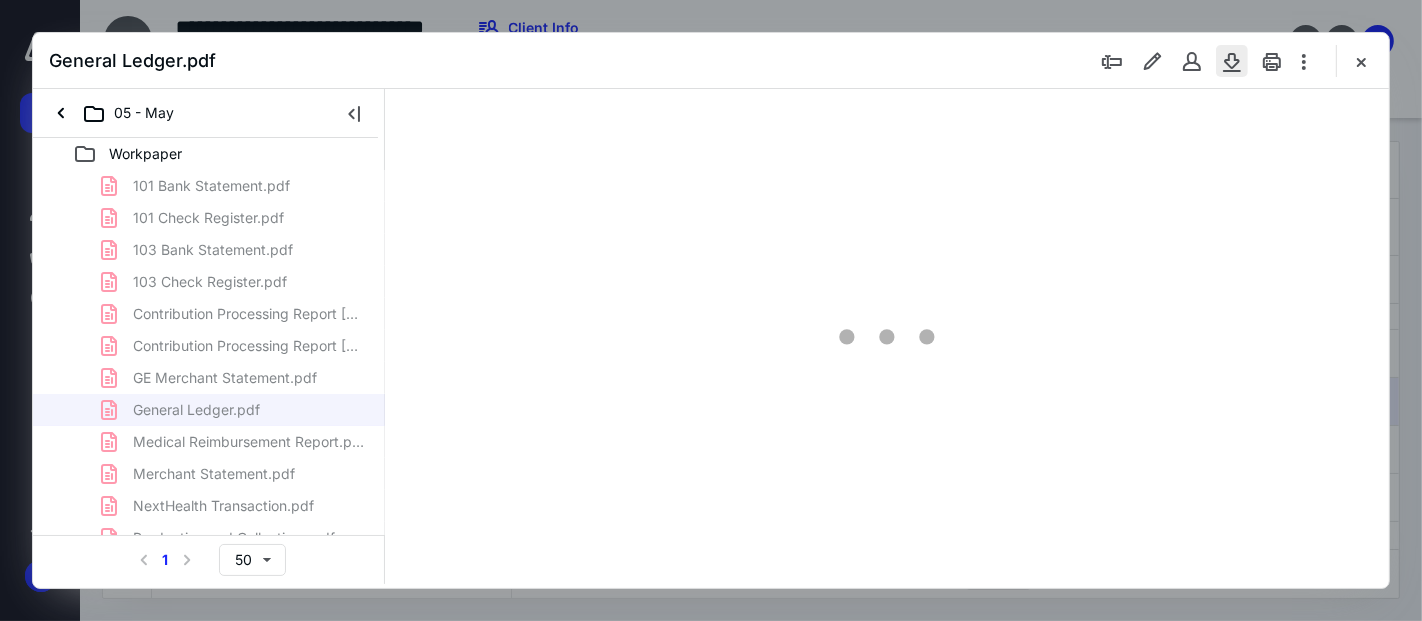 scroll, scrollTop: 0, scrollLeft: 0, axis: both 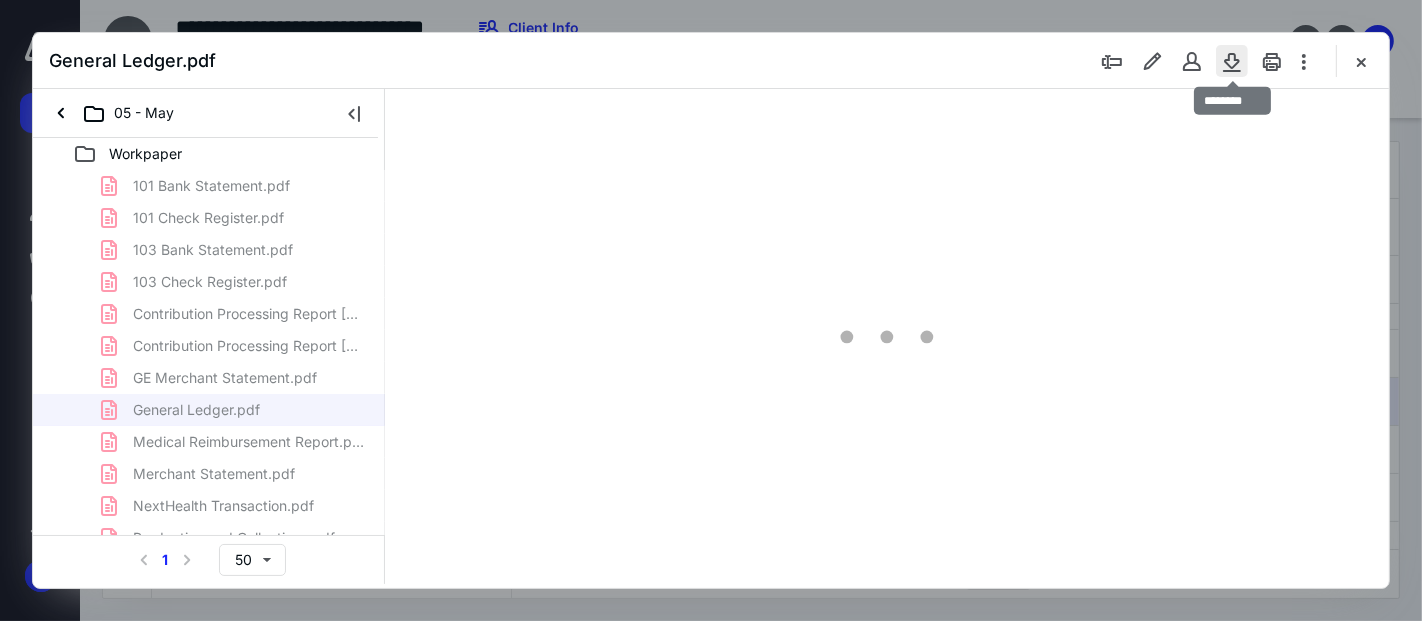 type on "53" 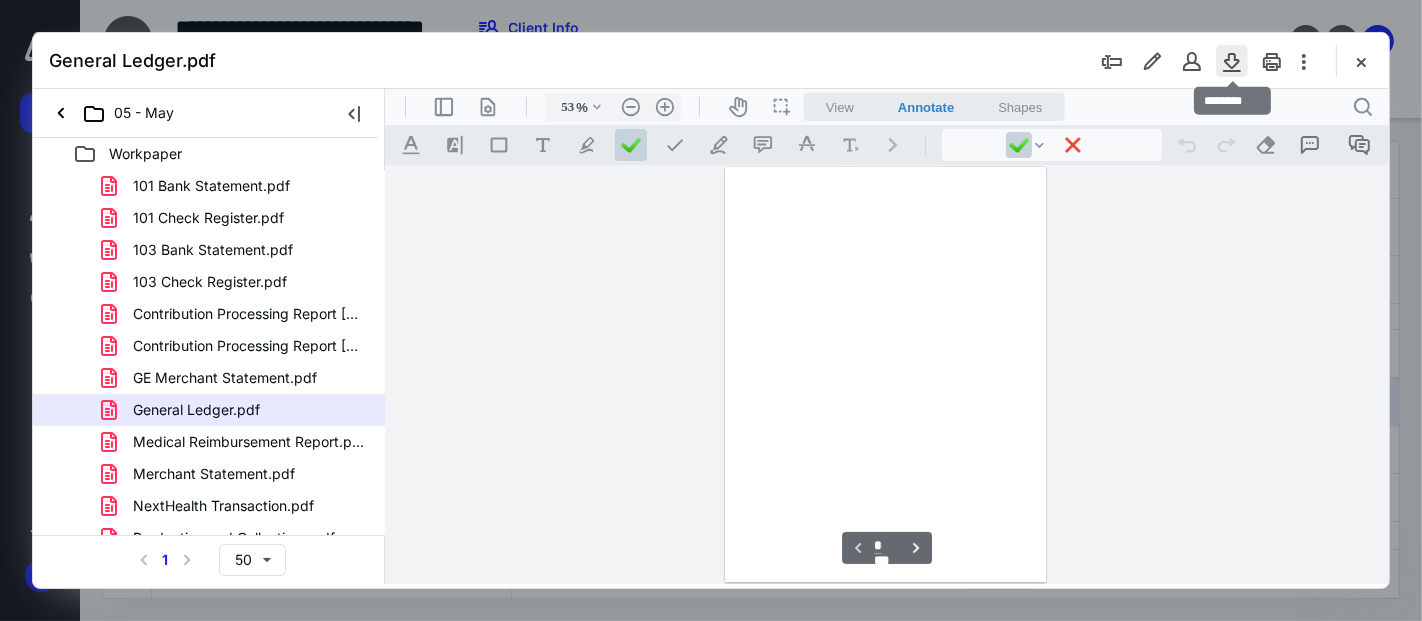 scroll, scrollTop: 77, scrollLeft: 0, axis: vertical 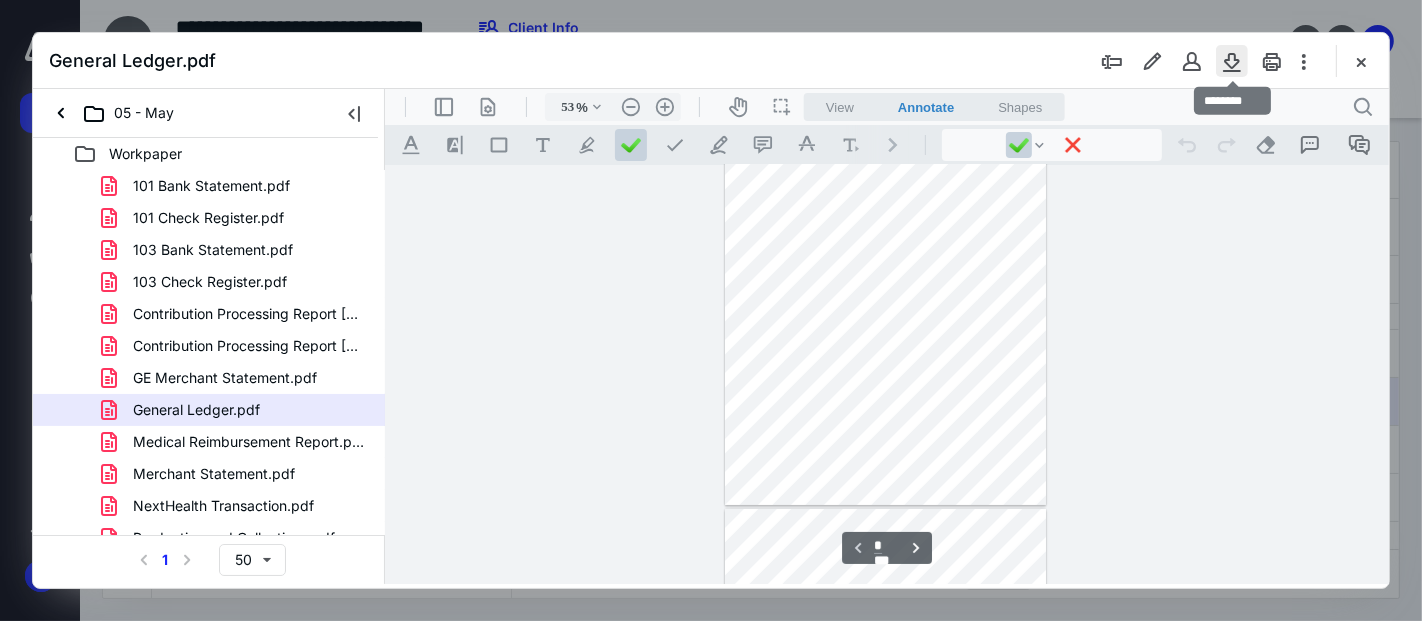 click at bounding box center [1232, 61] 